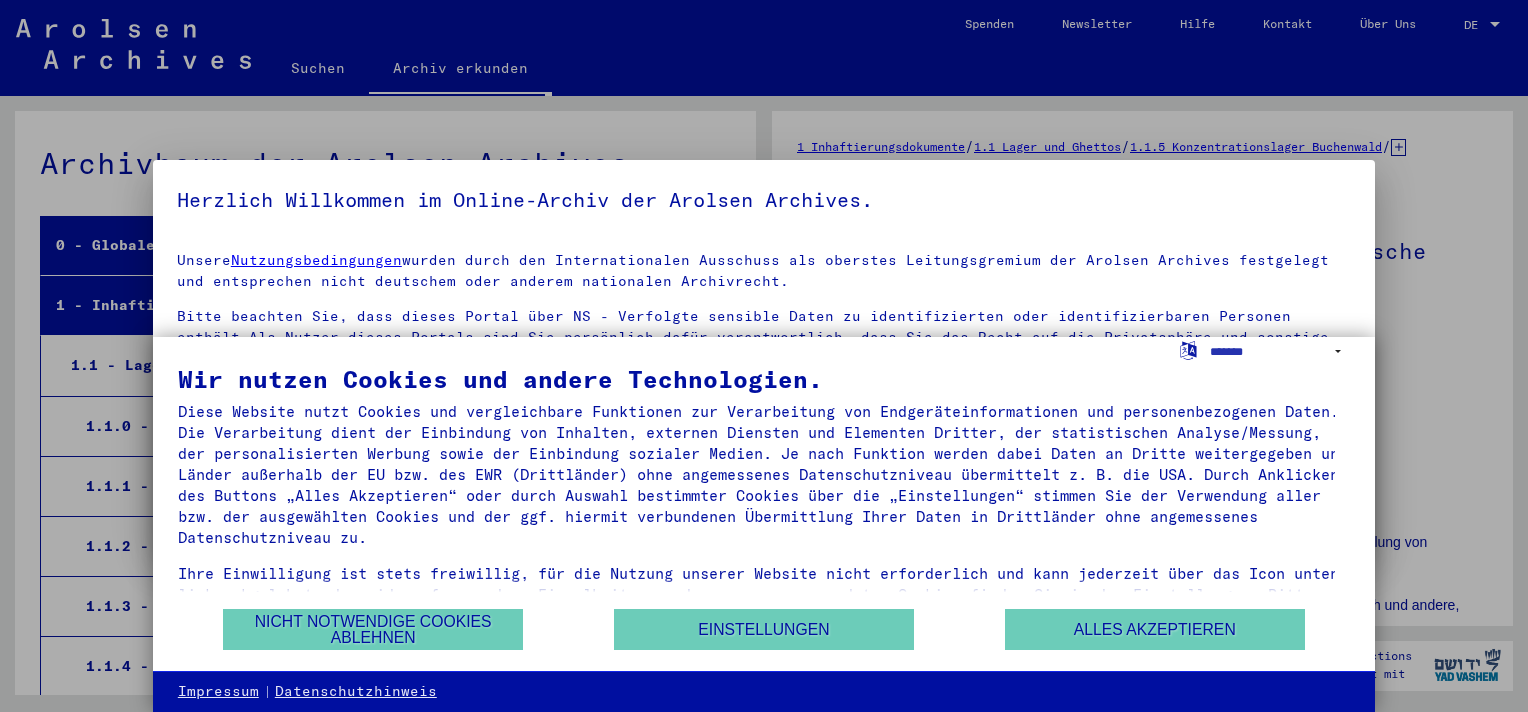 scroll, scrollTop: 0, scrollLeft: 0, axis: both 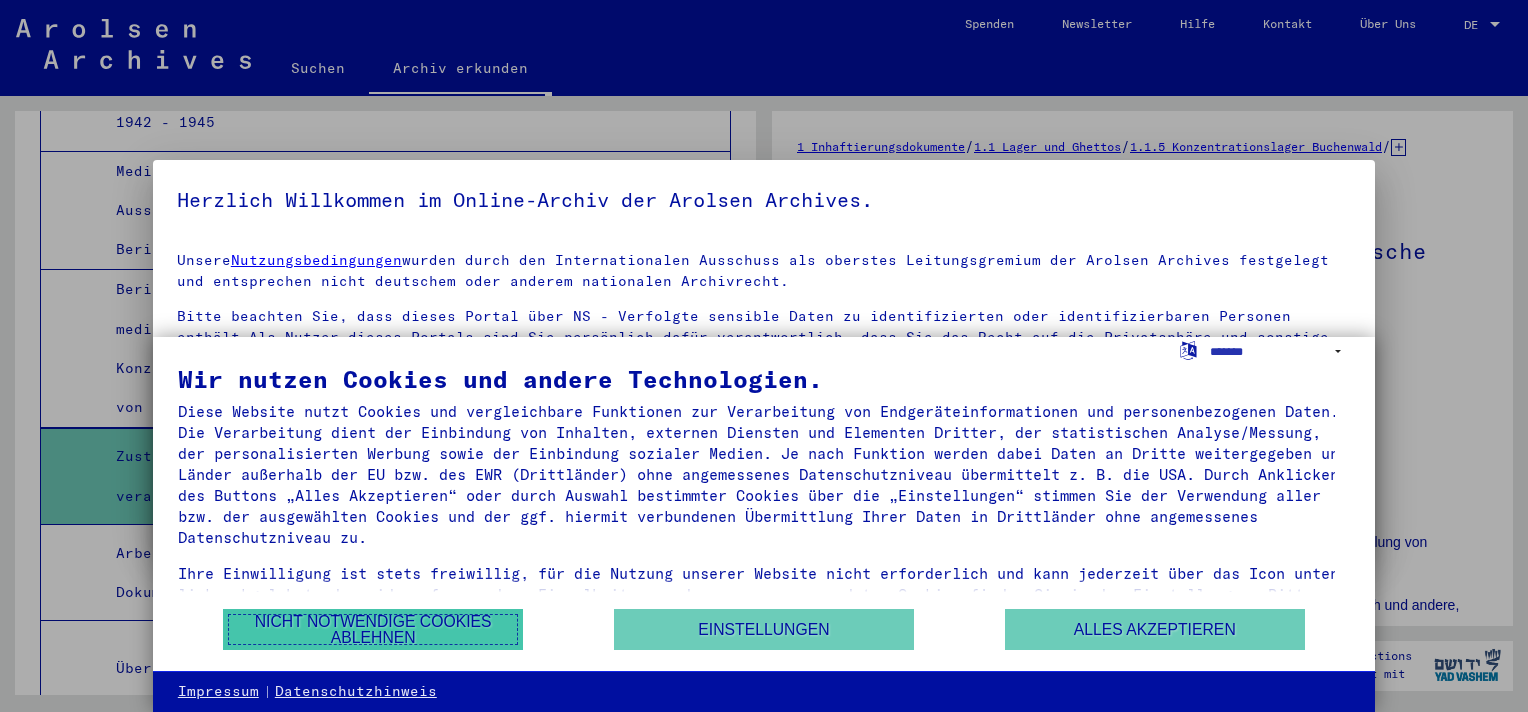 click on "Nicht notwendige Cookies ablehnen" at bounding box center (373, 629) 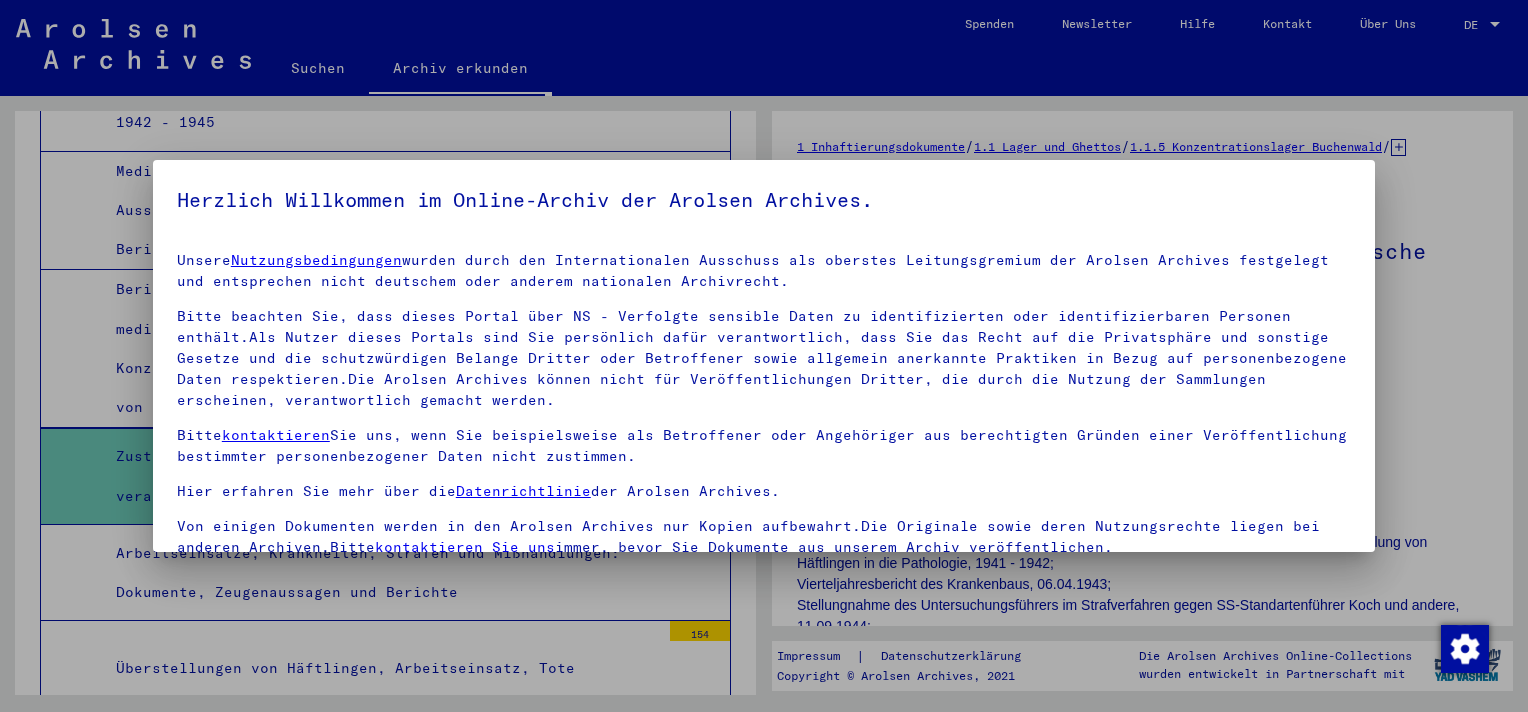 scroll, scrollTop: 16, scrollLeft: 0, axis: vertical 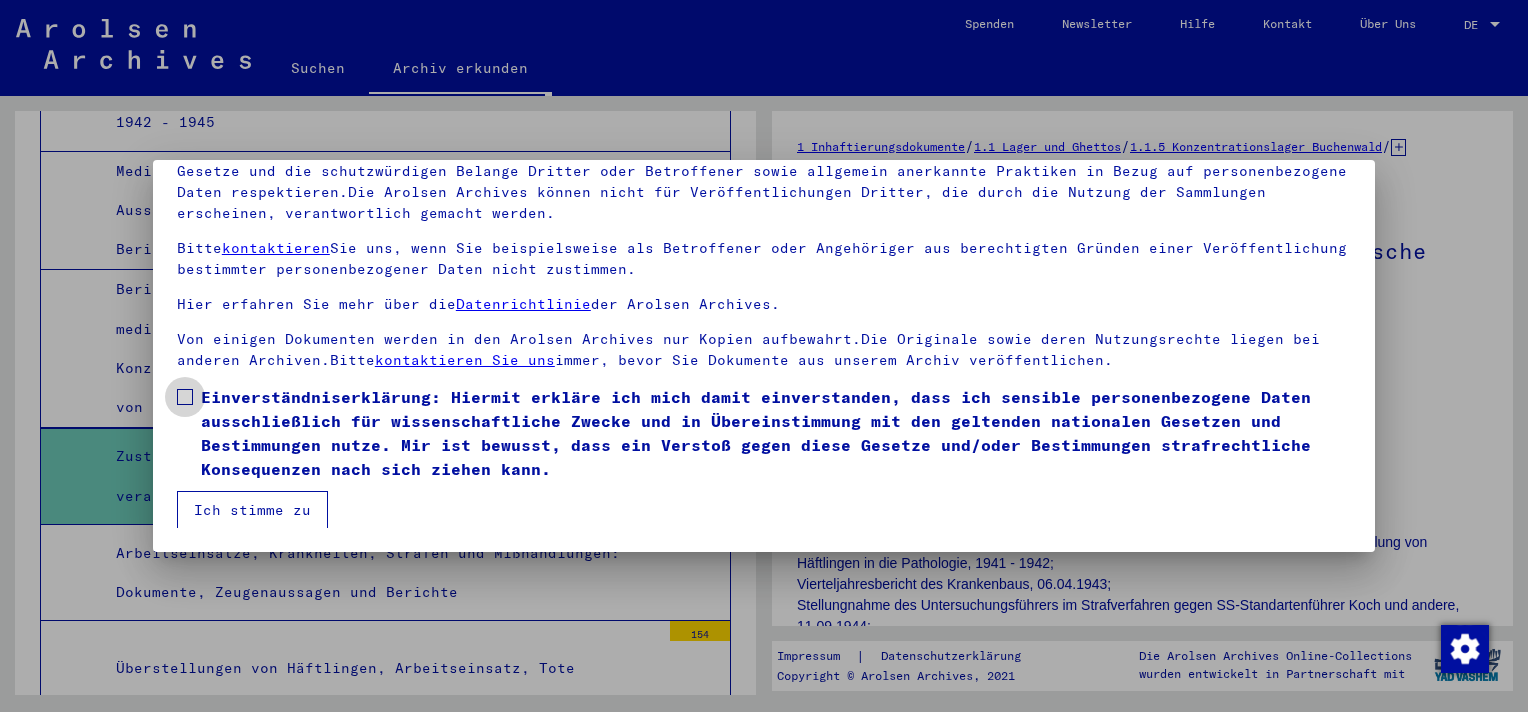 click at bounding box center [185, 397] 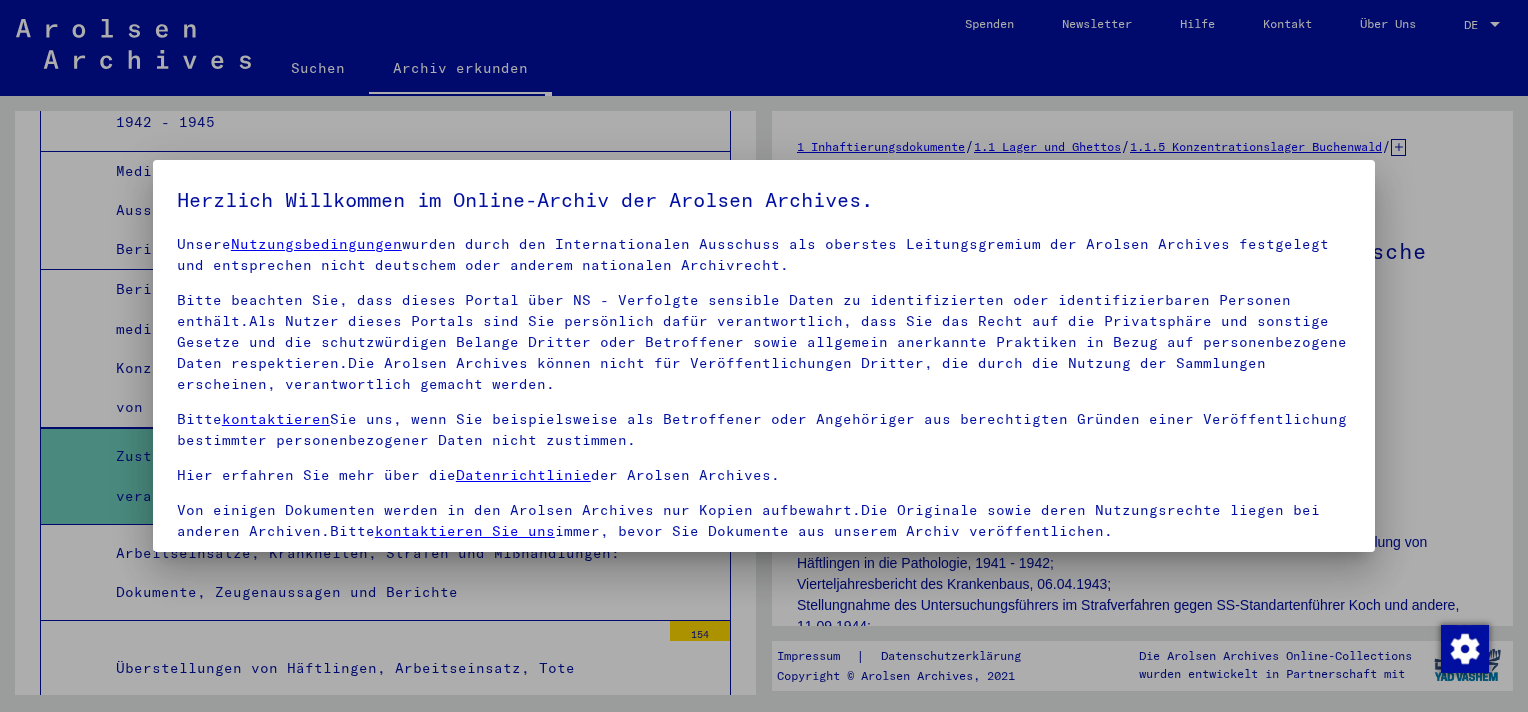 scroll, scrollTop: 171, scrollLeft: 0, axis: vertical 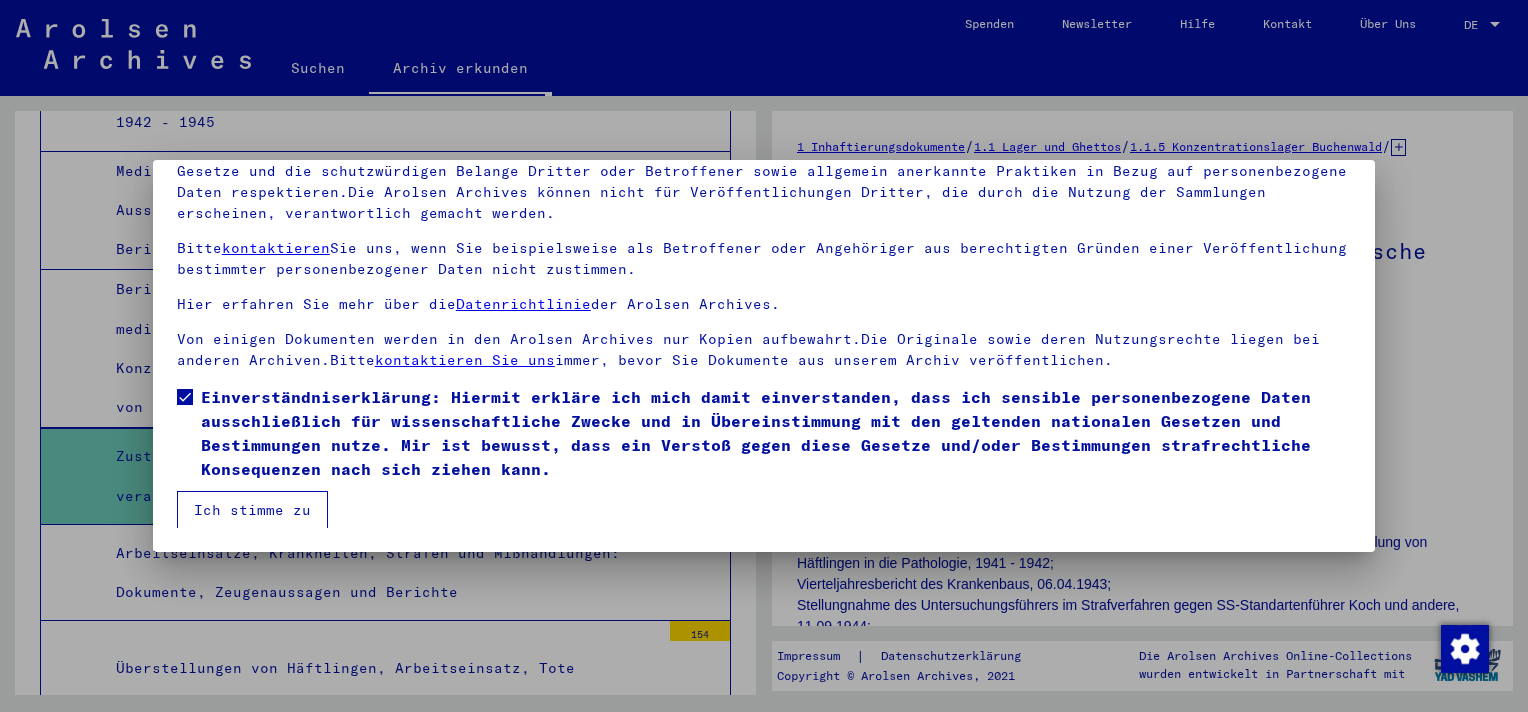 click on "Ich stimme zu" at bounding box center [252, 510] 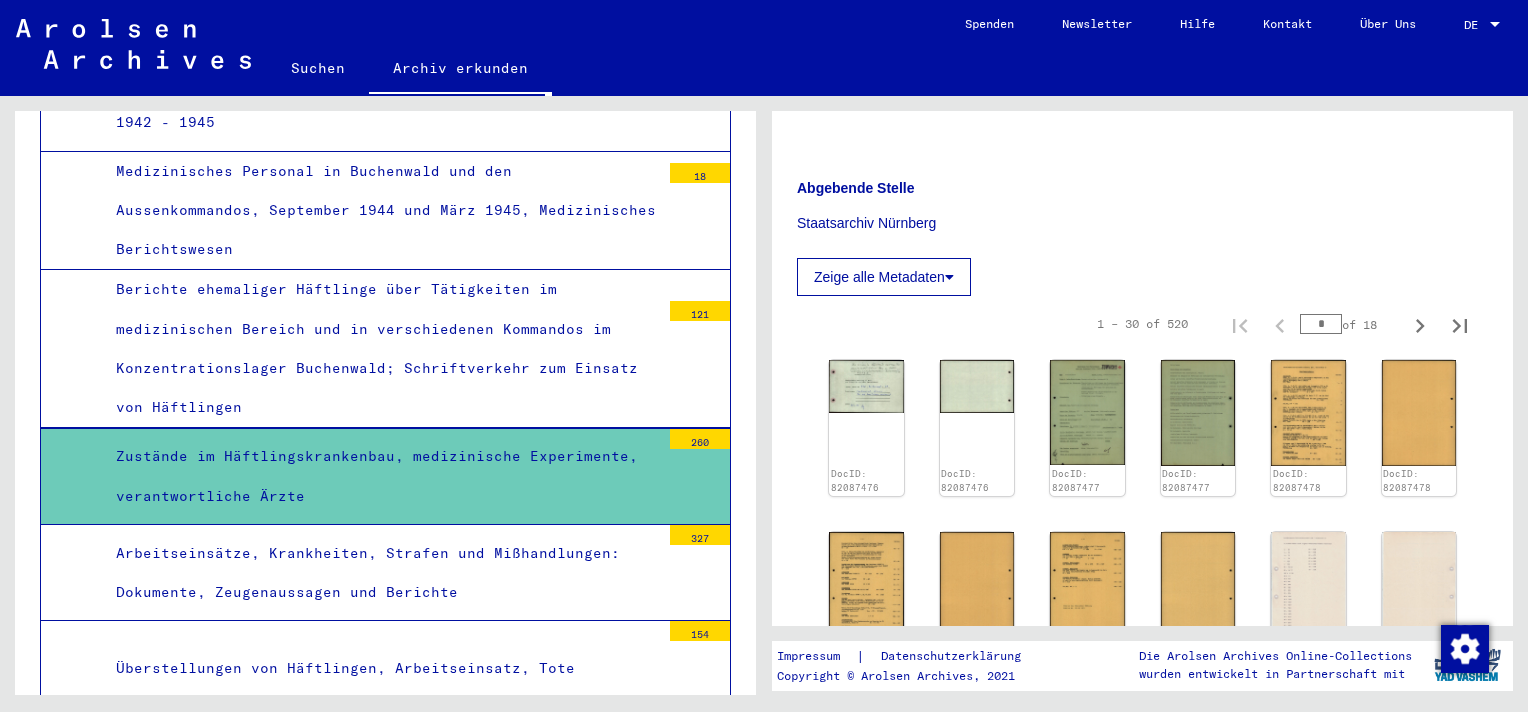 scroll, scrollTop: 1000, scrollLeft: 0, axis: vertical 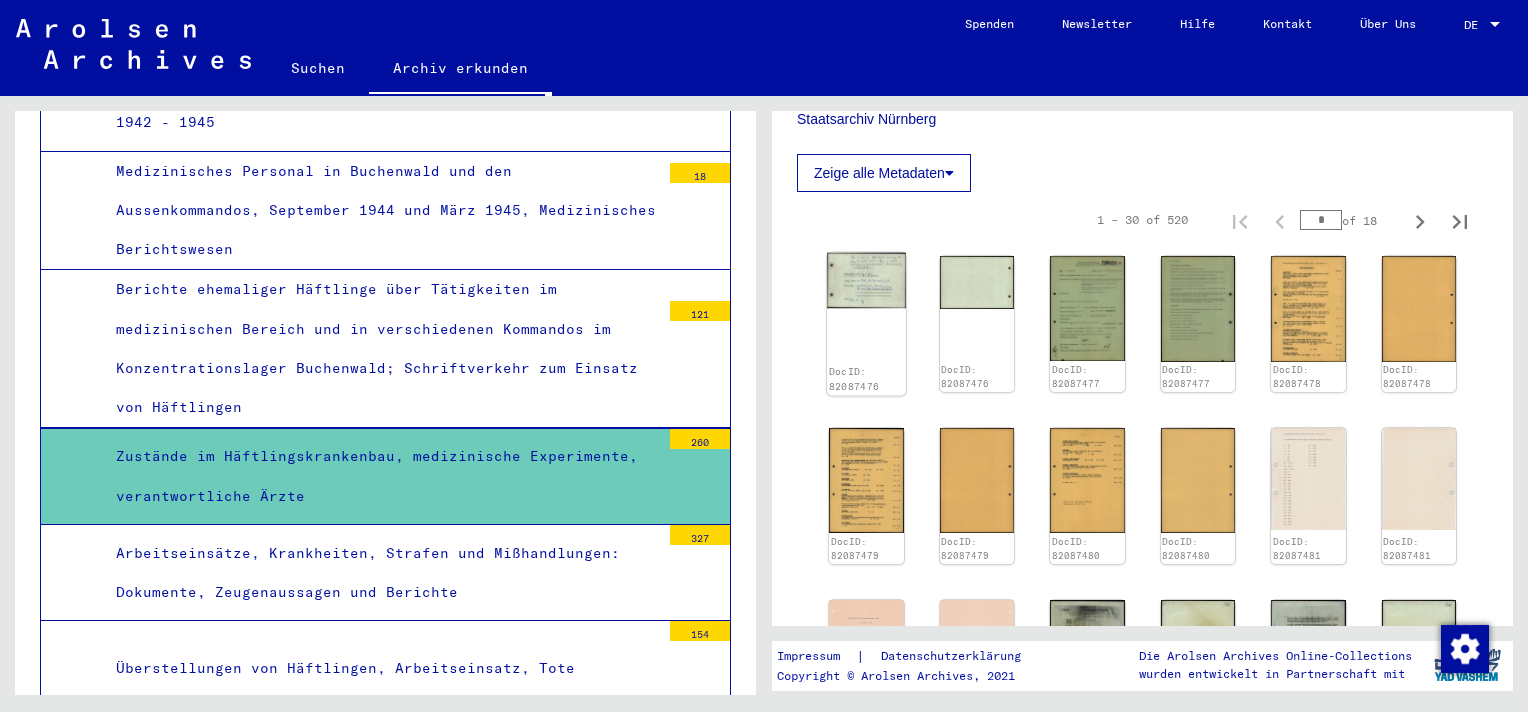 click 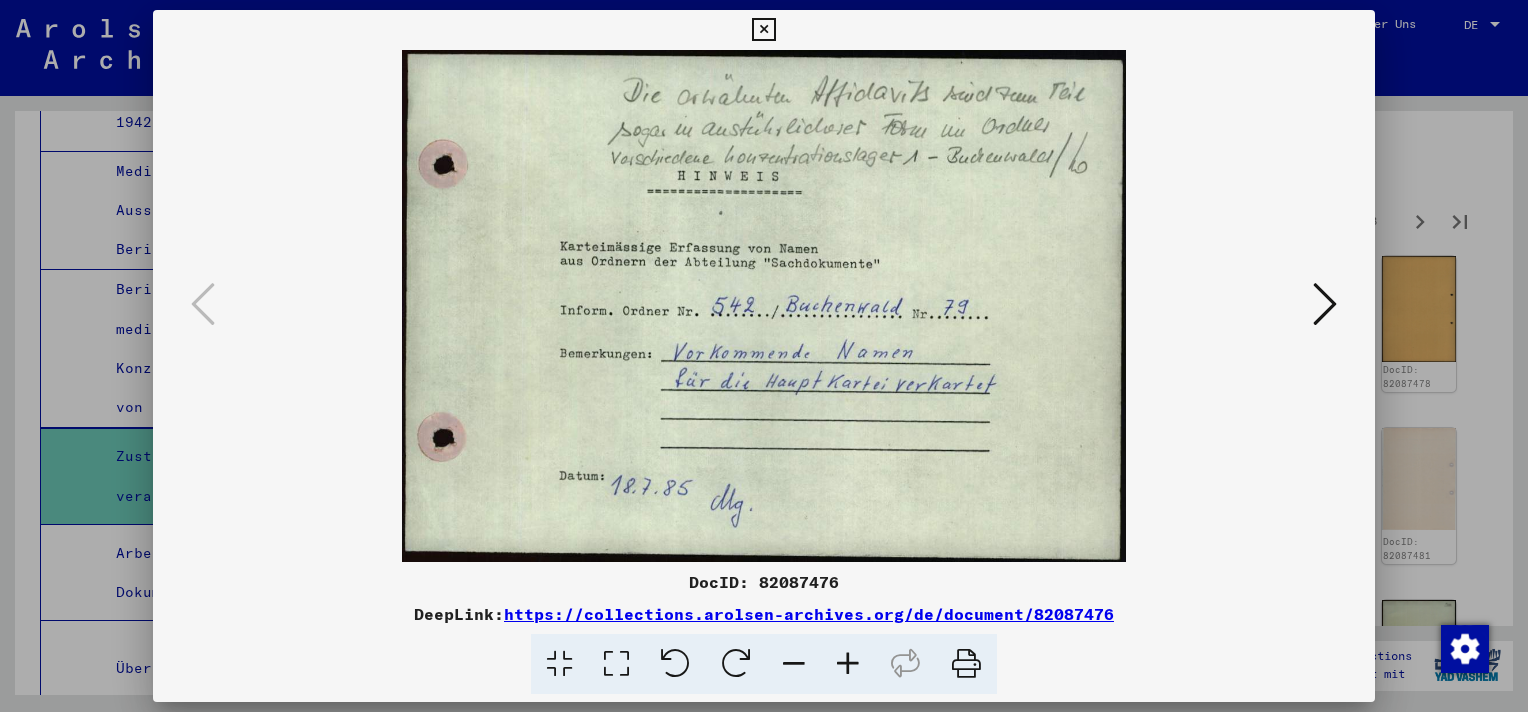 click at bounding box center [1325, 304] 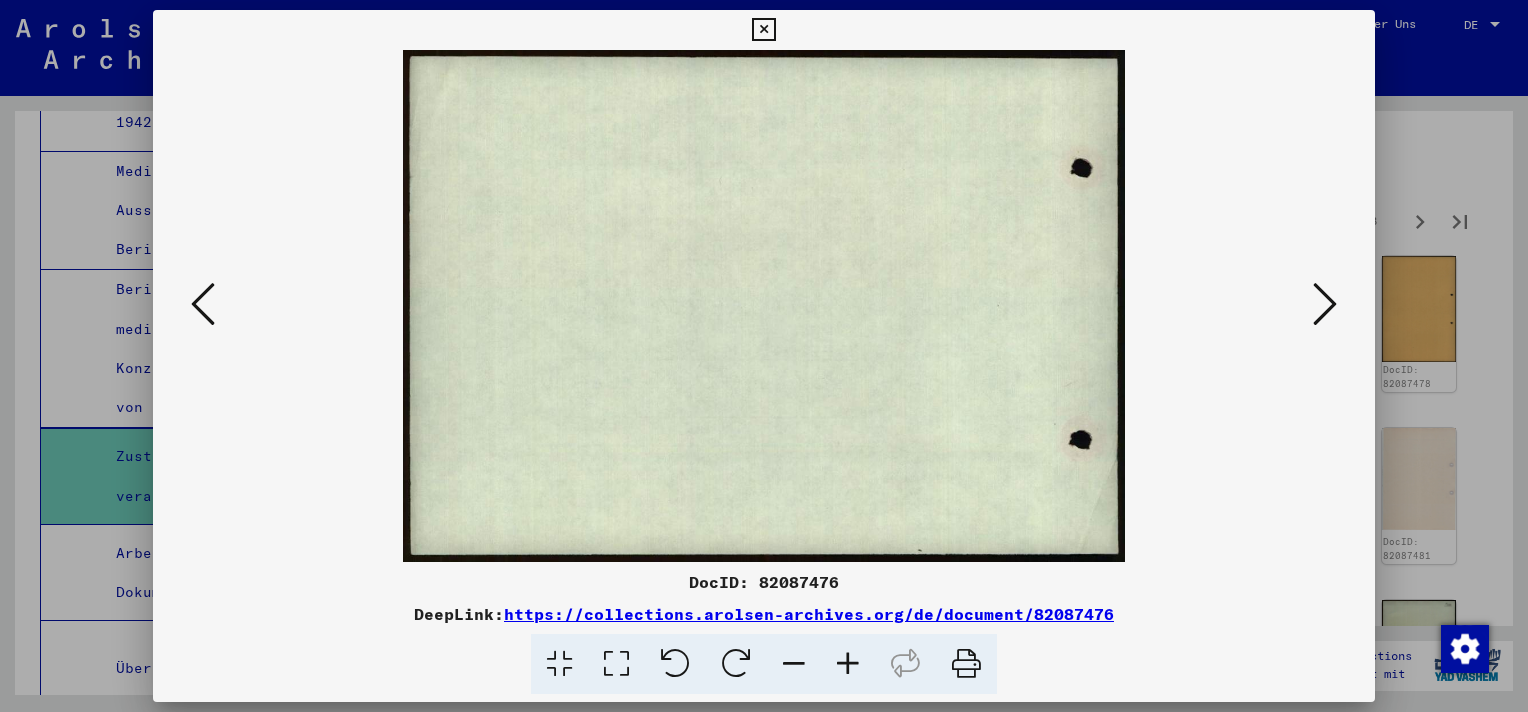 click at bounding box center [1325, 304] 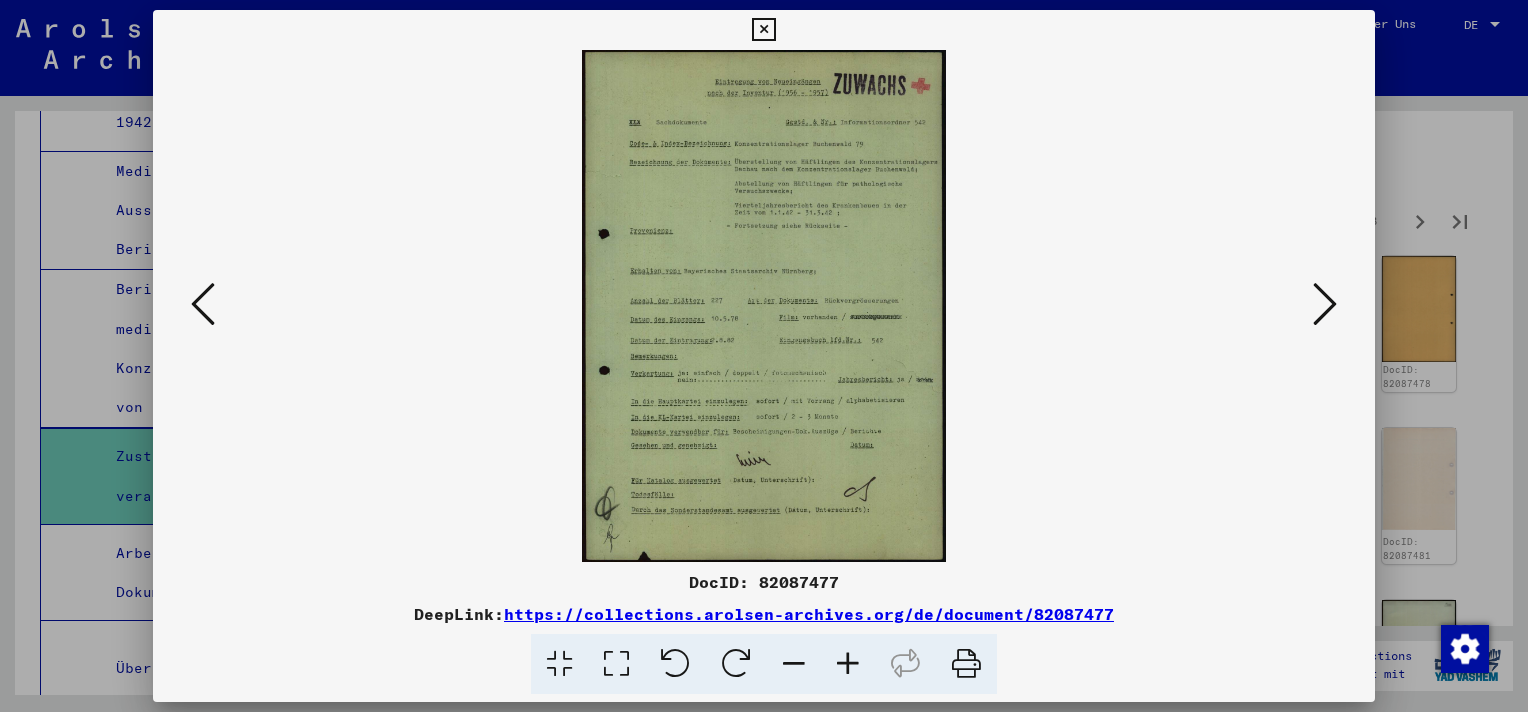 click at bounding box center [848, 664] 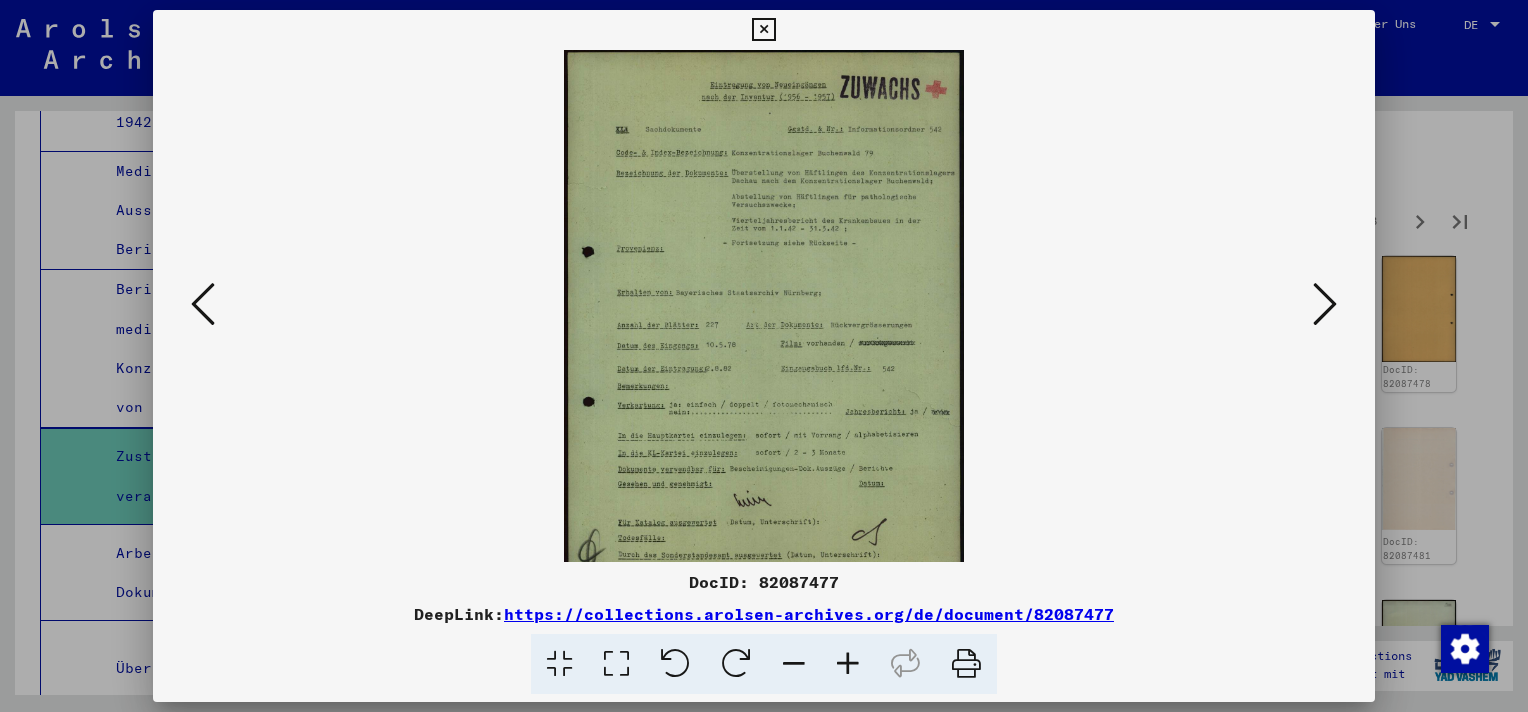 click at bounding box center [848, 664] 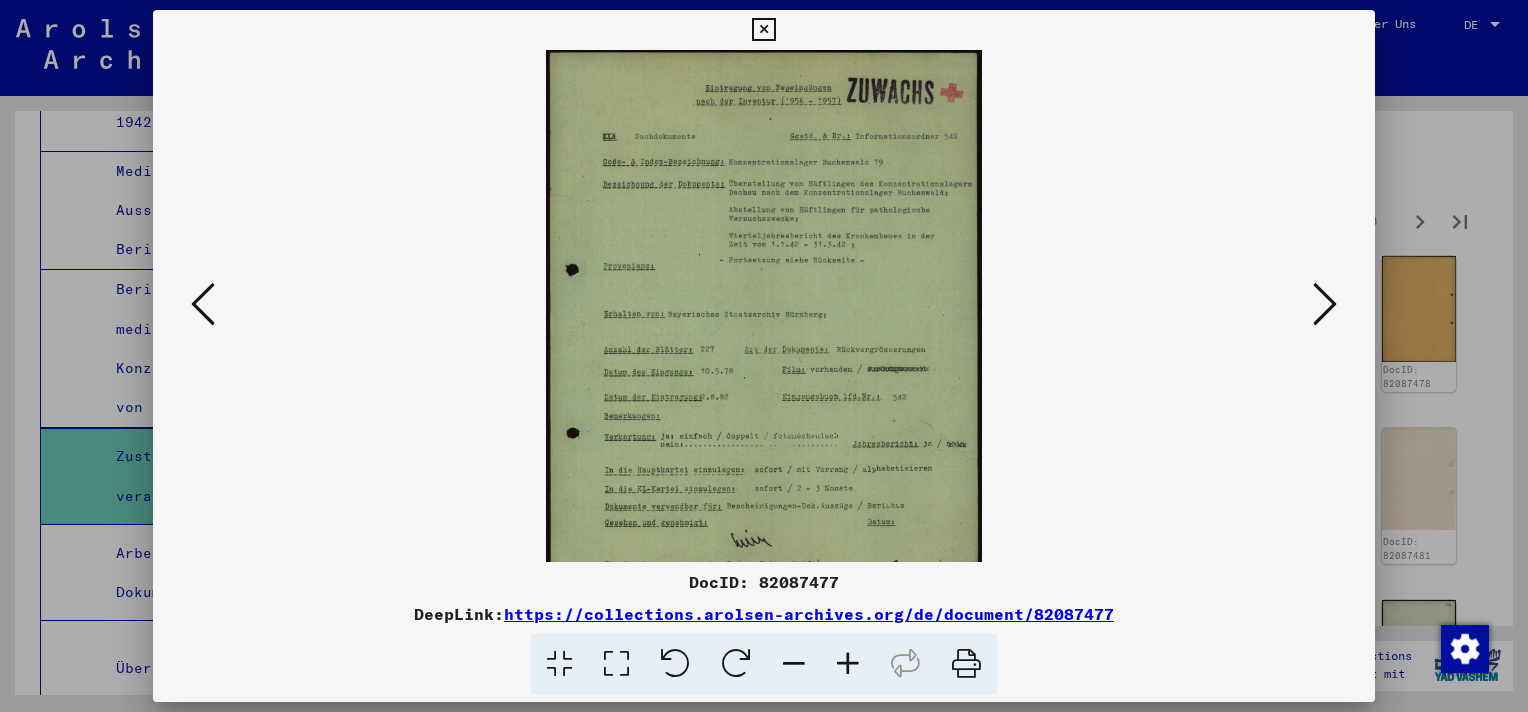 click at bounding box center (848, 664) 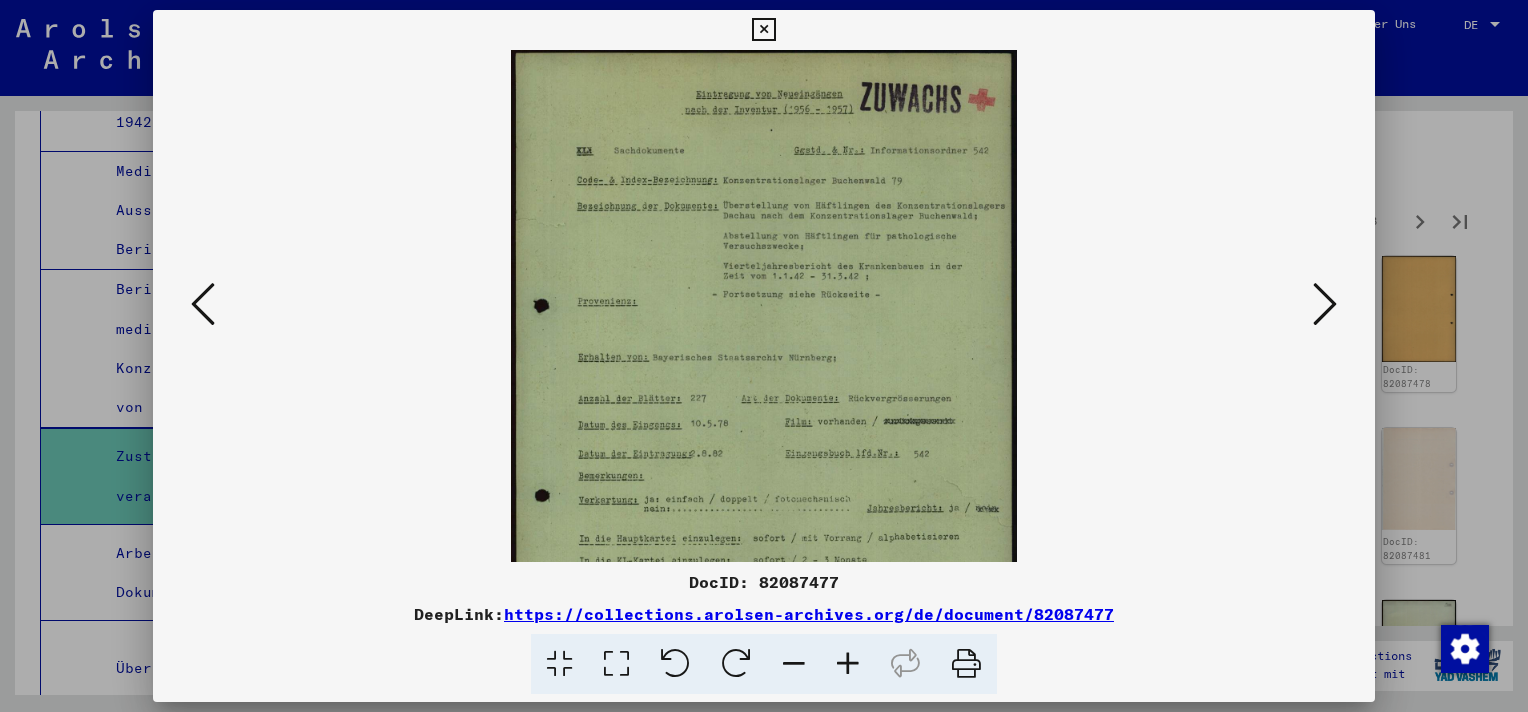 click at bounding box center [848, 664] 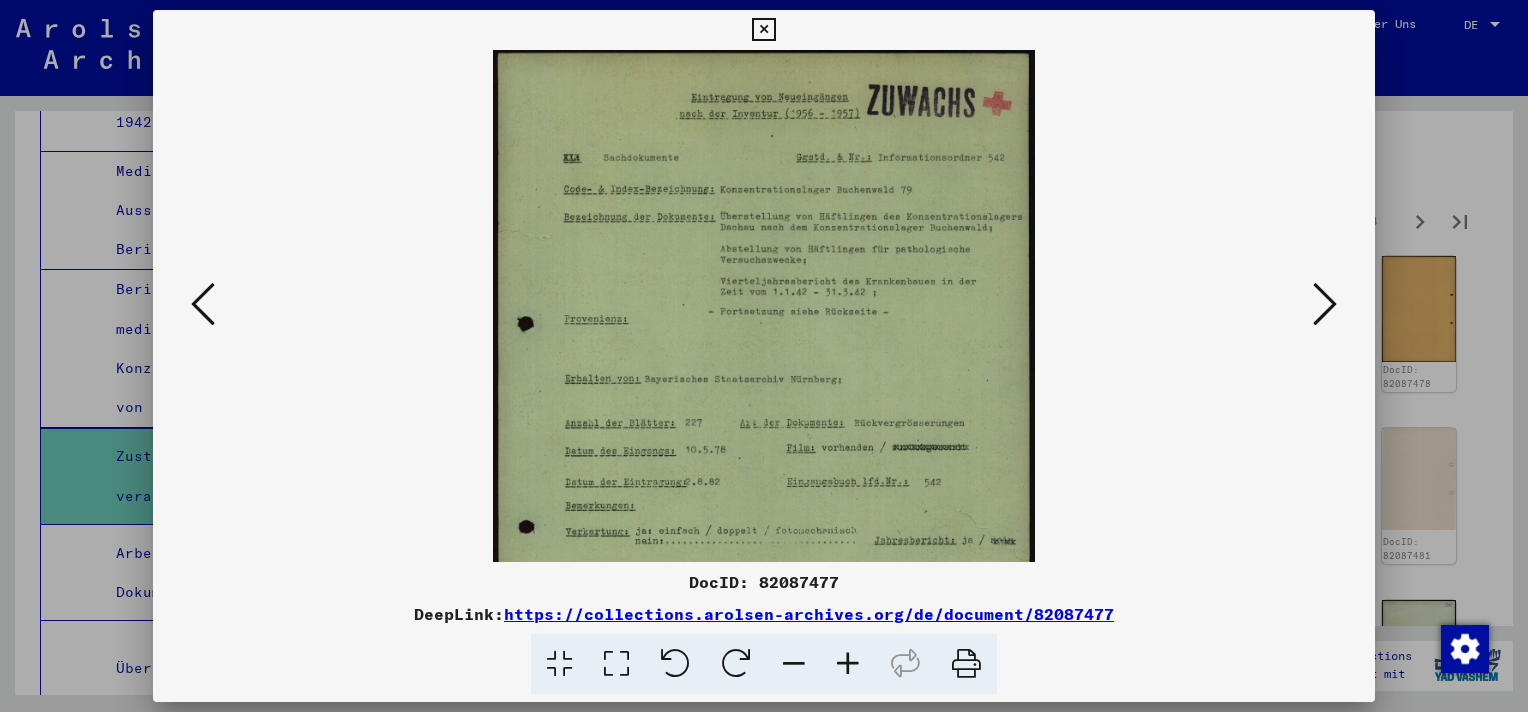 click at bounding box center (848, 664) 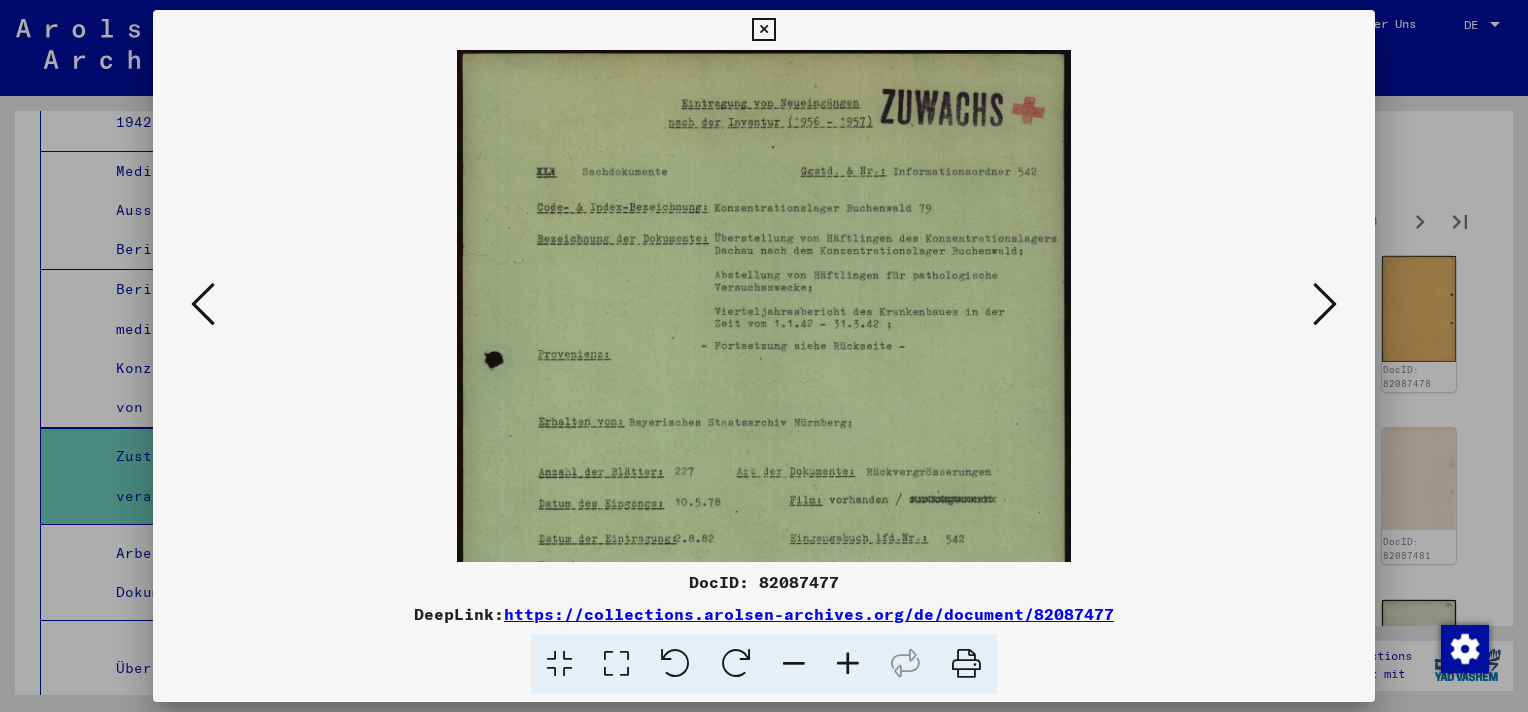 click at bounding box center (848, 664) 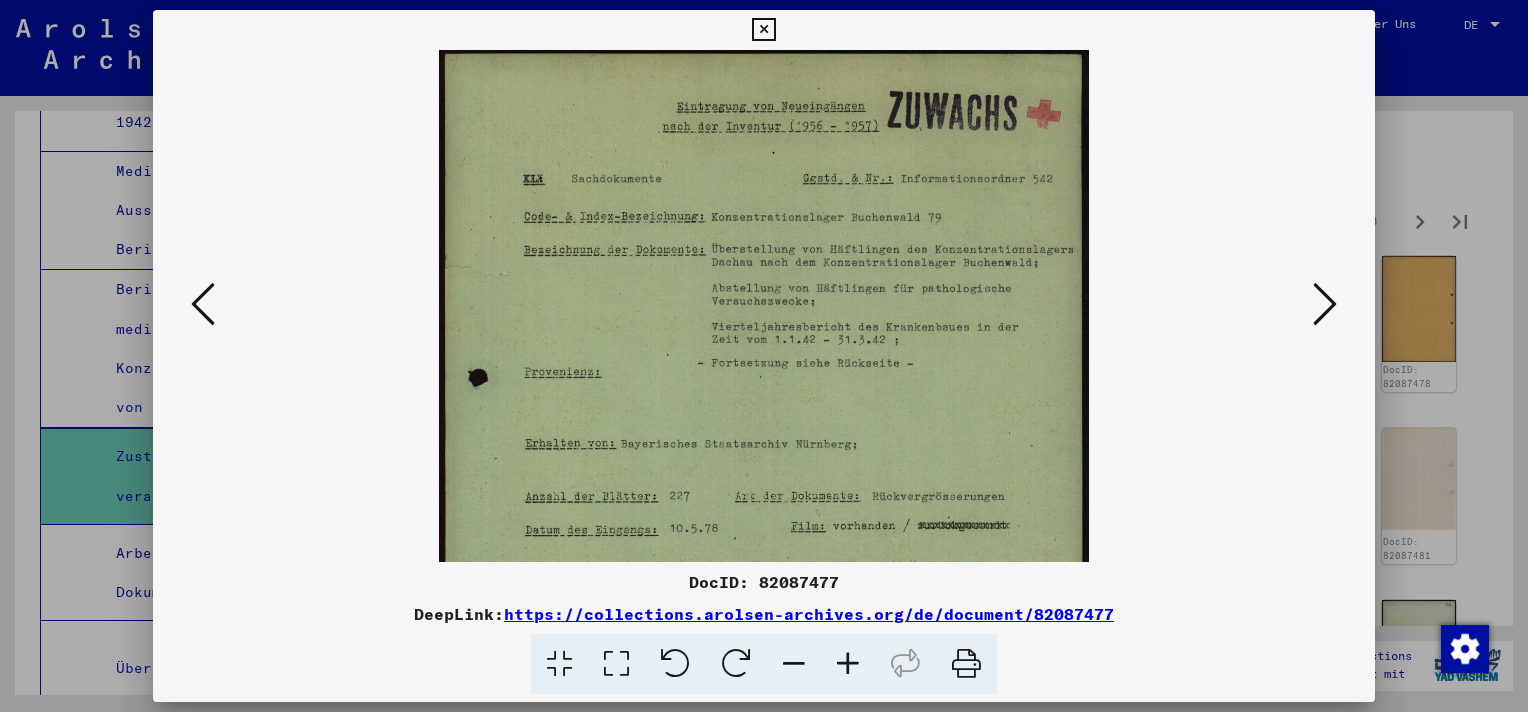 drag, startPoint x: 861, startPoint y: 400, endPoint x: 861, endPoint y: 249, distance: 151 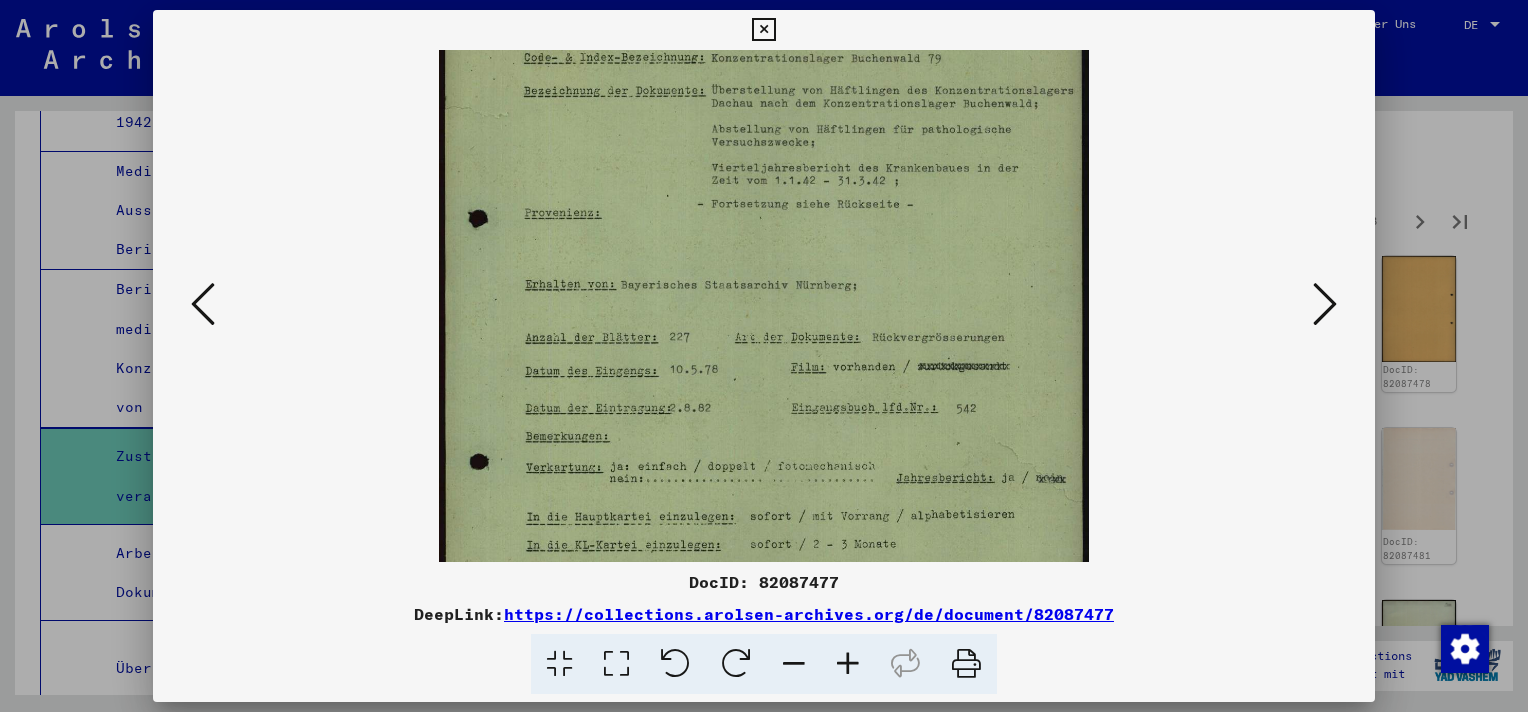 drag, startPoint x: 885, startPoint y: 446, endPoint x: 900, endPoint y: 208, distance: 238.47221 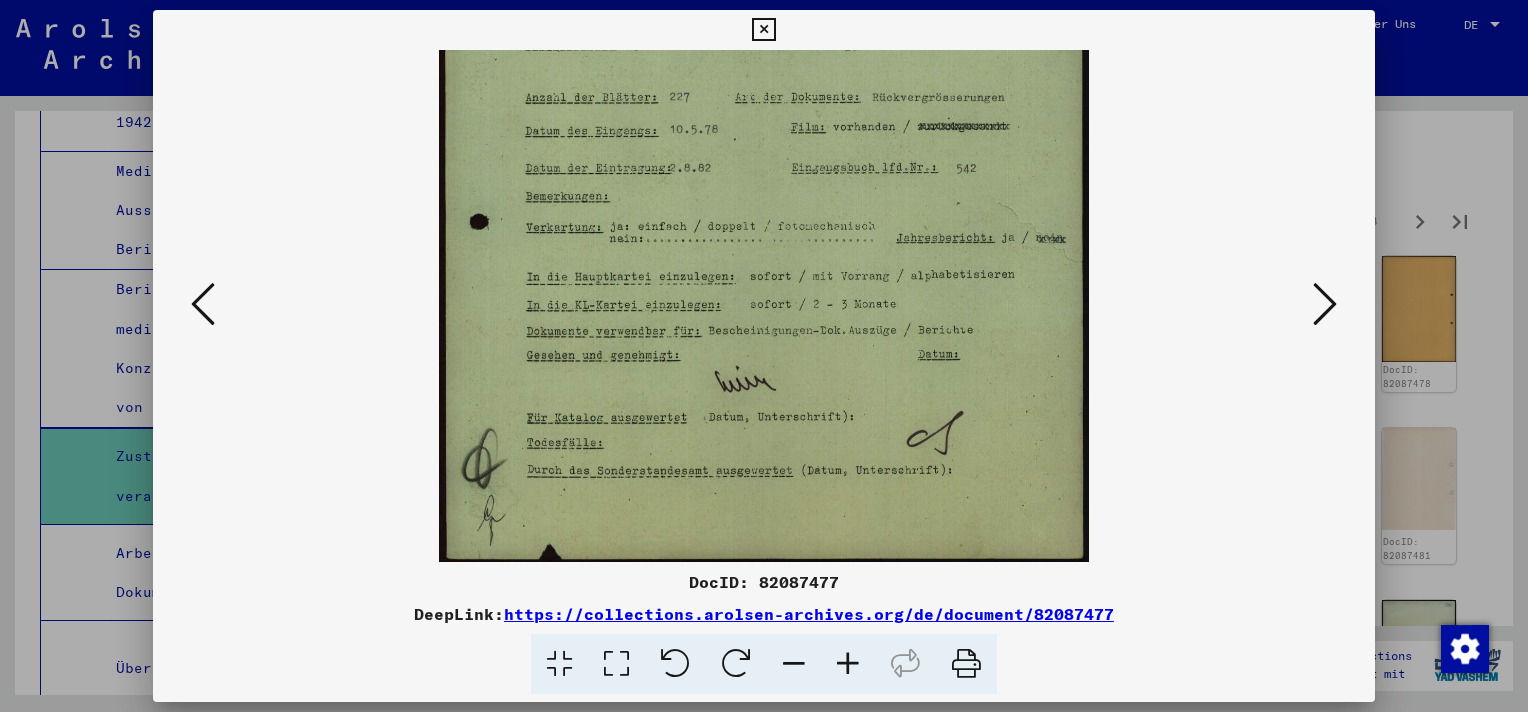 scroll, scrollTop: 400, scrollLeft: 0, axis: vertical 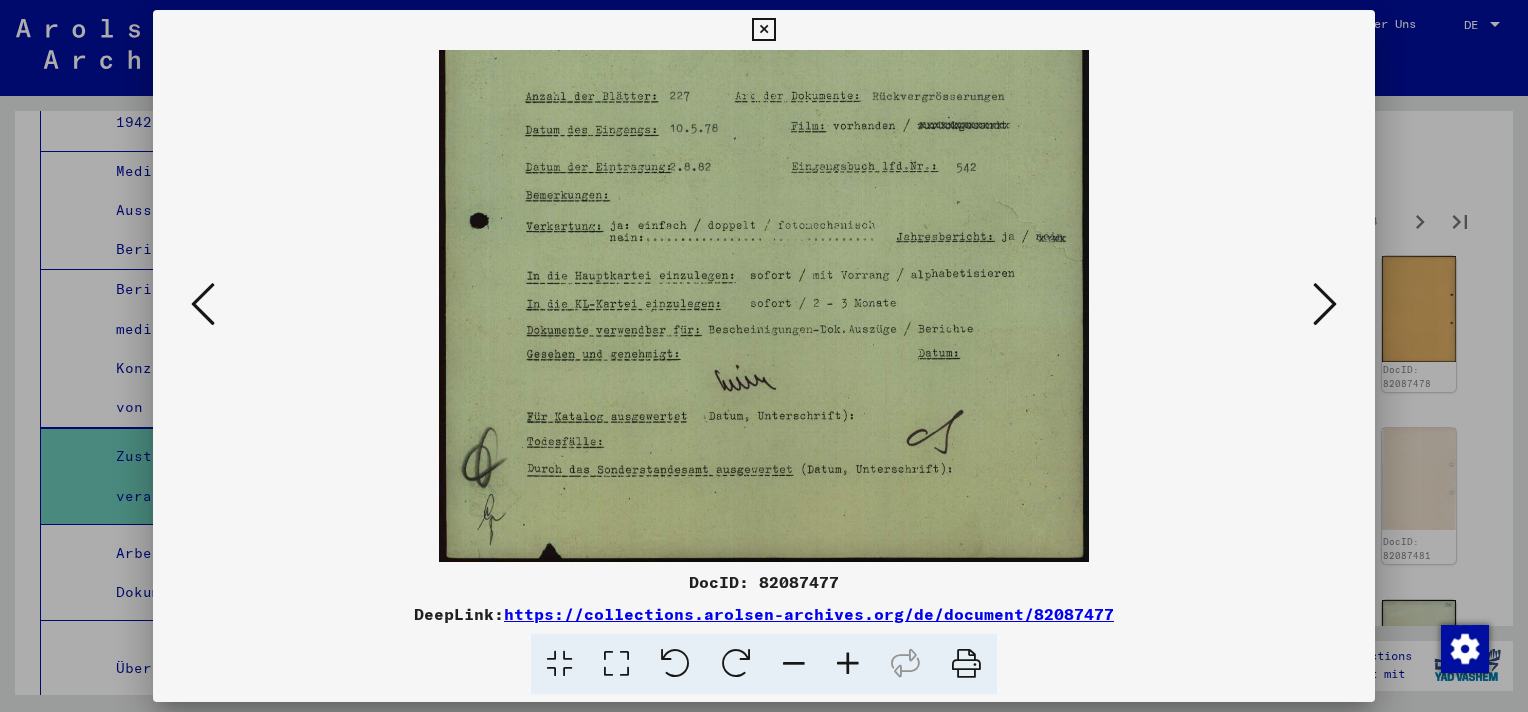 drag, startPoint x: 859, startPoint y: 496, endPoint x: 857, endPoint y: 241, distance: 255.00784 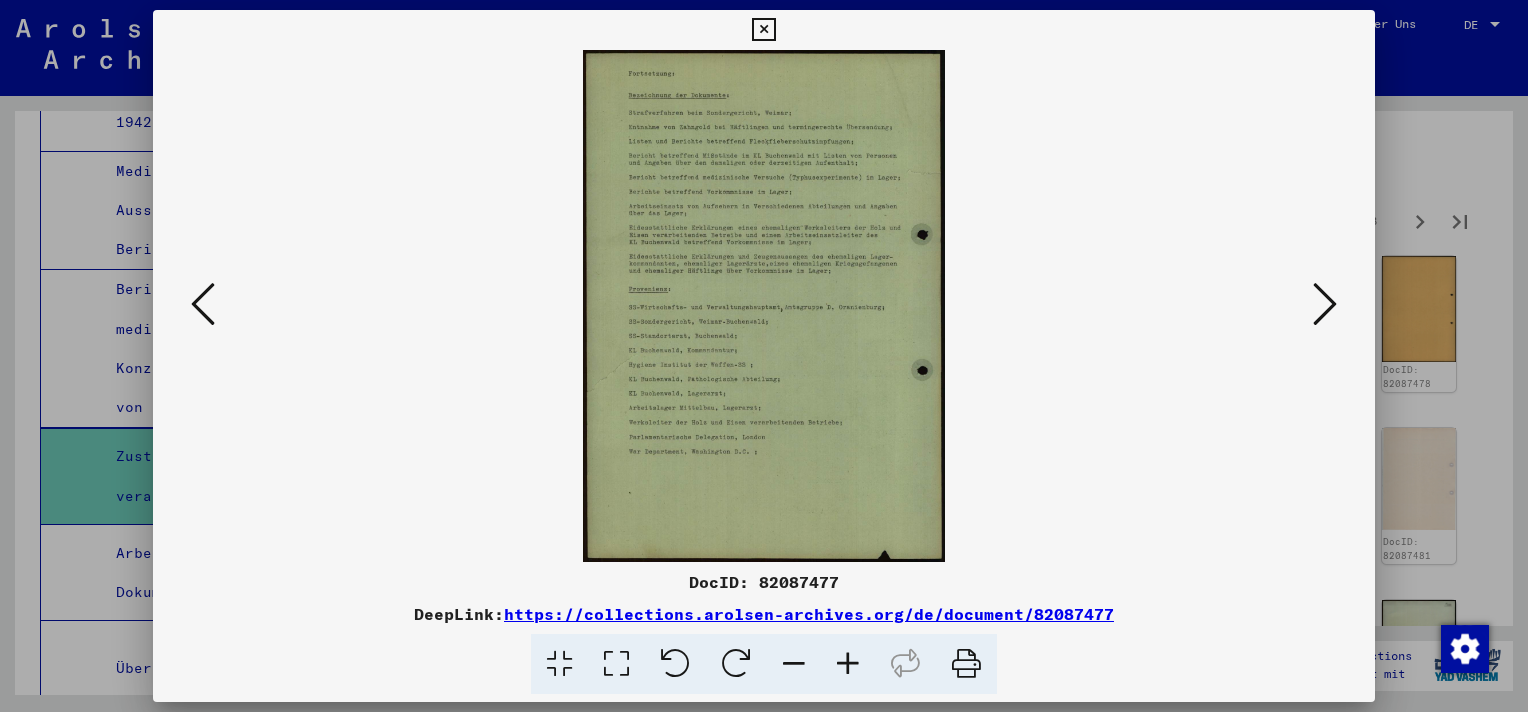 scroll, scrollTop: 0, scrollLeft: 0, axis: both 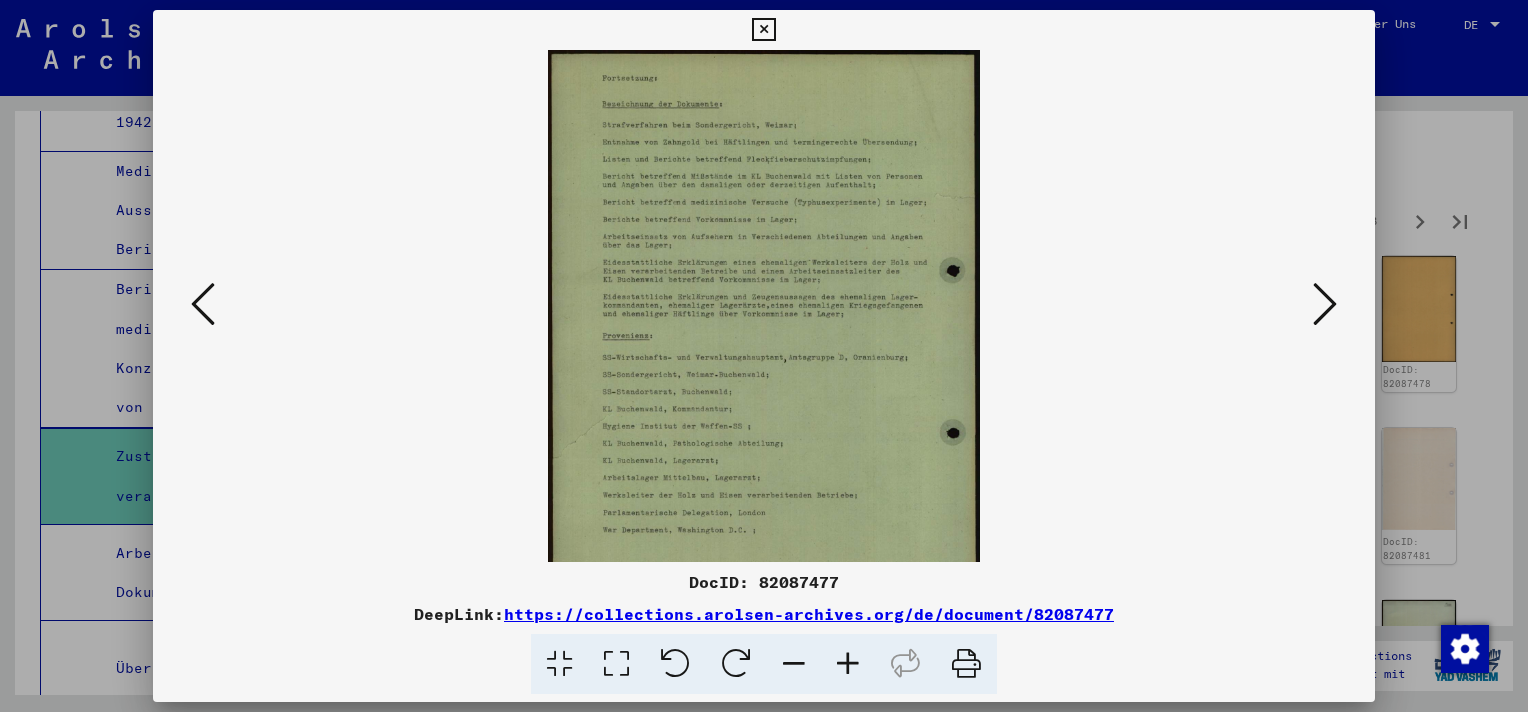 click at bounding box center (848, 664) 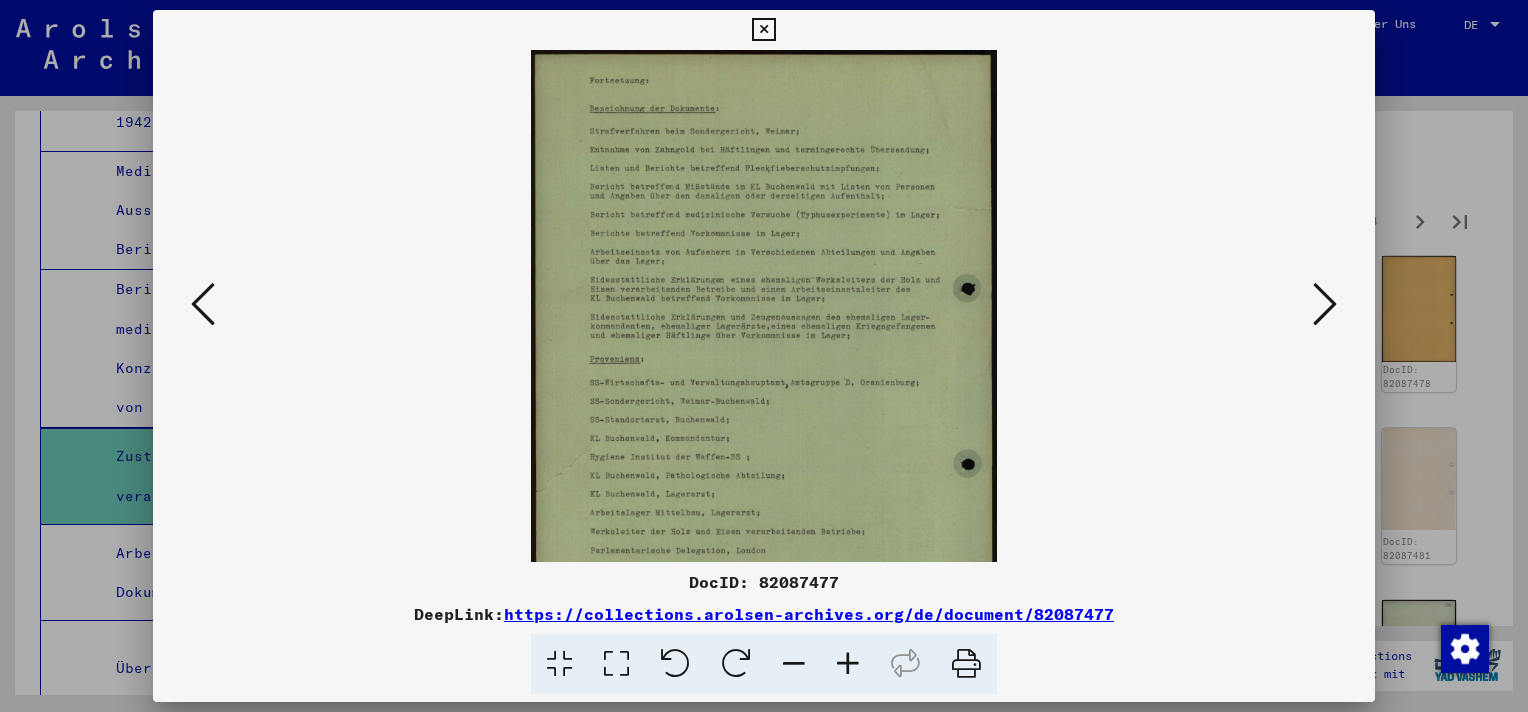 click at bounding box center (848, 664) 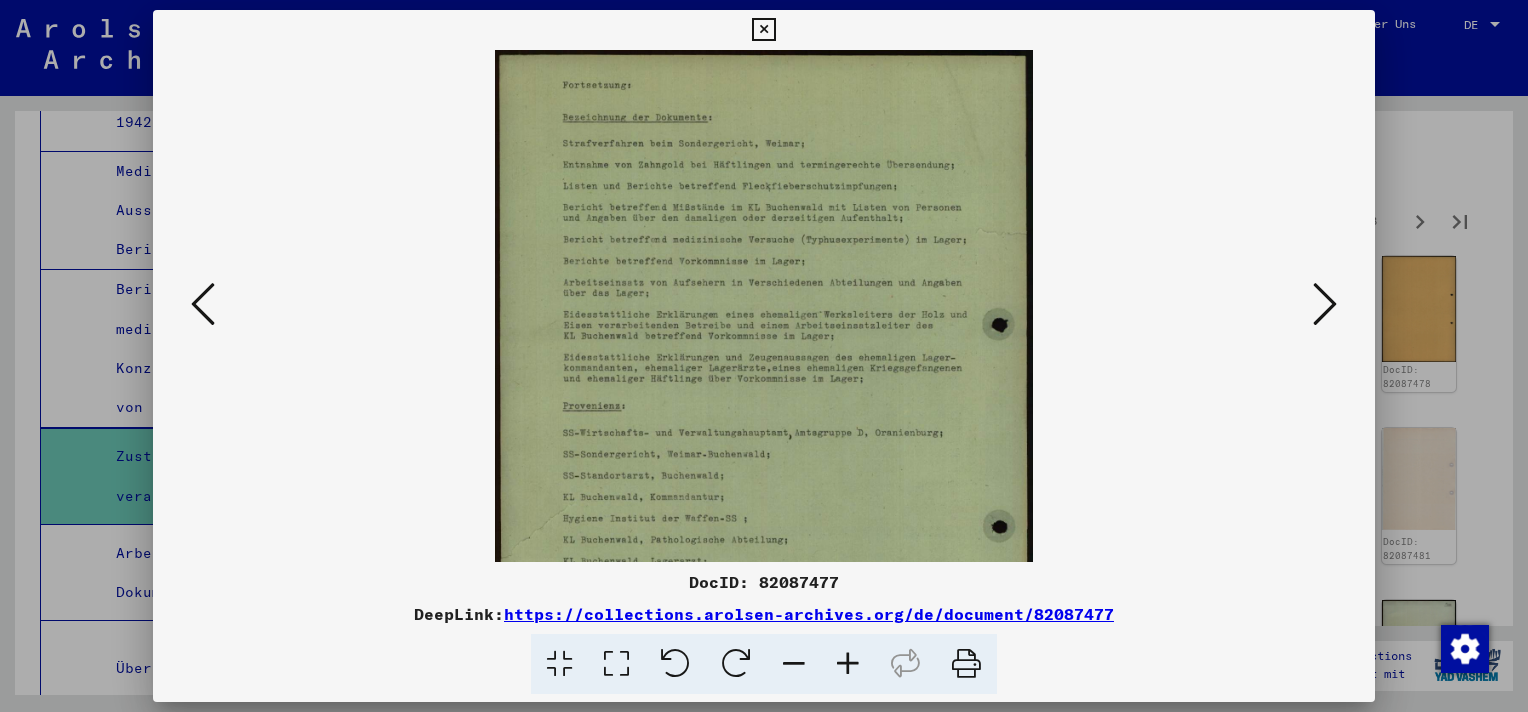 click at bounding box center [848, 664] 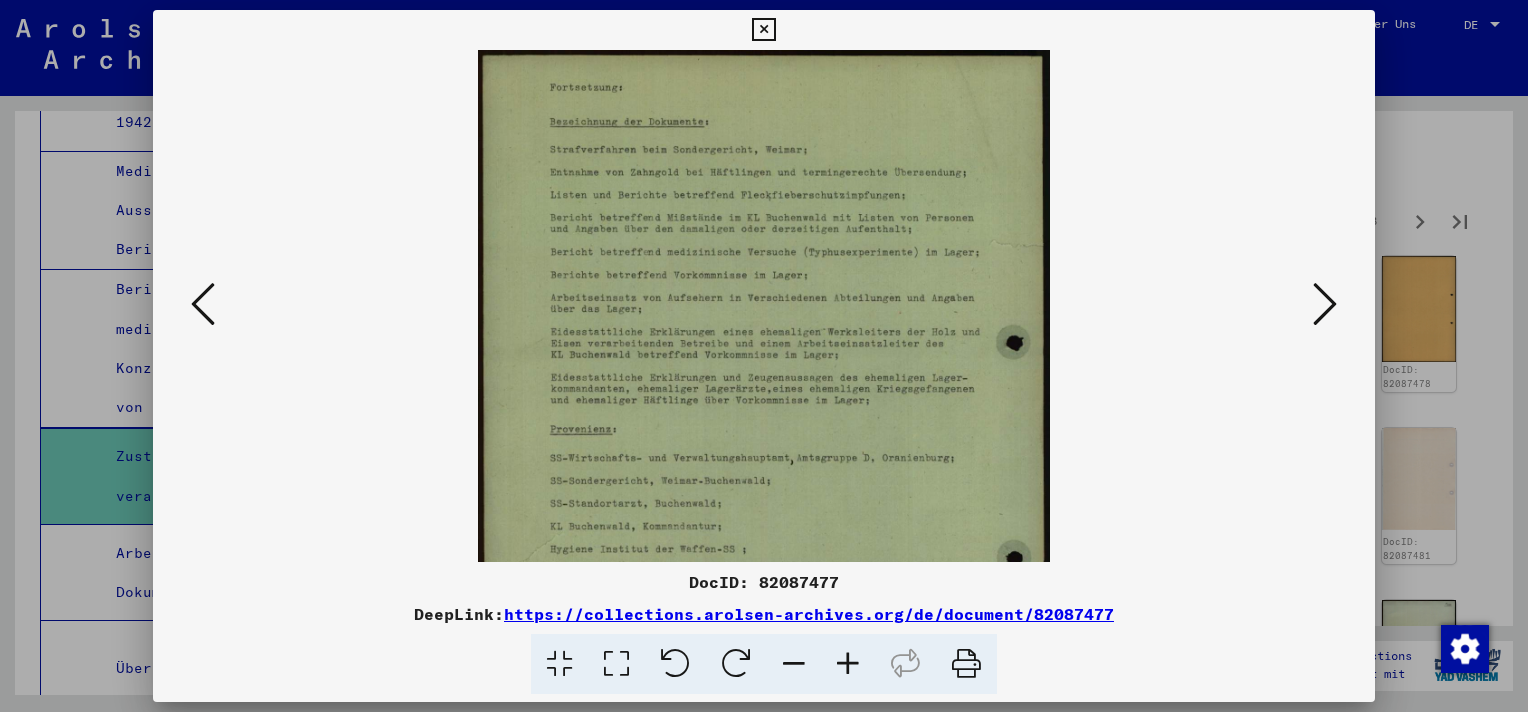 click at bounding box center (848, 664) 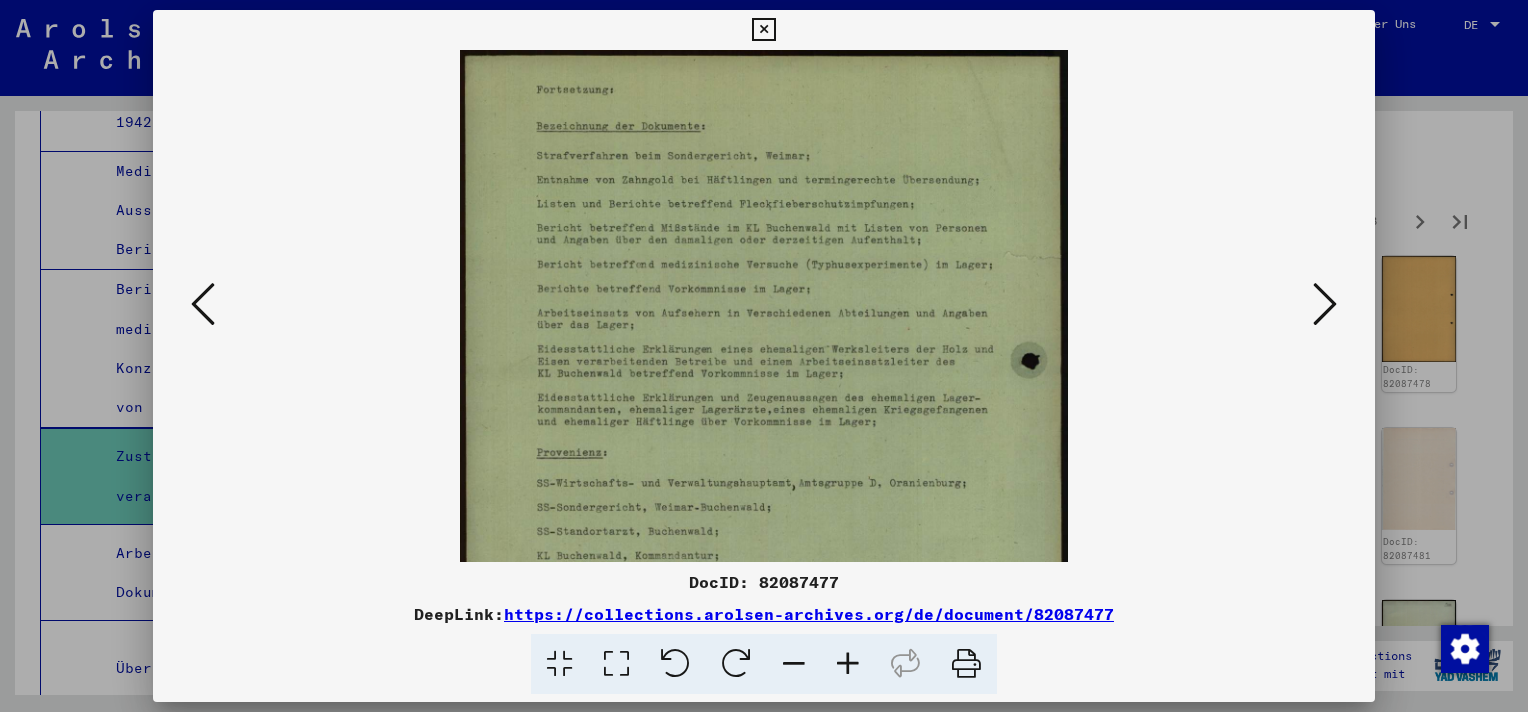 click at bounding box center [848, 664] 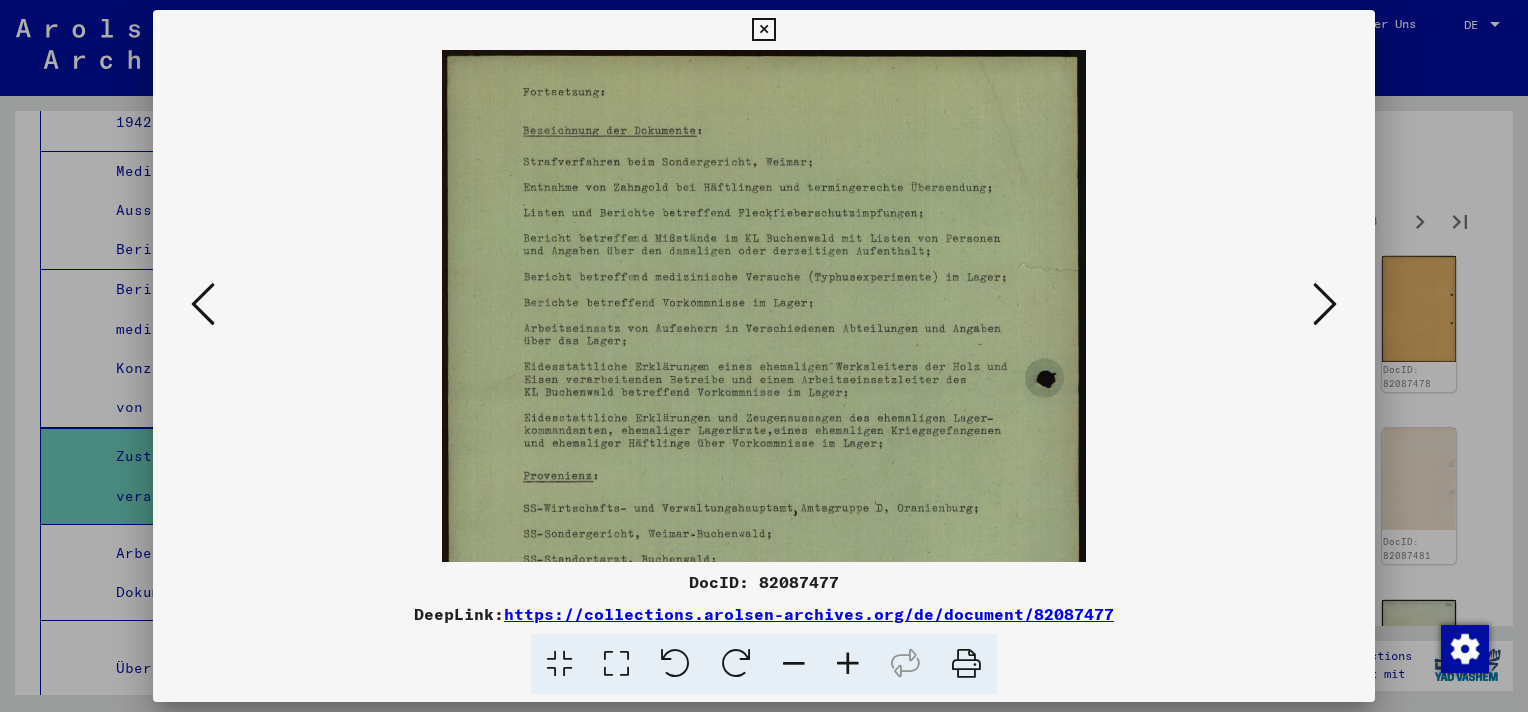 click at bounding box center (848, 664) 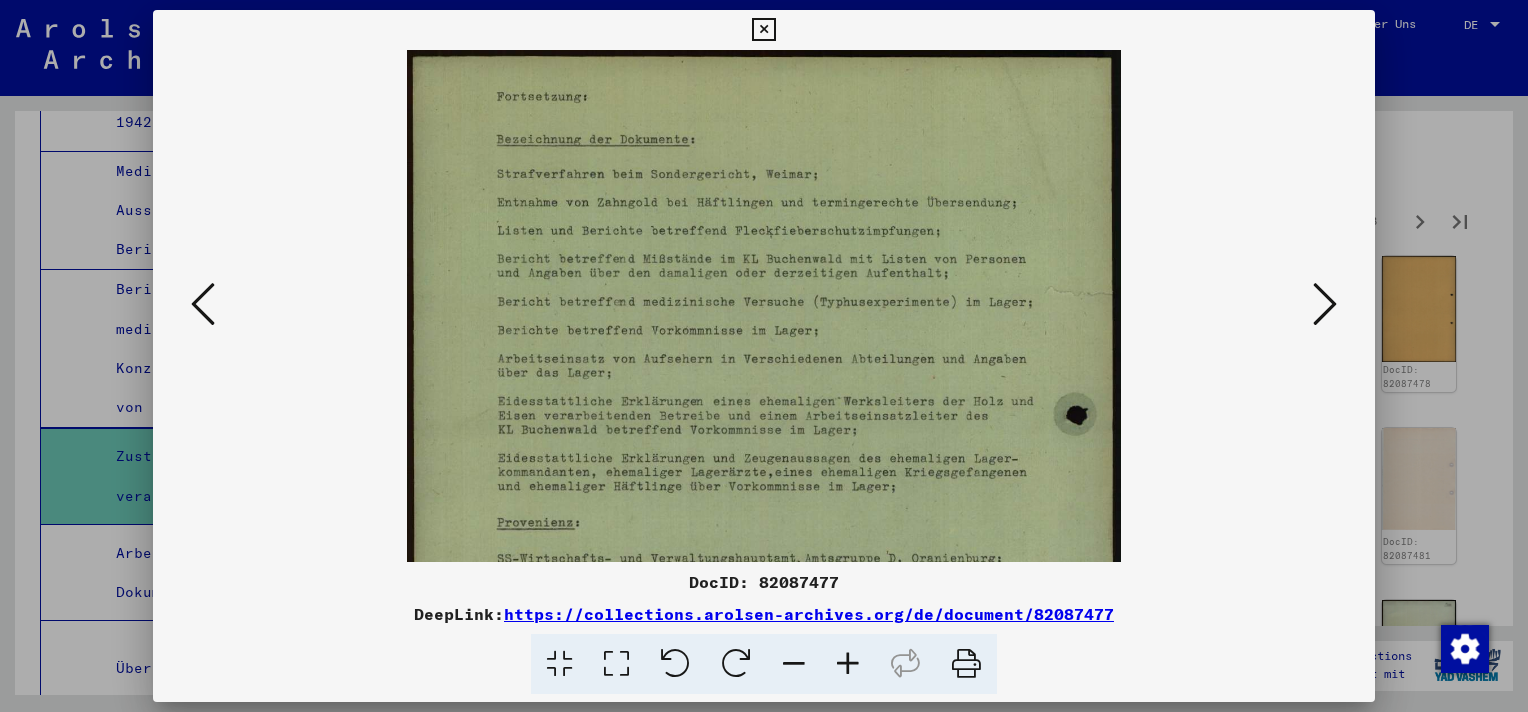 click at bounding box center (848, 664) 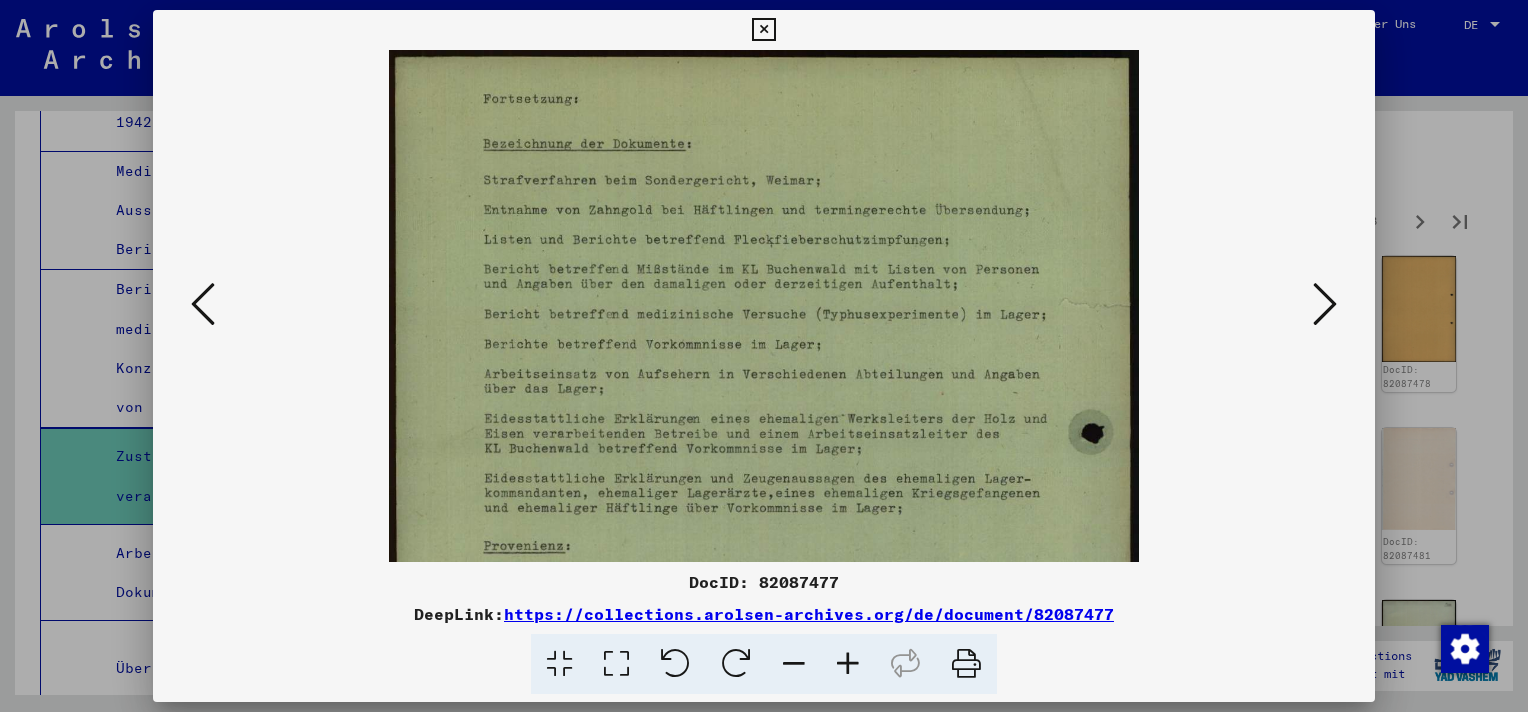 click at bounding box center [848, 664] 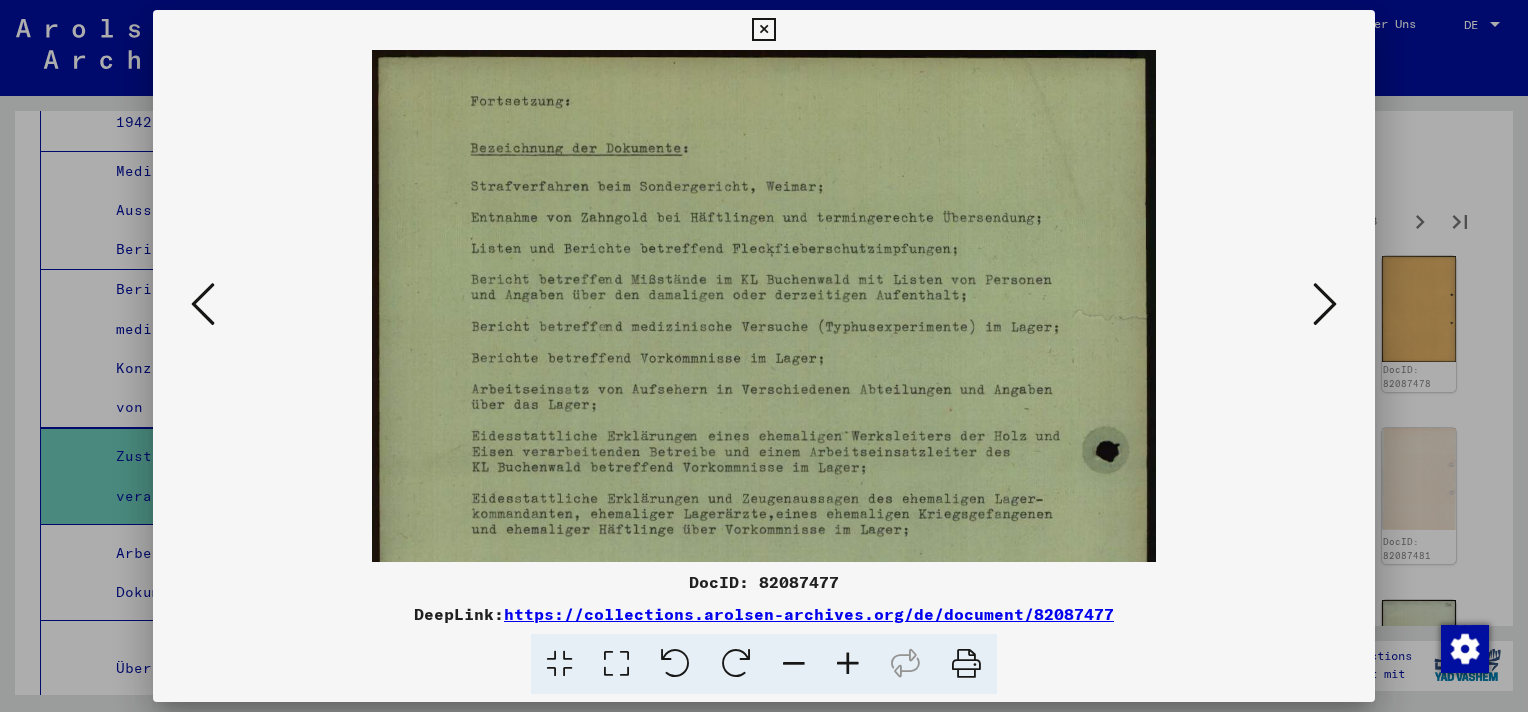click at bounding box center (848, 664) 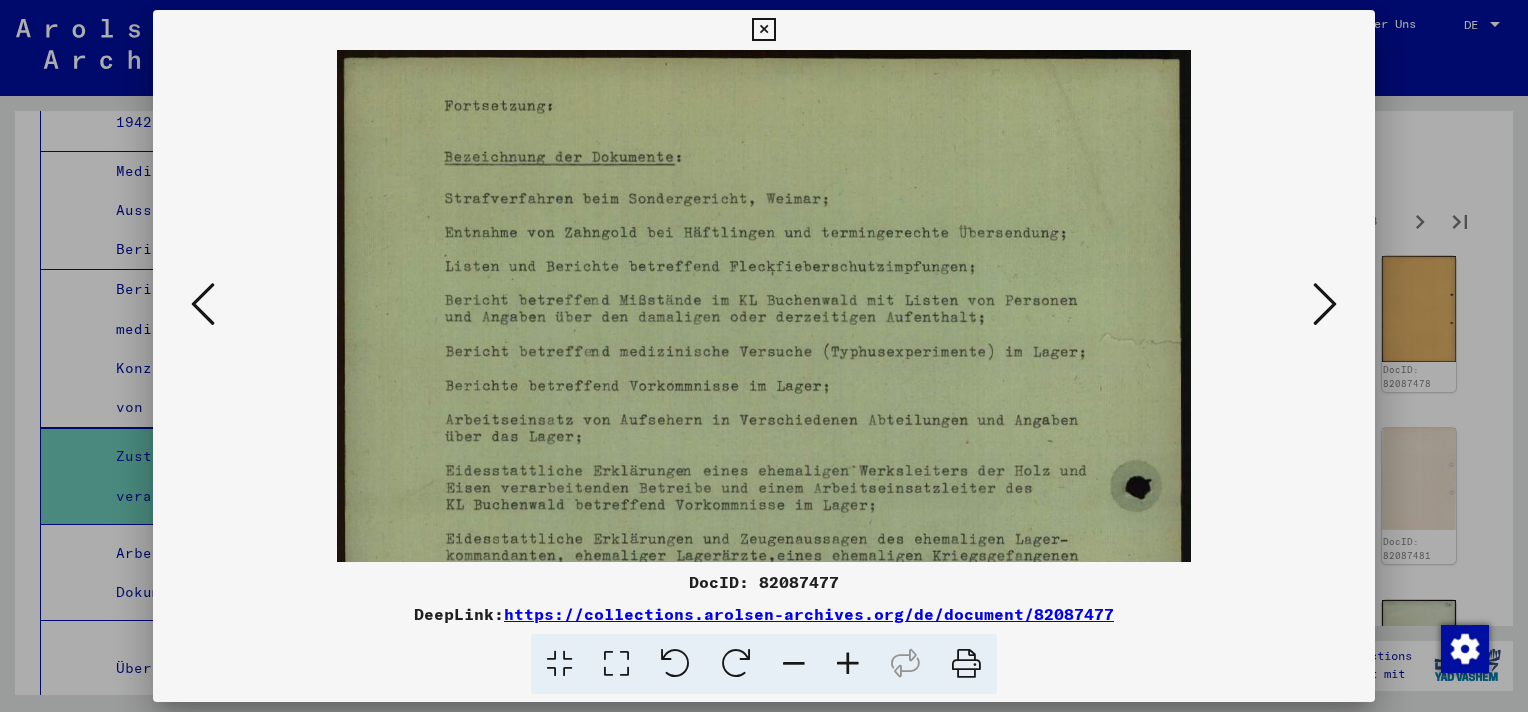 click at bounding box center (848, 664) 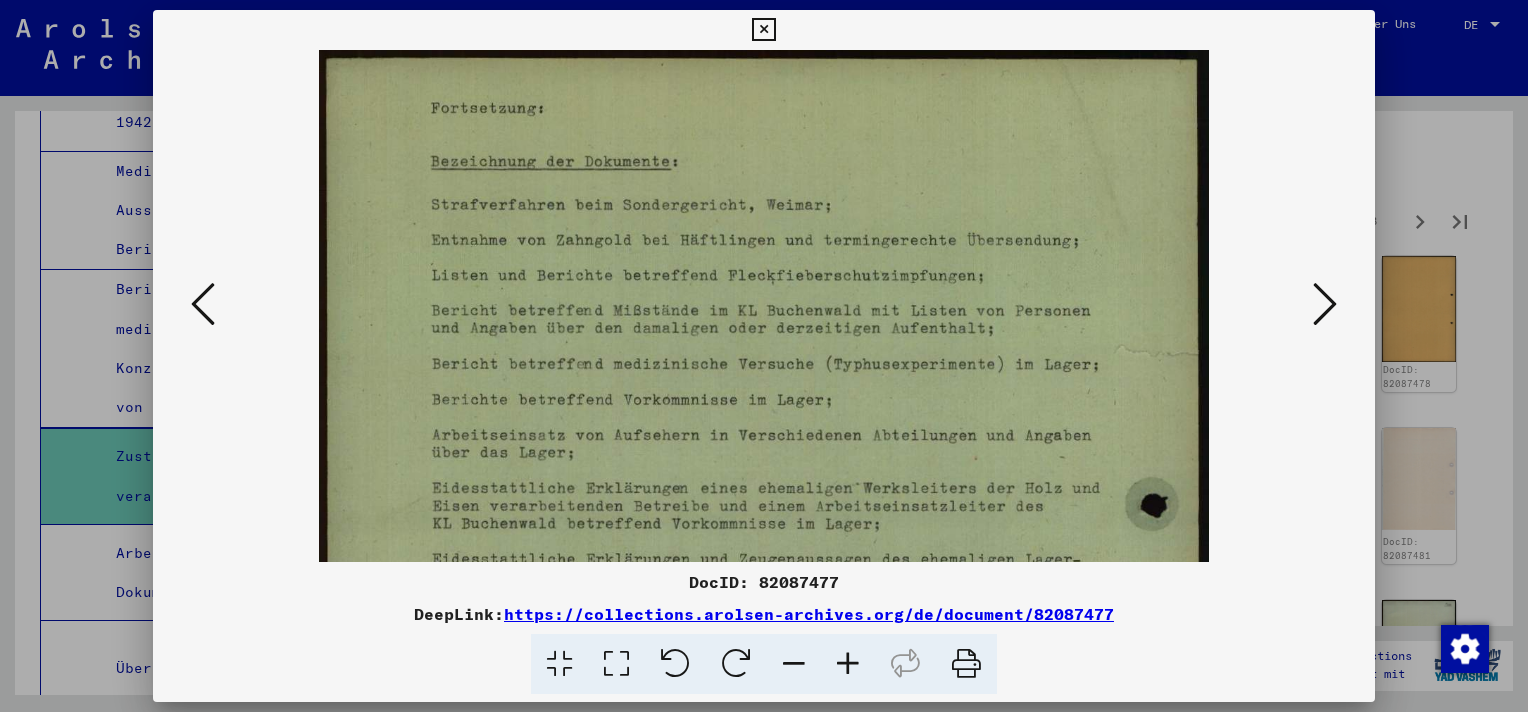 click at bounding box center [848, 664] 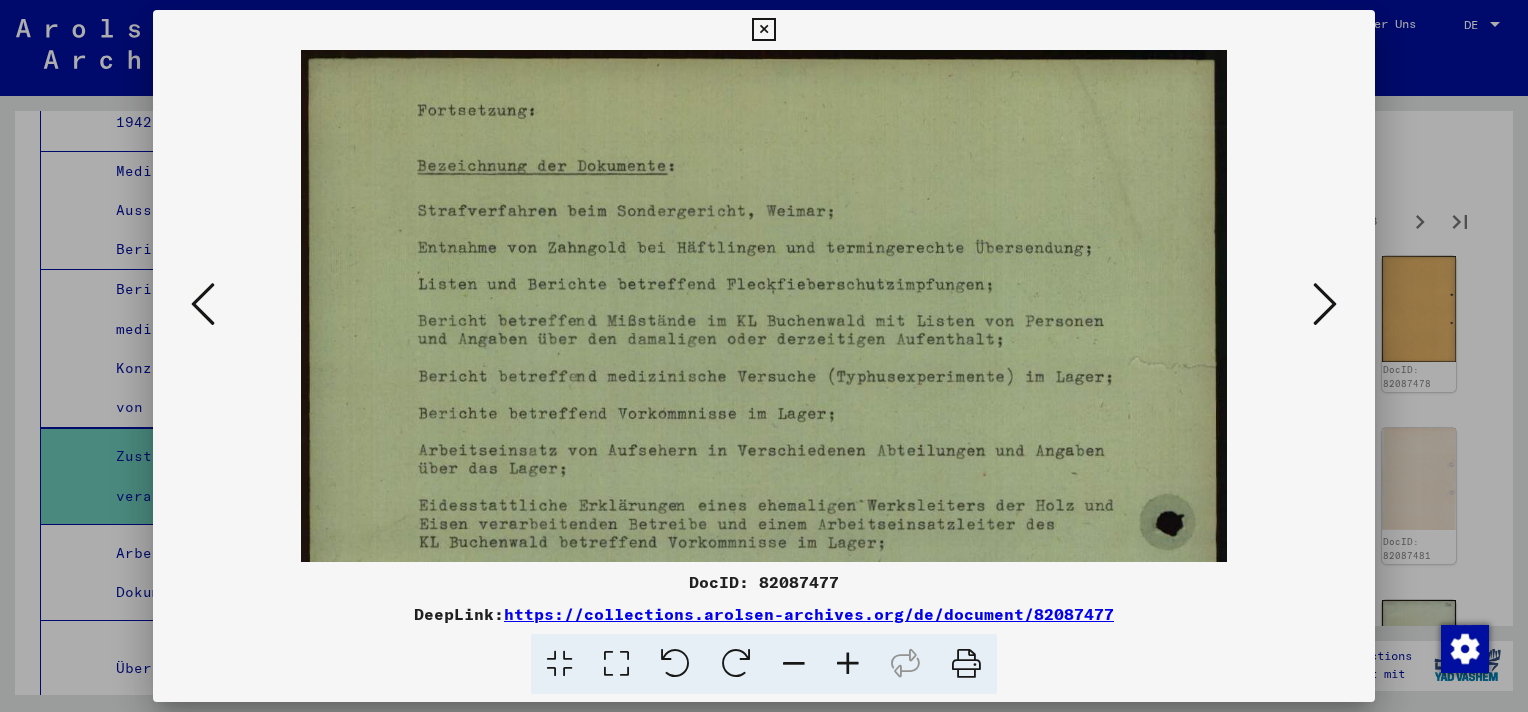 click at bounding box center (848, 664) 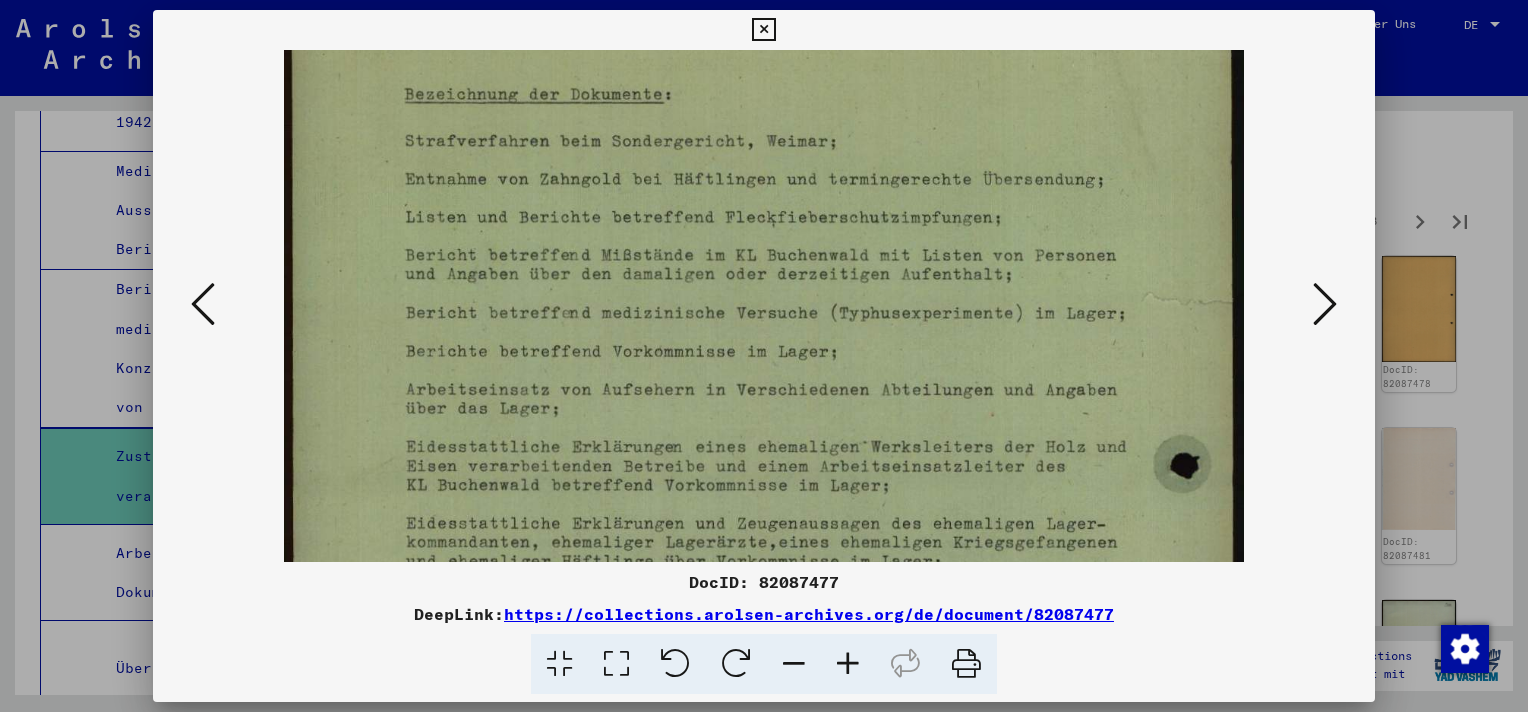 scroll, scrollTop: 125, scrollLeft: 0, axis: vertical 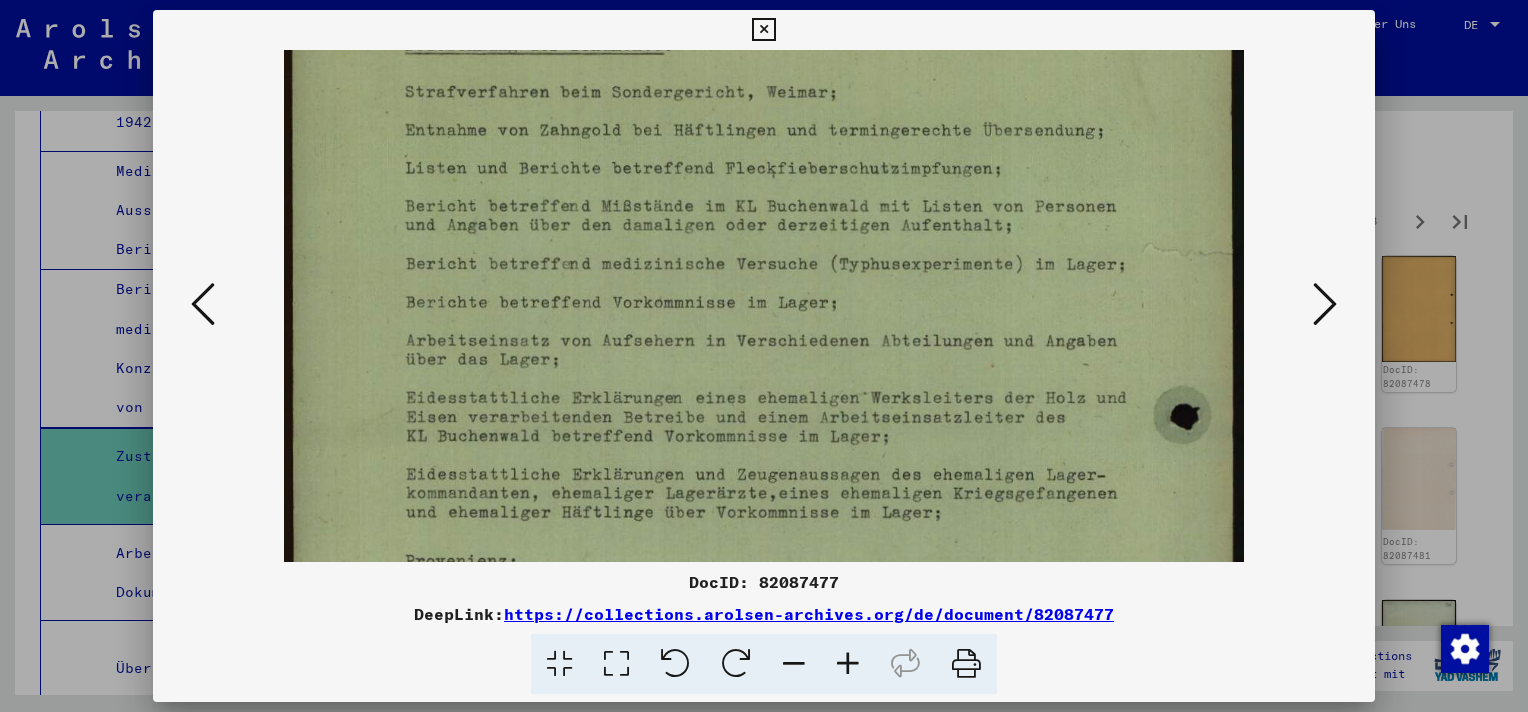 drag, startPoint x: 699, startPoint y: 392, endPoint x: 714, endPoint y: 328, distance: 65.734314 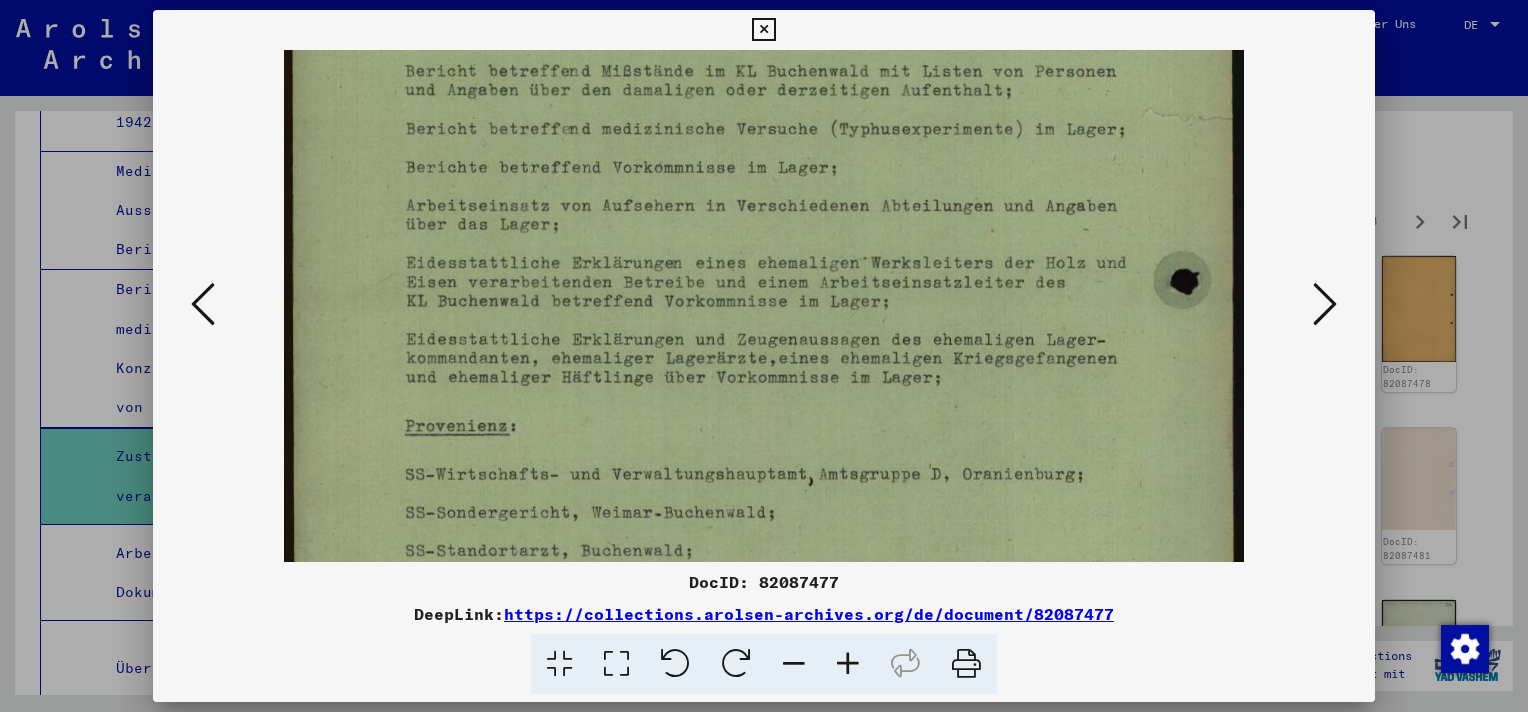 scroll, scrollTop: 264, scrollLeft: 0, axis: vertical 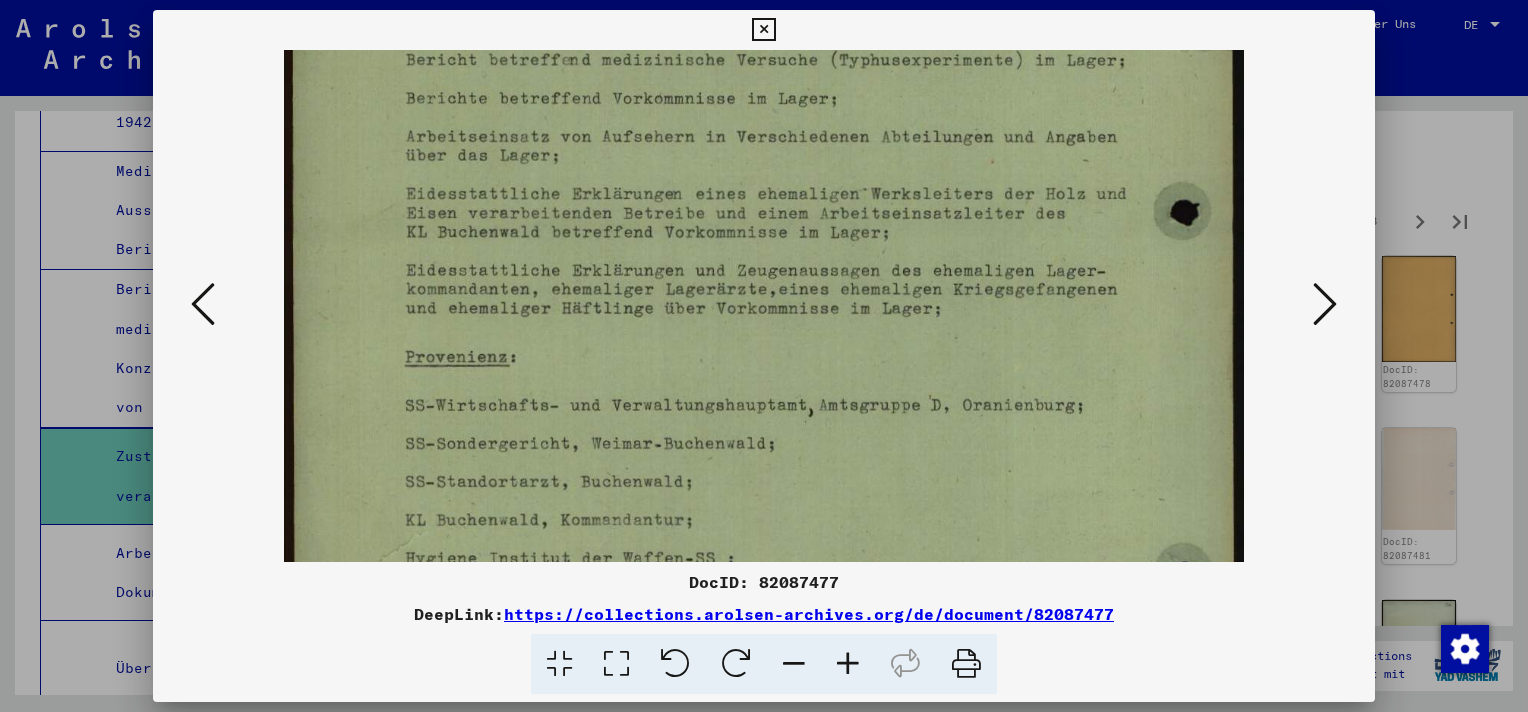 drag, startPoint x: 747, startPoint y: 408, endPoint x: 768, endPoint y: 234, distance: 175.26266 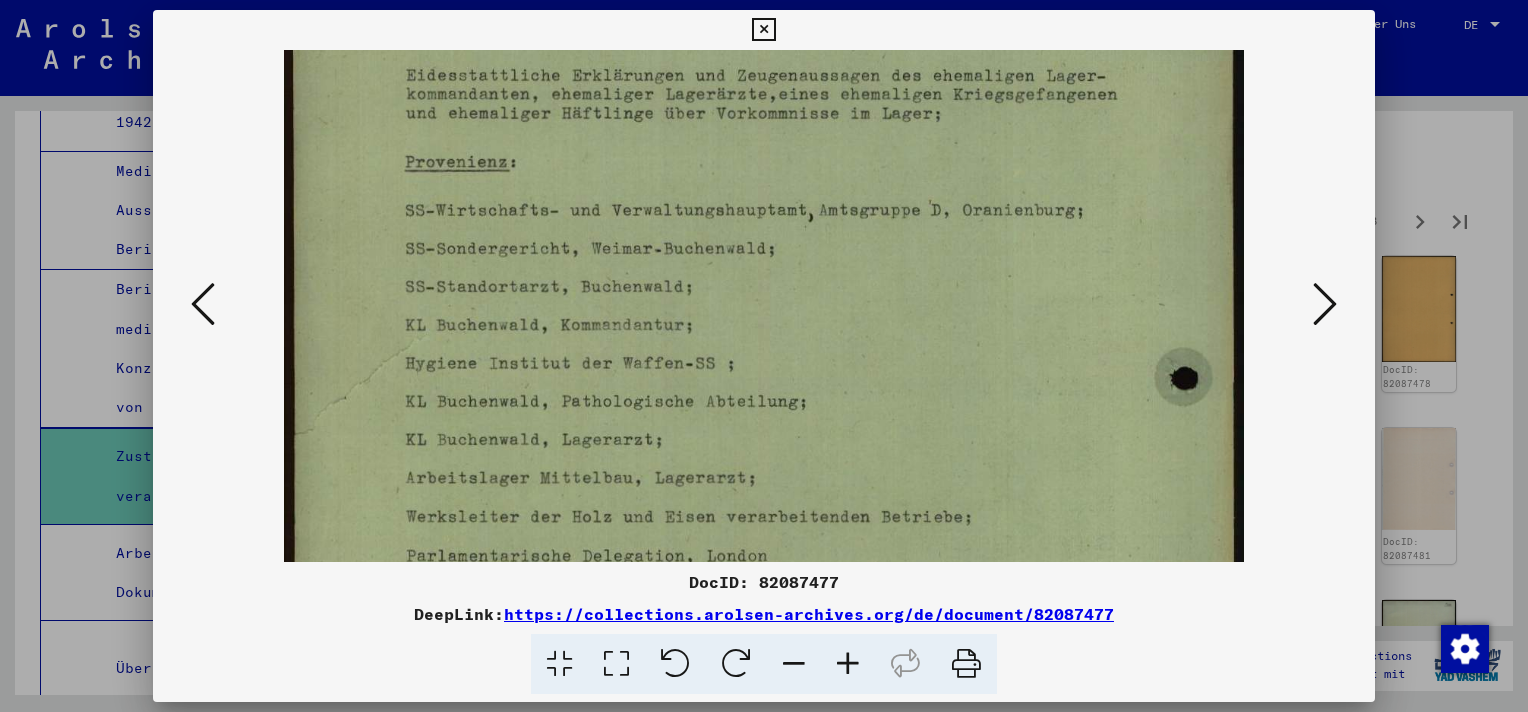 scroll, scrollTop: 525, scrollLeft: 0, axis: vertical 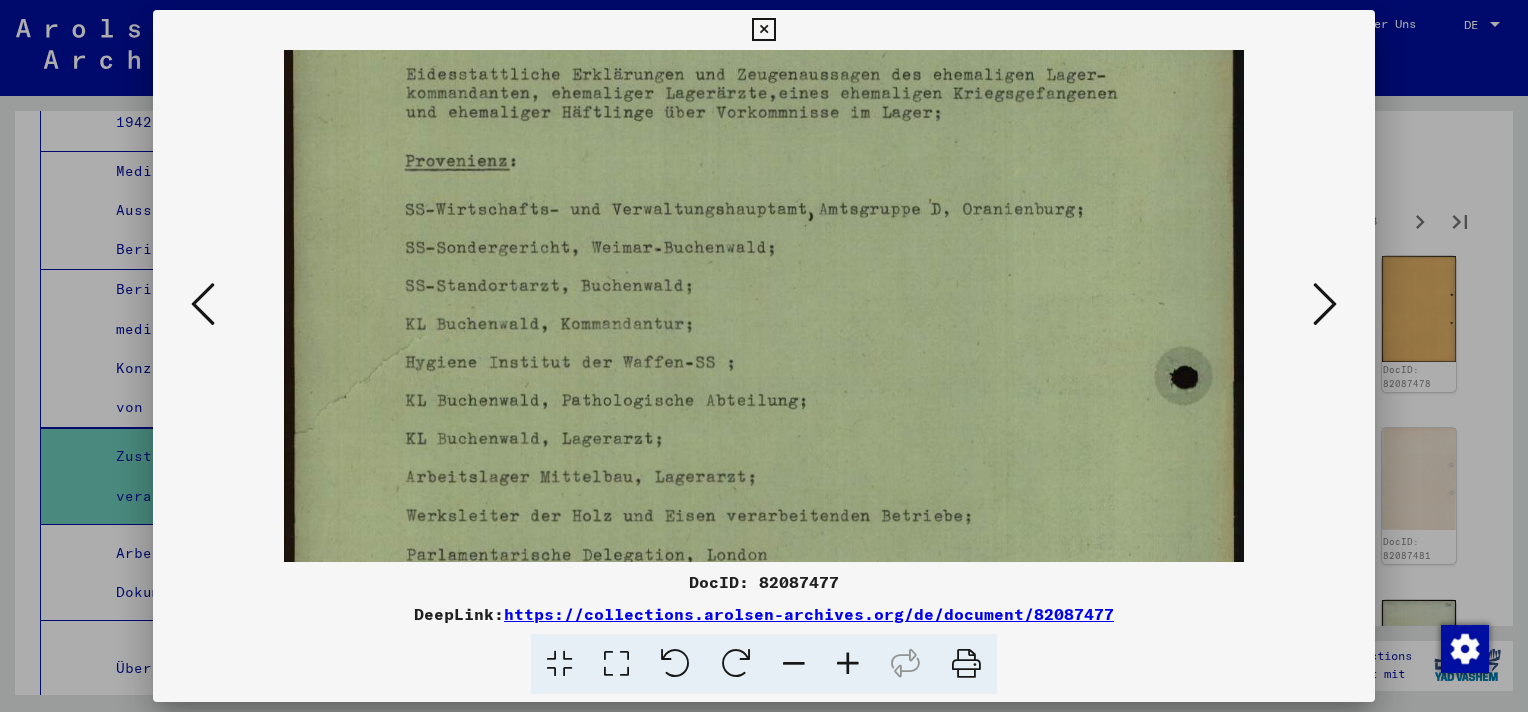drag, startPoint x: 828, startPoint y: 386, endPoint x: 848, endPoint y: 201, distance: 186.07794 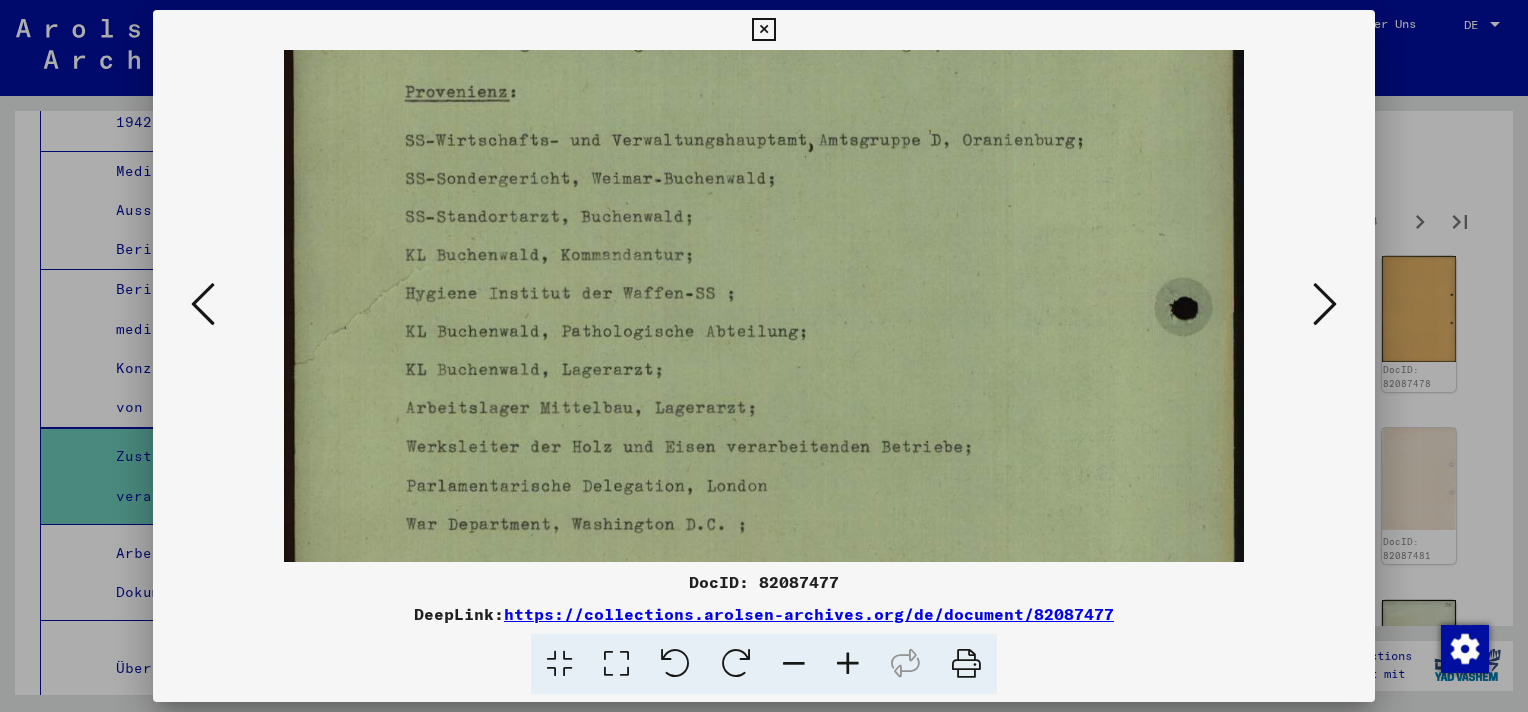 scroll, scrollTop: 597, scrollLeft: 0, axis: vertical 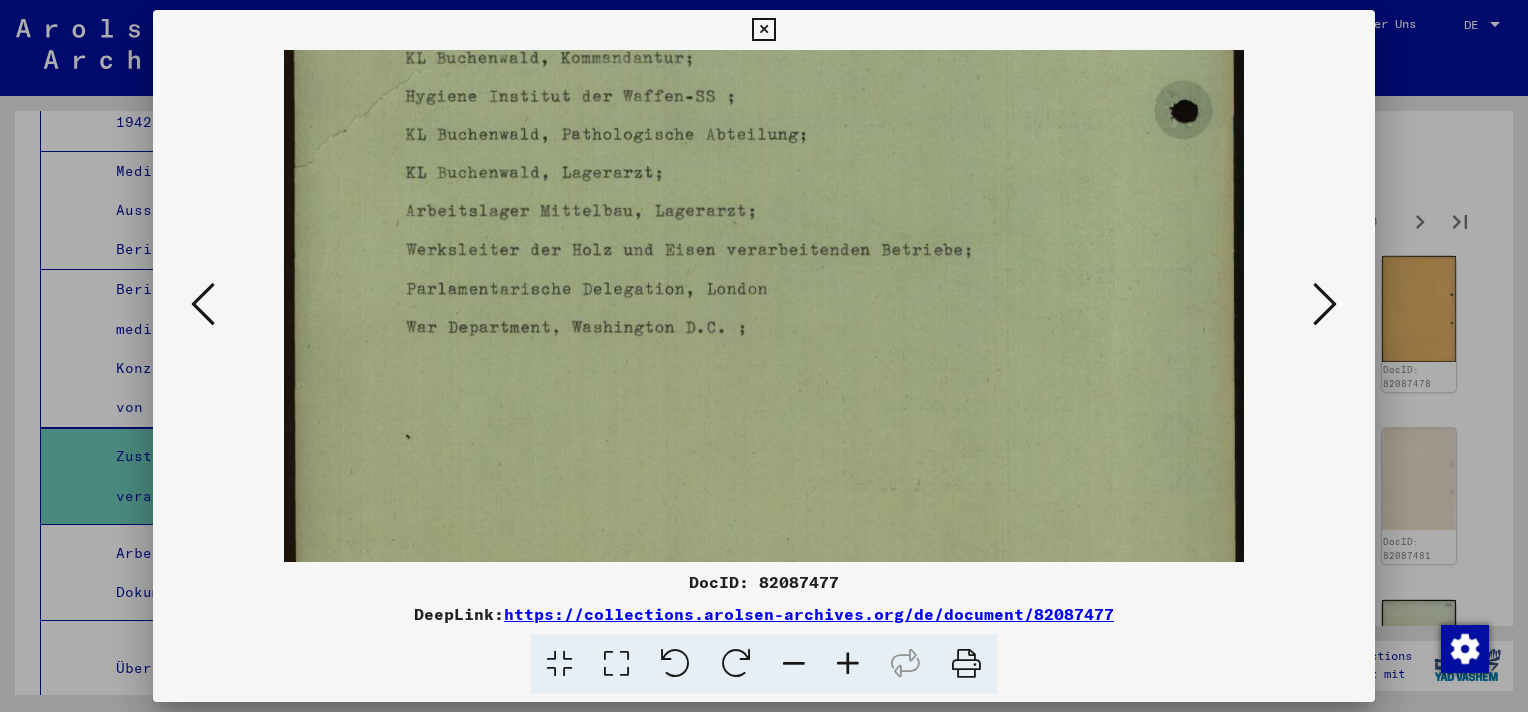 drag, startPoint x: 865, startPoint y: 460, endPoint x: 843, endPoint y: 196, distance: 264.91507 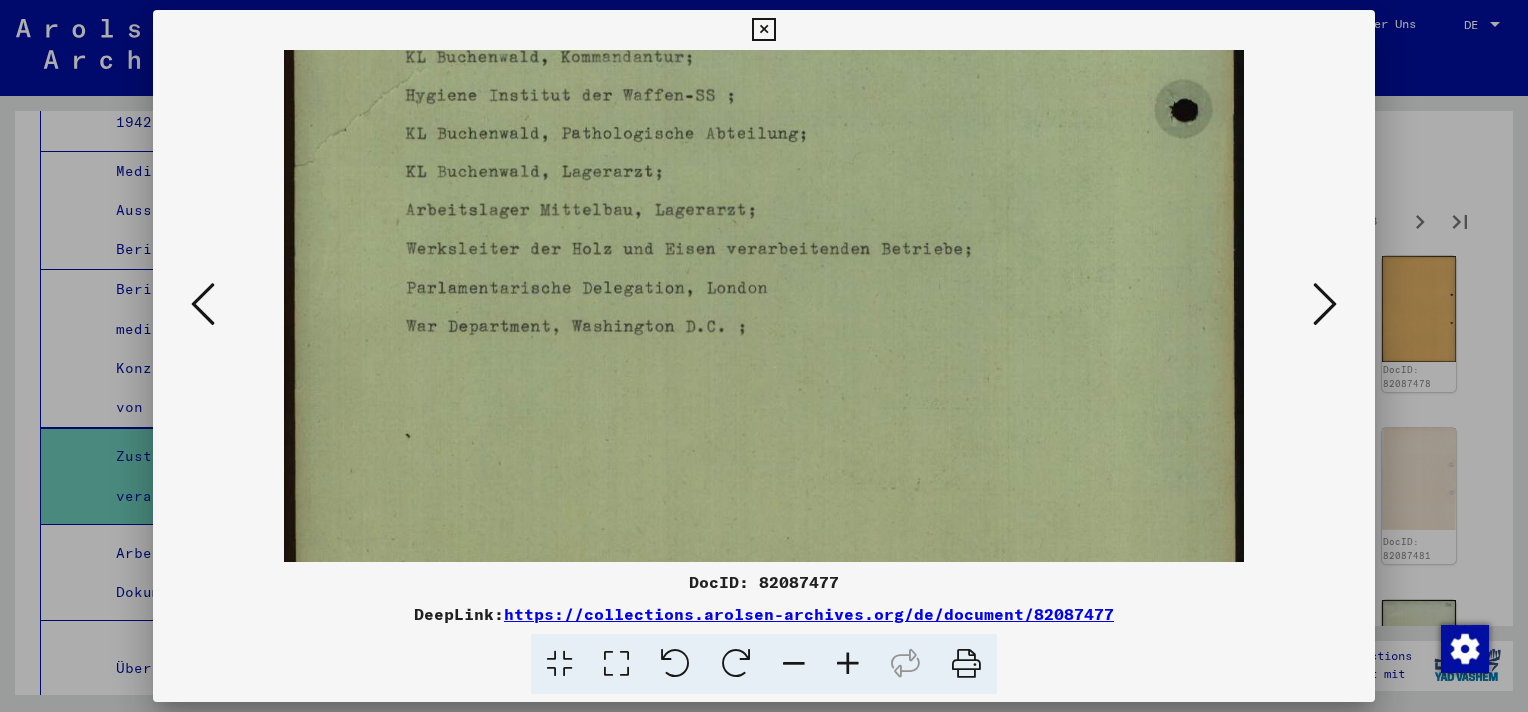 scroll, scrollTop: 850, scrollLeft: 0, axis: vertical 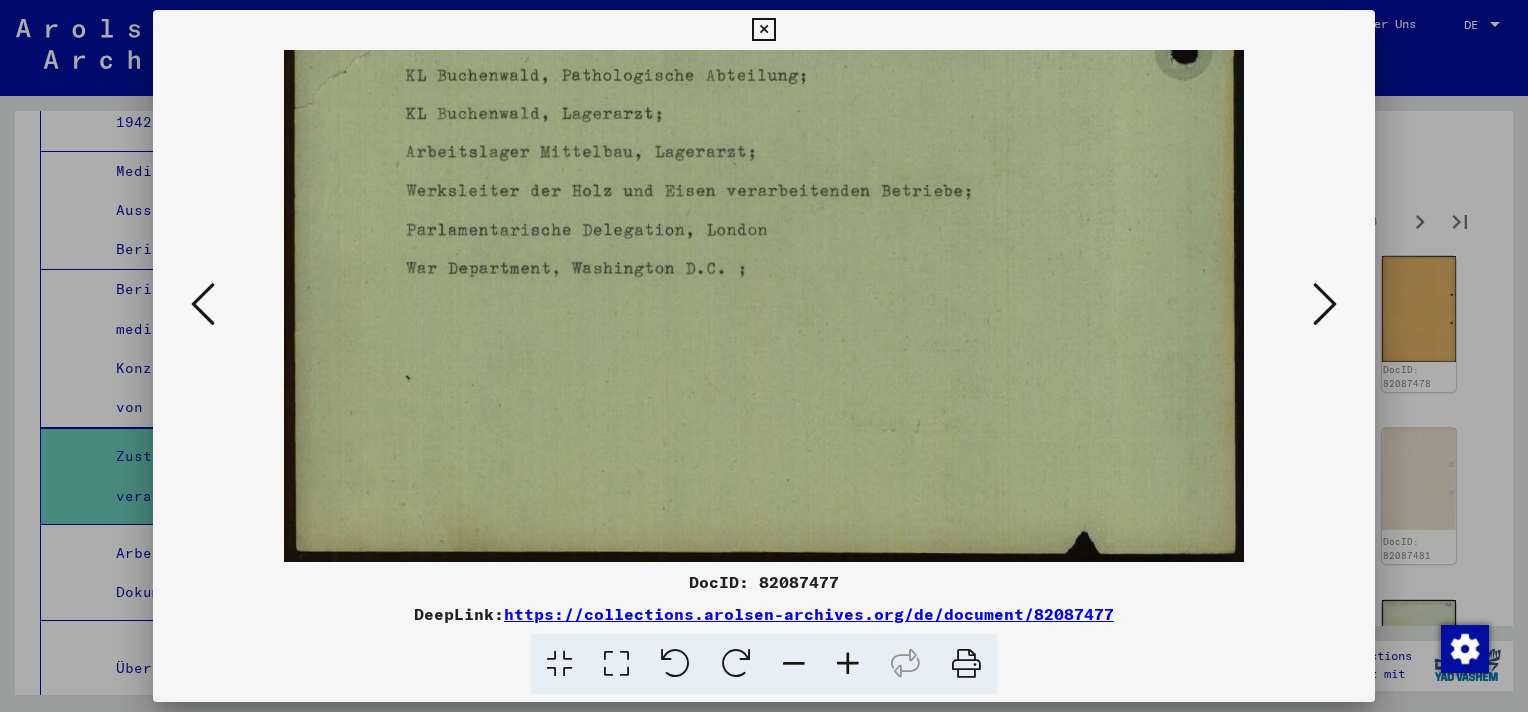 drag, startPoint x: 840, startPoint y: 372, endPoint x: 844, endPoint y: 210, distance: 162.04938 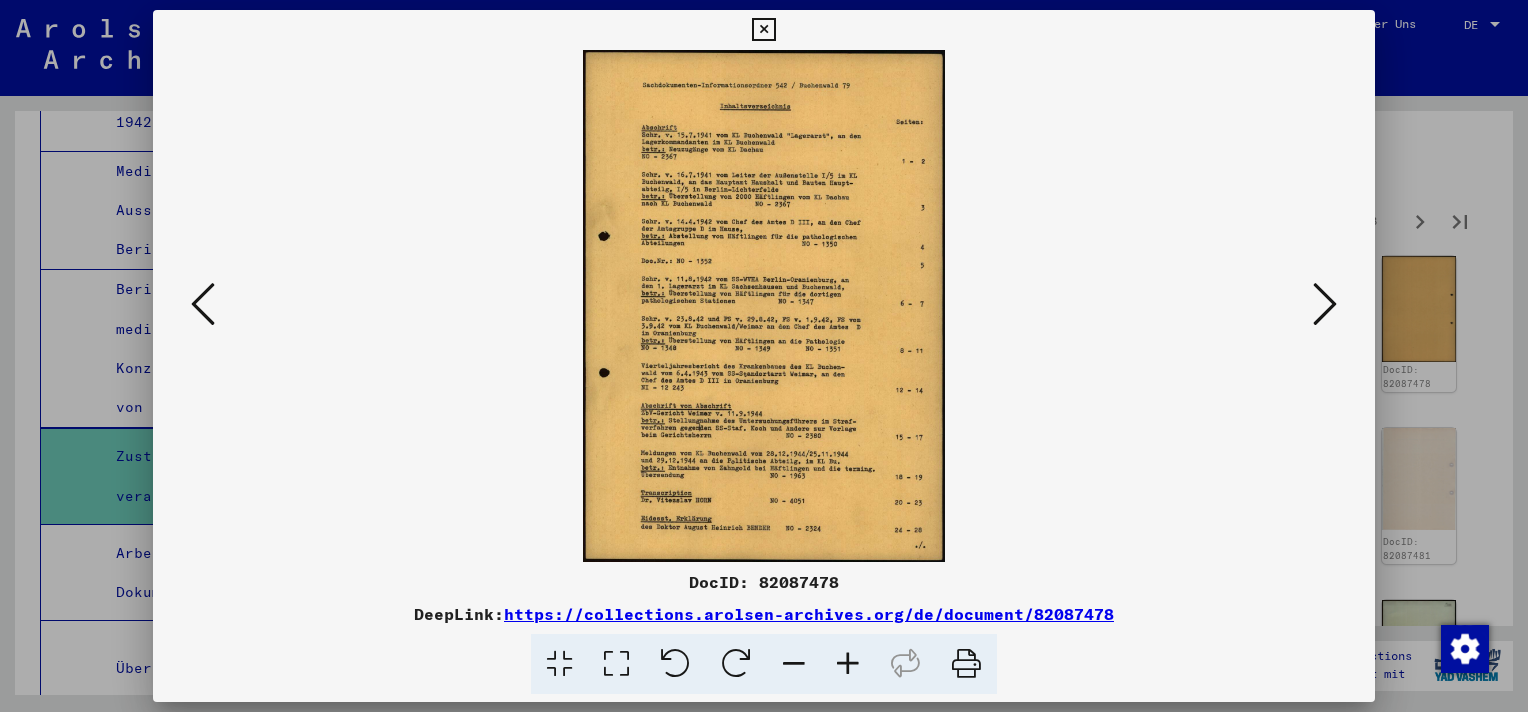 scroll, scrollTop: 0, scrollLeft: 0, axis: both 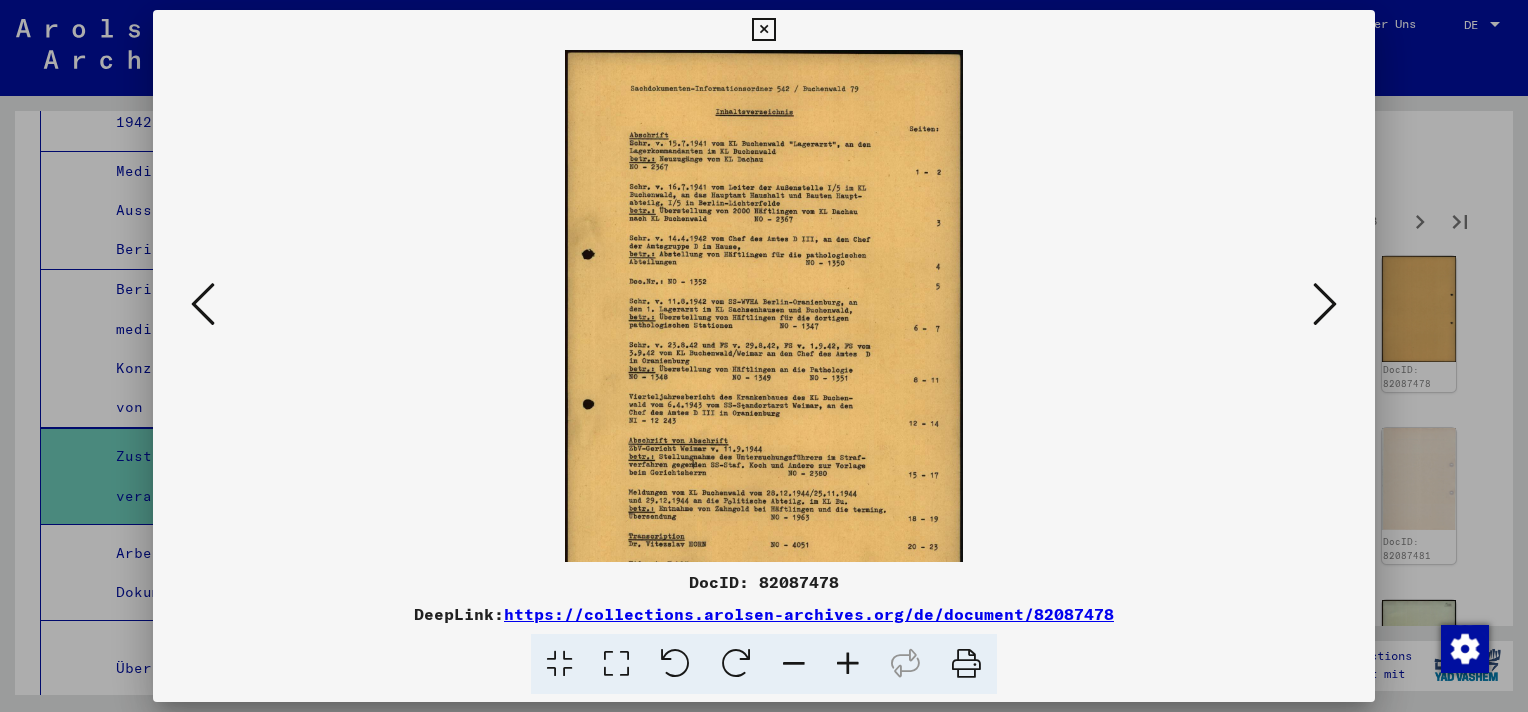 click at bounding box center [848, 664] 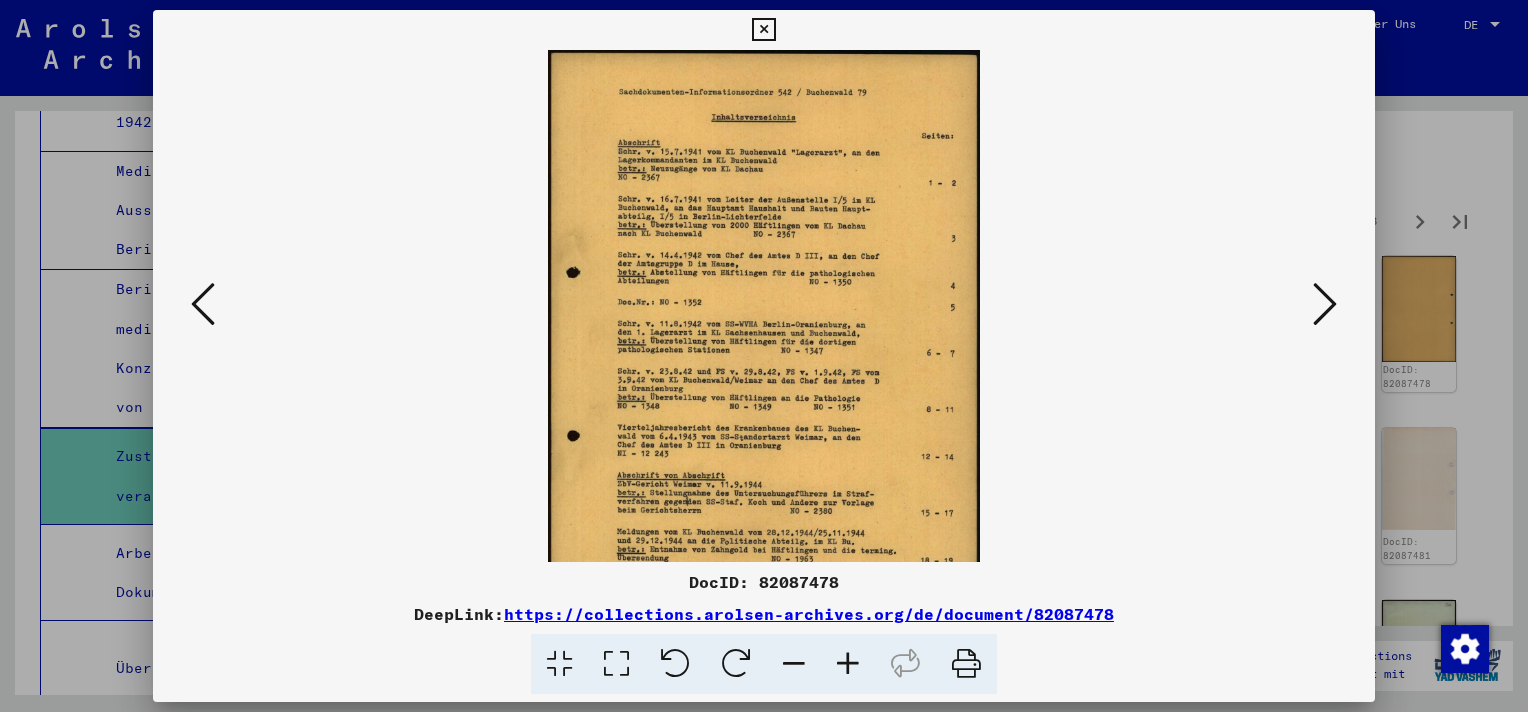 click at bounding box center [848, 664] 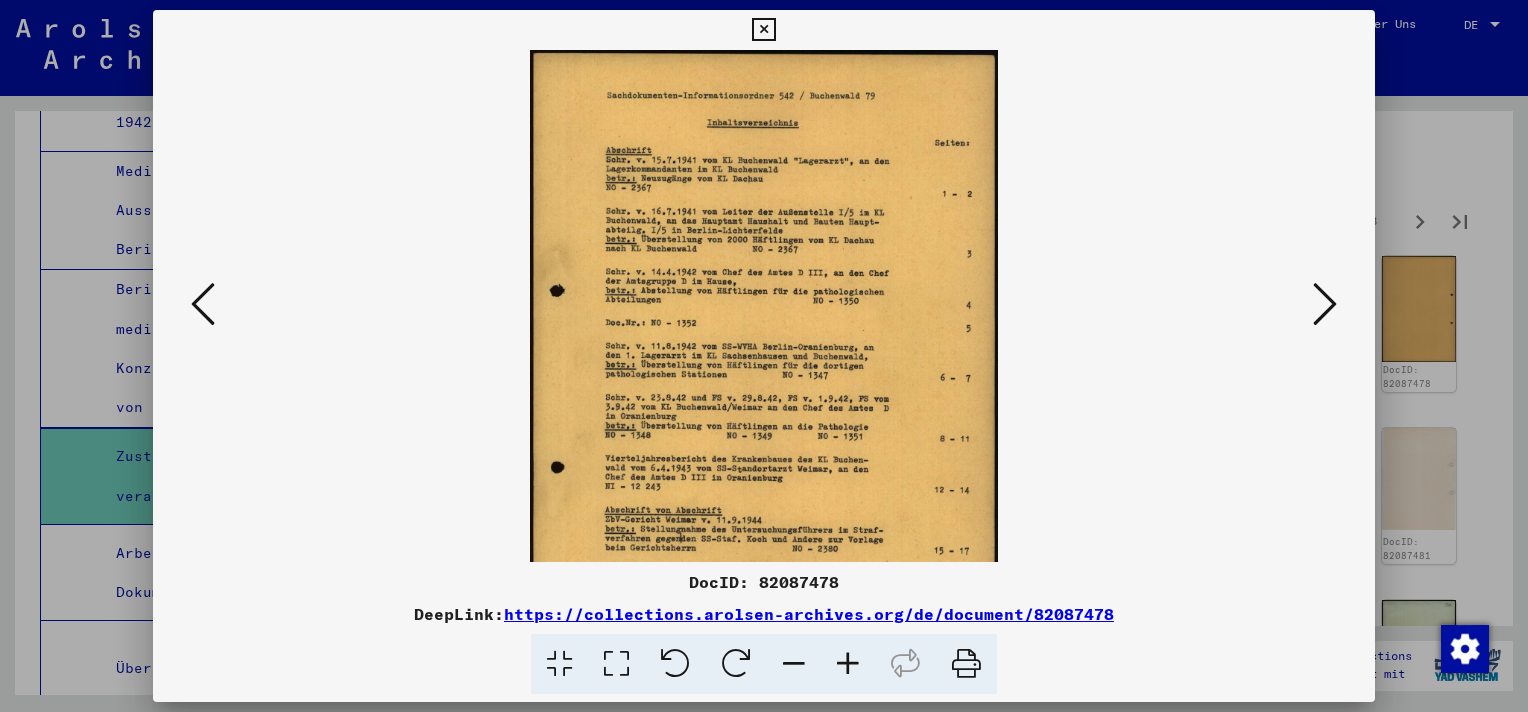 click at bounding box center [848, 664] 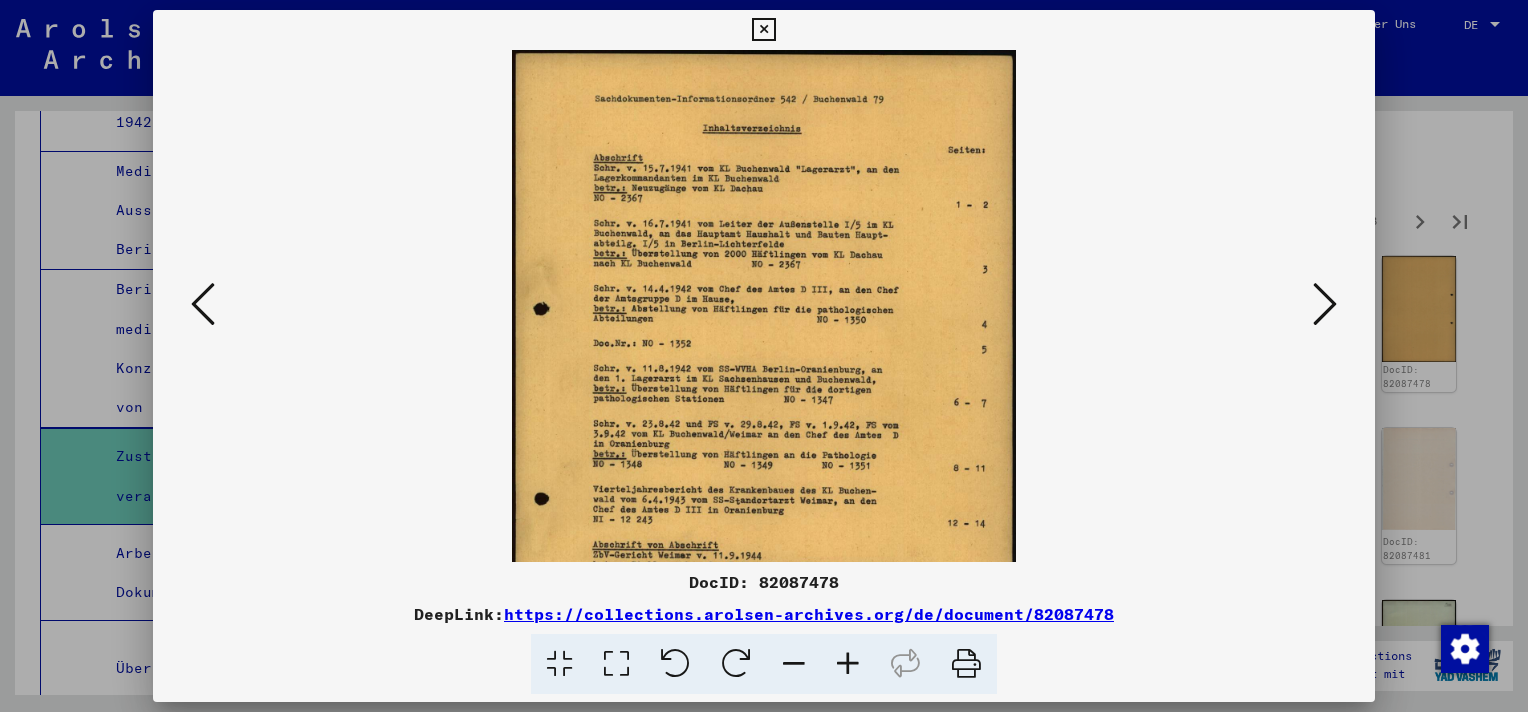 click at bounding box center [848, 664] 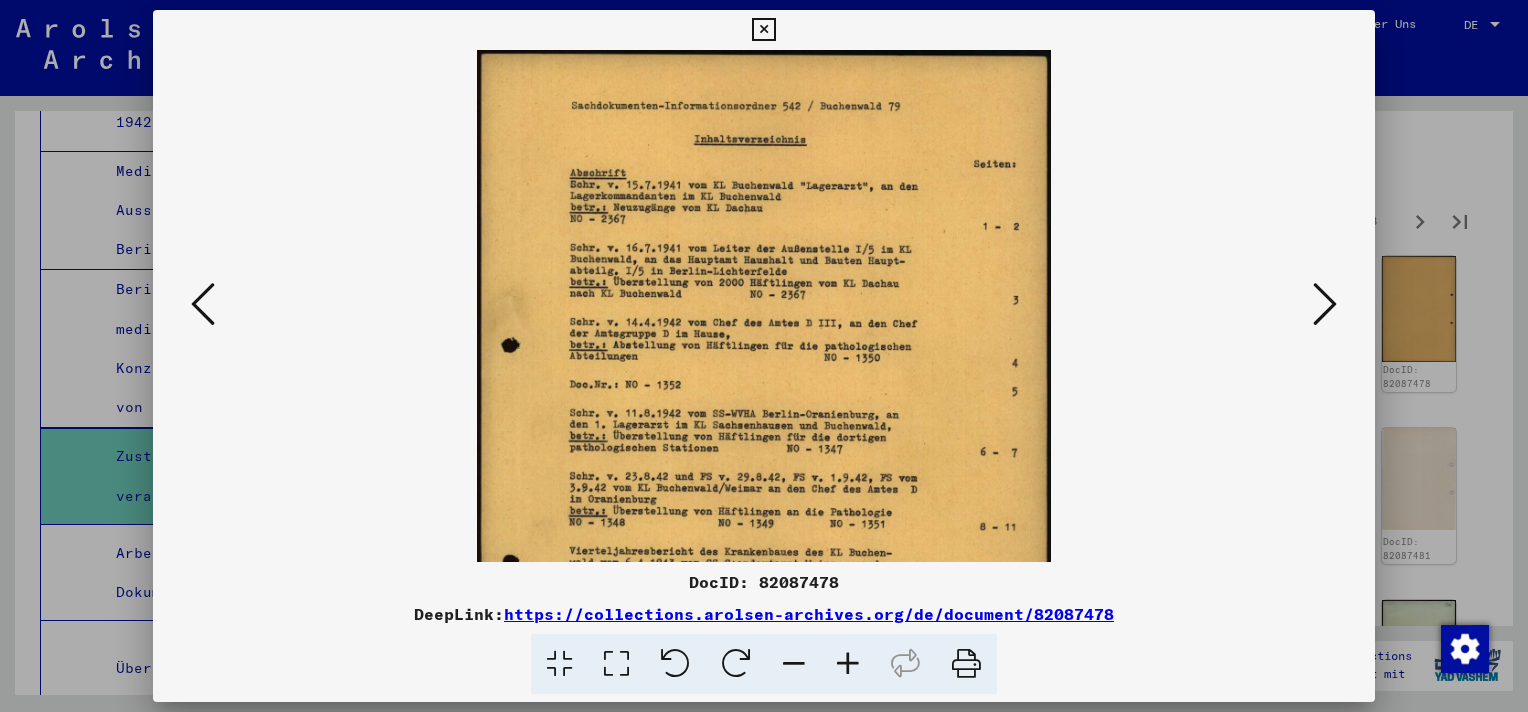 click at bounding box center (848, 664) 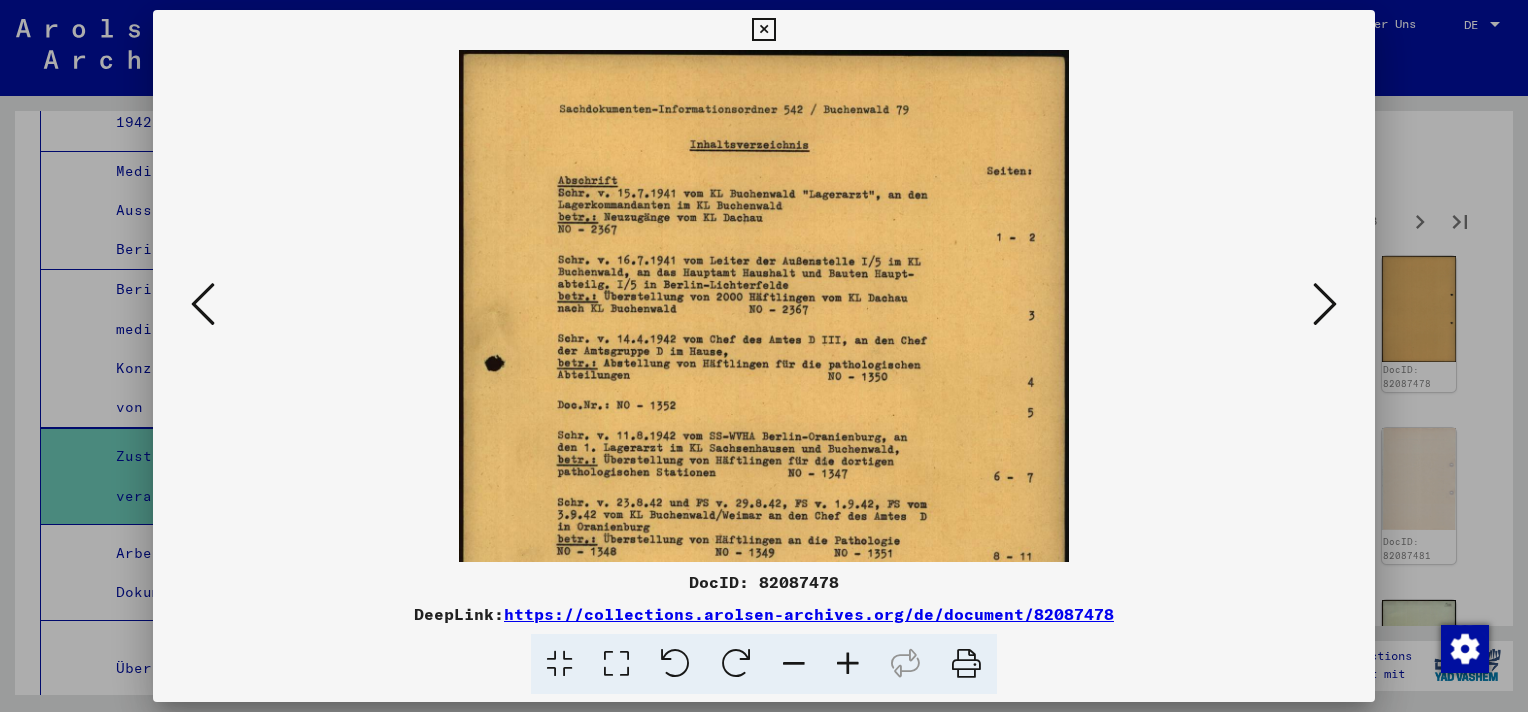 click at bounding box center [848, 664] 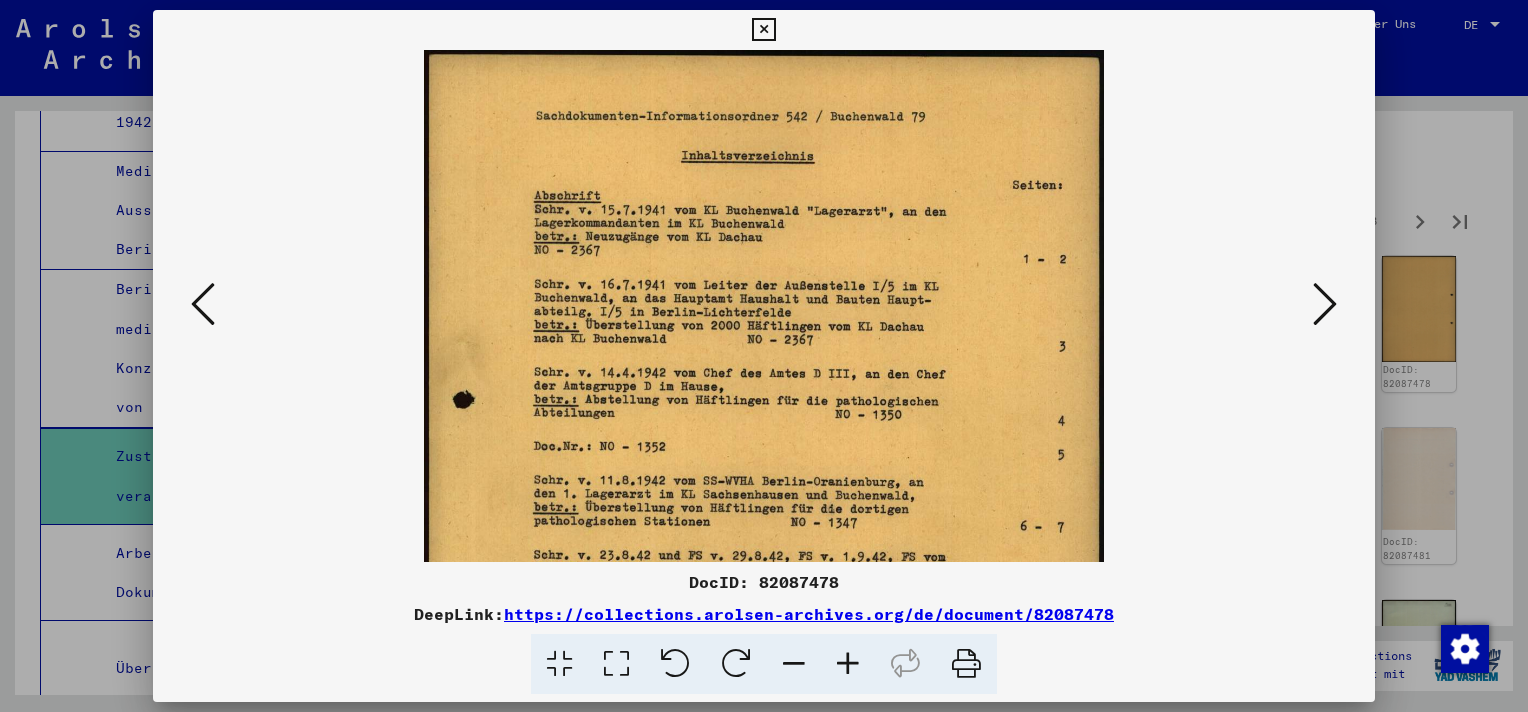 click at bounding box center [848, 664] 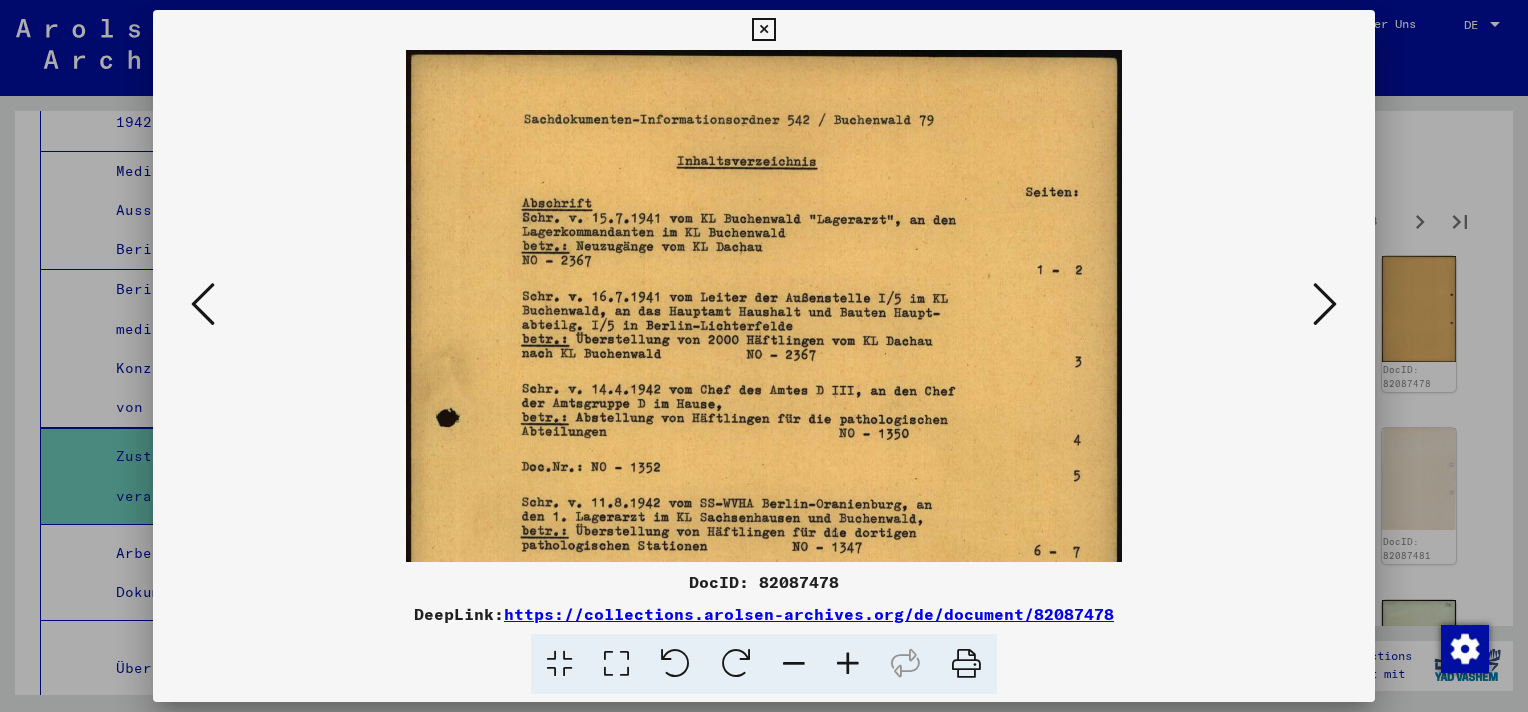 click at bounding box center (848, 664) 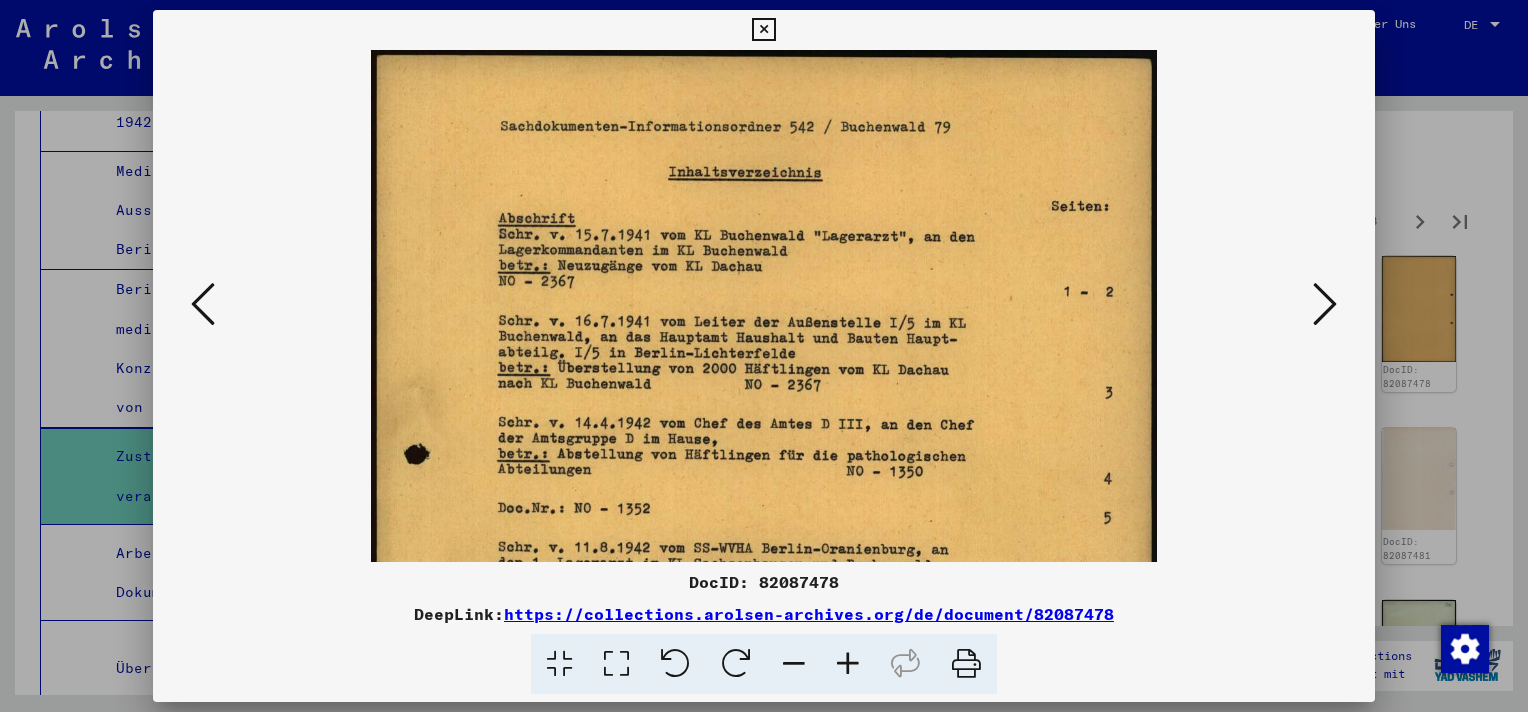 click at bounding box center [848, 664] 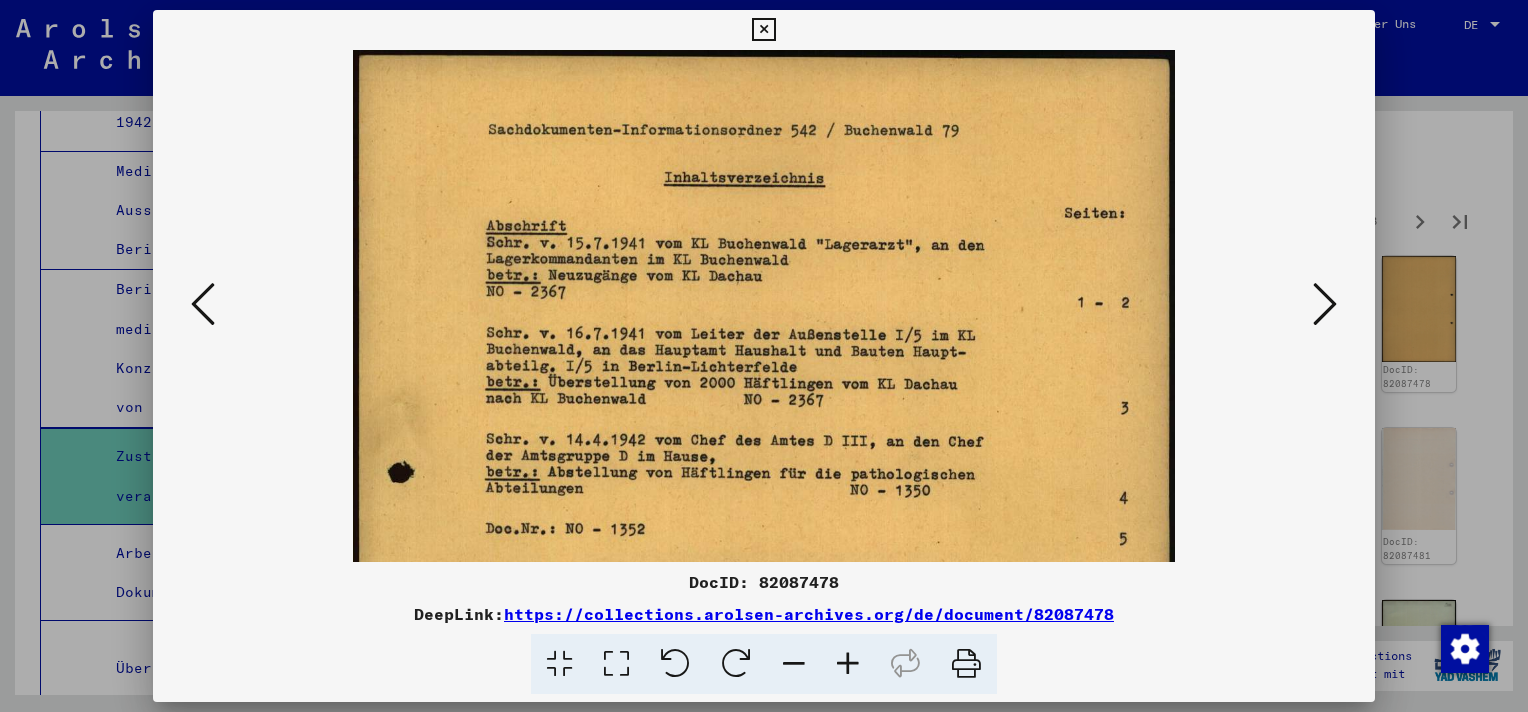 click at bounding box center (848, 664) 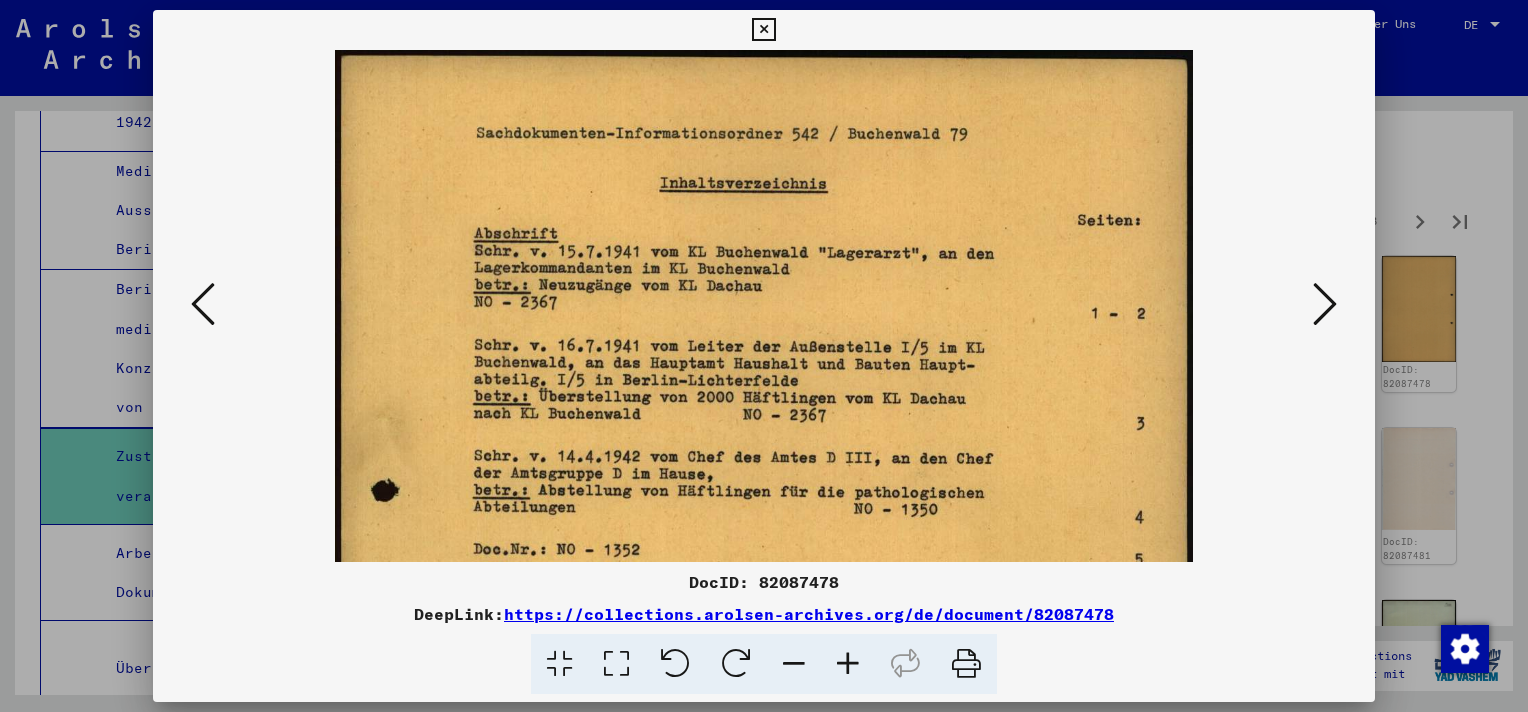 click at bounding box center [848, 664] 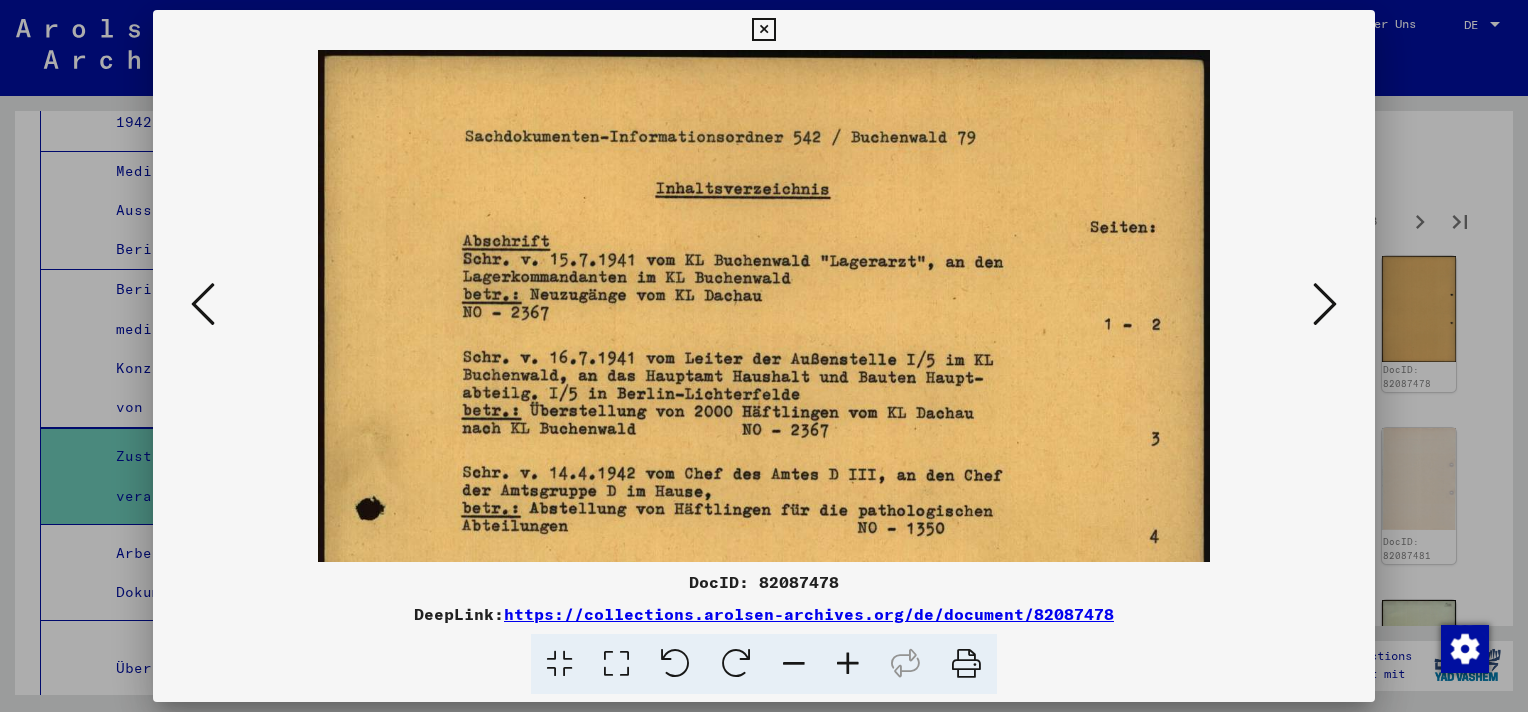 click at bounding box center (848, 664) 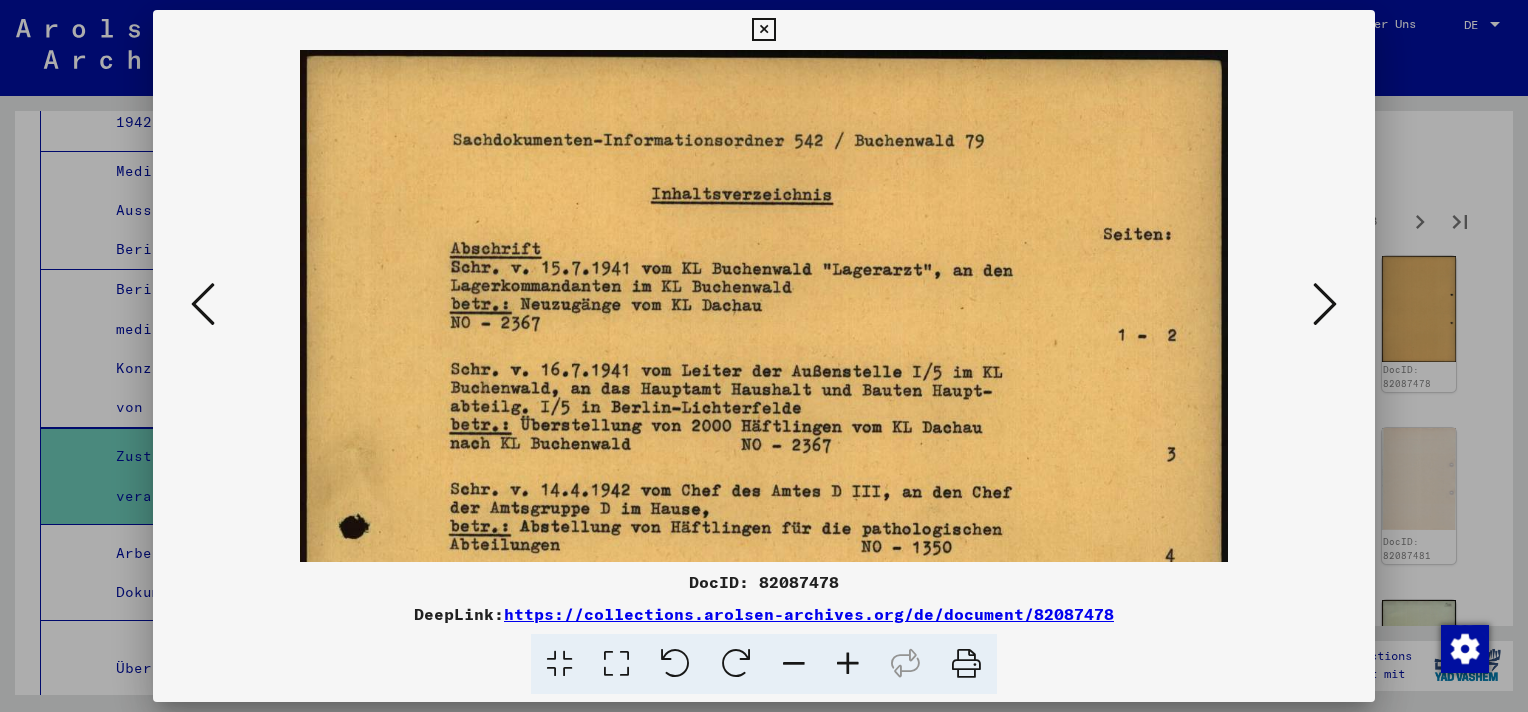 click at bounding box center (848, 664) 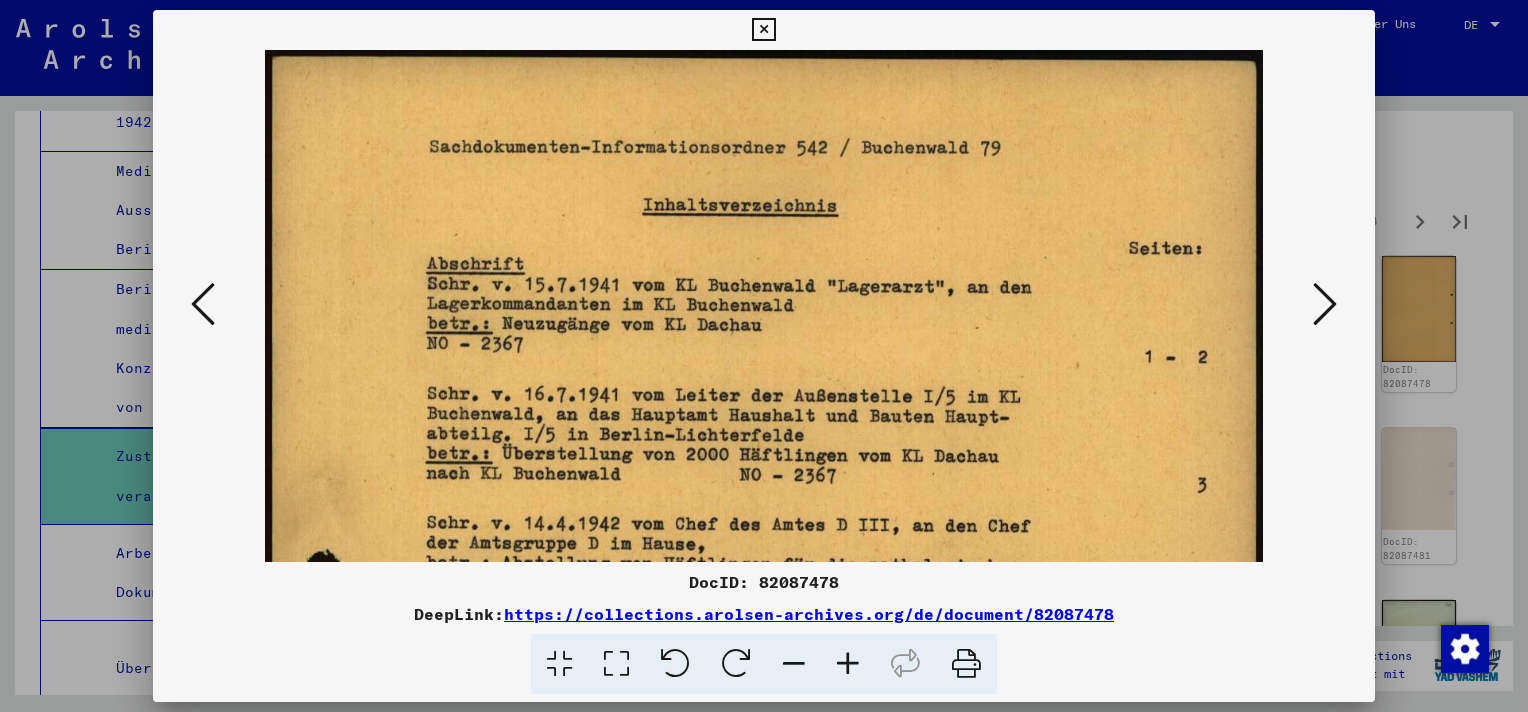 click at bounding box center (848, 664) 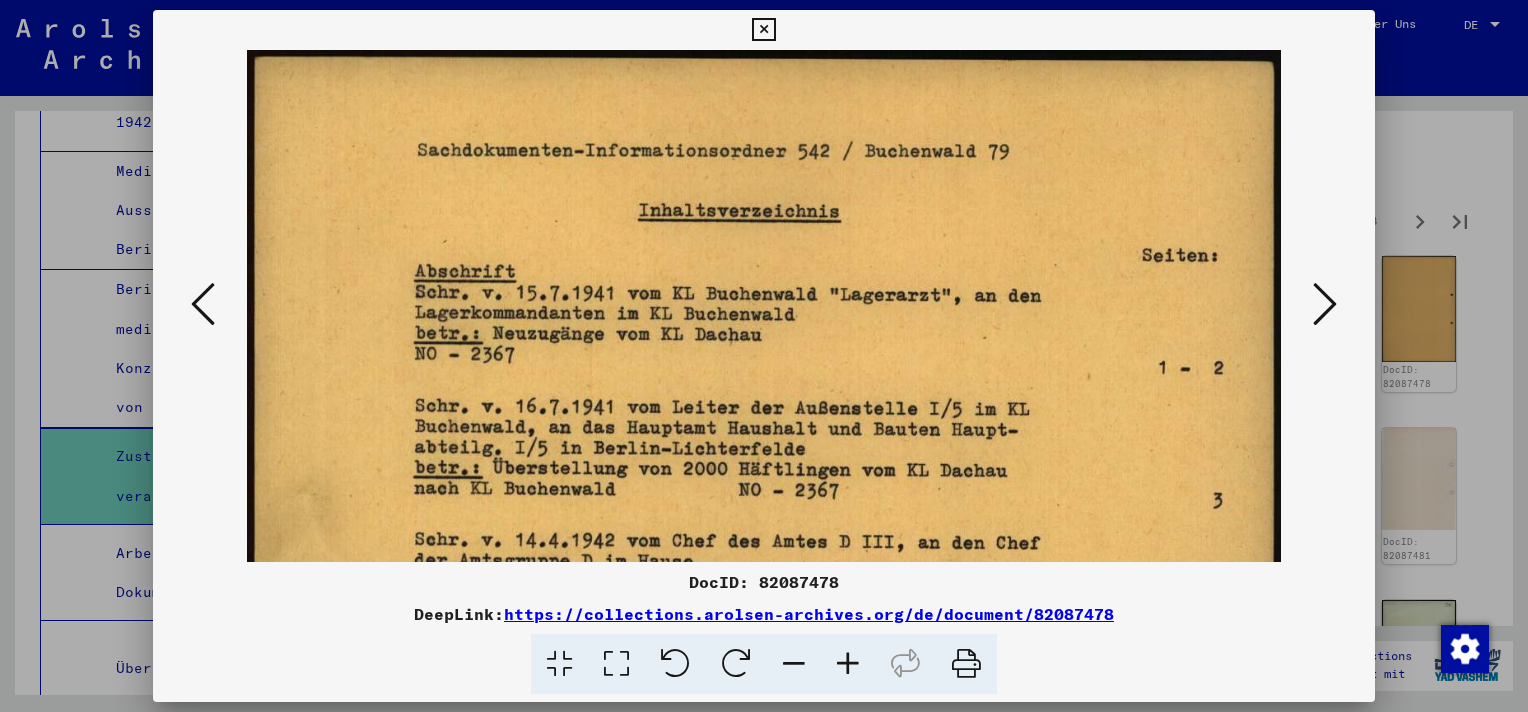 scroll, scrollTop: 116, scrollLeft: 0, axis: vertical 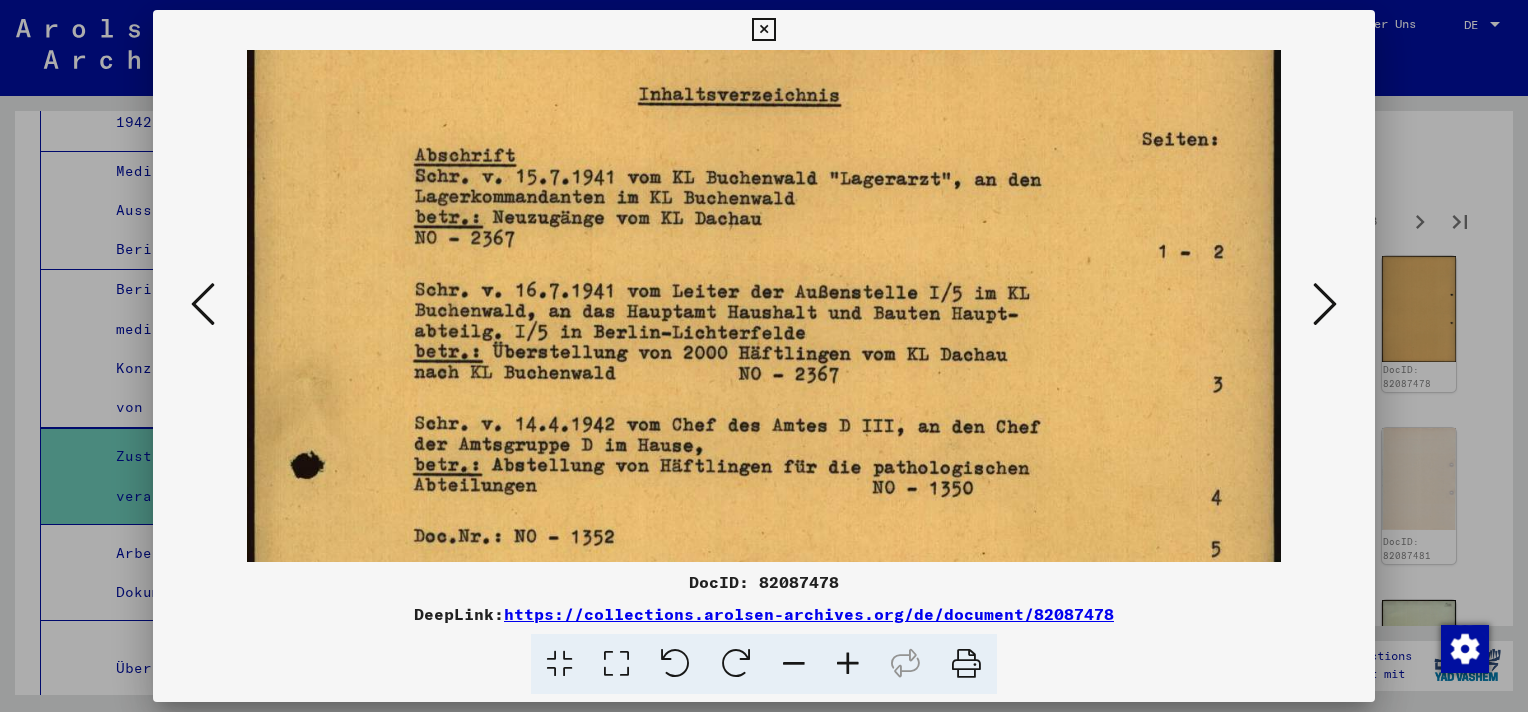 click at bounding box center [764, 665] 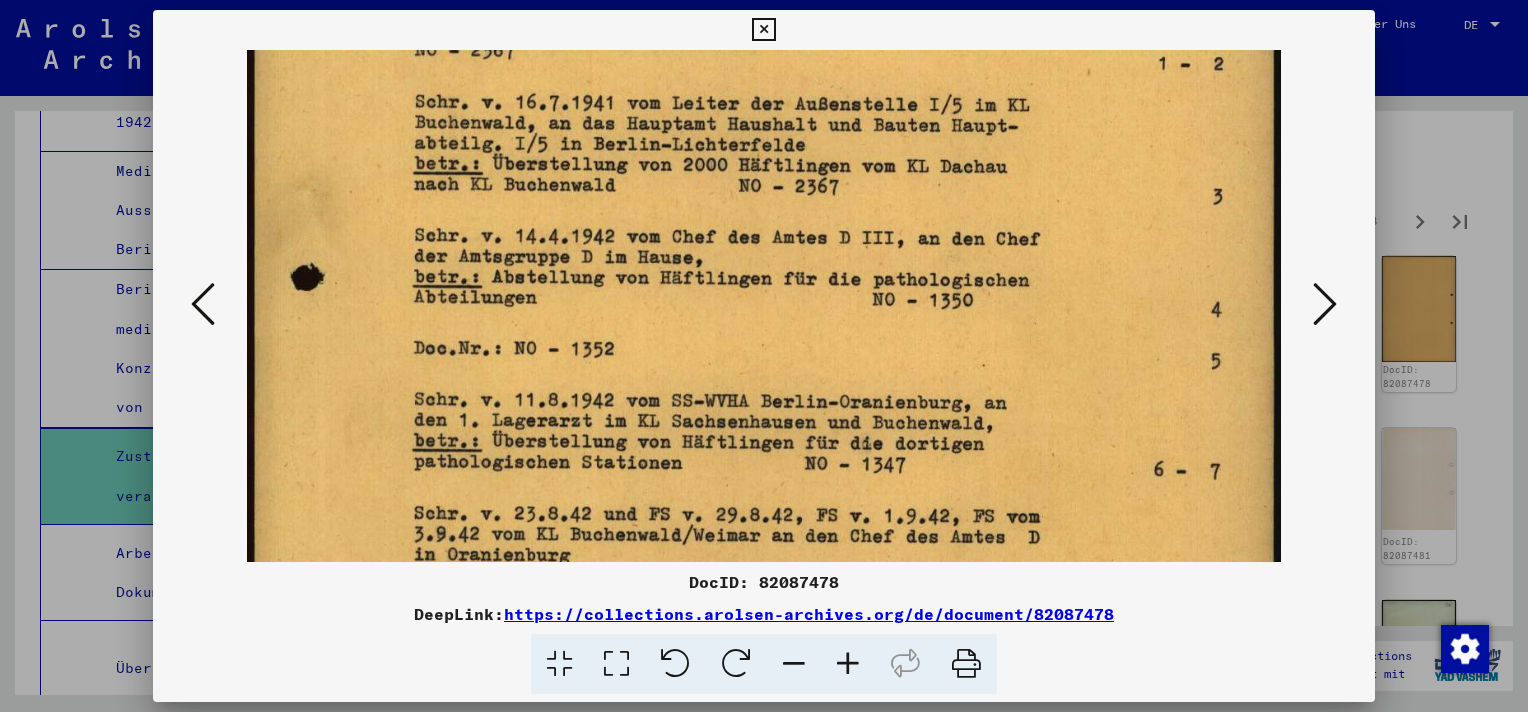 drag, startPoint x: 768, startPoint y: 439, endPoint x: 775, endPoint y: 252, distance: 187.13097 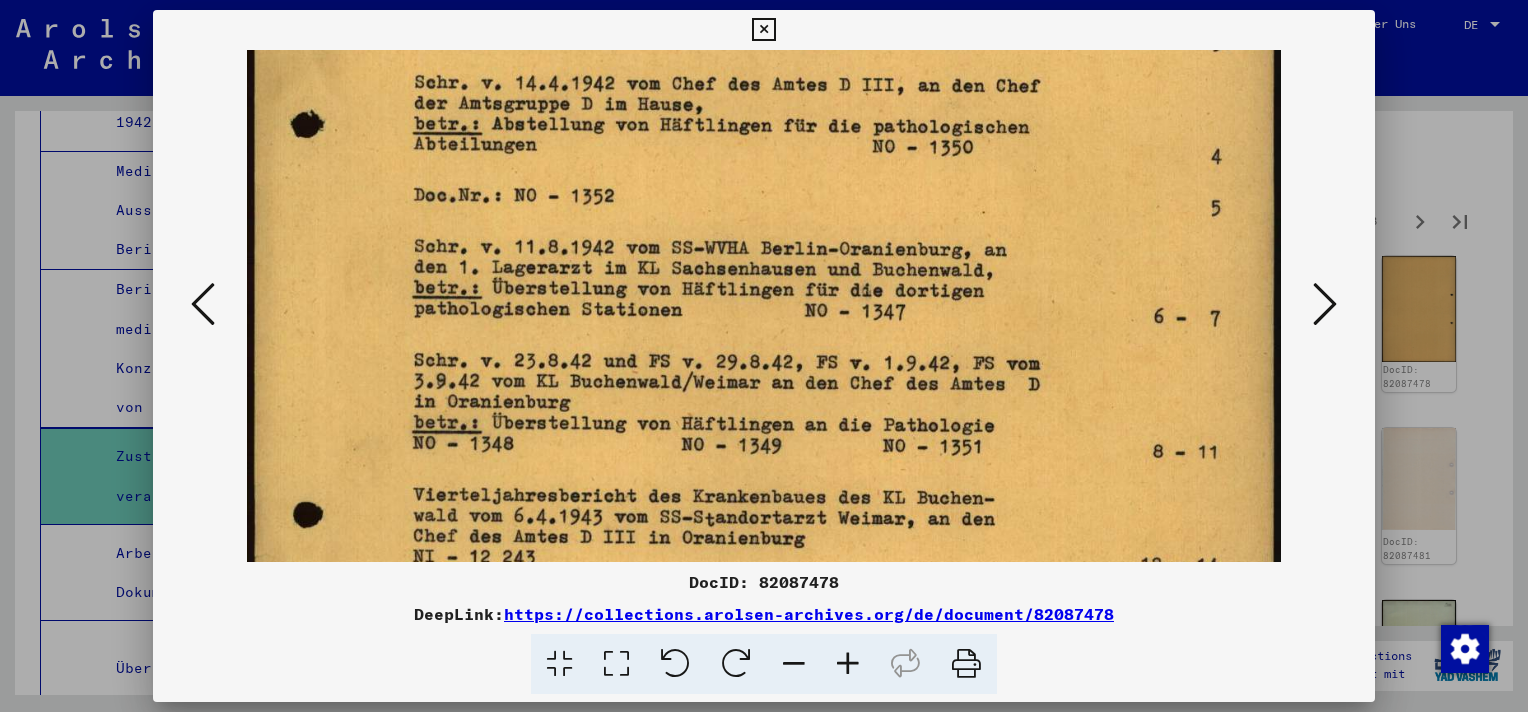 drag, startPoint x: 956, startPoint y: 470, endPoint x: 996, endPoint y: 319, distance: 156.20819 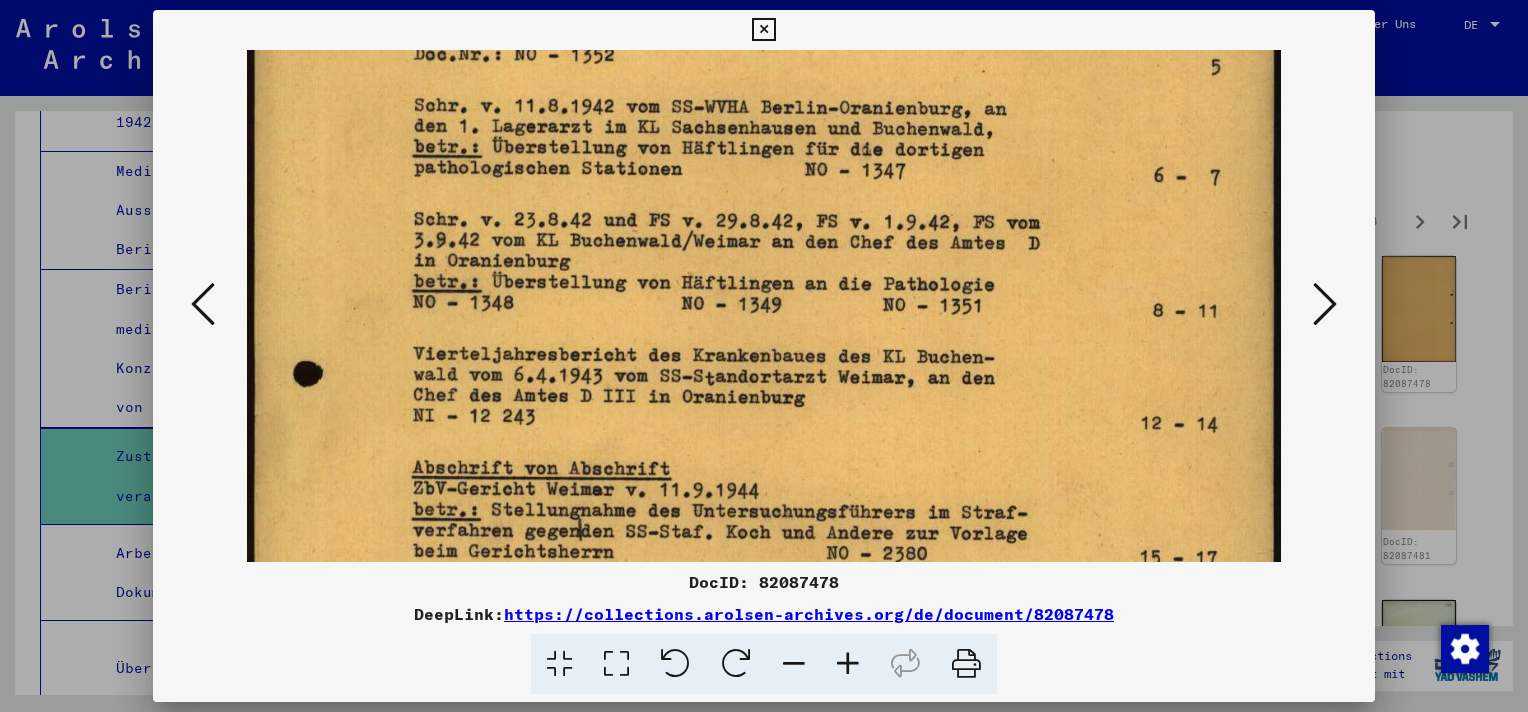 drag, startPoint x: 1004, startPoint y: 456, endPoint x: 994, endPoint y: 259, distance: 197.25365 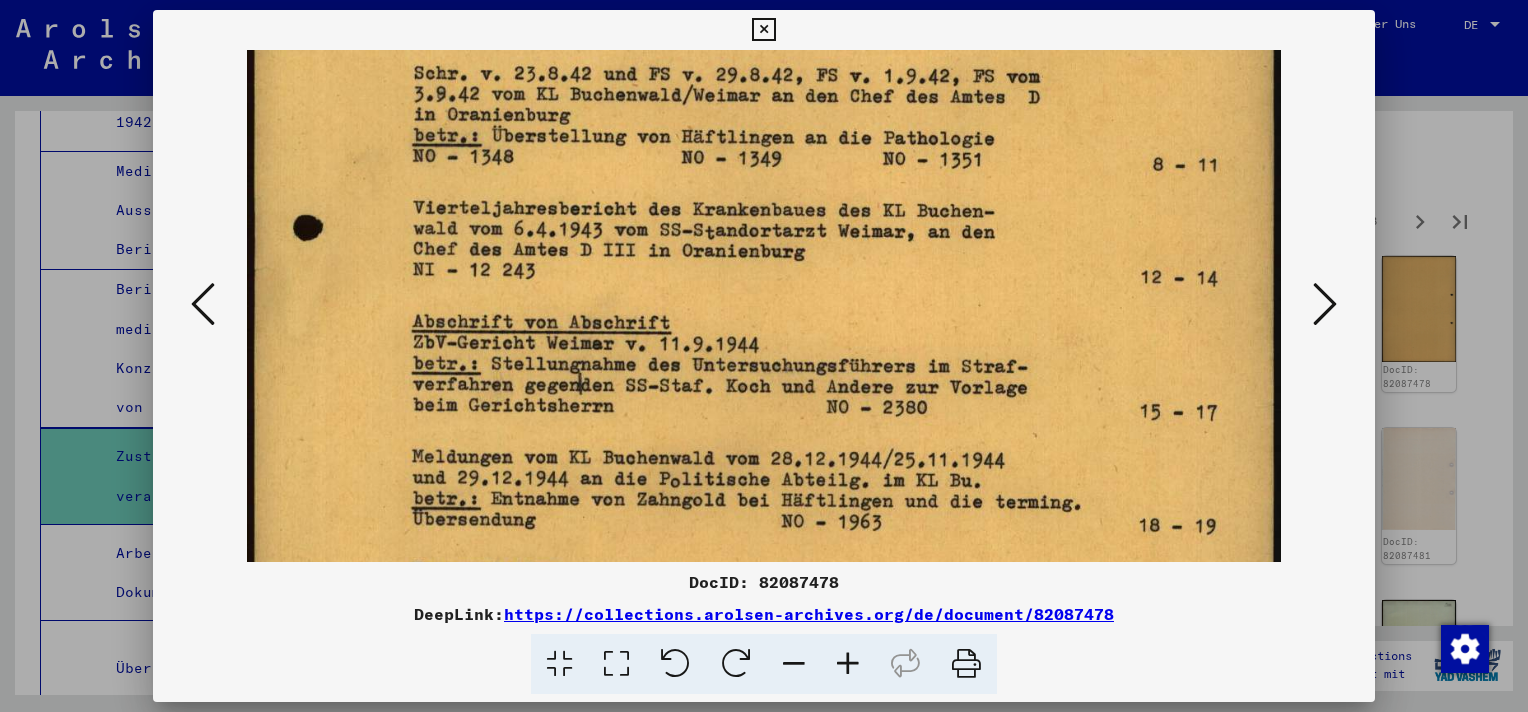 scroll, scrollTop: 756, scrollLeft: 0, axis: vertical 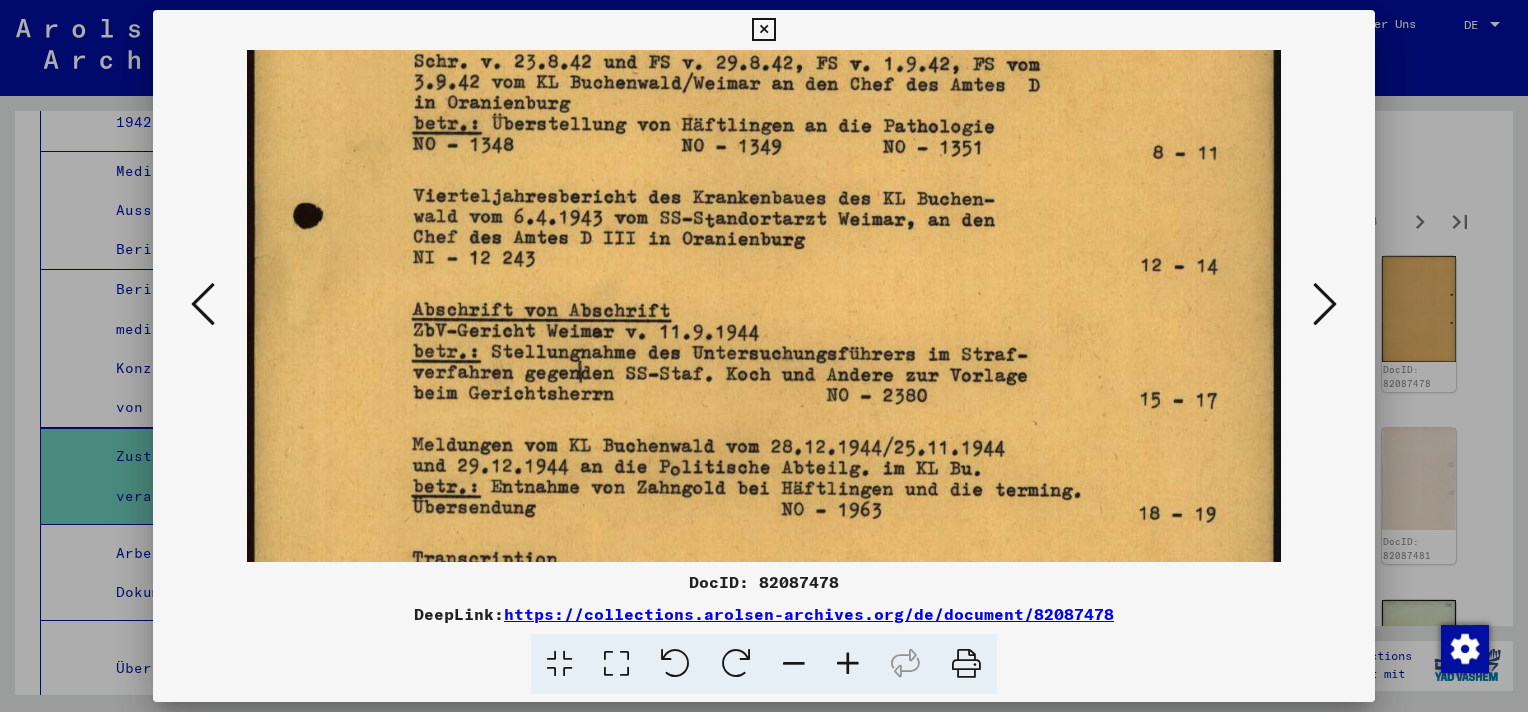 drag, startPoint x: 999, startPoint y: 434, endPoint x: 1000, endPoint y: 338, distance: 96.00521 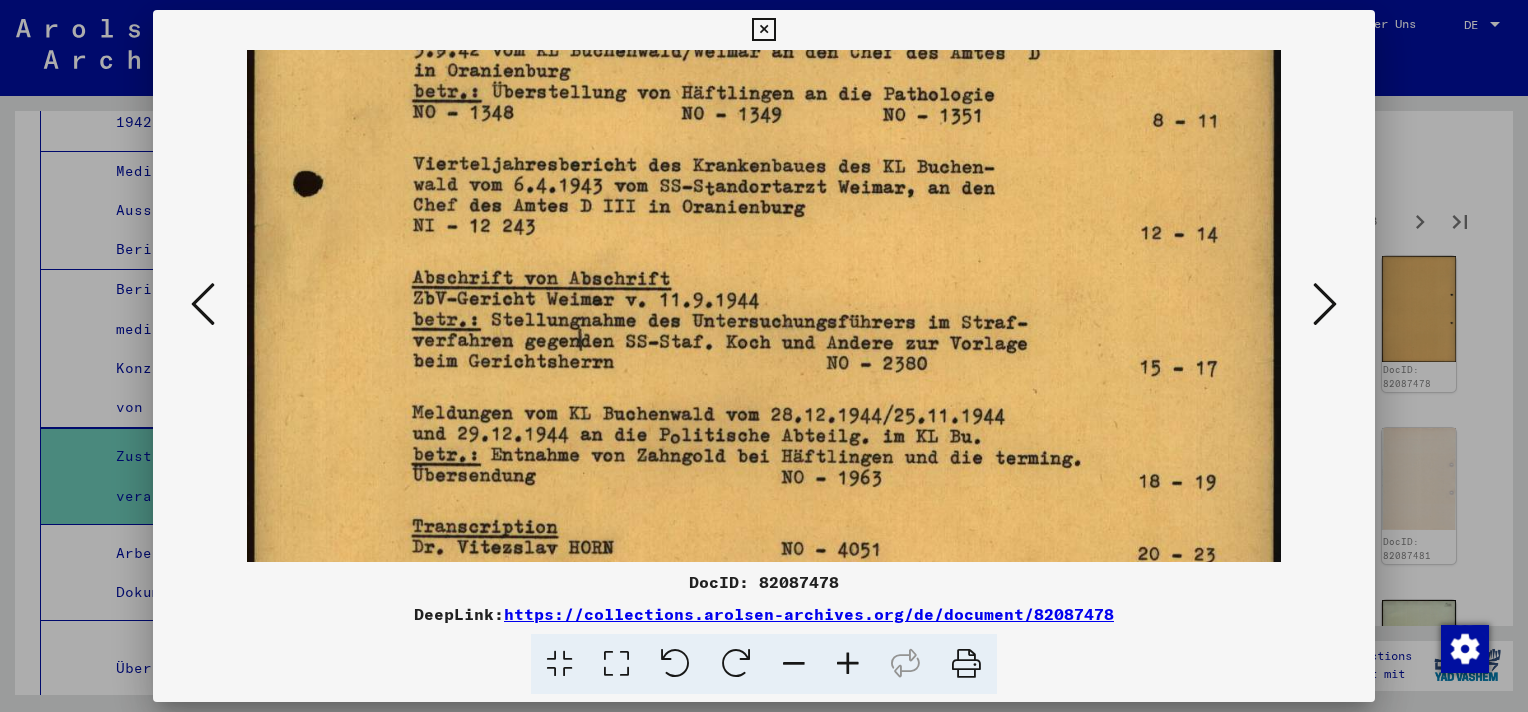 scroll, scrollTop: 789, scrollLeft: 0, axis: vertical 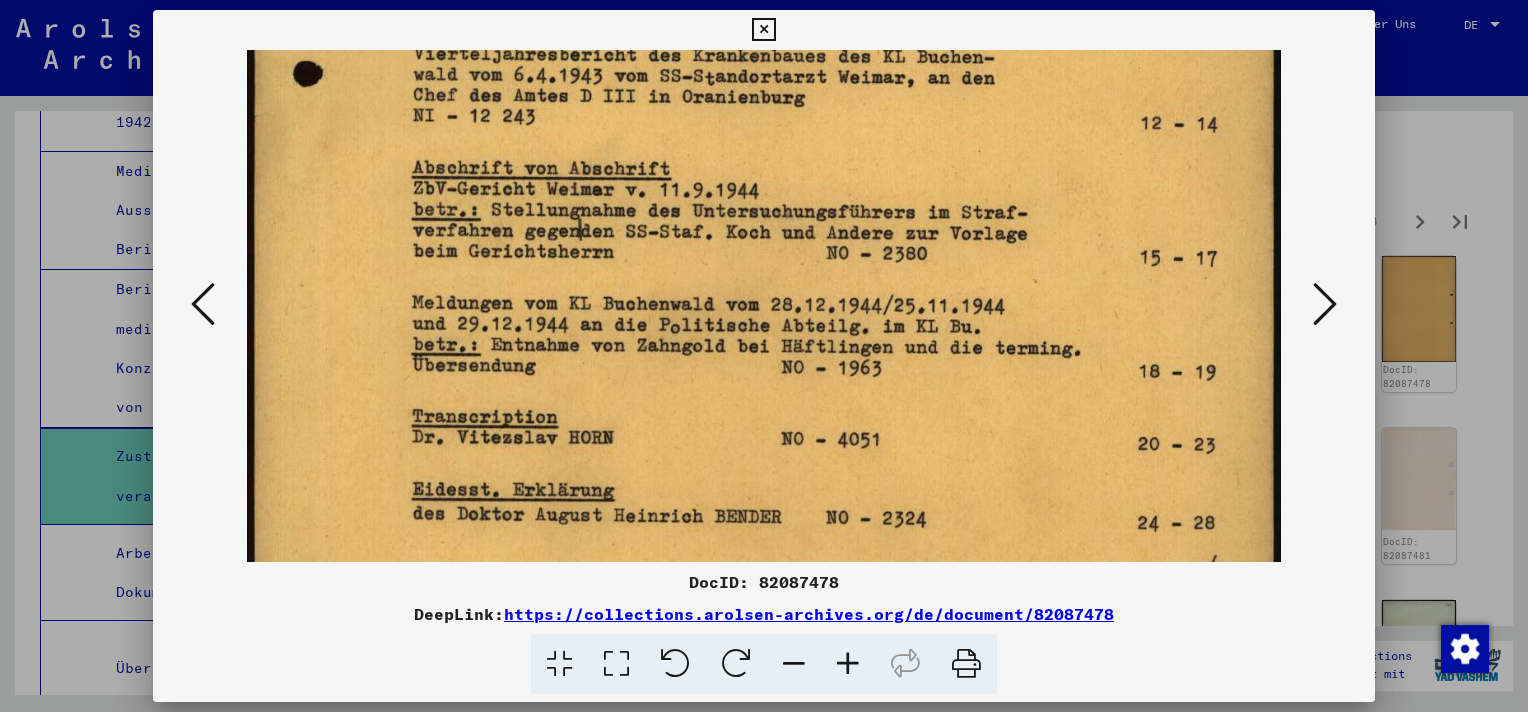 drag, startPoint x: 992, startPoint y: 448, endPoint x: 993, endPoint y: 308, distance: 140.00357 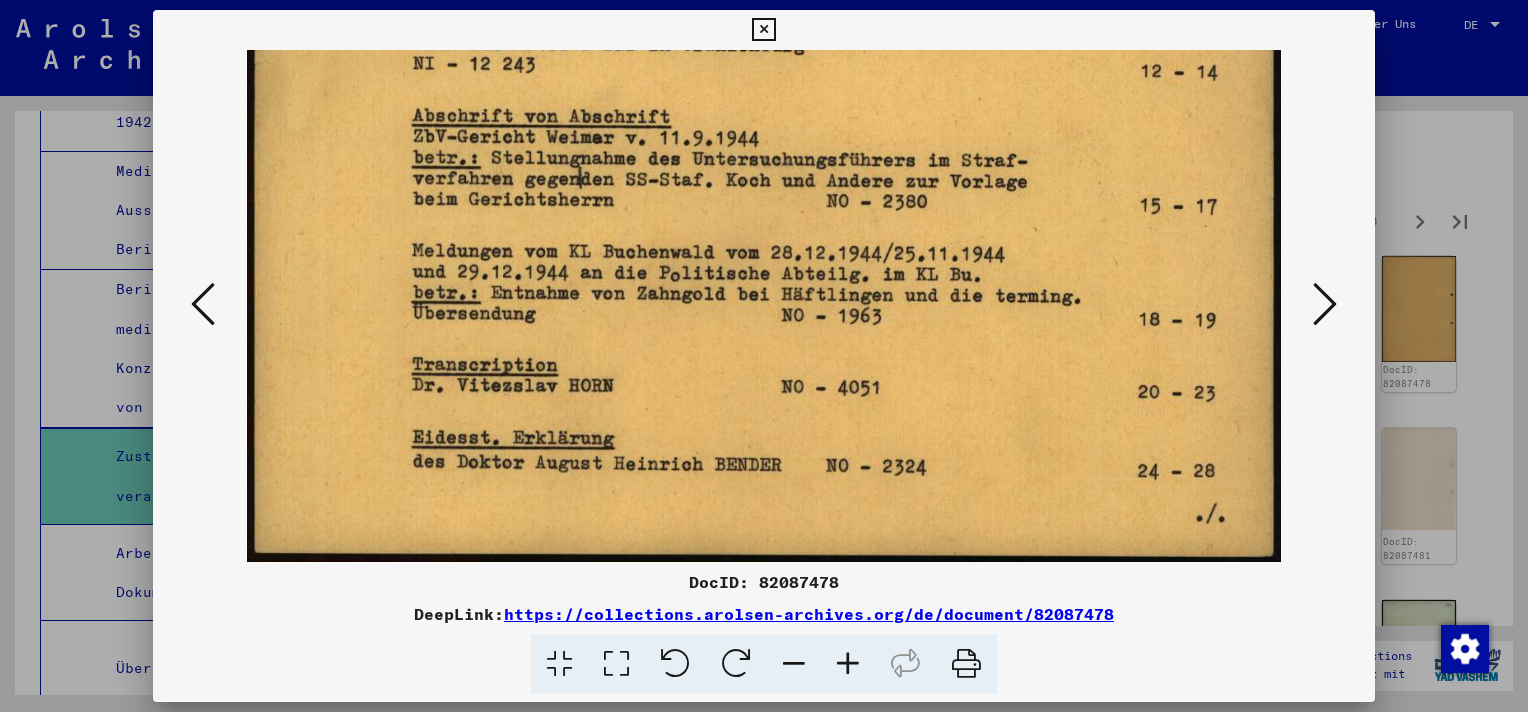 drag, startPoint x: 931, startPoint y: 410, endPoint x: 939, endPoint y: 325, distance: 85.37564 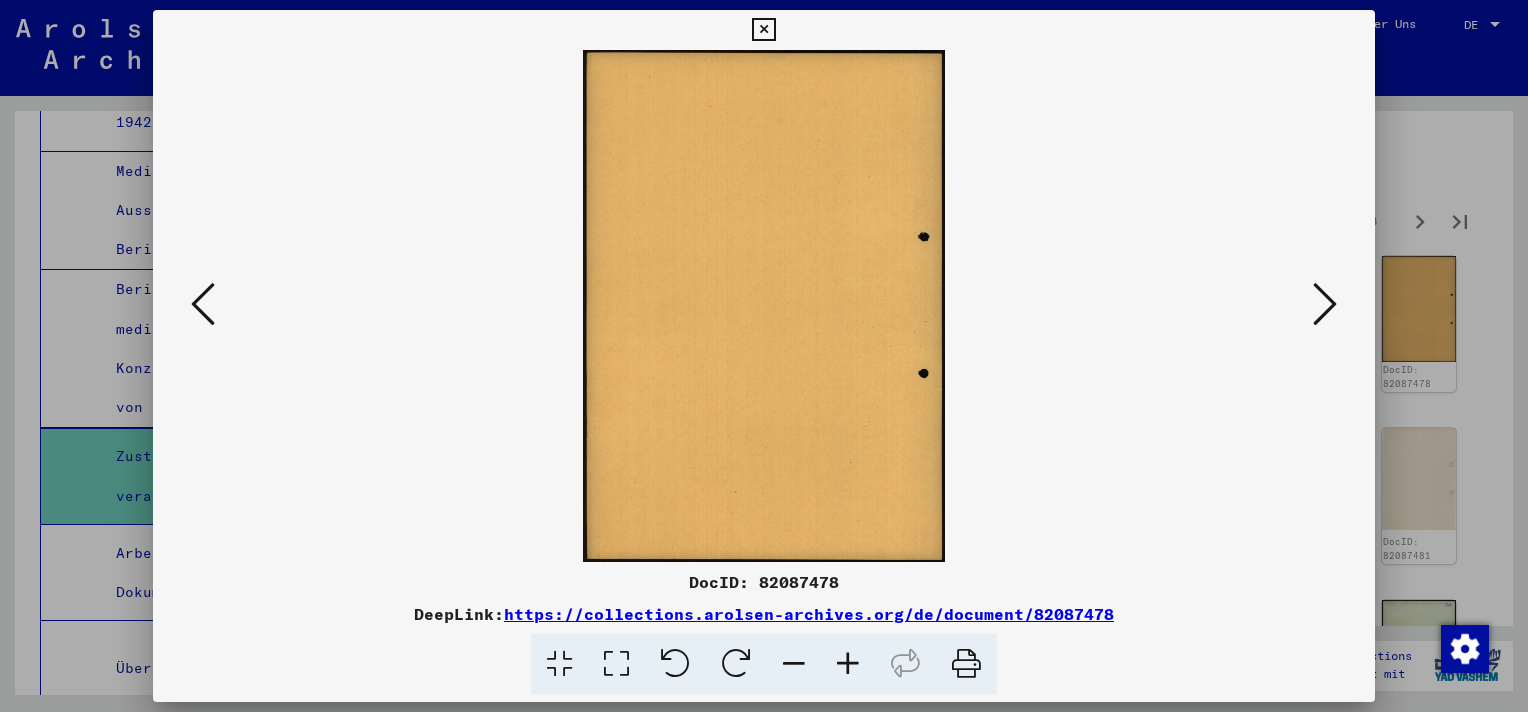 click at bounding box center (1325, 304) 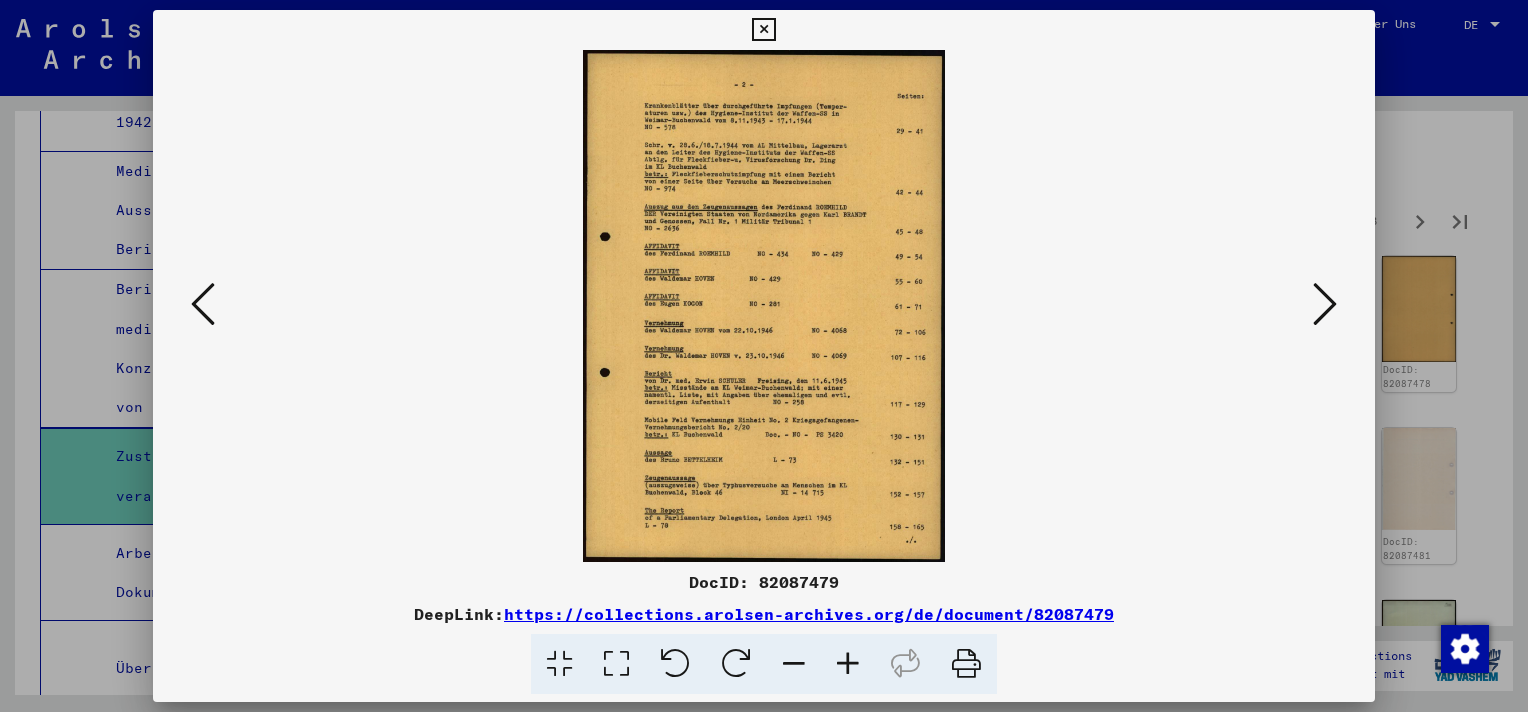 click at bounding box center [848, 664] 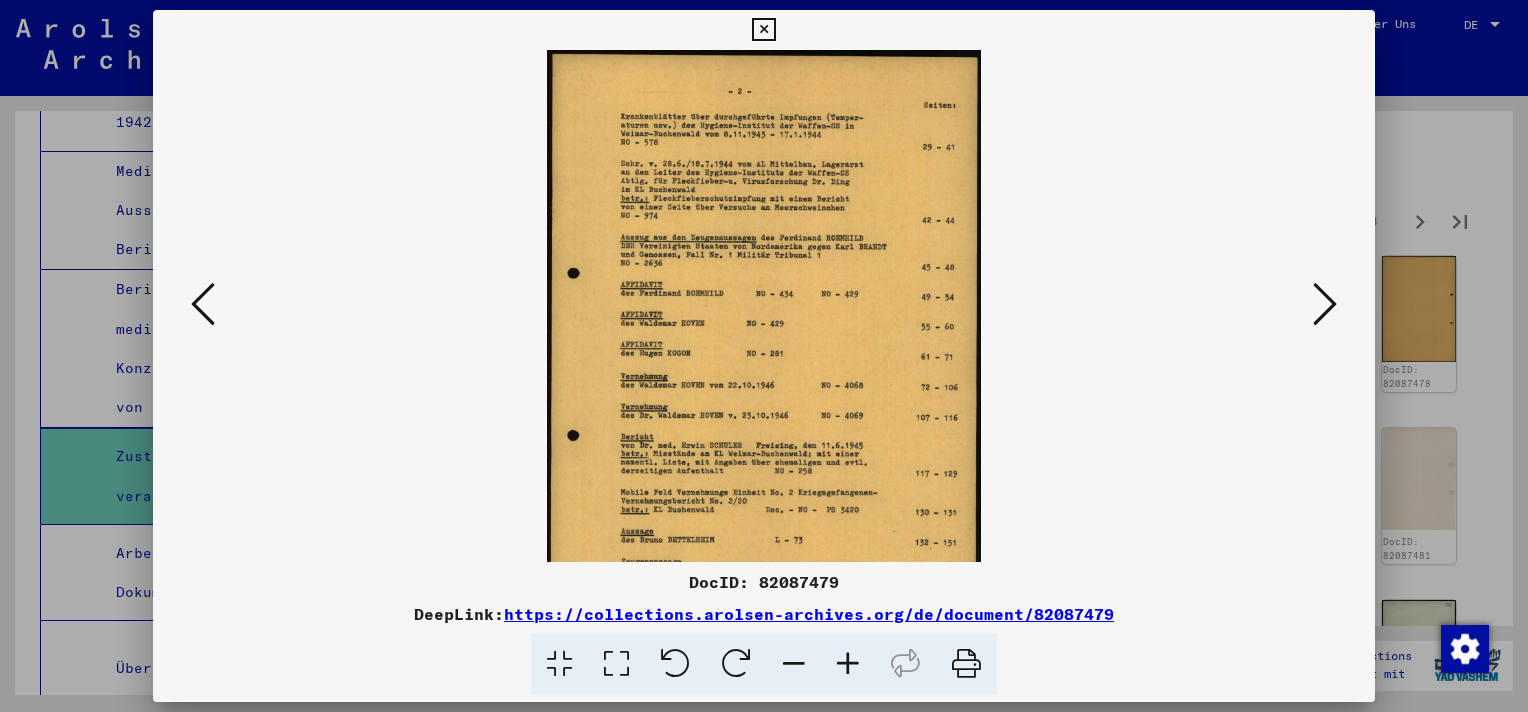 click at bounding box center (848, 664) 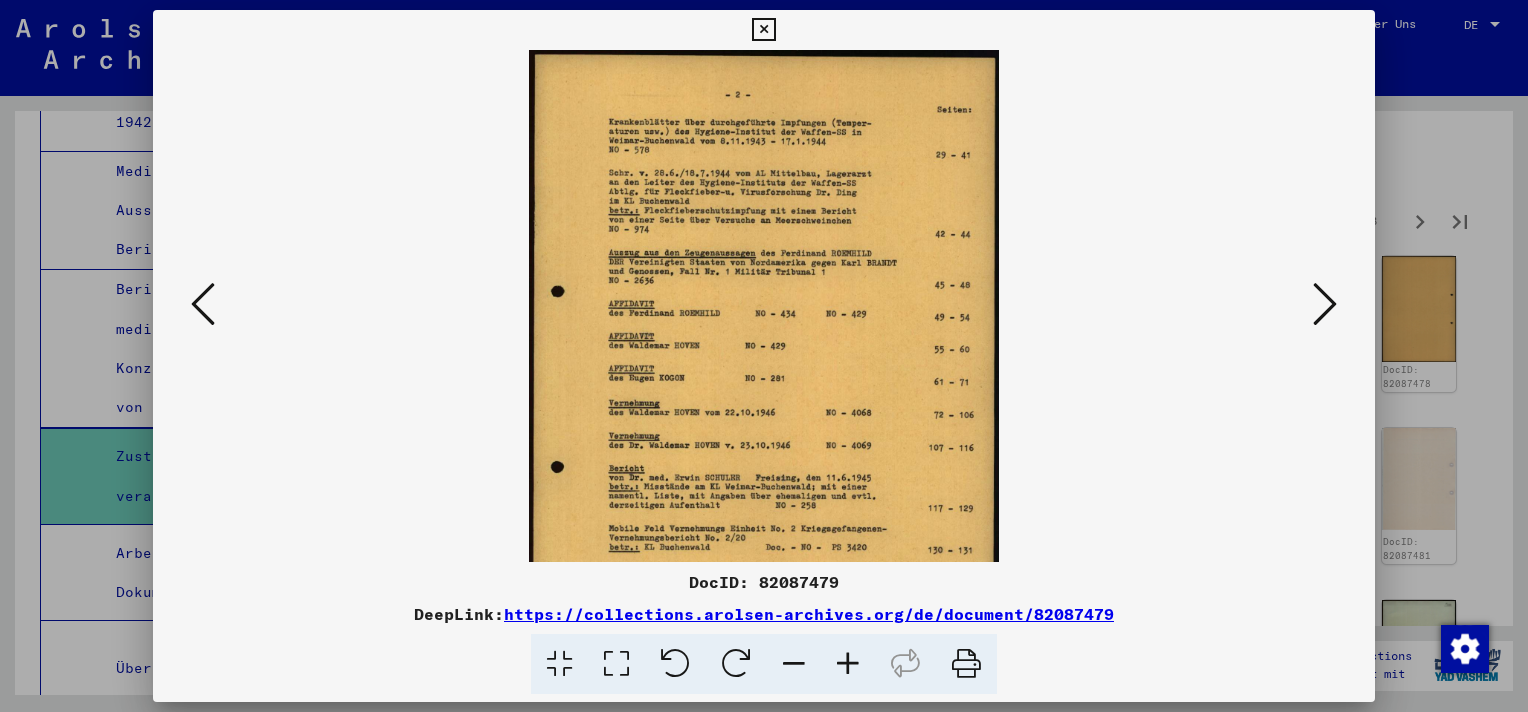 click at bounding box center (848, 664) 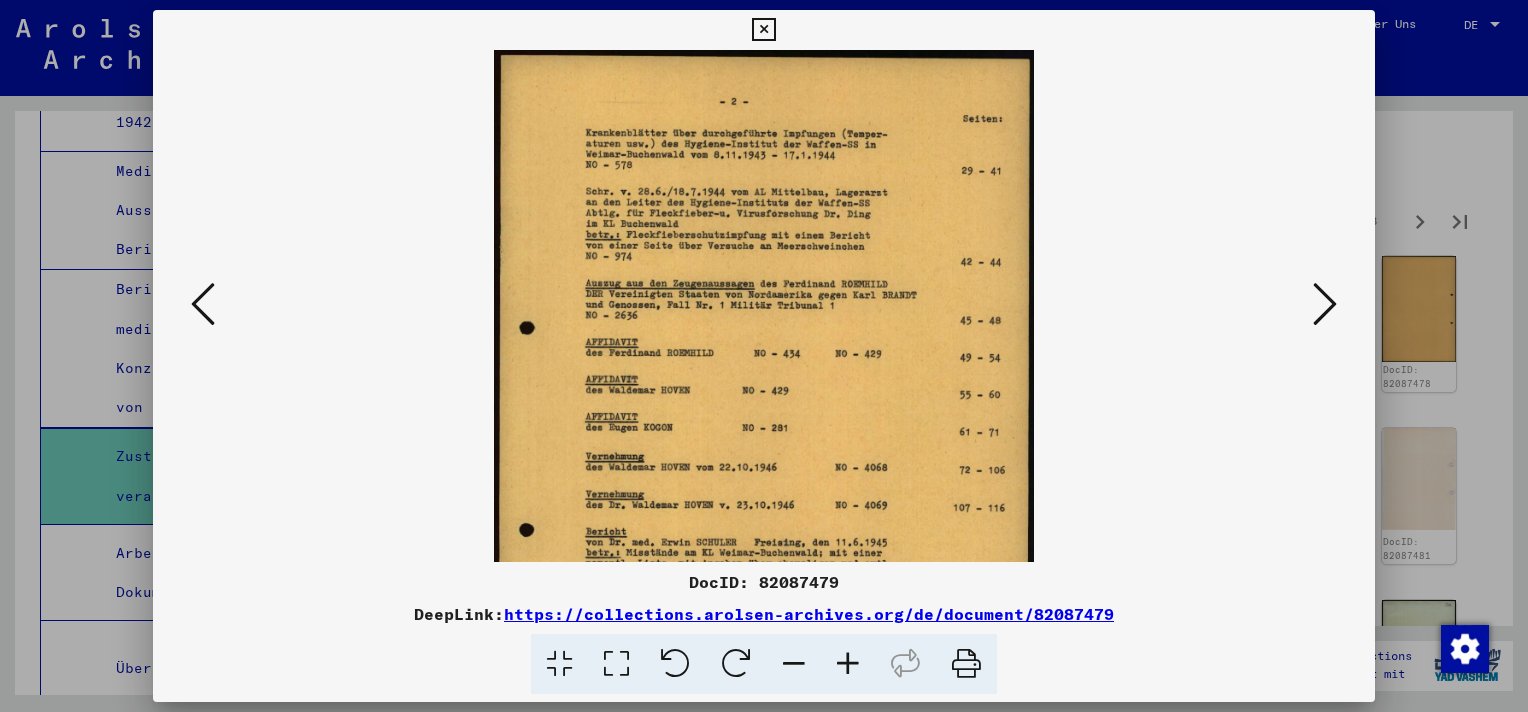 click at bounding box center [848, 664] 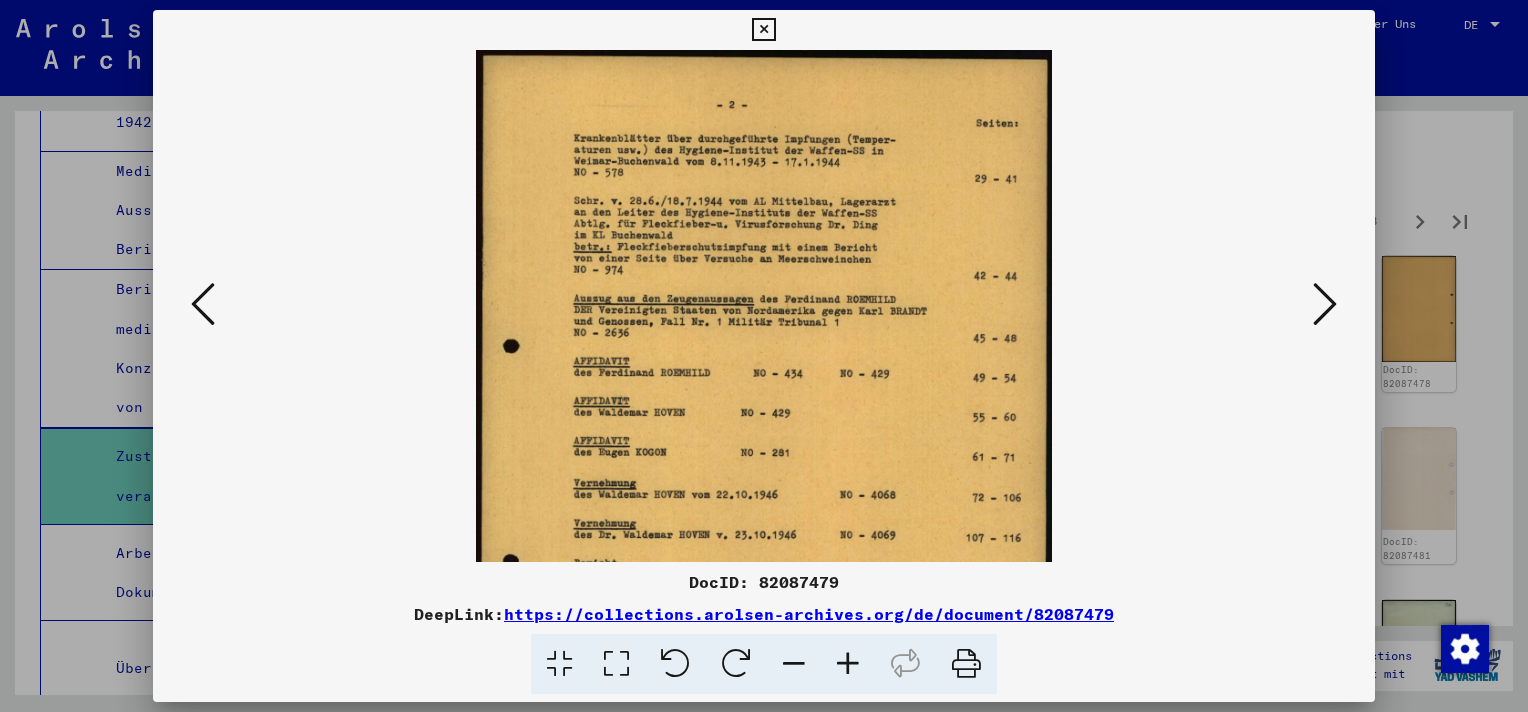 click at bounding box center [848, 664] 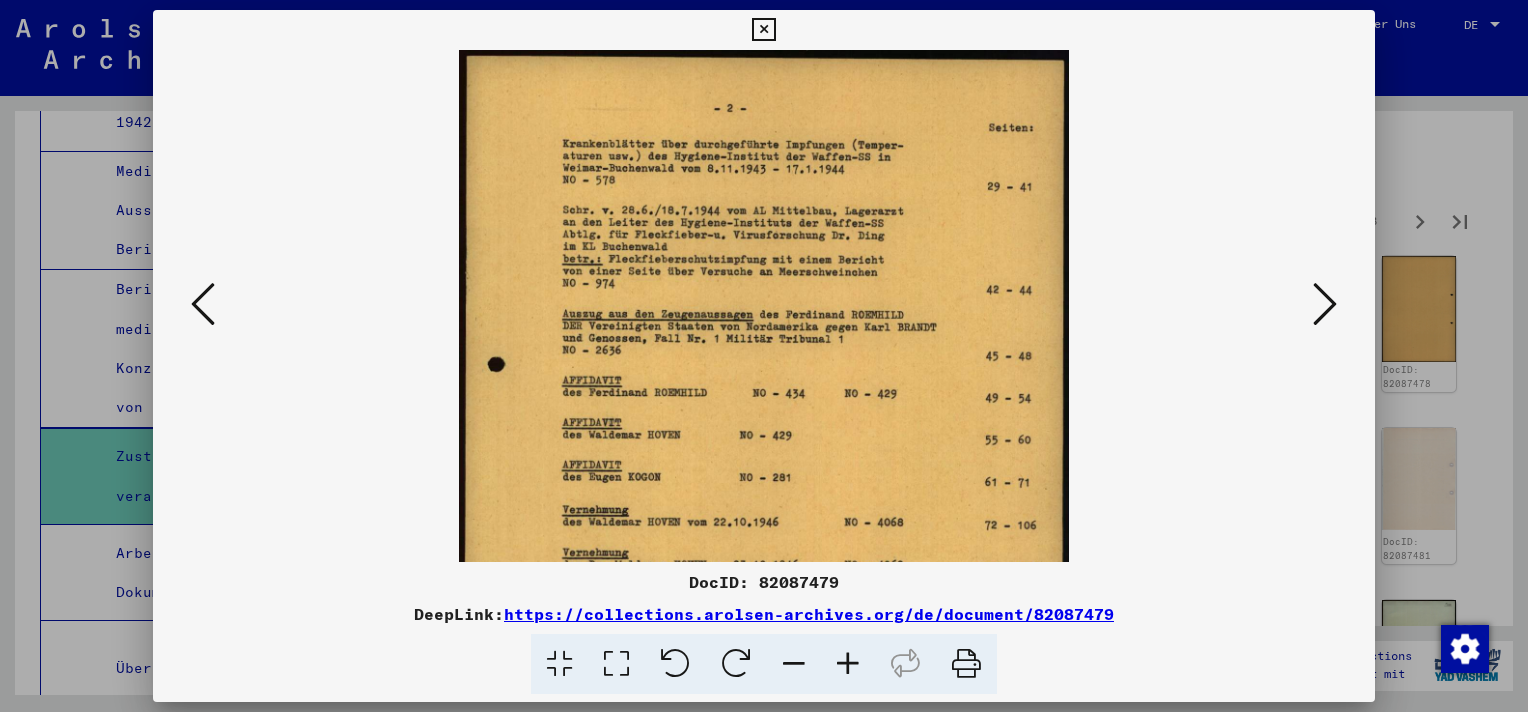 click at bounding box center [848, 664] 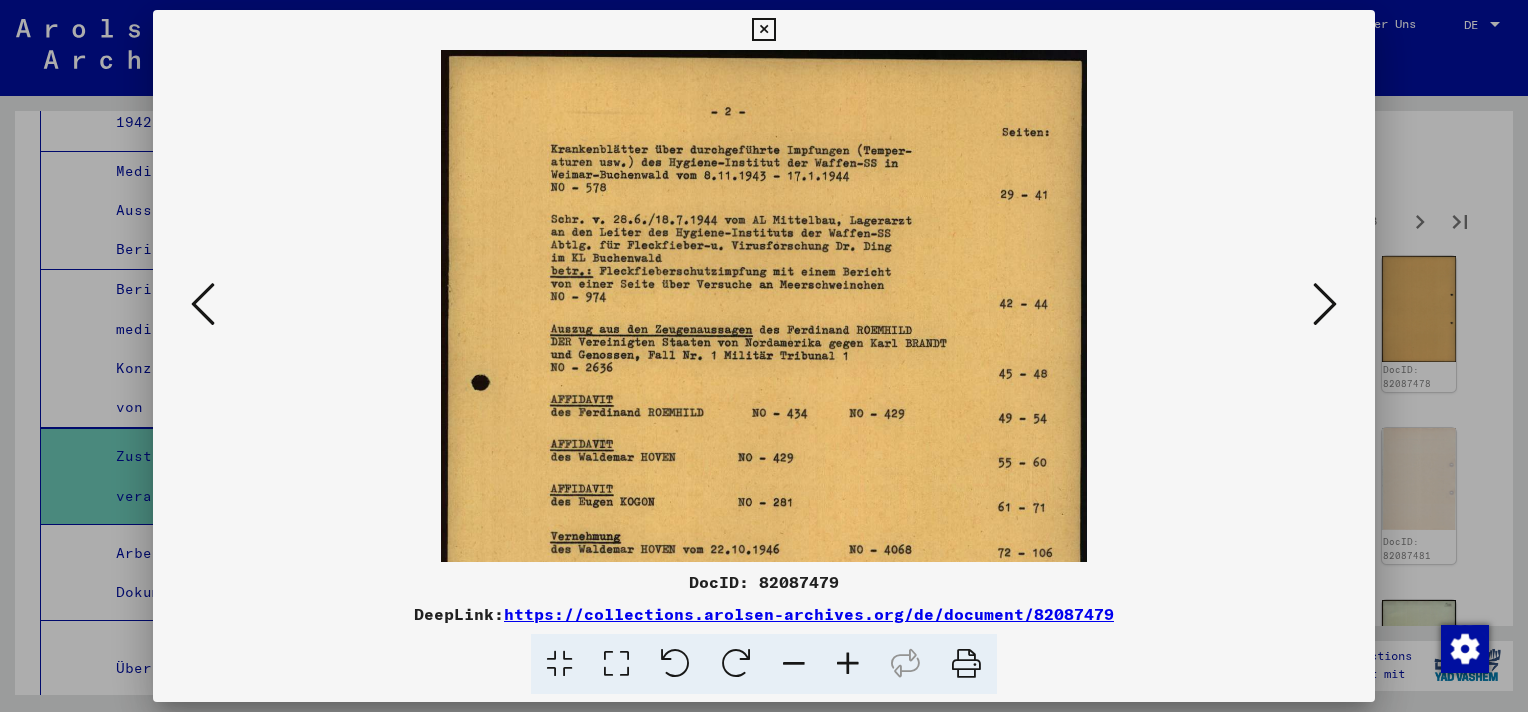click at bounding box center [848, 664] 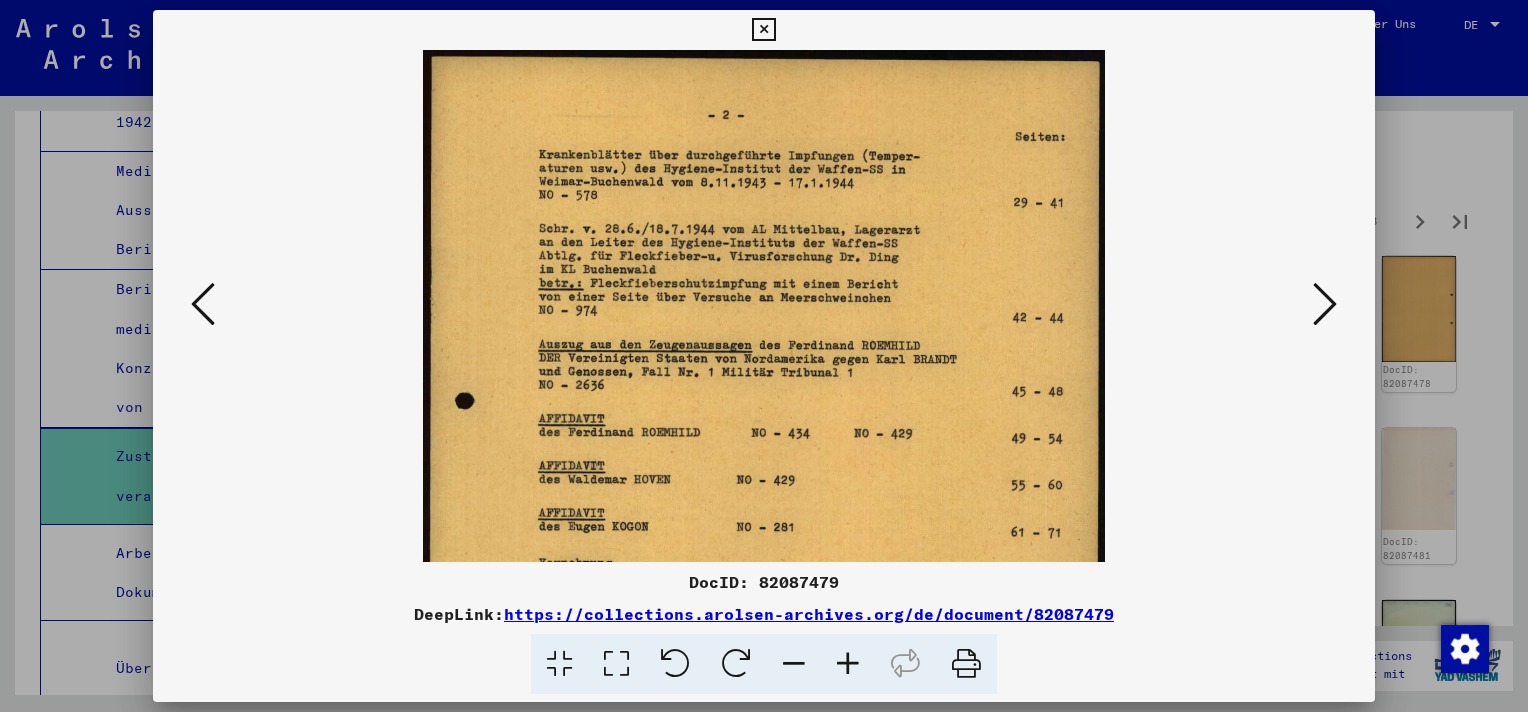 click at bounding box center (848, 664) 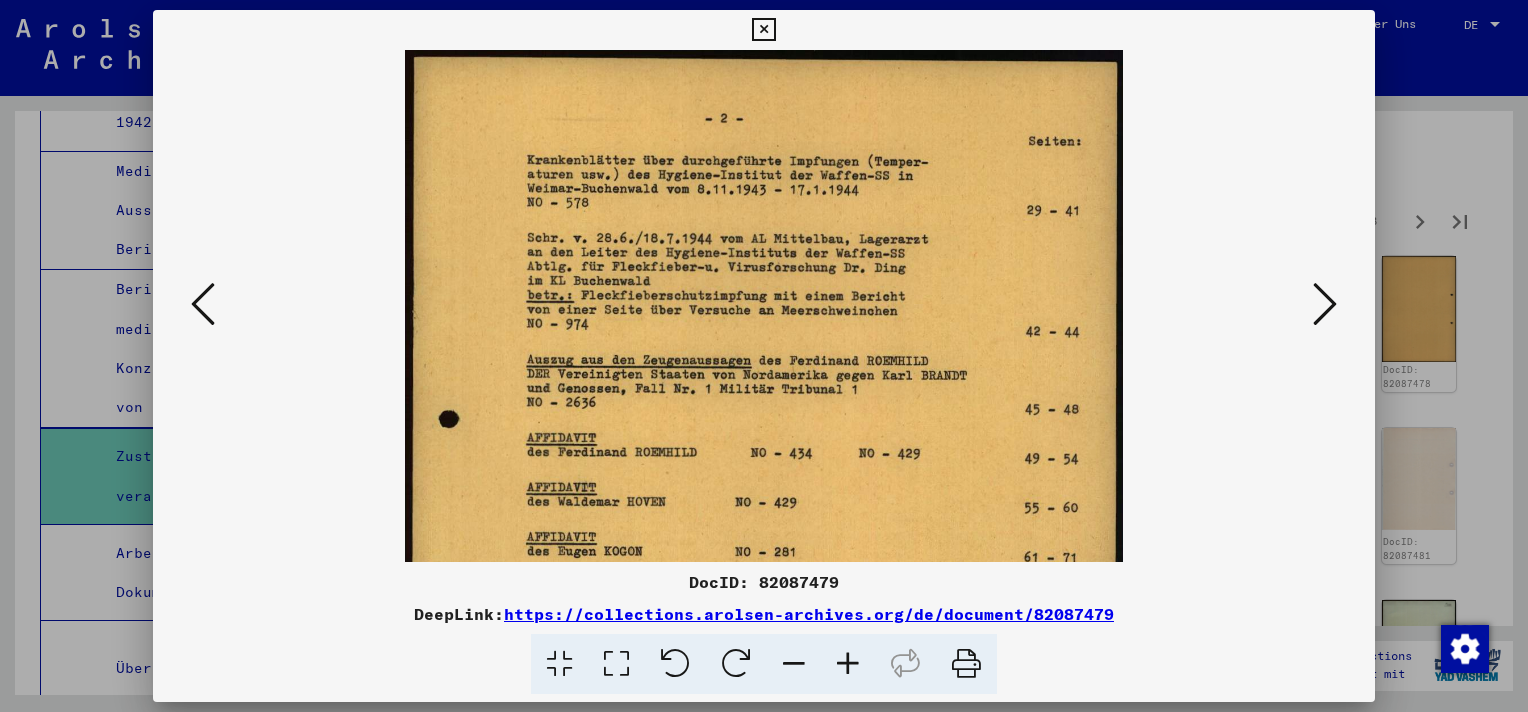 click at bounding box center (848, 664) 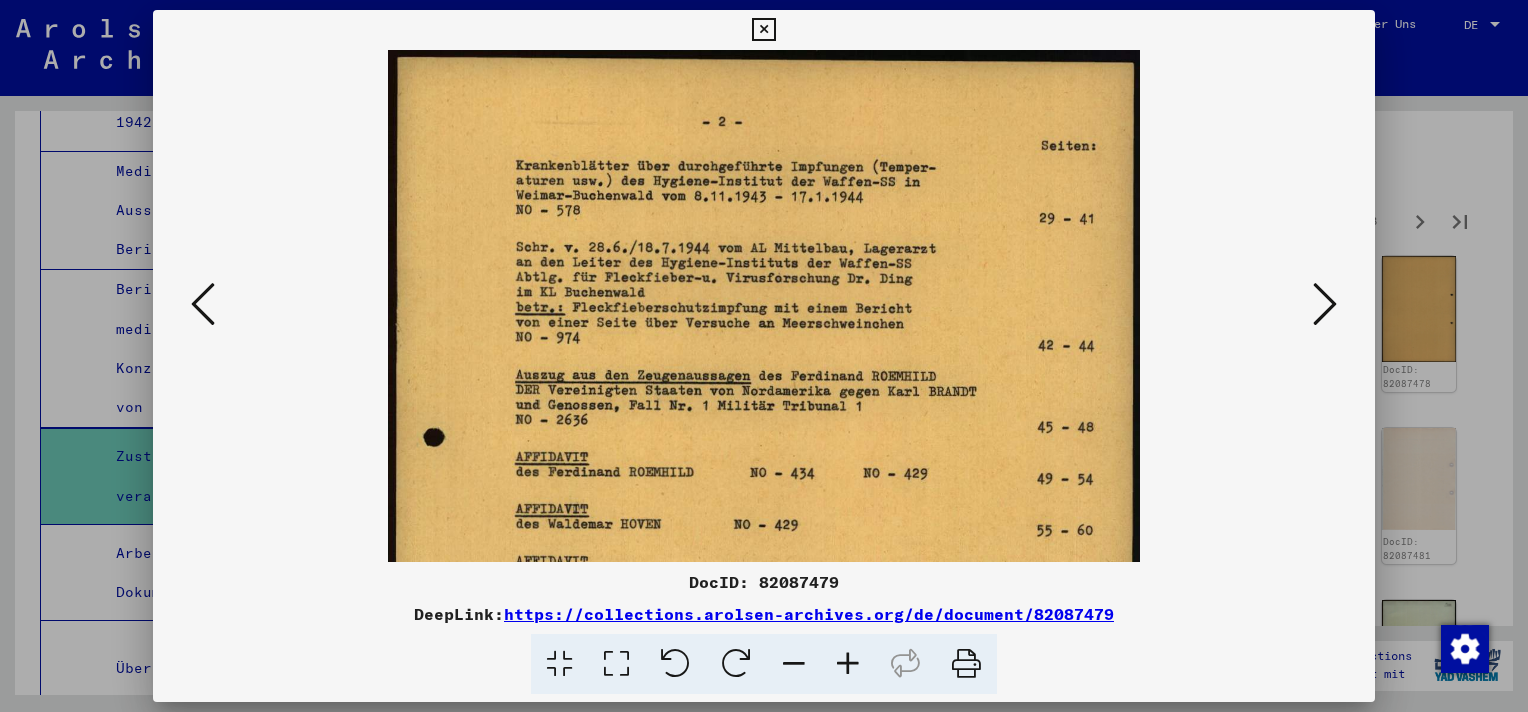 click at bounding box center (848, 664) 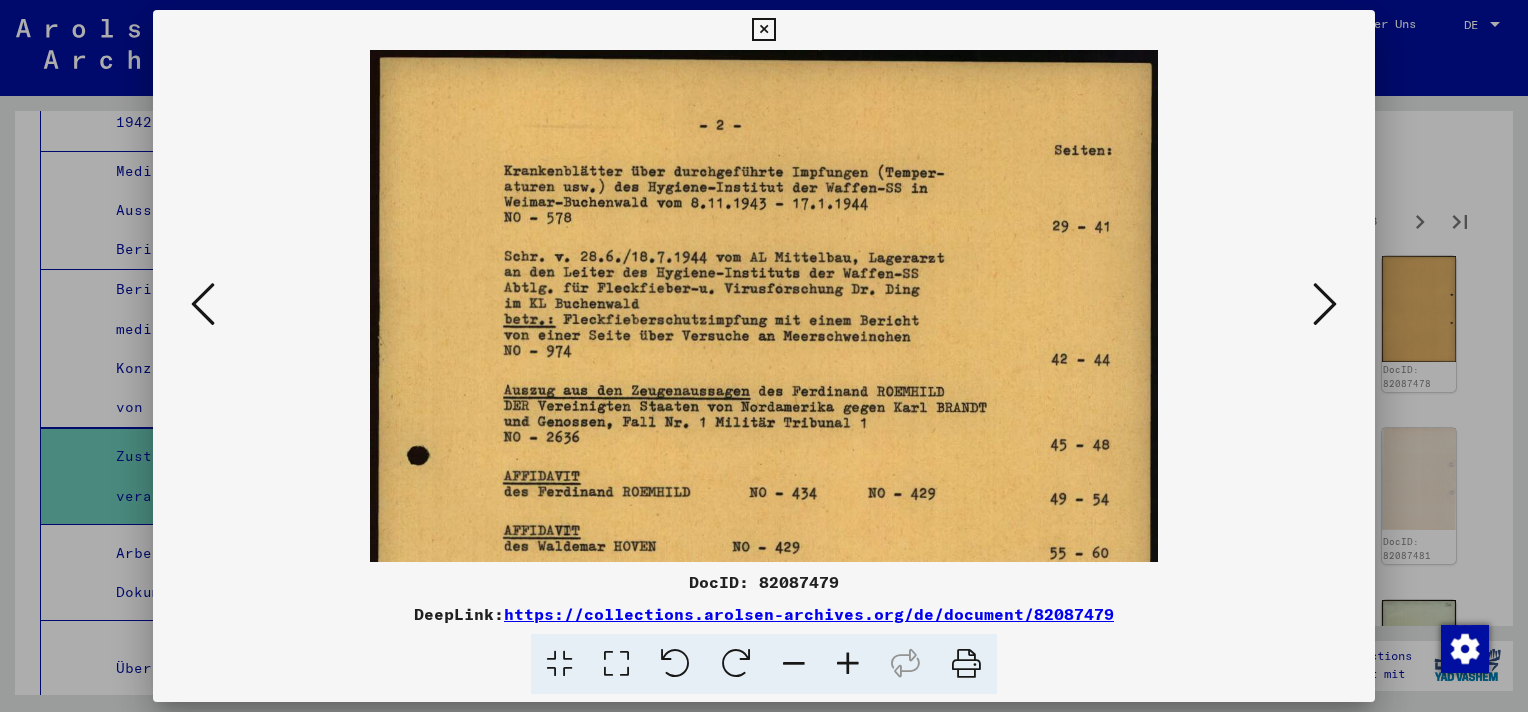 click at bounding box center (848, 664) 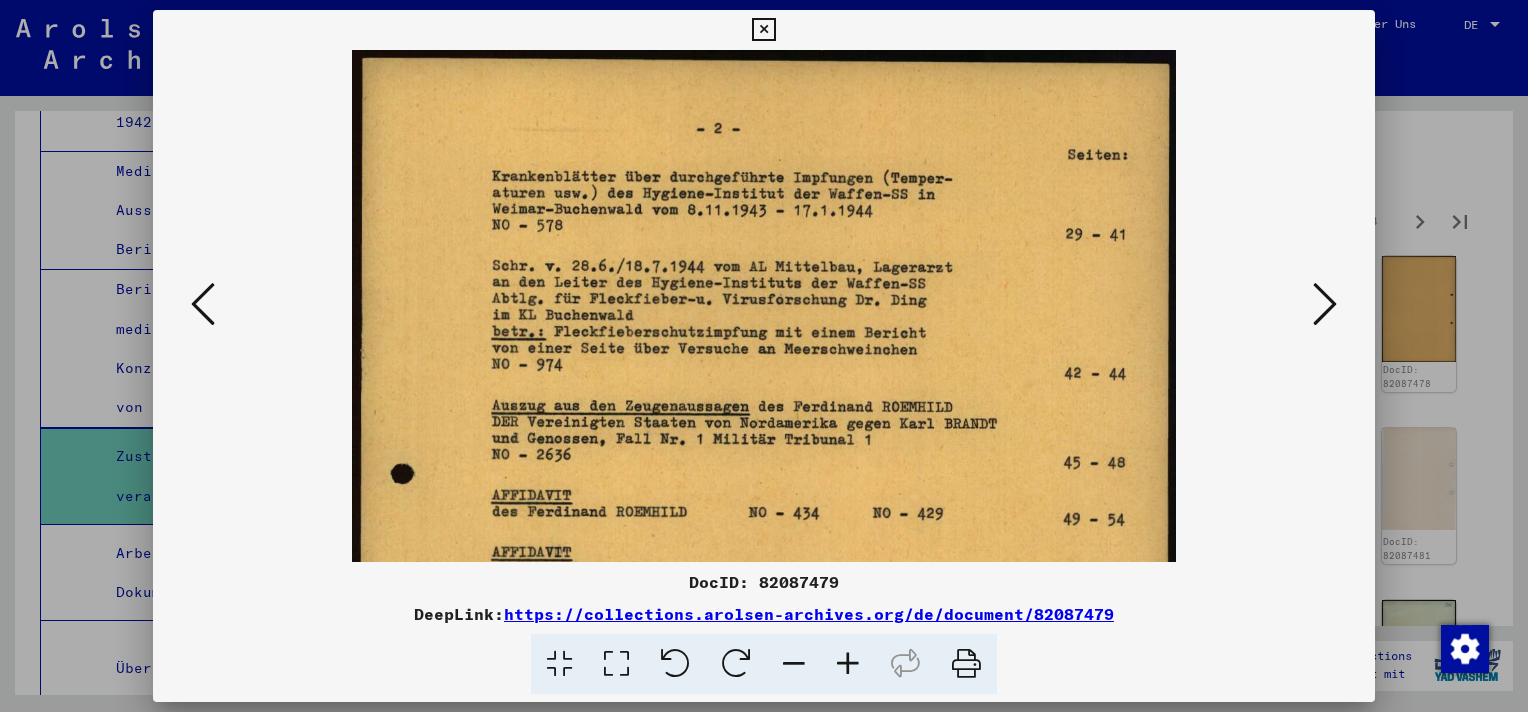 click at bounding box center (848, 664) 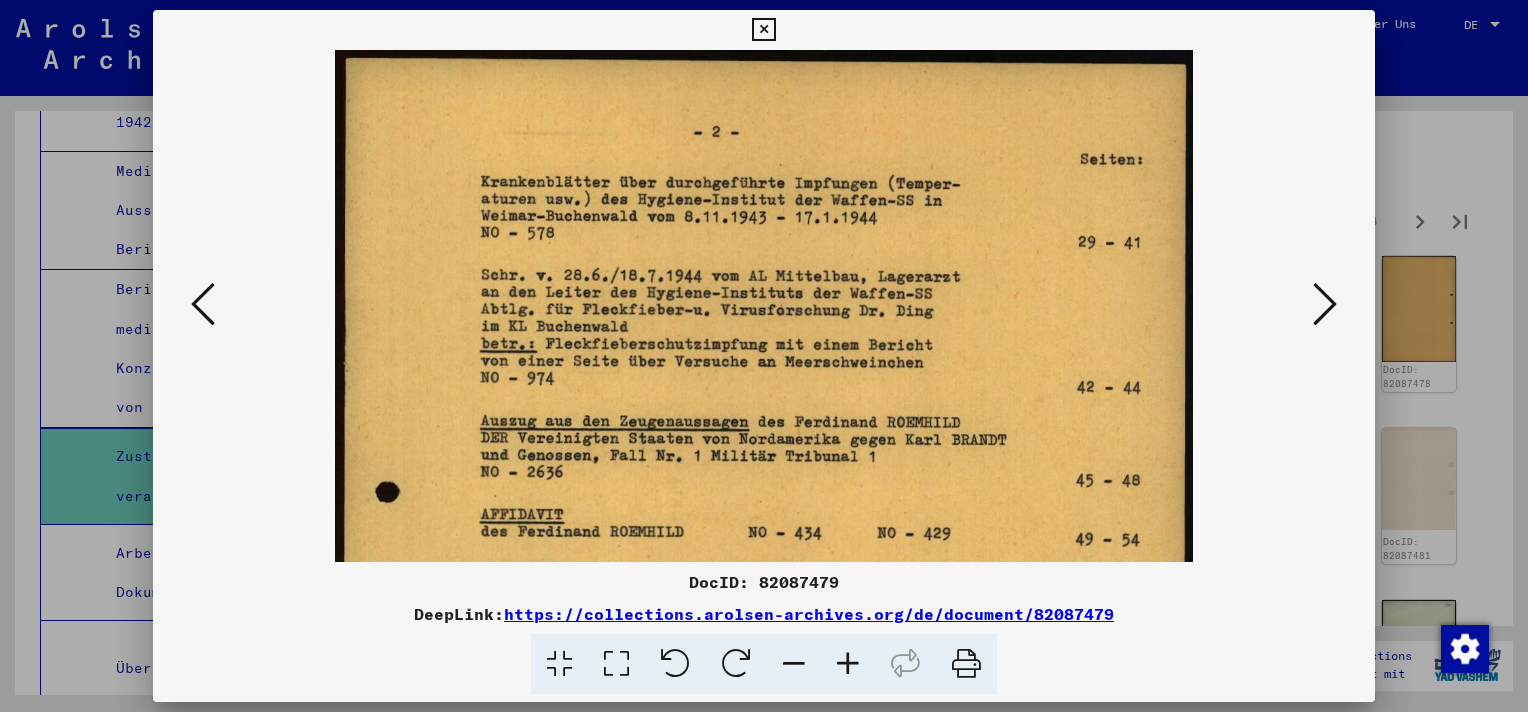 click at bounding box center (848, 664) 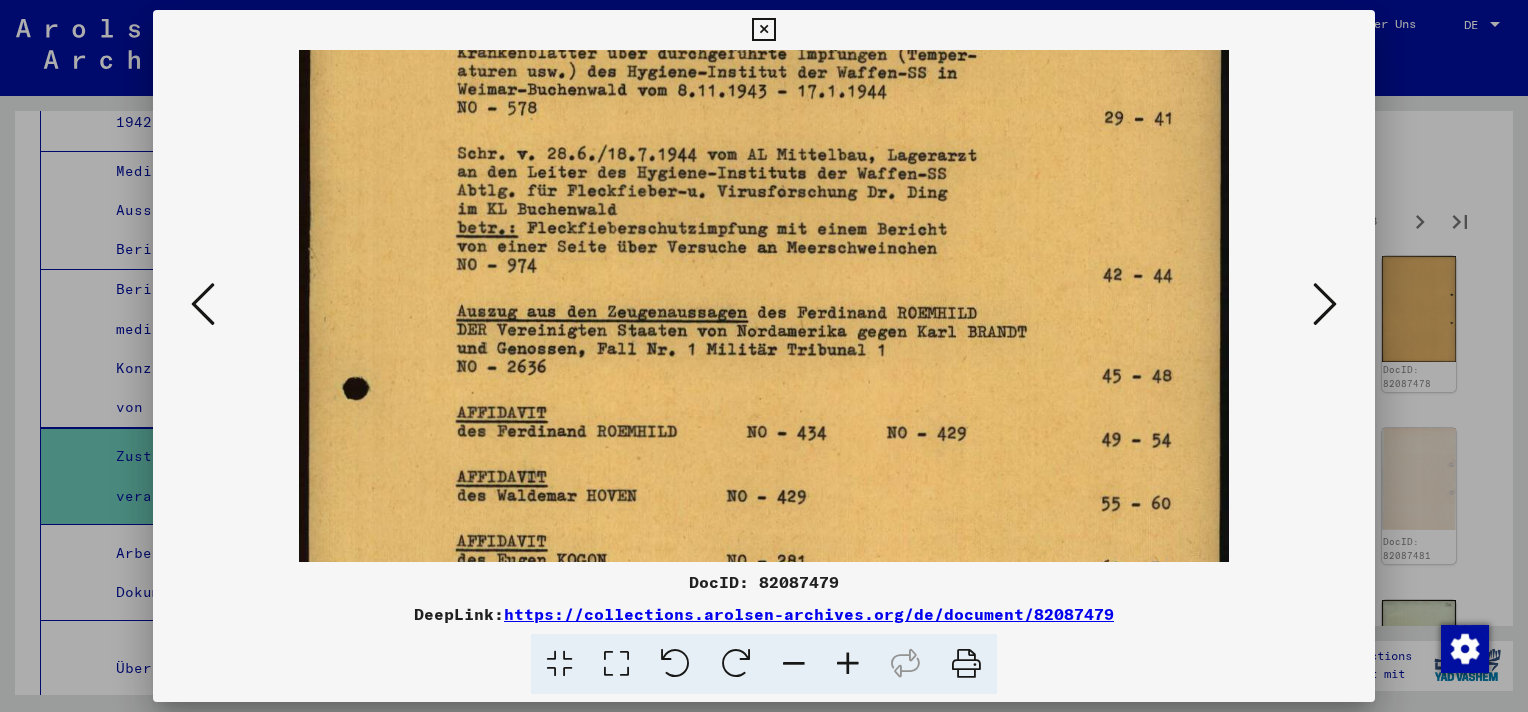 scroll, scrollTop: 140, scrollLeft: 0, axis: vertical 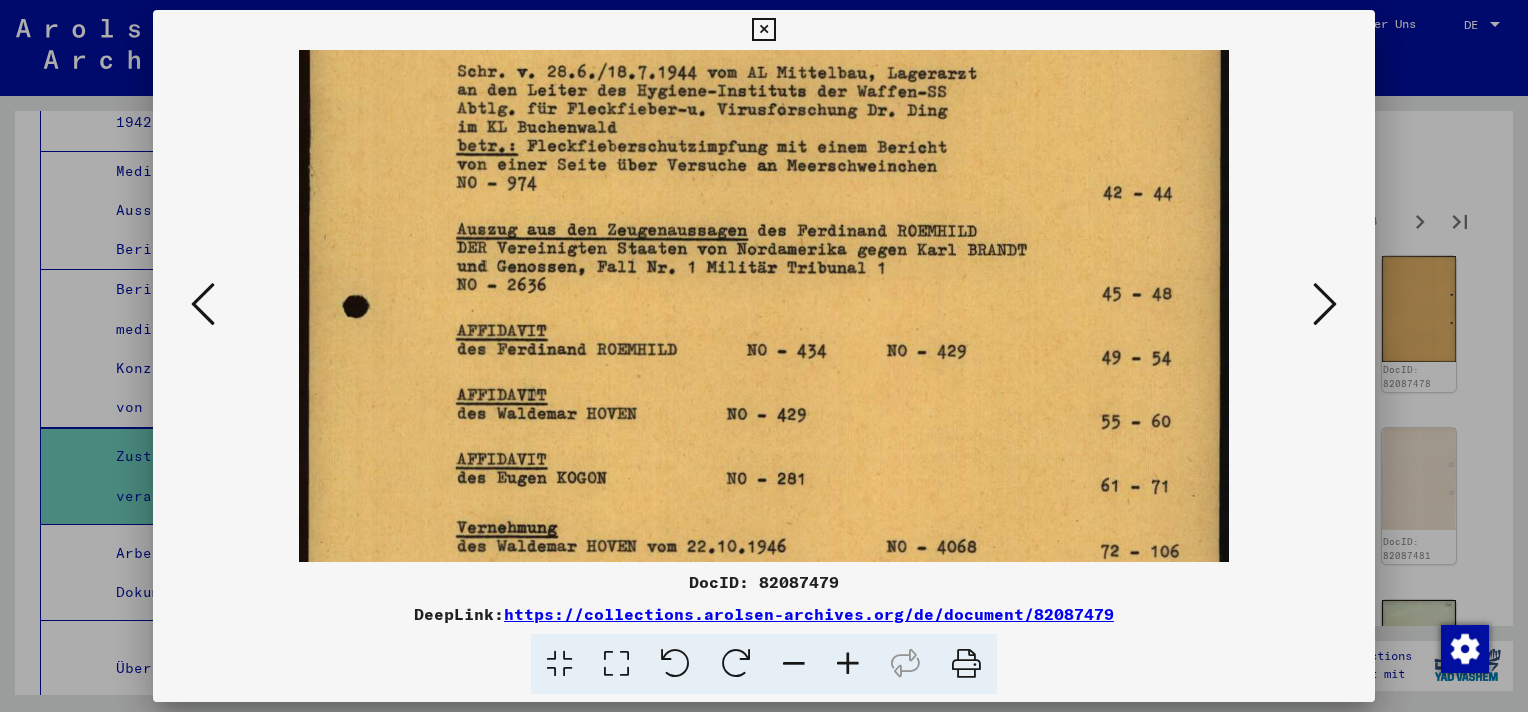 drag, startPoint x: 823, startPoint y: 421, endPoint x: 823, endPoint y: 377, distance: 44 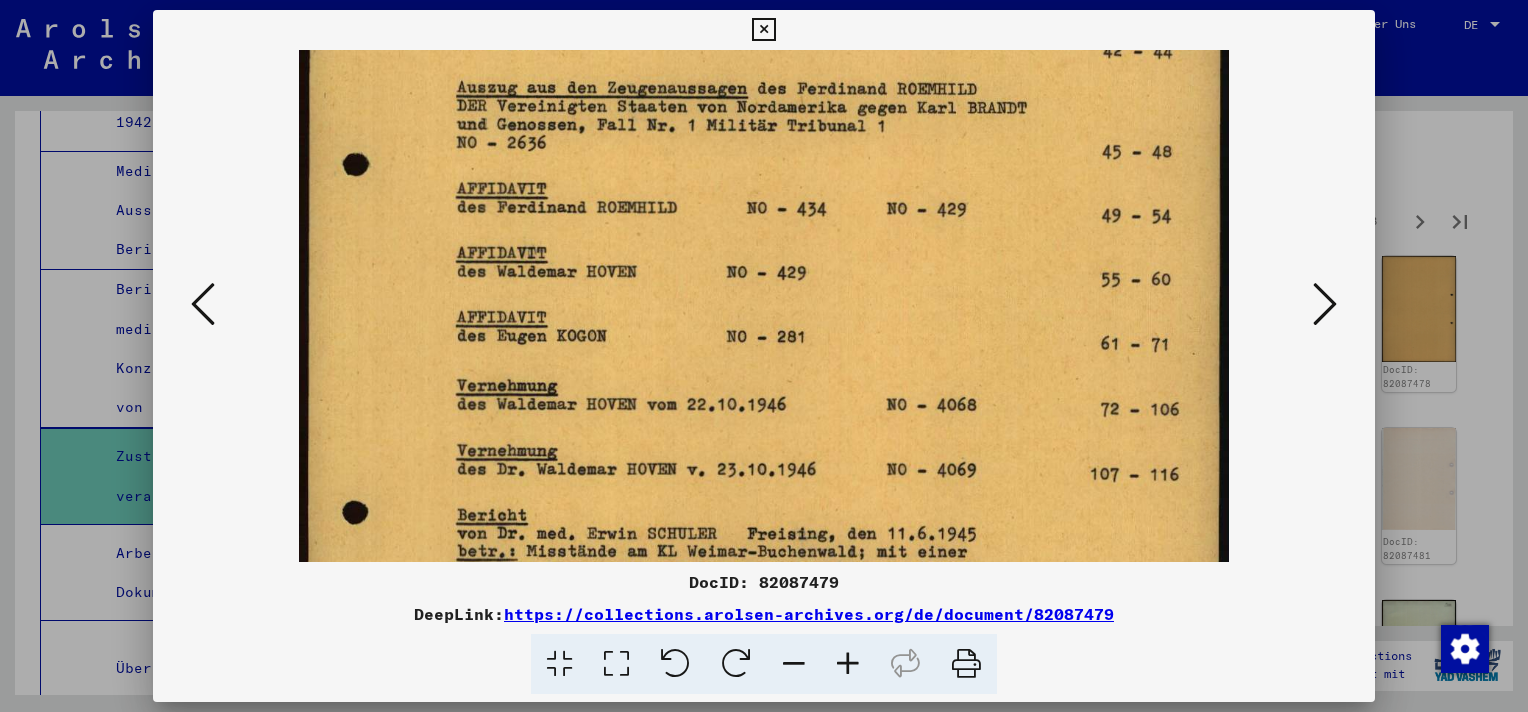 scroll, scrollTop: 370, scrollLeft: 0, axis: vertical 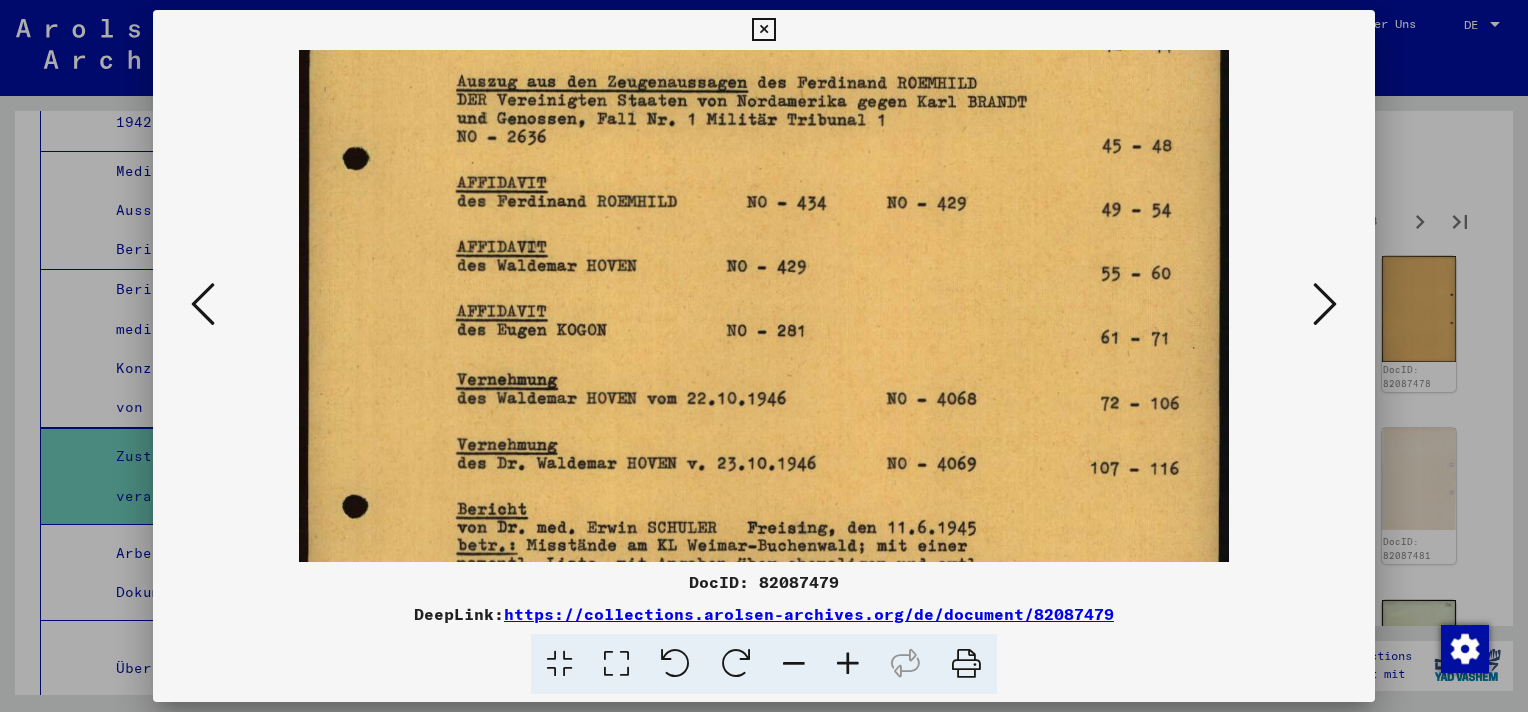 drag, startPoint x: 847, startPoint y: 506, endPoint x: 814, endPoint y: 363, distance: 146.7583 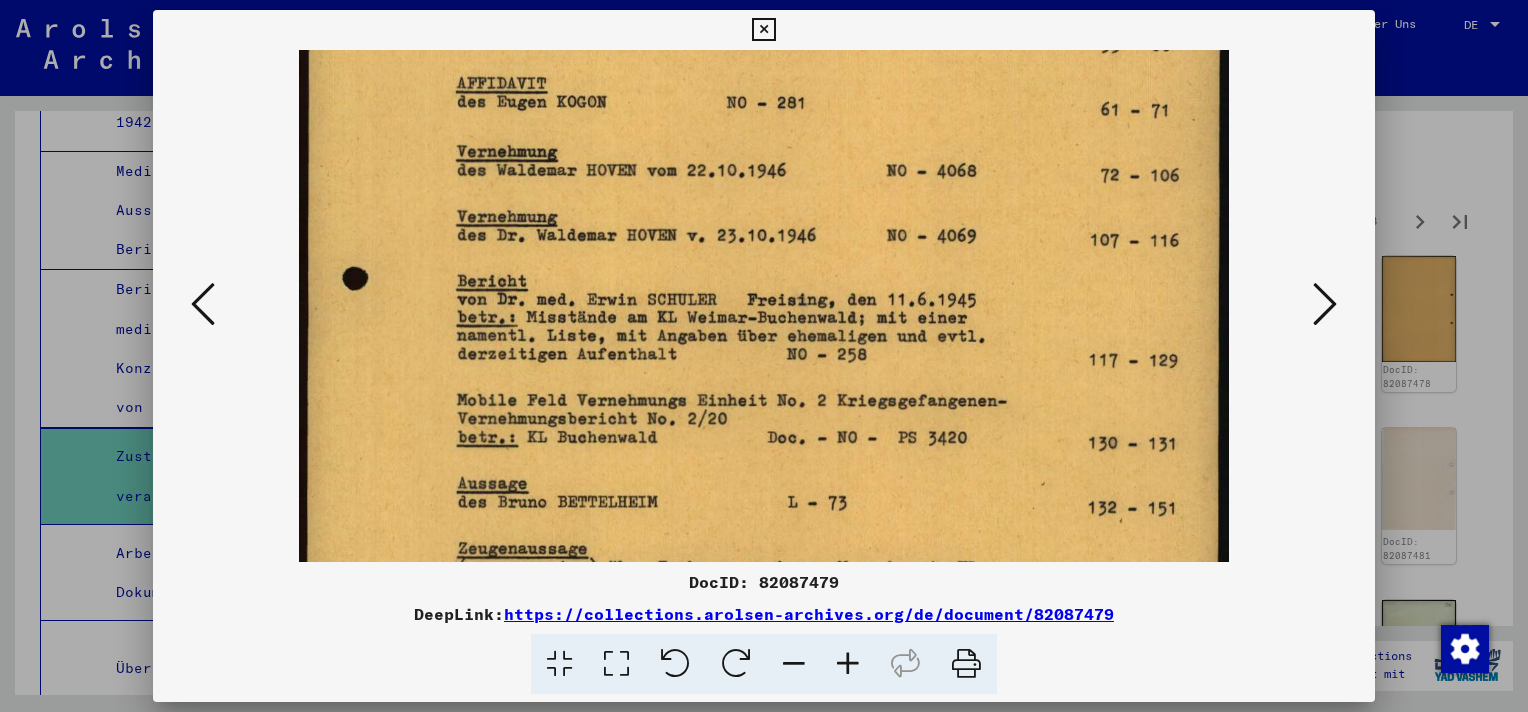 drag, startPoint x: 797, startPoint y: 468, endPoint x: 812, endPoint y: 252, distance: 216.5202 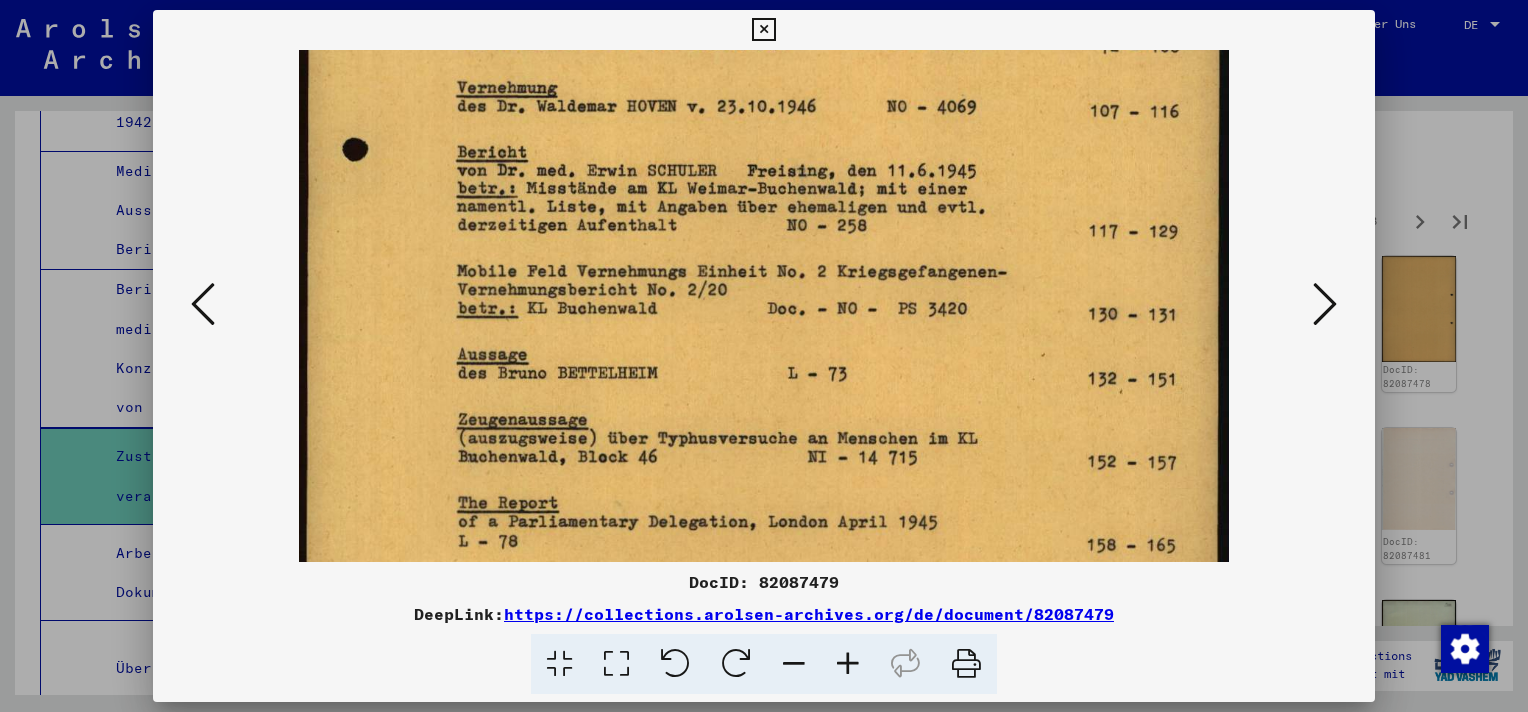 drag, startPoint x: 881, startPoint y: 386, endPoint x: 872, endPoint y: 367, distance: 21.023796 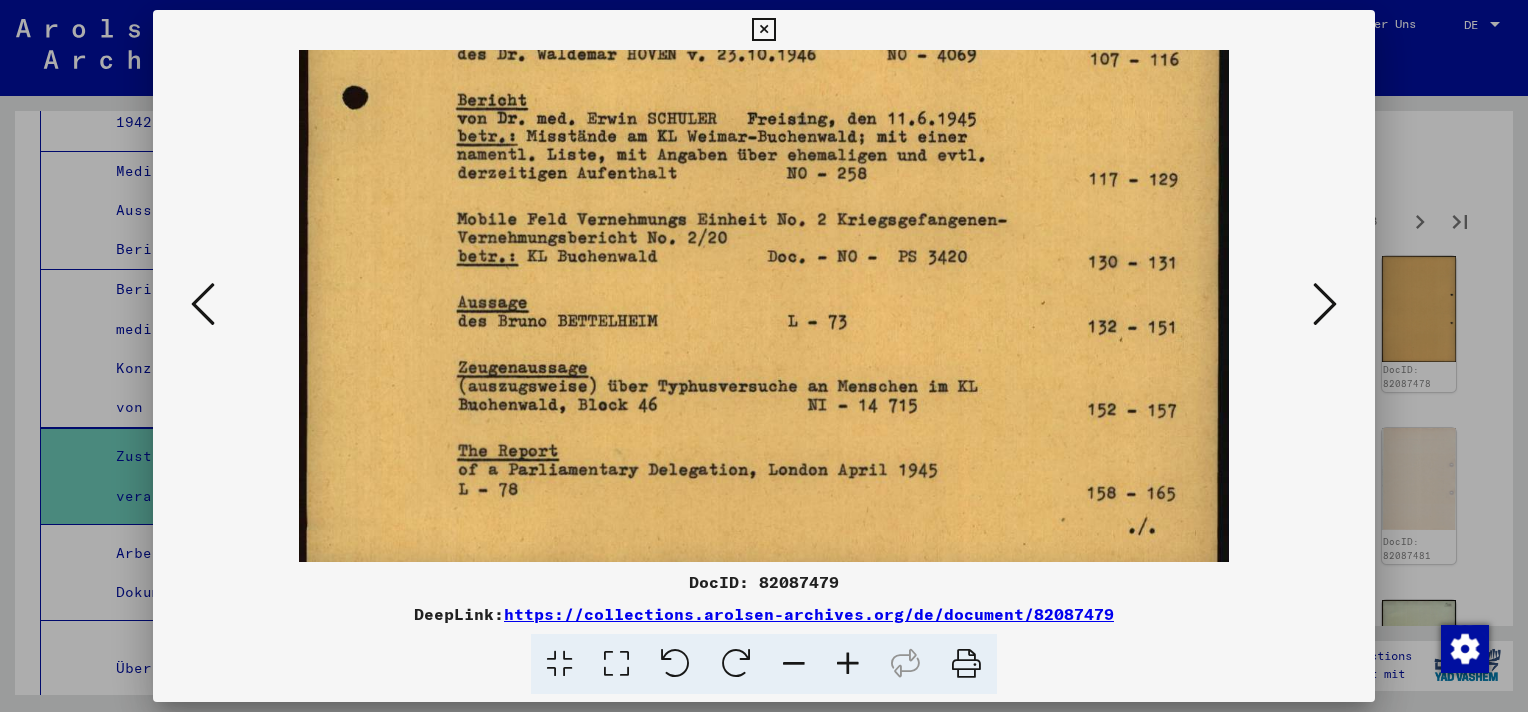 scroll, scrollTop: 800, scrollLeft: 0, axis: vertical 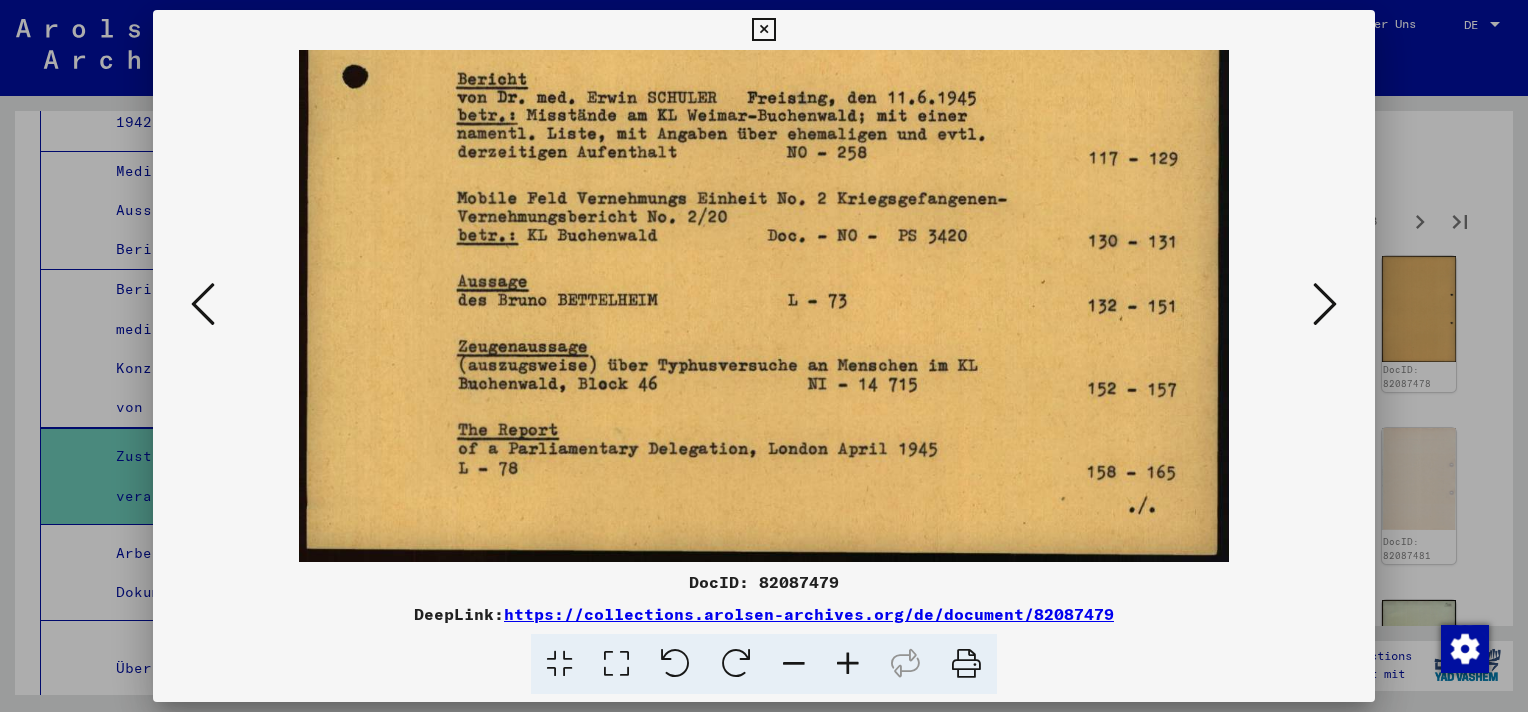 drag, startPoint x: 880, startPoint y: 464, endPoint x: 871, endPoint y: 341, distance: 123.32883 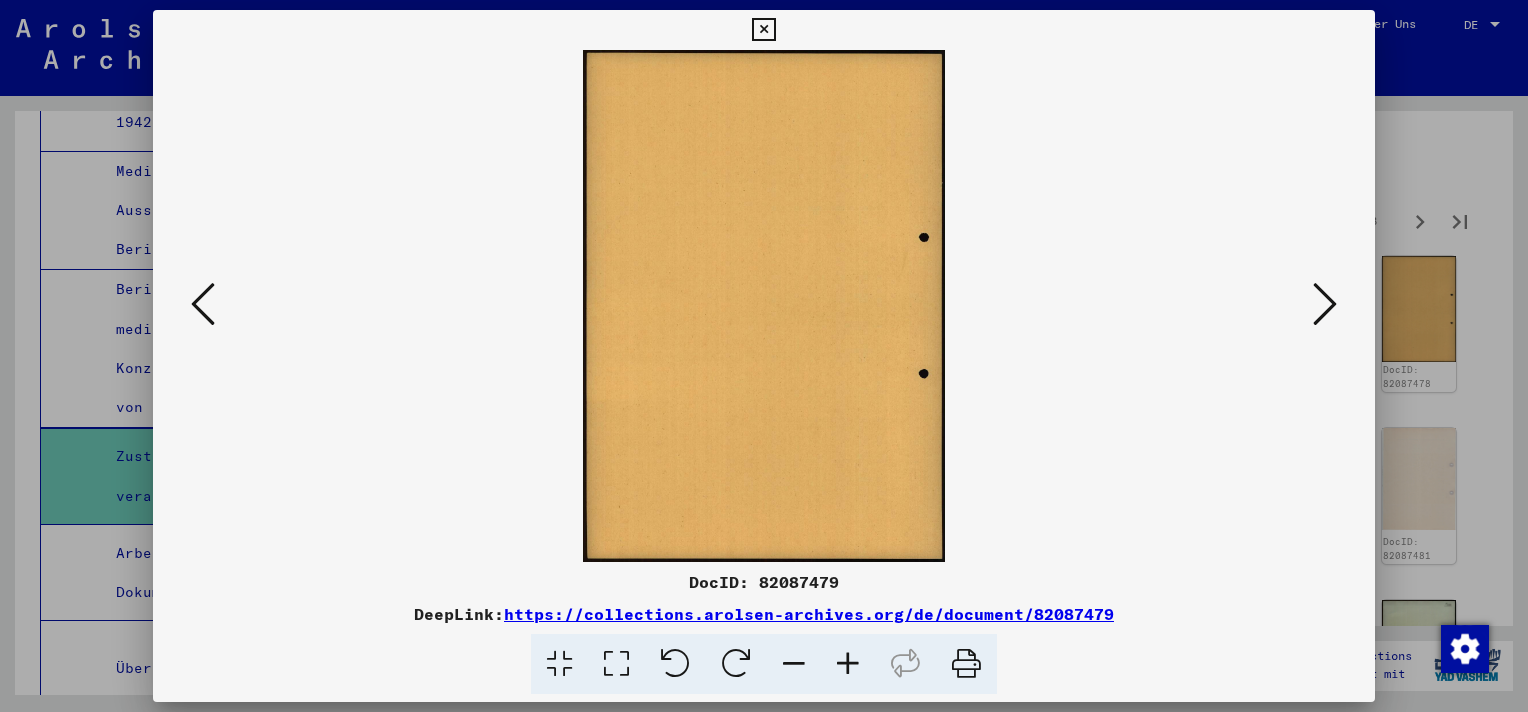scroll, scrollTop: 0, scrollLeft: 0, axis: both 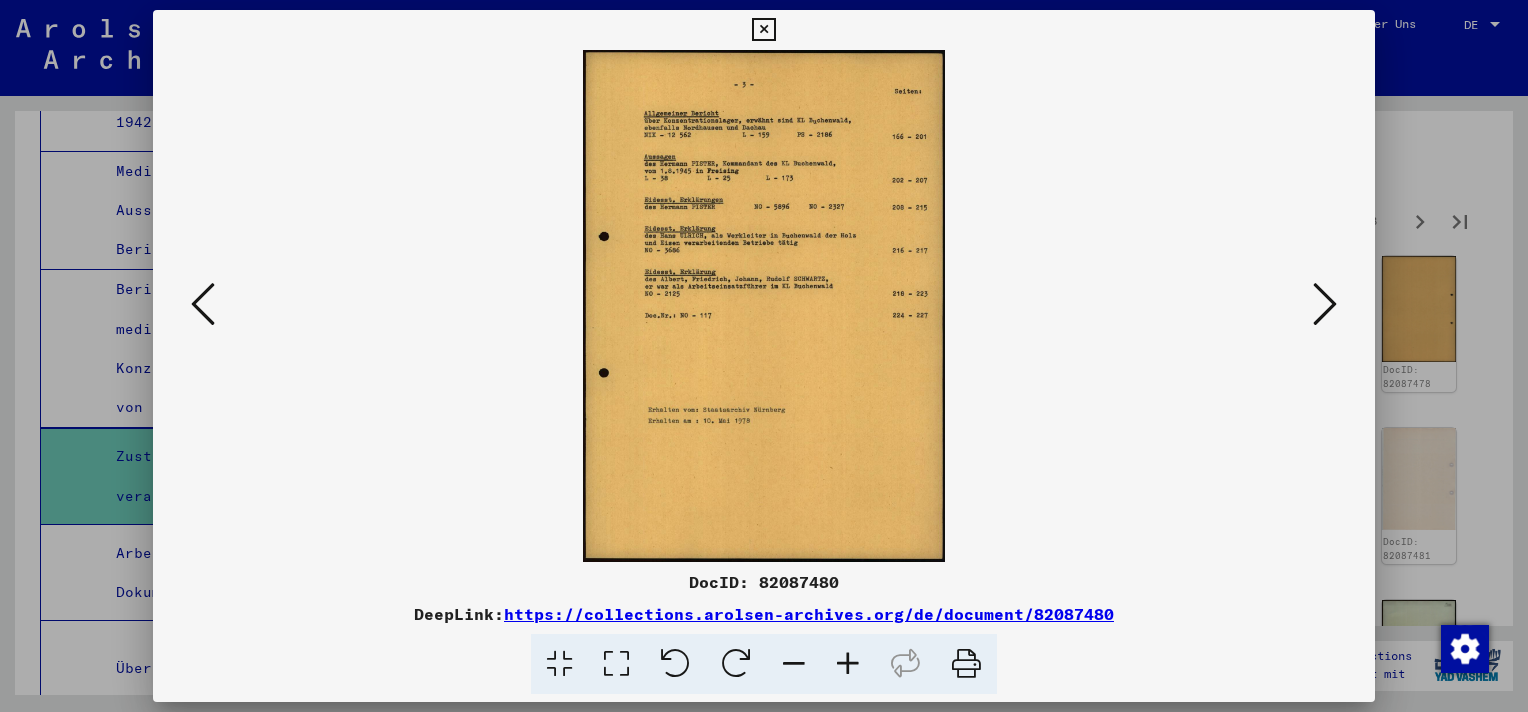 click at bounding box center (848, 664) 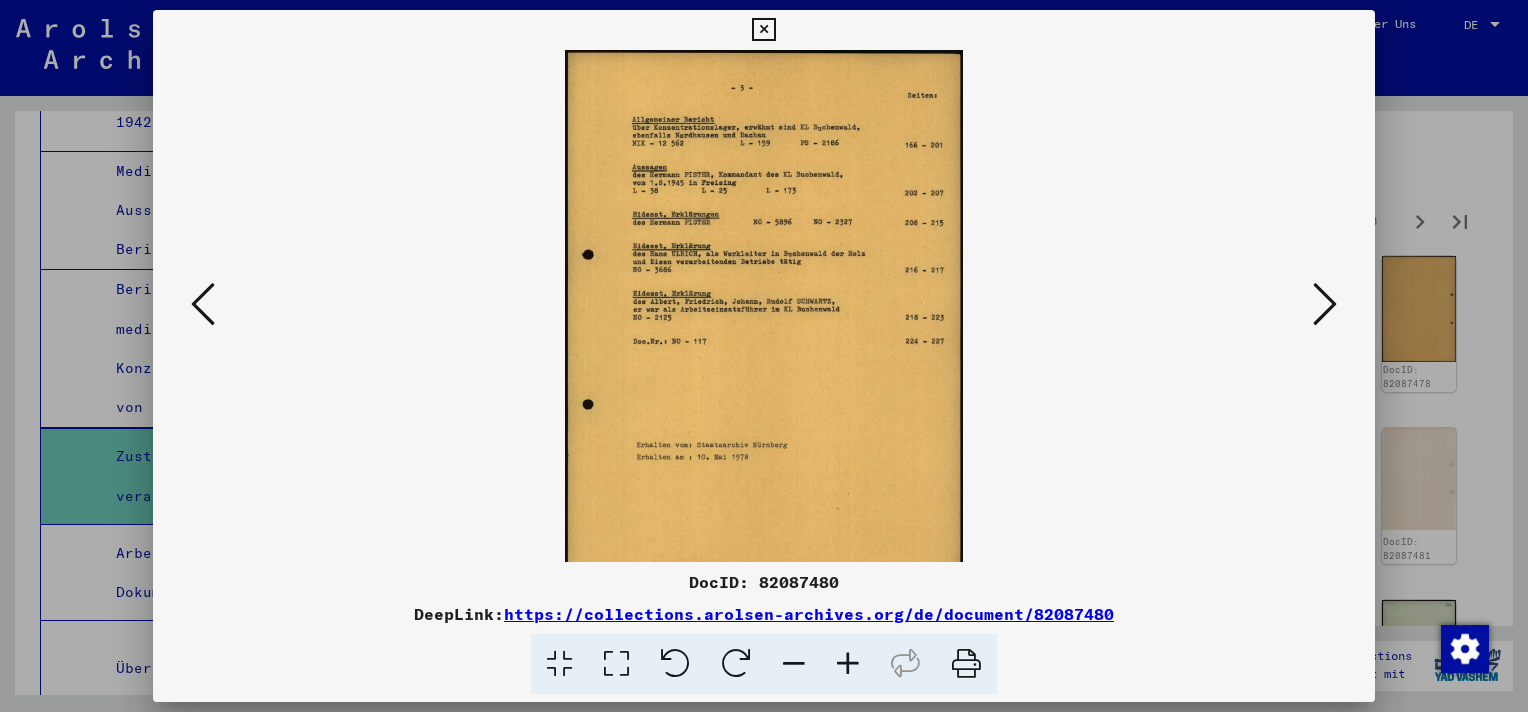 click at bounding box center [848, 664] 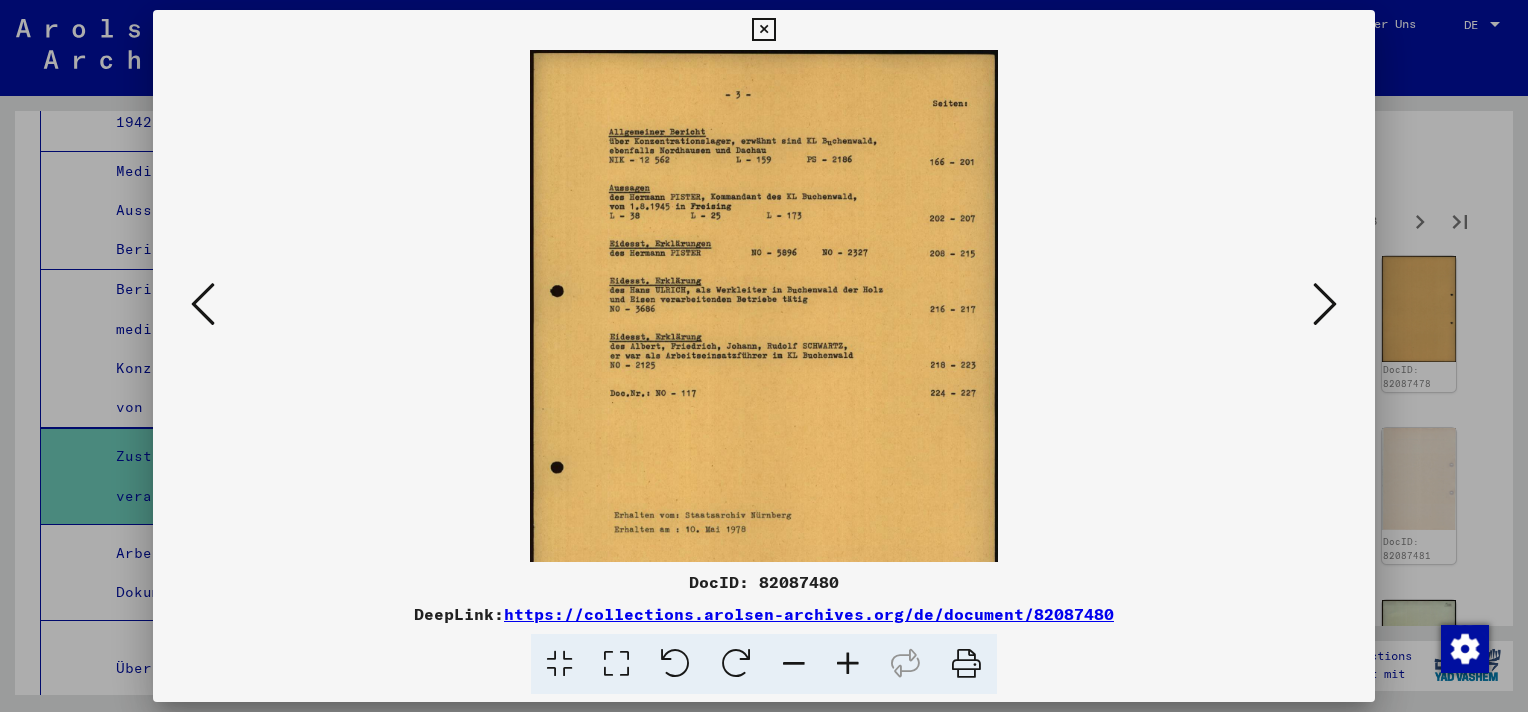 click at bounding box center [848, 664] 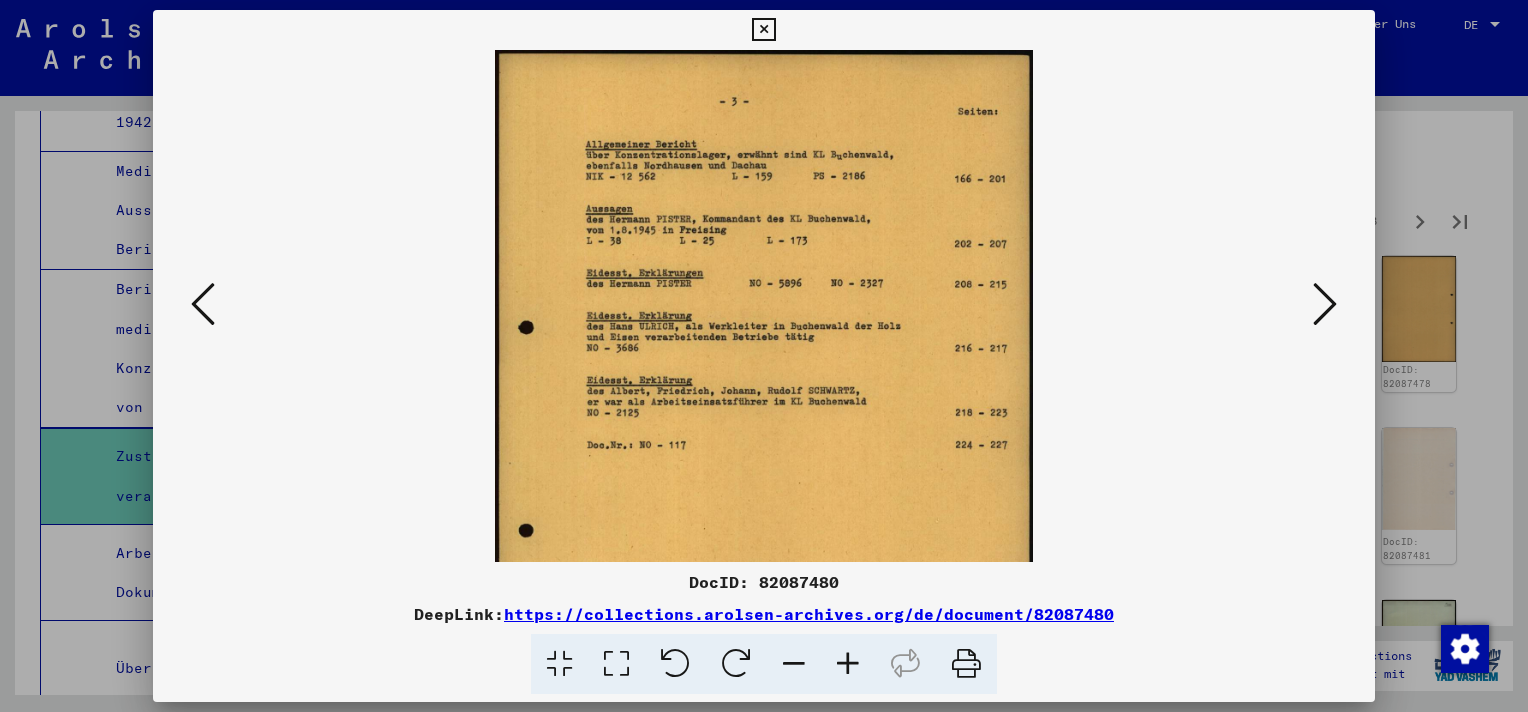 click at bounding box center (848, 664) 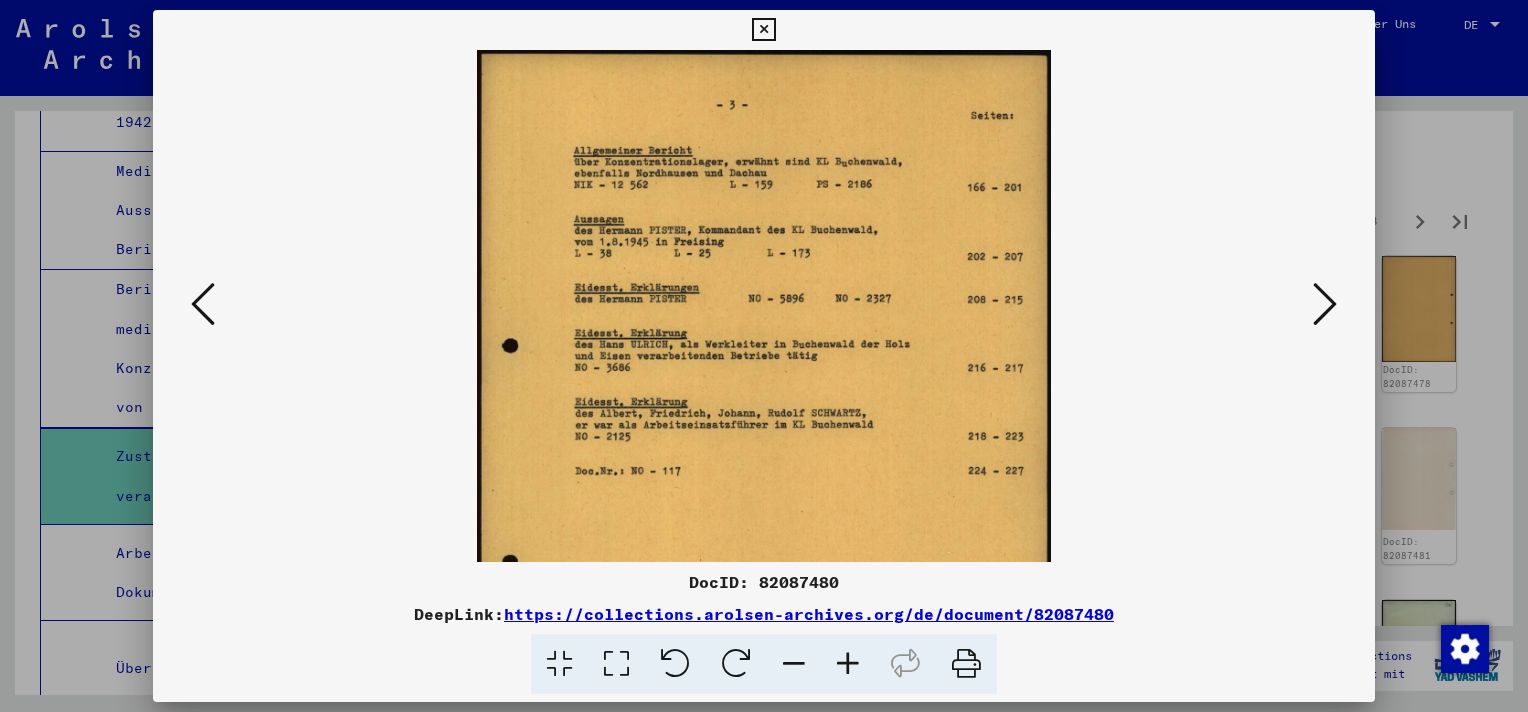 click at bounding box center (848, 664) 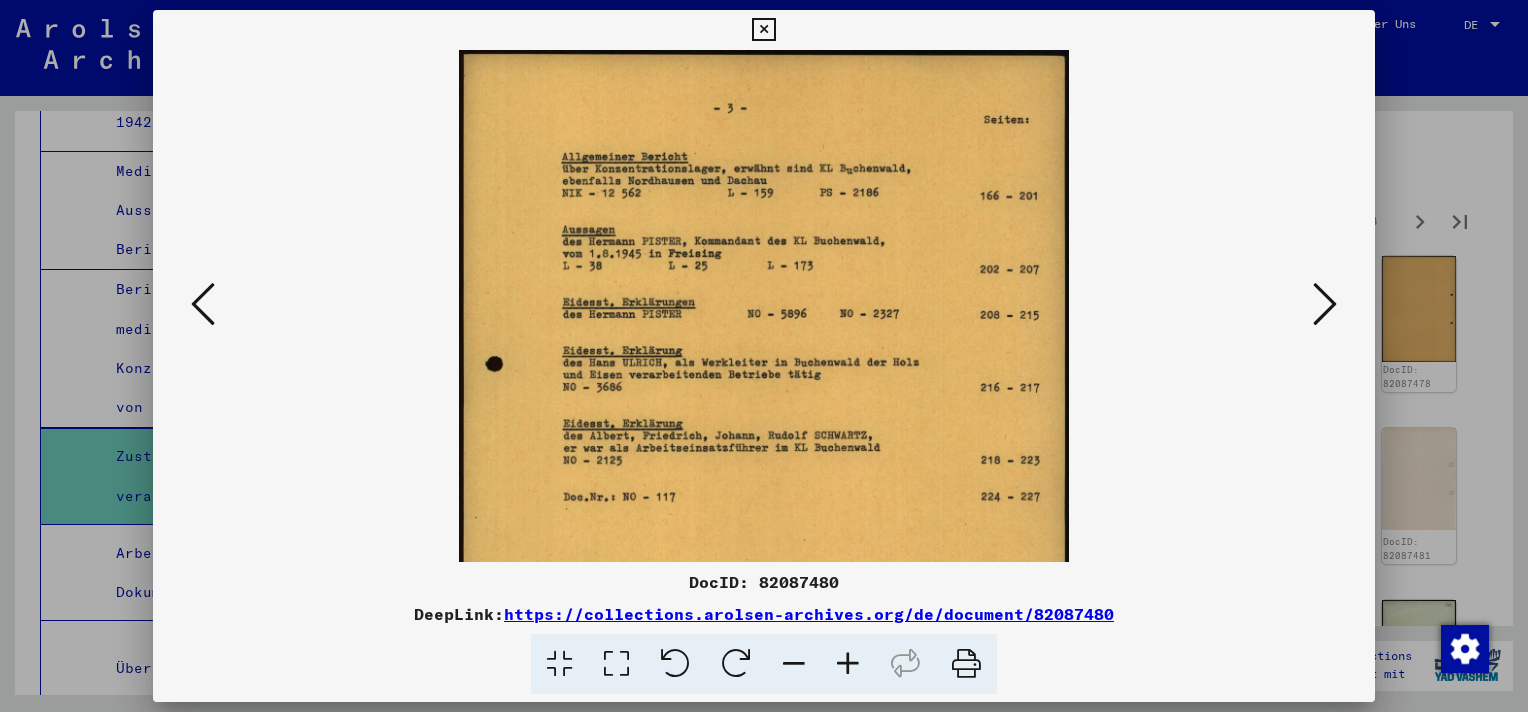 click at bounding box center [848, 664] 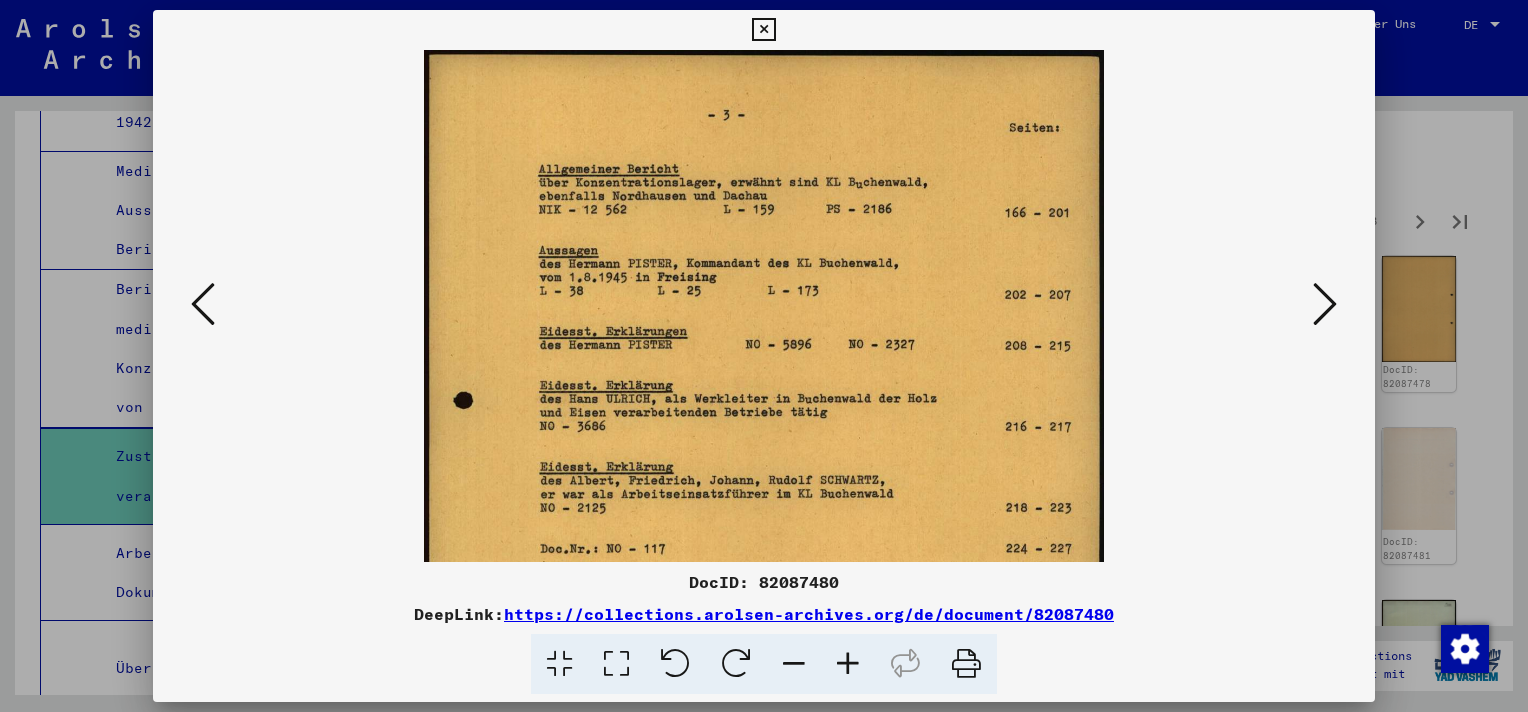 click at bounding box center (848, 664) 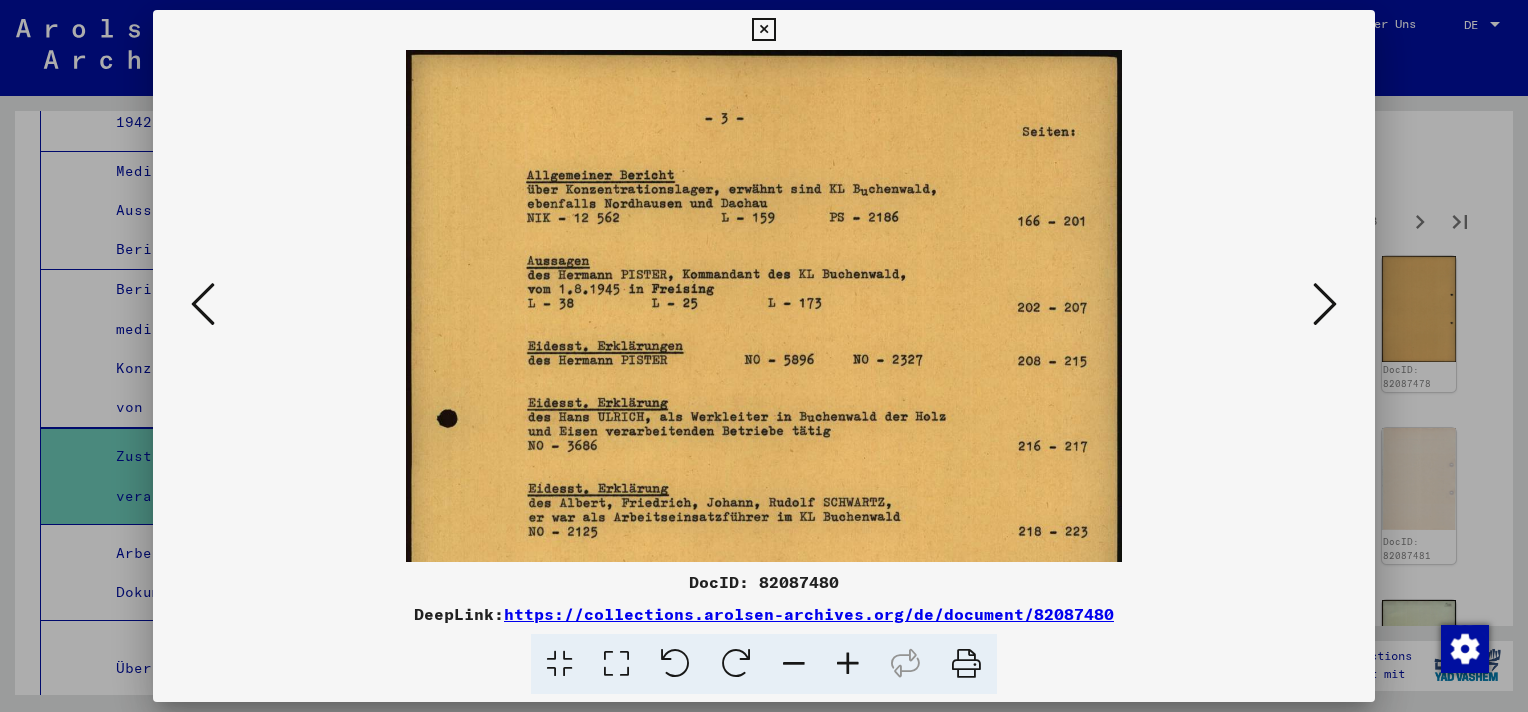 click at bounding box center [848, 664] 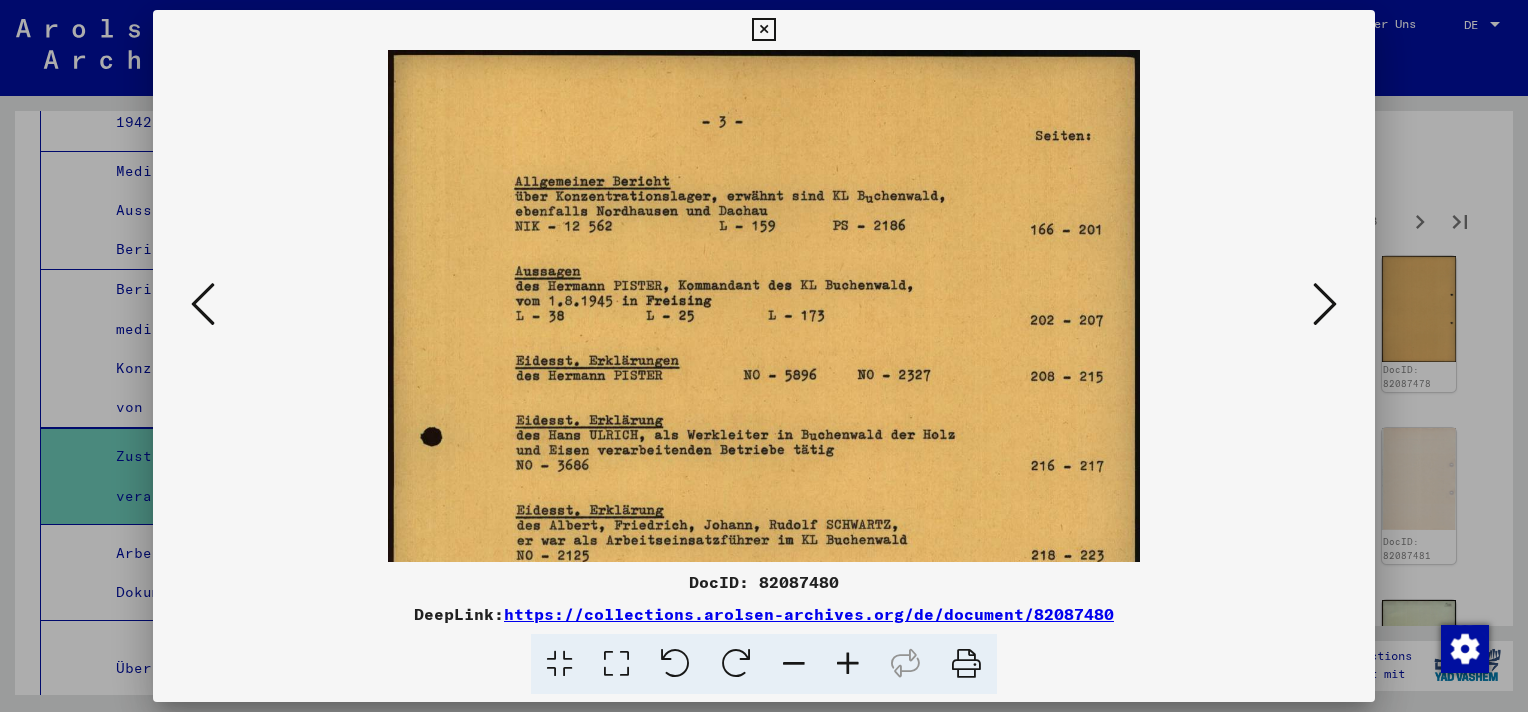 click at bounding box center [848, 664] 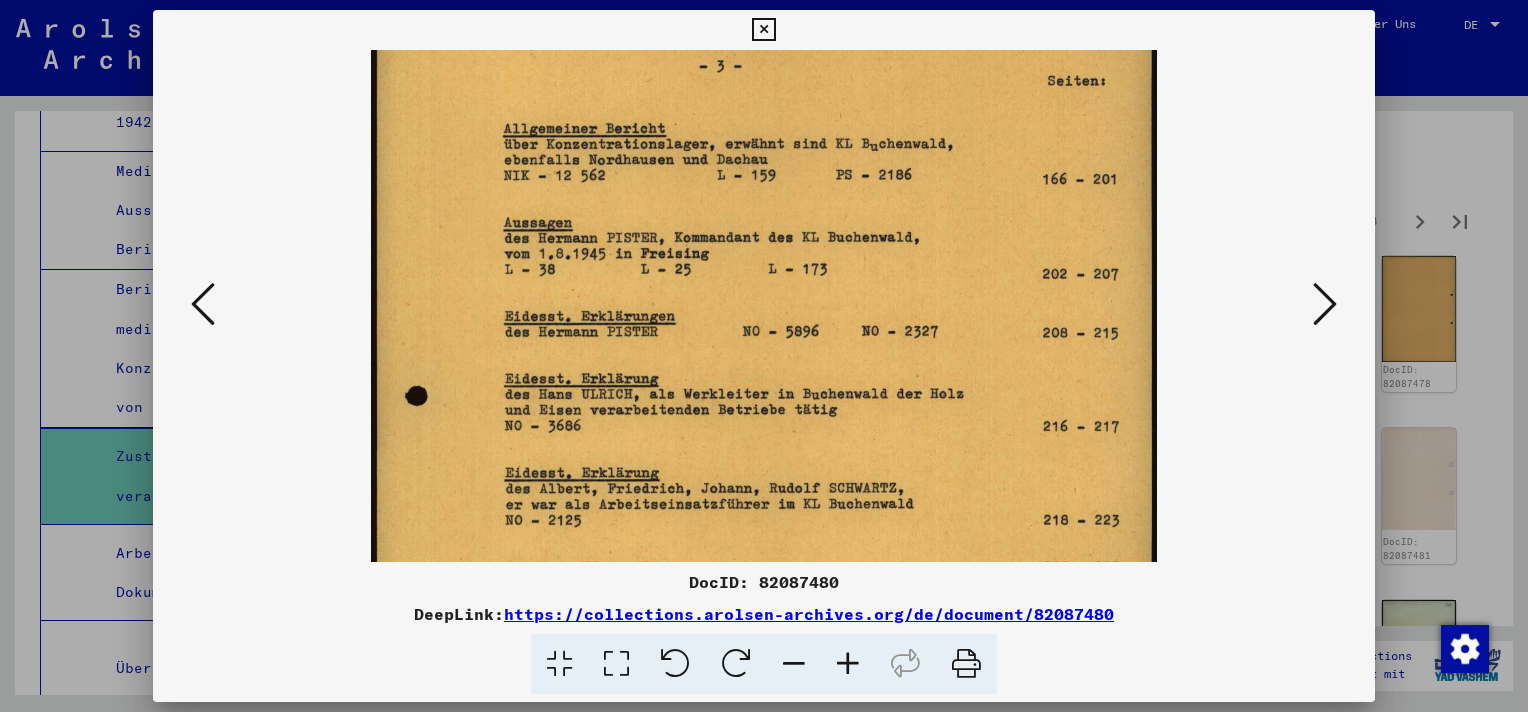 scroll, scrollTop: 71, scrollLeft: 0, axis: vertical 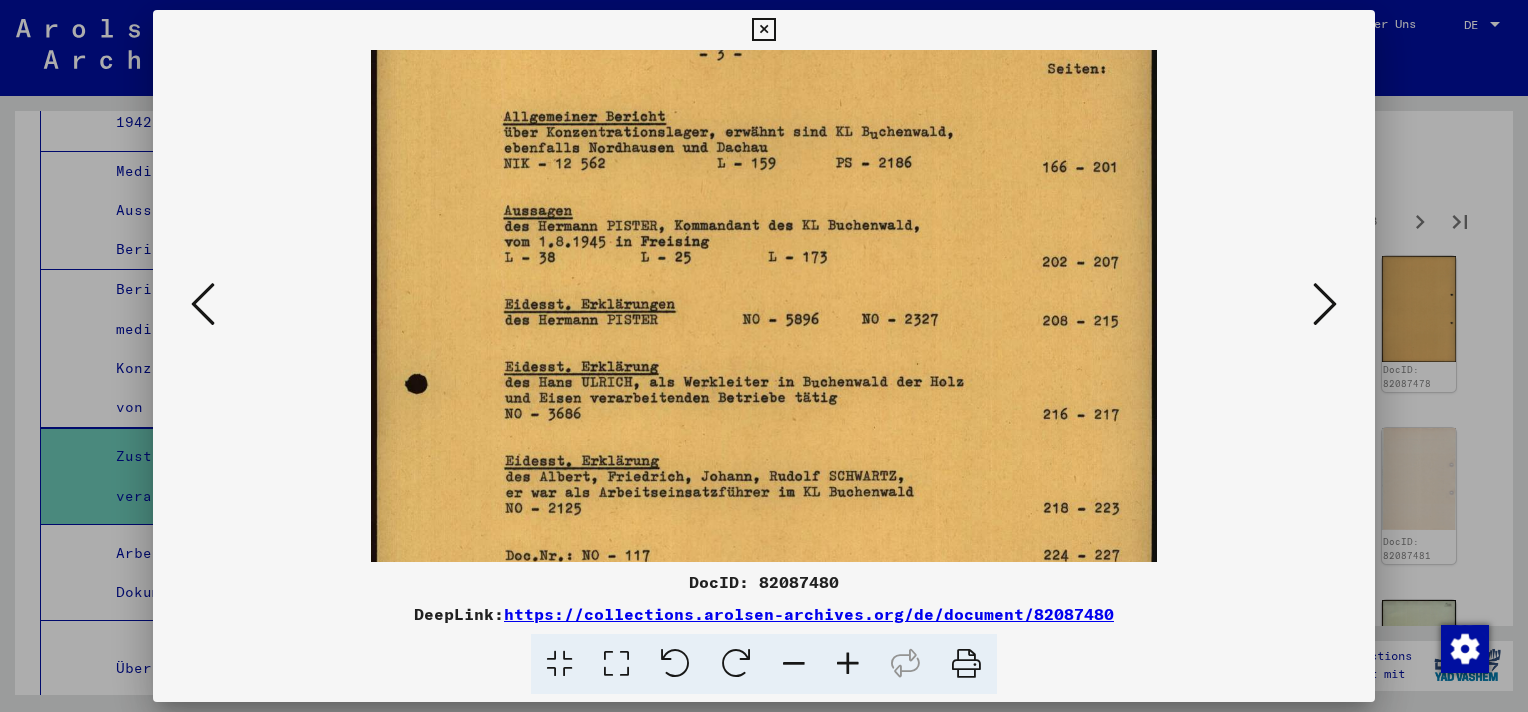 drag, startPoint x: 804, startPoint y: 387, endPoint x: 804, endPoint y: 368, distance: 19 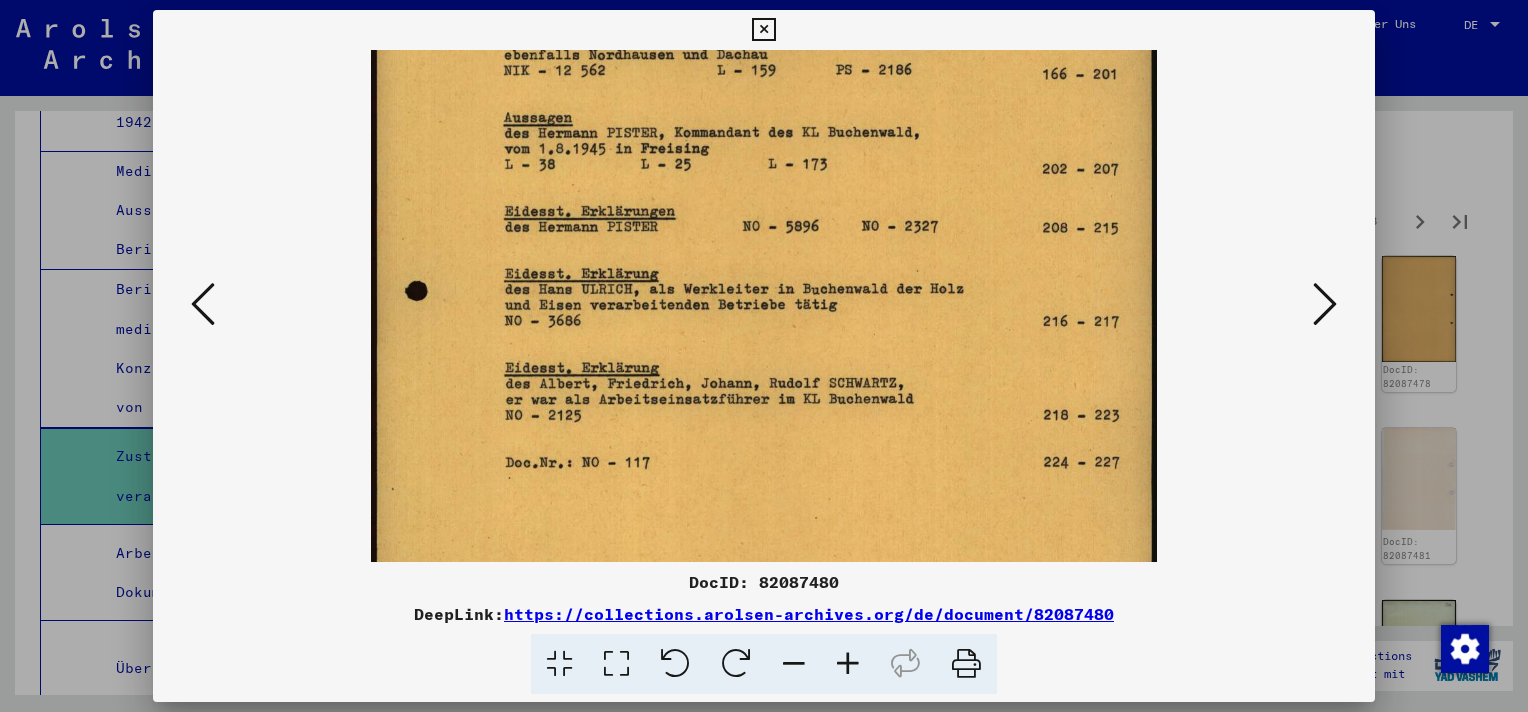 drag, startPoint x: 720, startPoint y: 472, endPoint x: 721, endPoint y: 378, distance: 94.00532 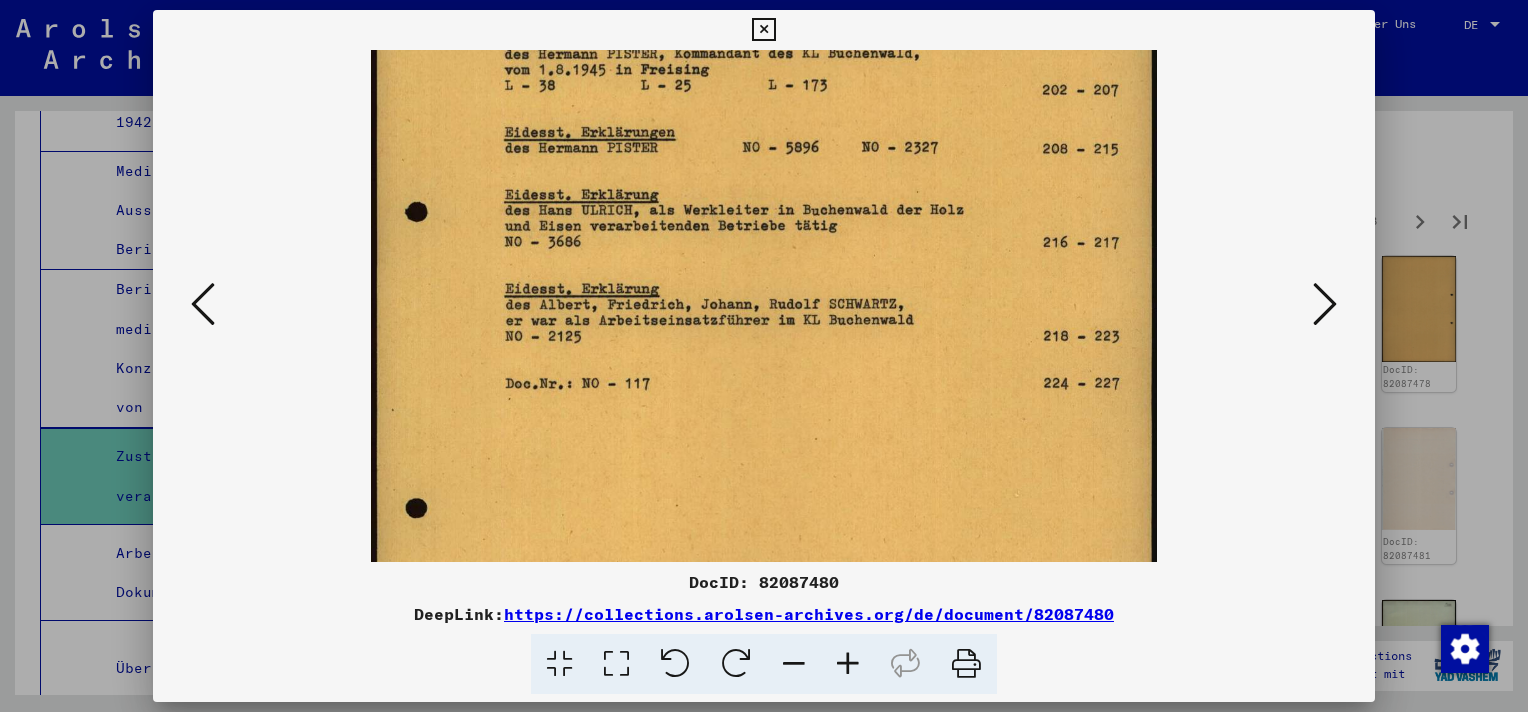 drag, startPoint x: 811, startPoint y: 460, endPoint x: 857, endPoint y: 233, distance: 231.6139 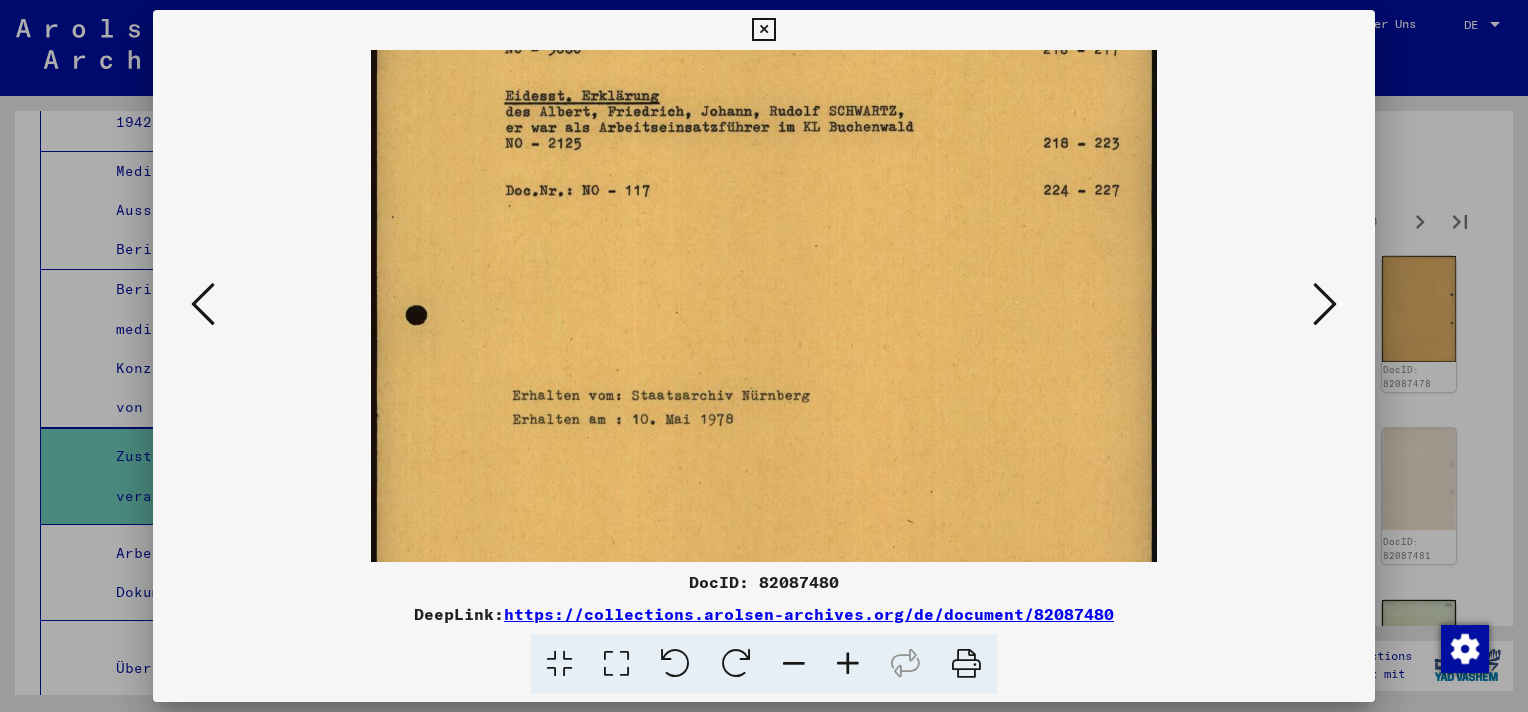 scroll, scrollTop: 600, scrollLeft: 0, axis: vertical 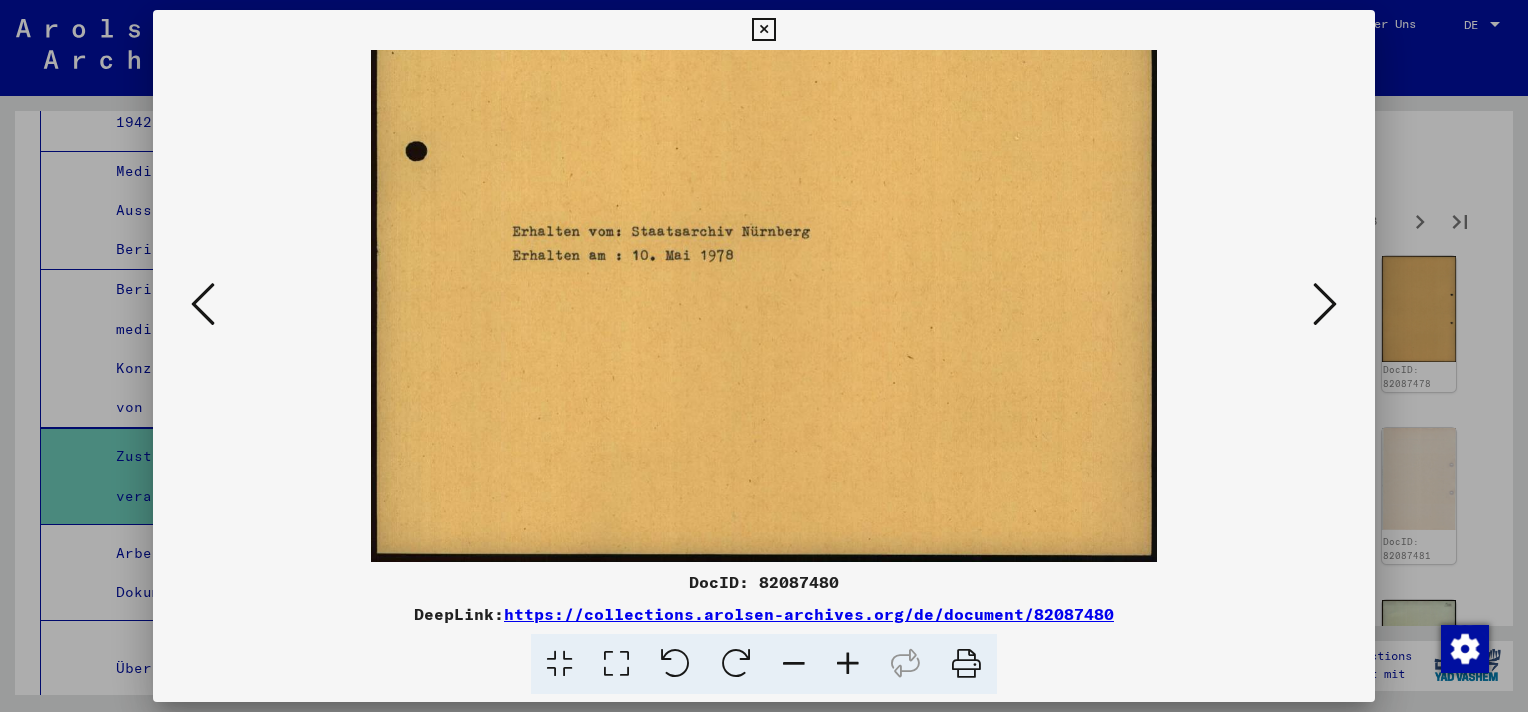 drag, startPoint x: 839, startPoint y: 470, endPoint x: 869, endPoint y: 184, distance: 287.56912 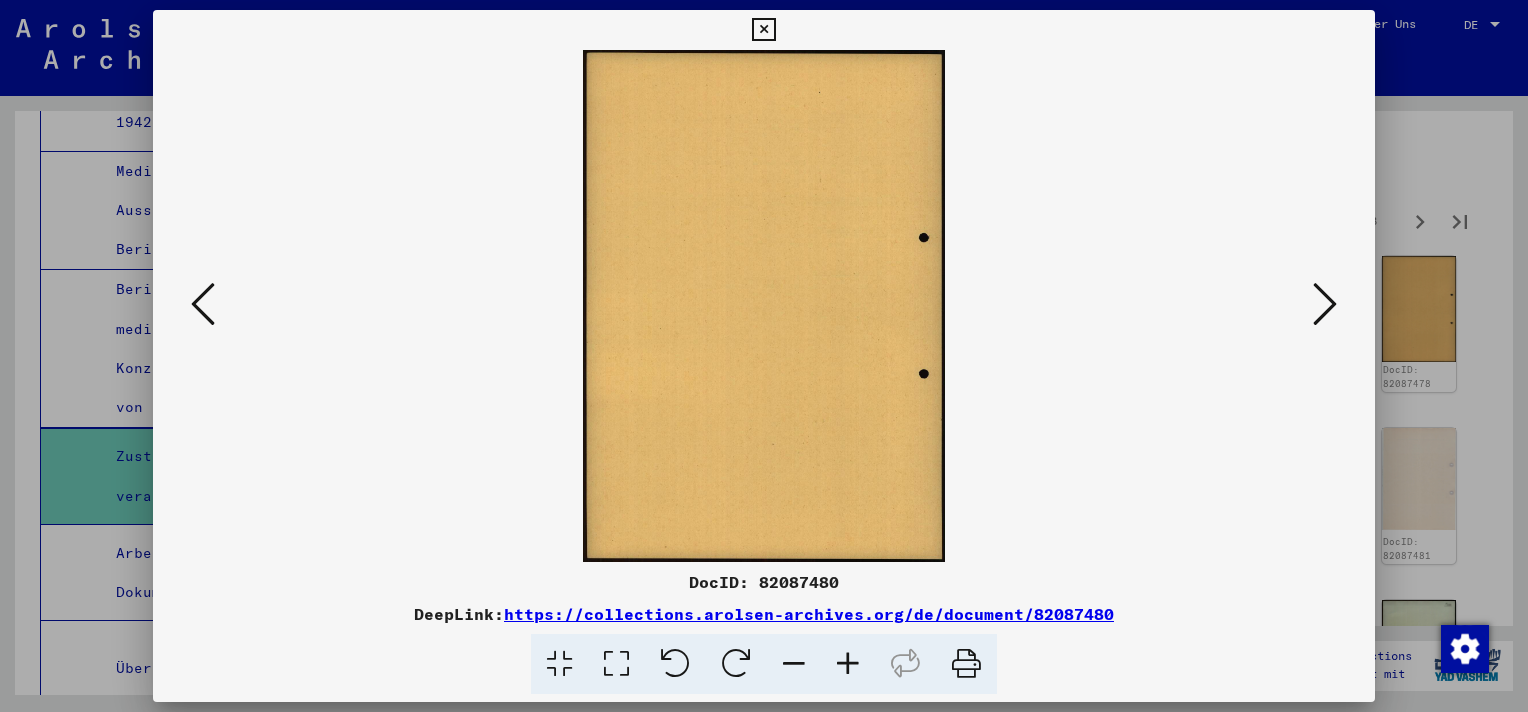 scroll, scrollTop: 0, scrollLeft: 0, axis: both 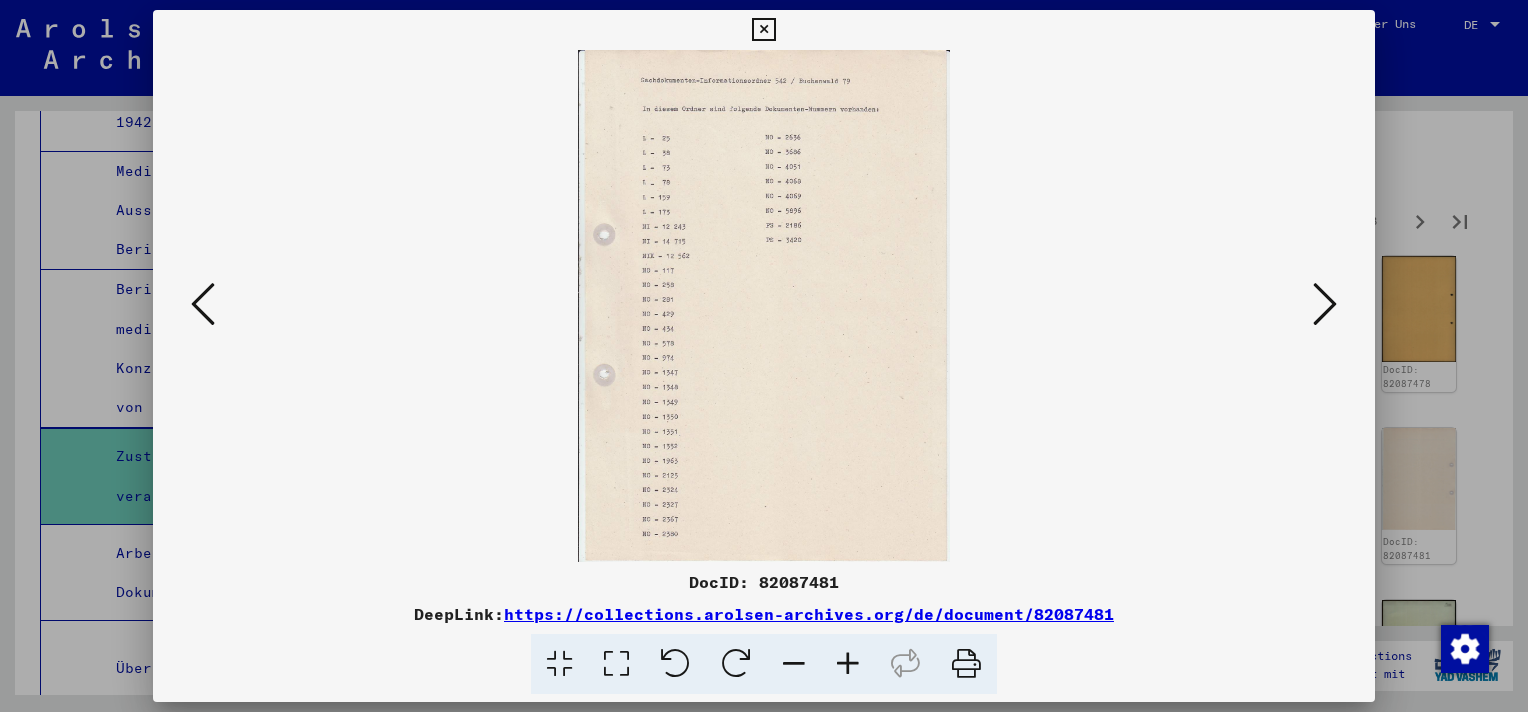 click at bounding box center [1325, 304] 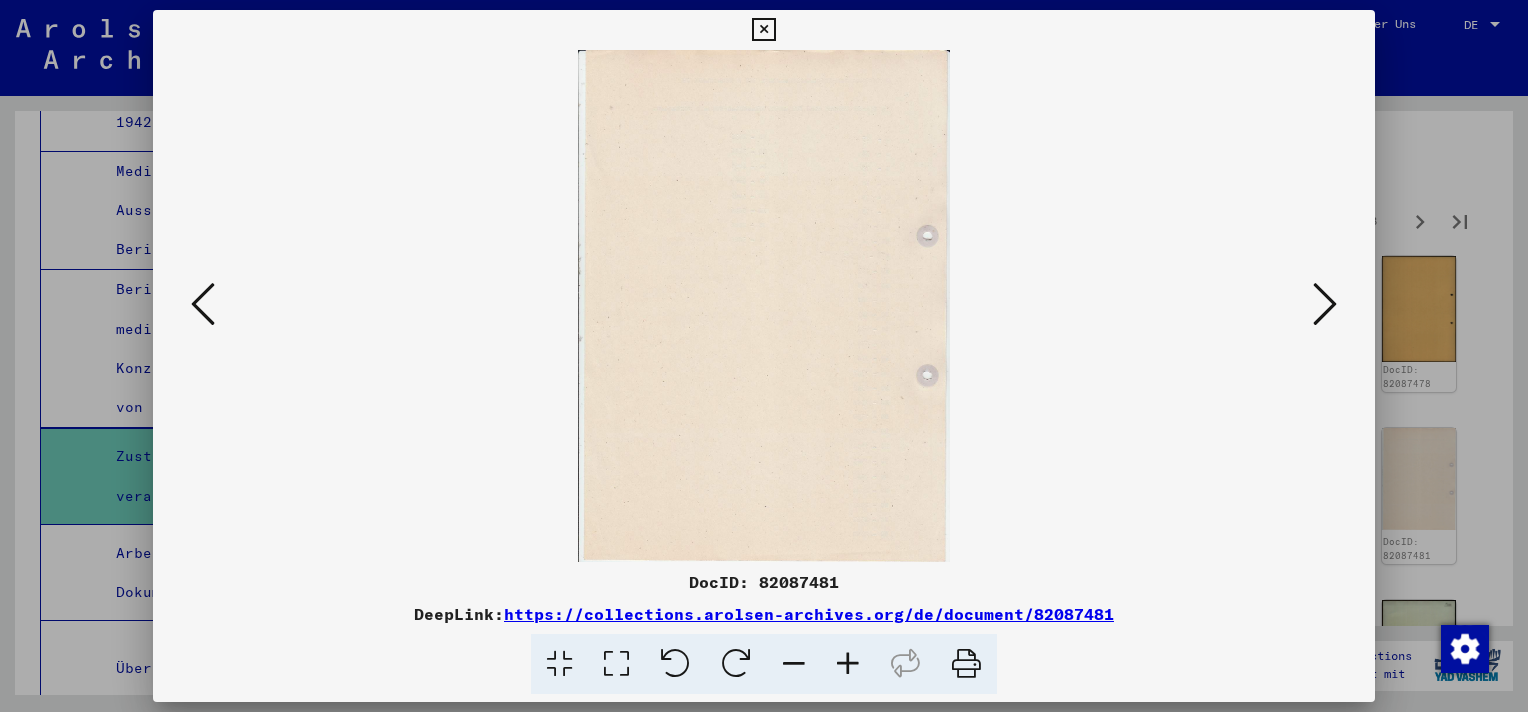 click at bounding box center (1325, 304) 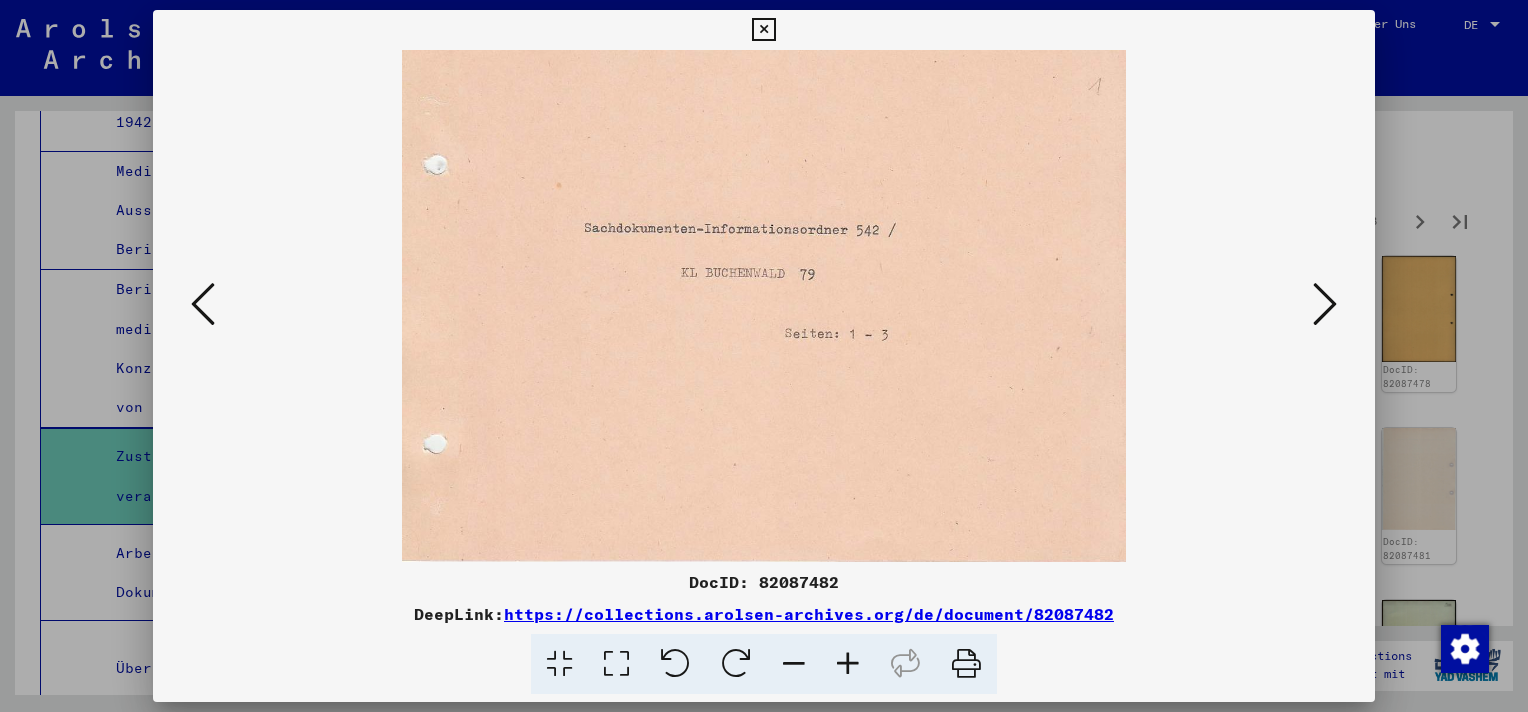 click at bounding box center (1325, 304) 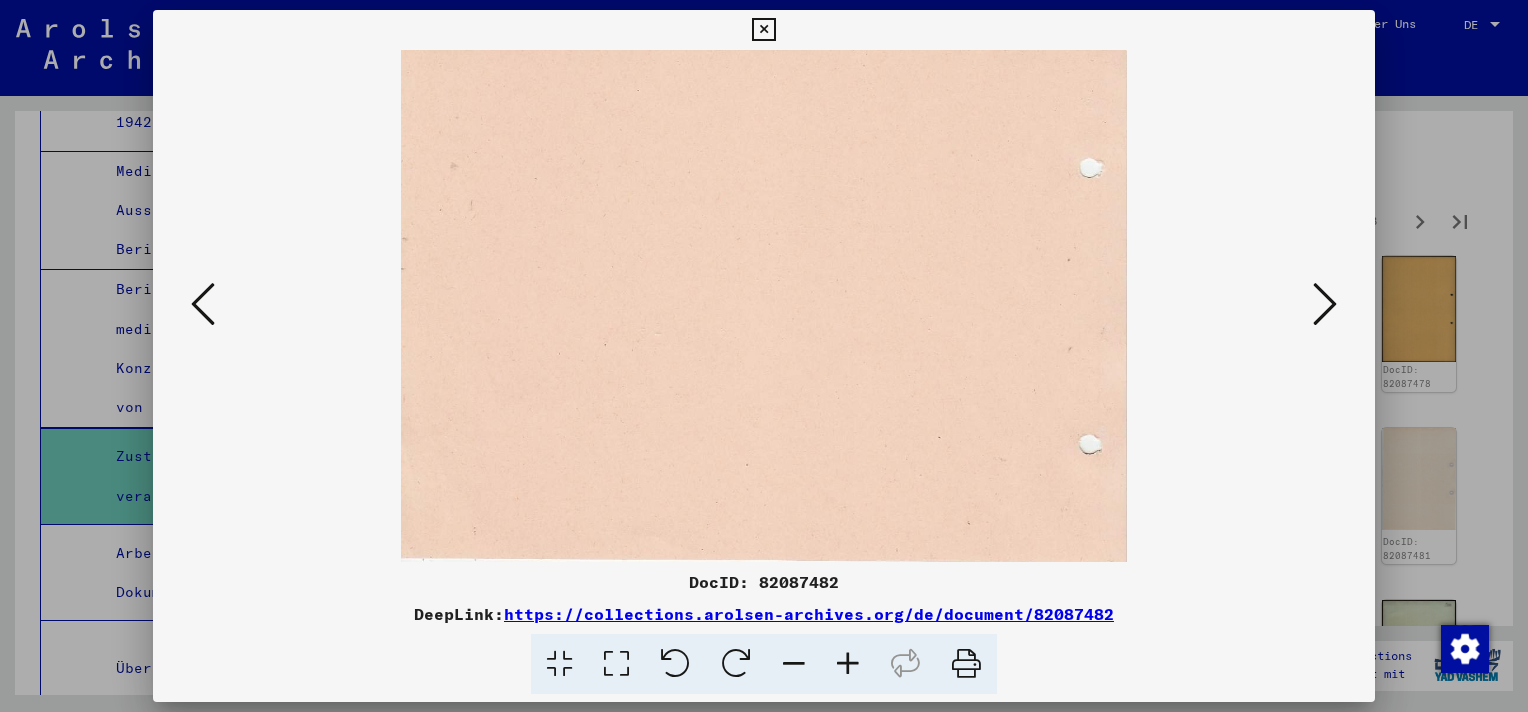 click at bounding box center [1325, 304] 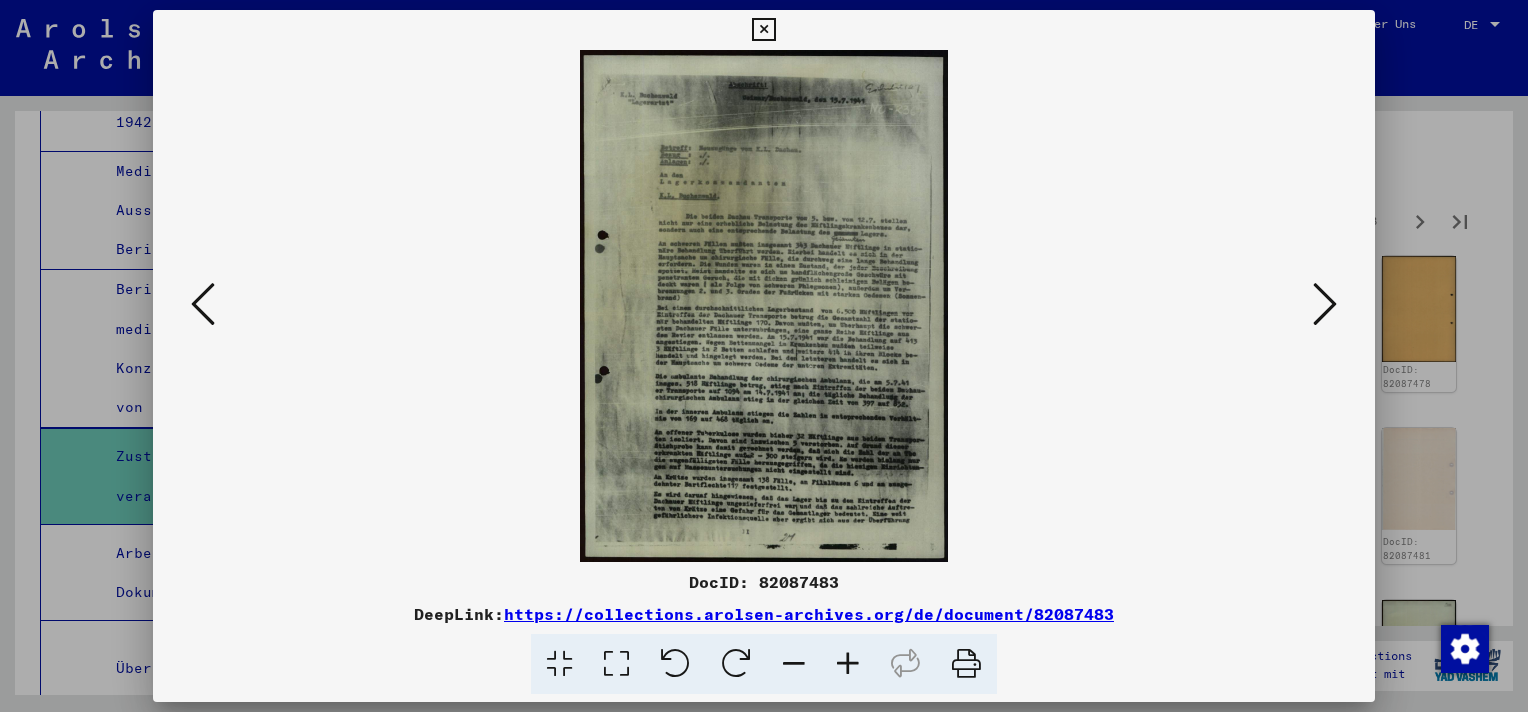 click at bounding box center [1325, 304] 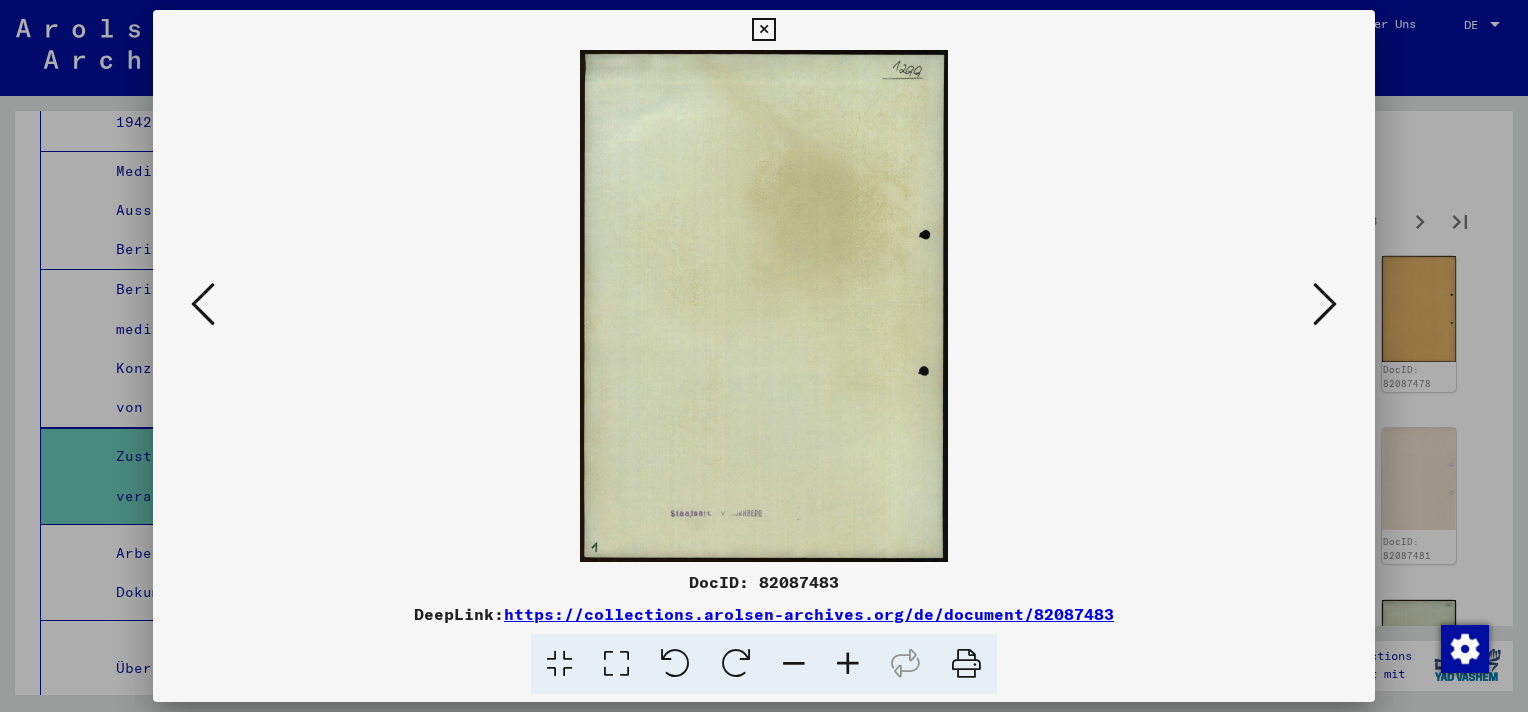 click at bounding box center [1325, 304] 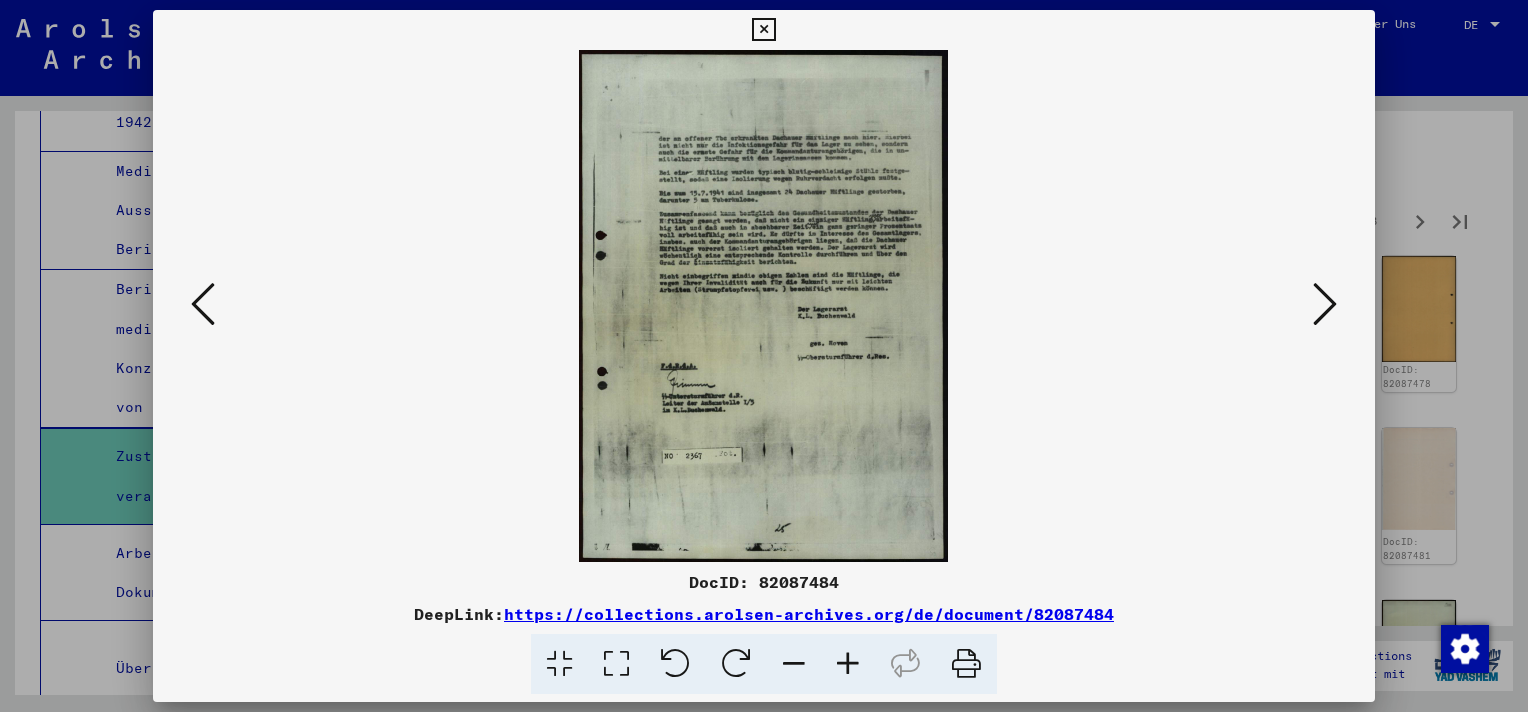 click at bounding box center (763, 30) 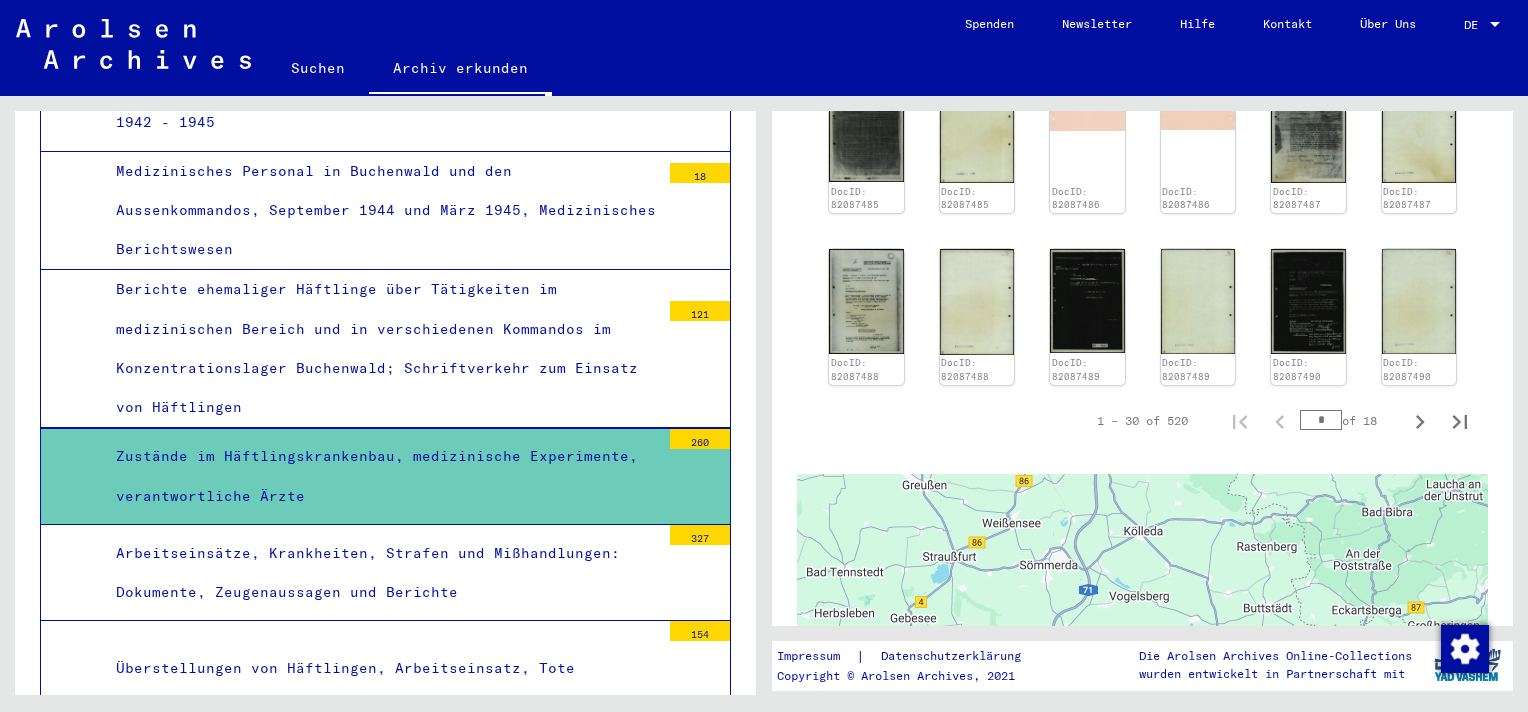 scroll, scrollTop: 1622, scrollLeft: 0, axis: vertical 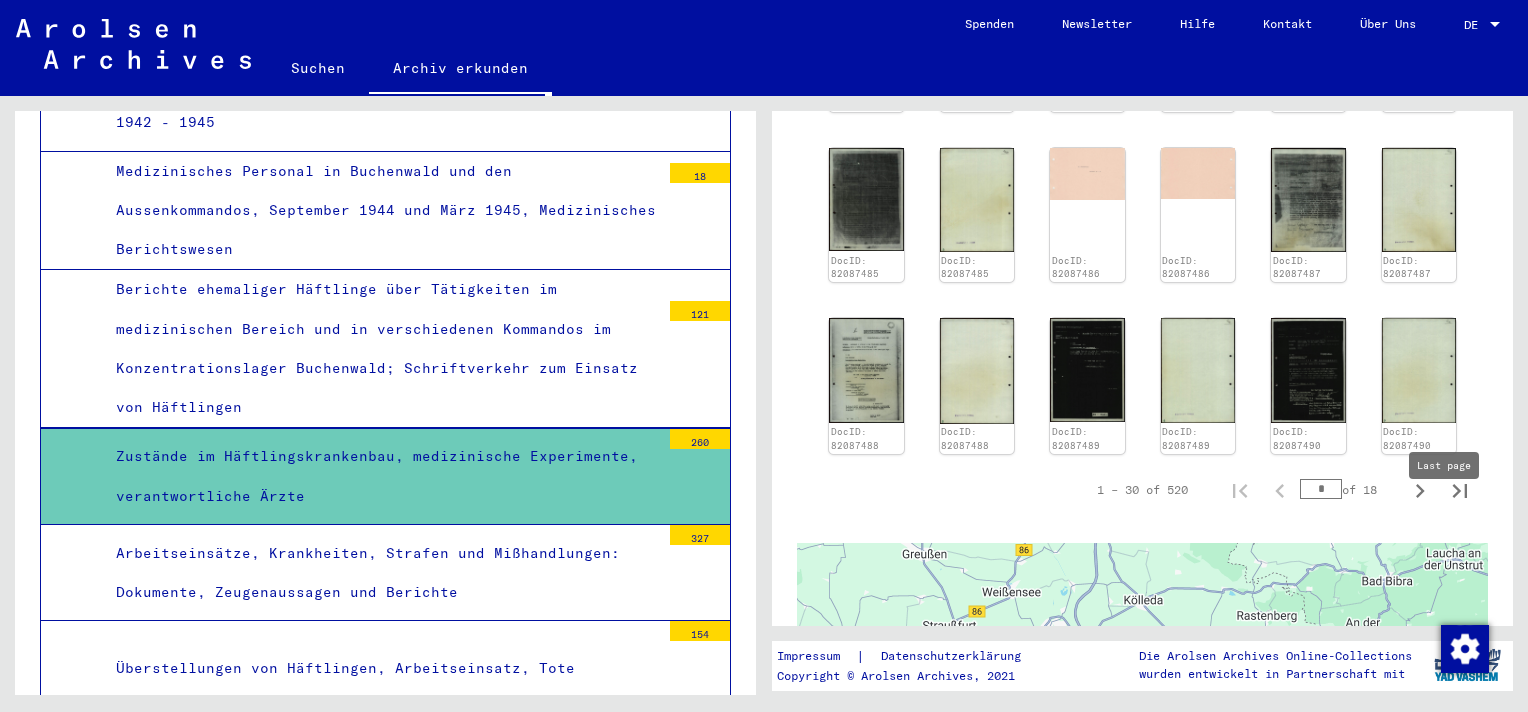 click 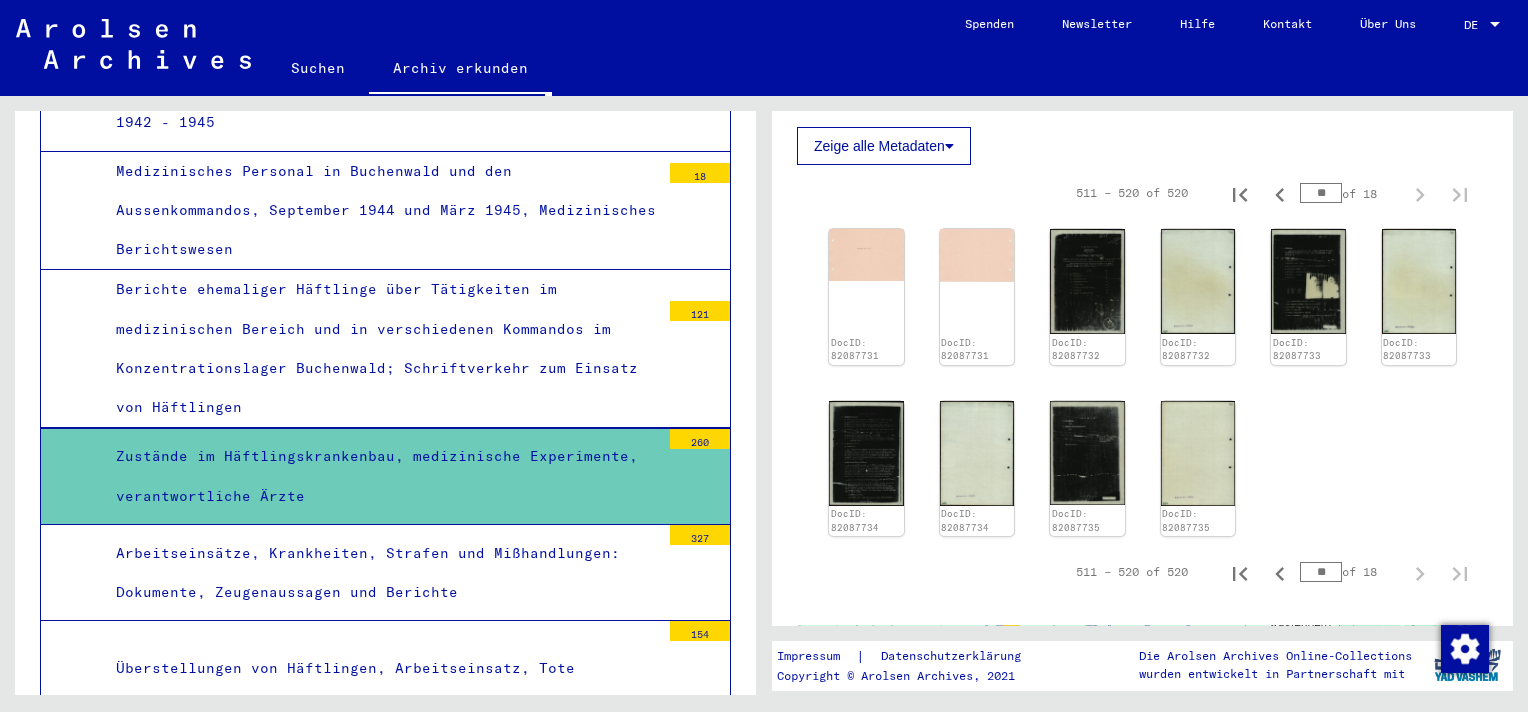 scroll, scrollTop: 1122, scrollLeft: 0, axis: vertical 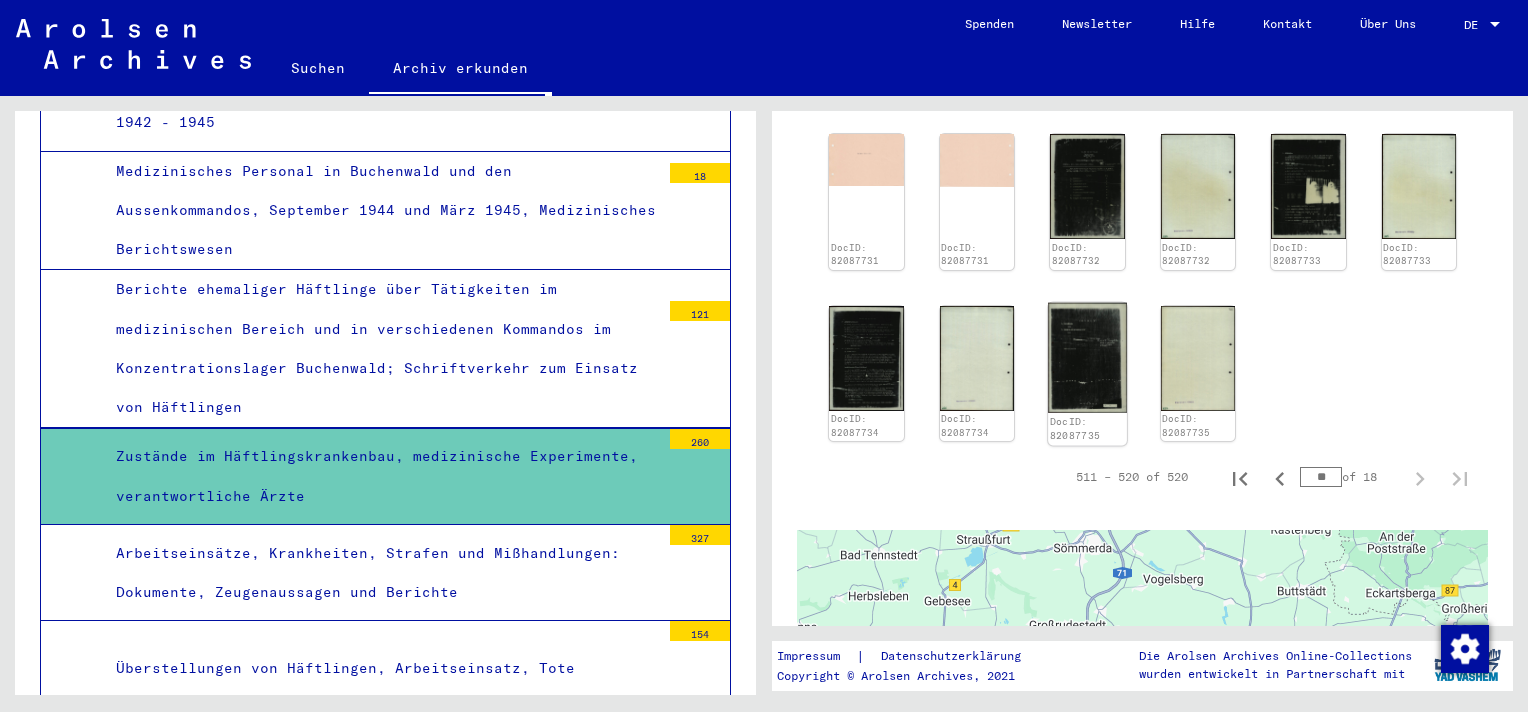 click 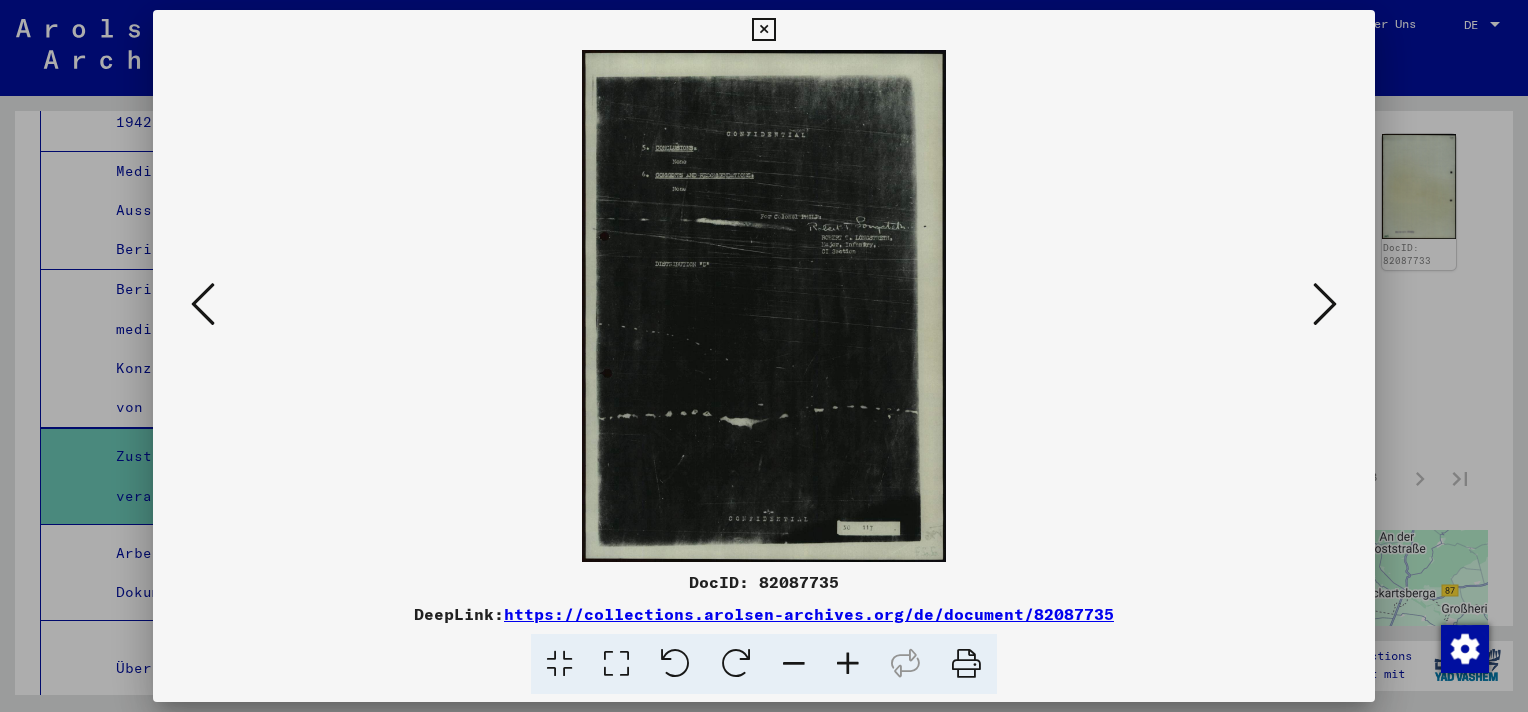 click at bounding box center [848, 664] 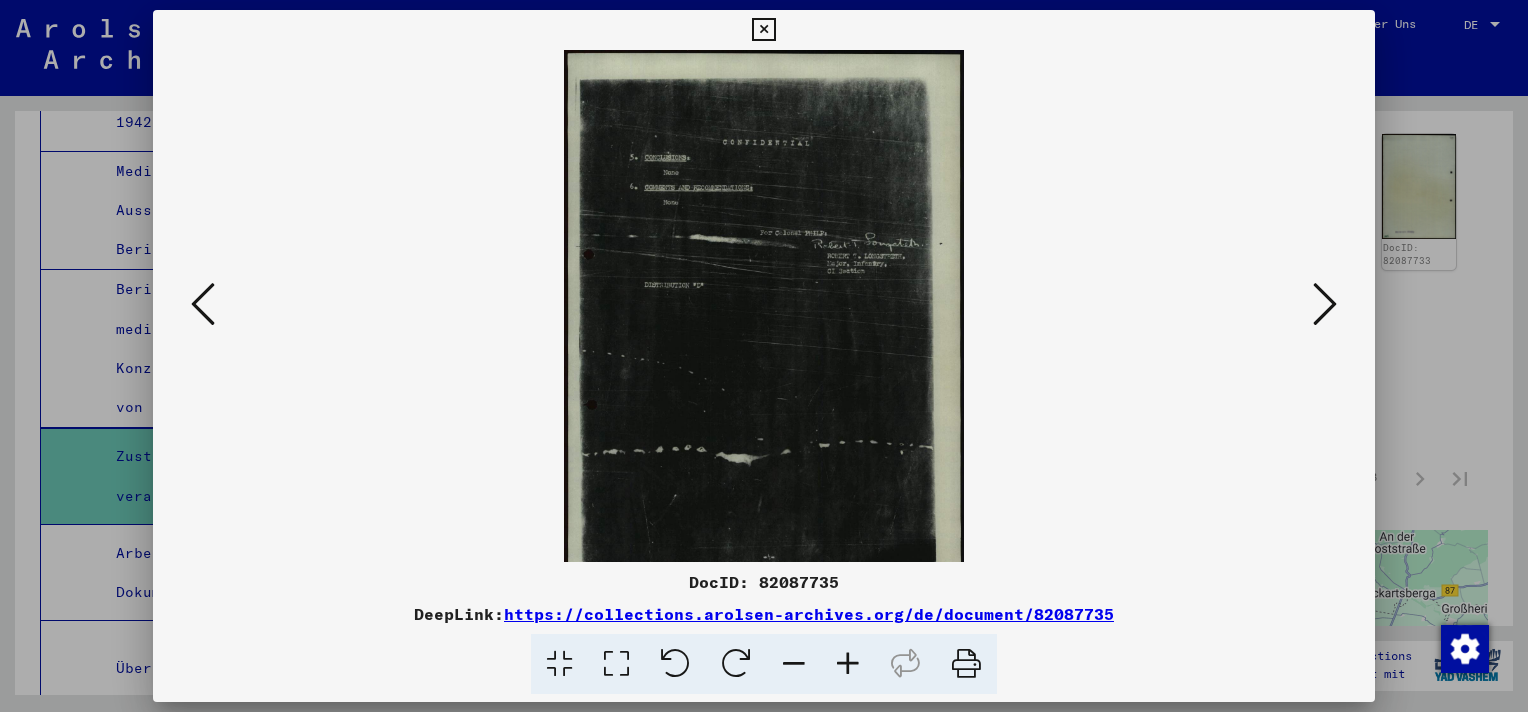 click at bounding box center (848, 664) 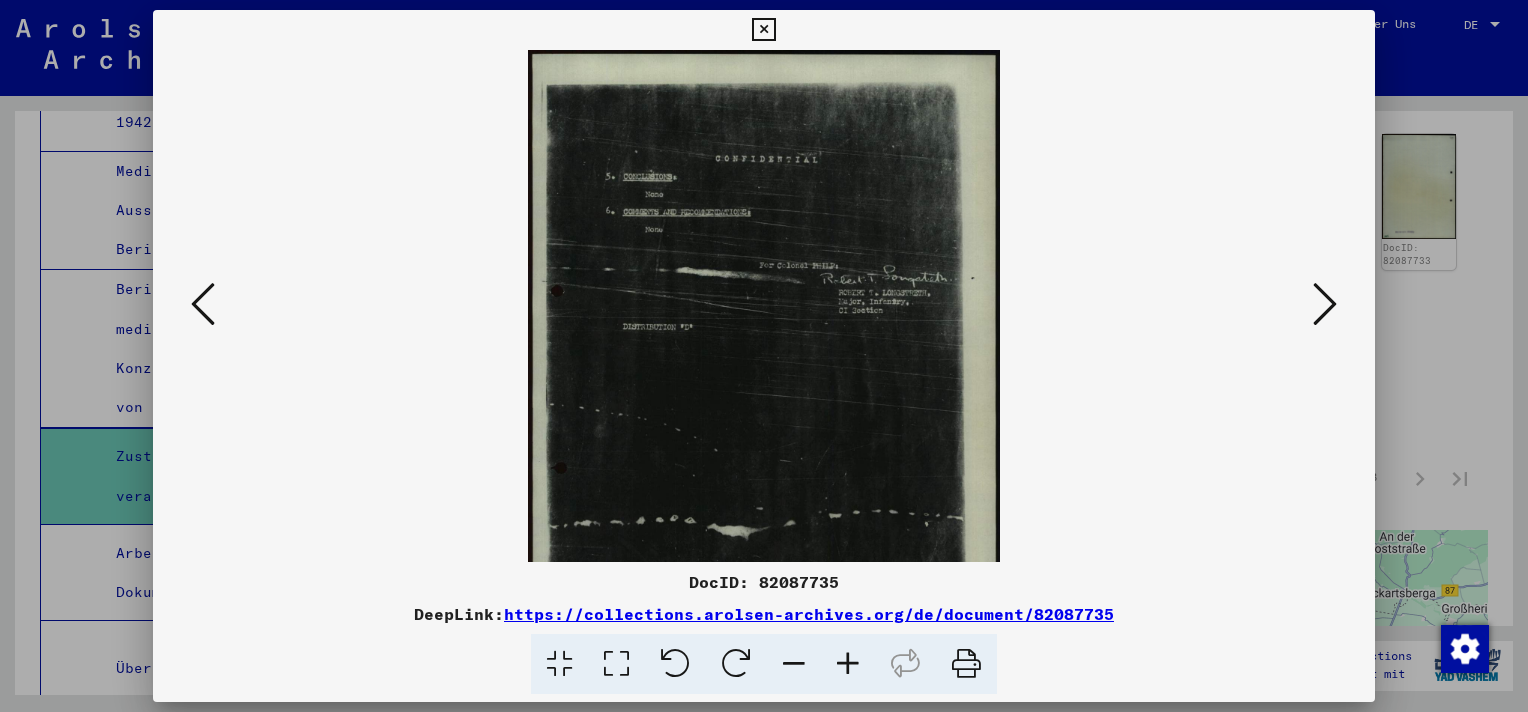 click at bounding box center (848, 664) 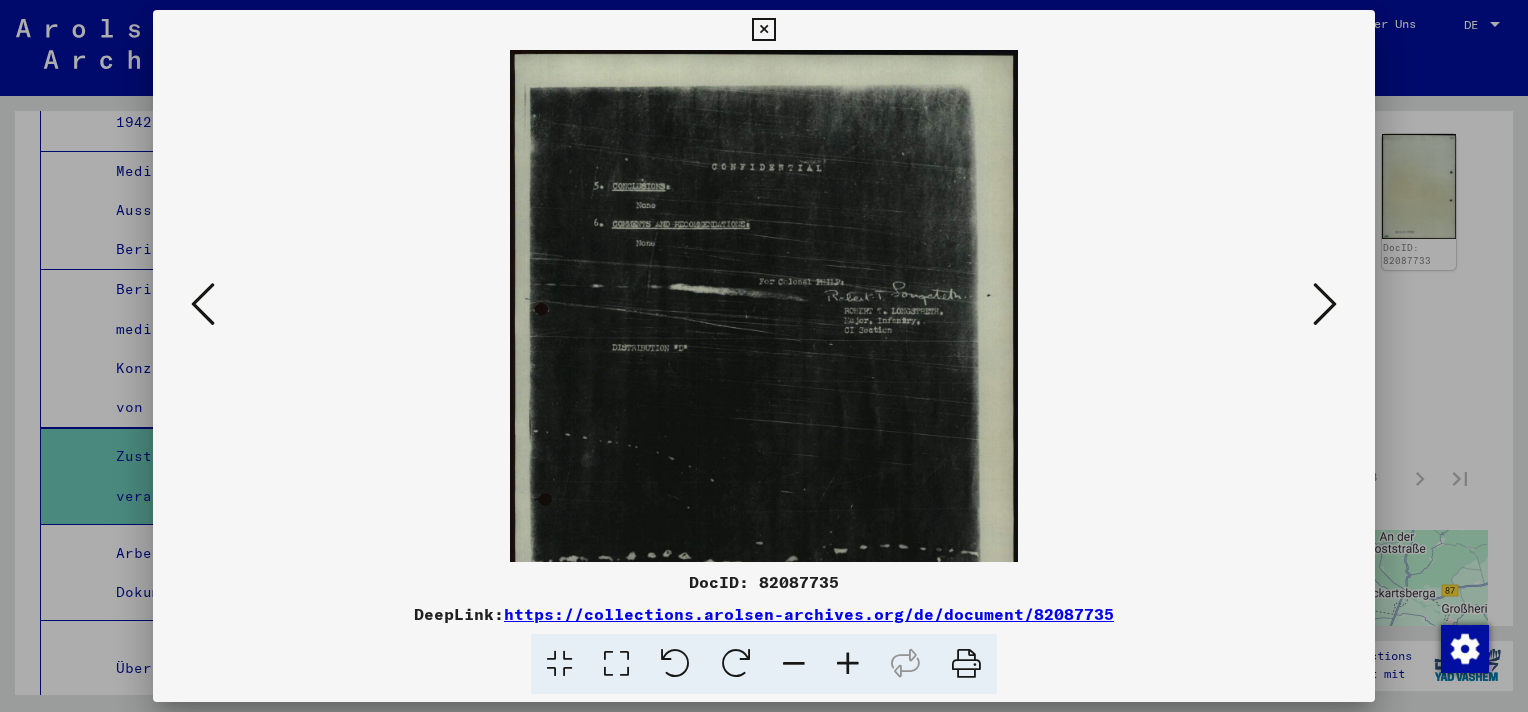 click at bounding box center (848, 664) 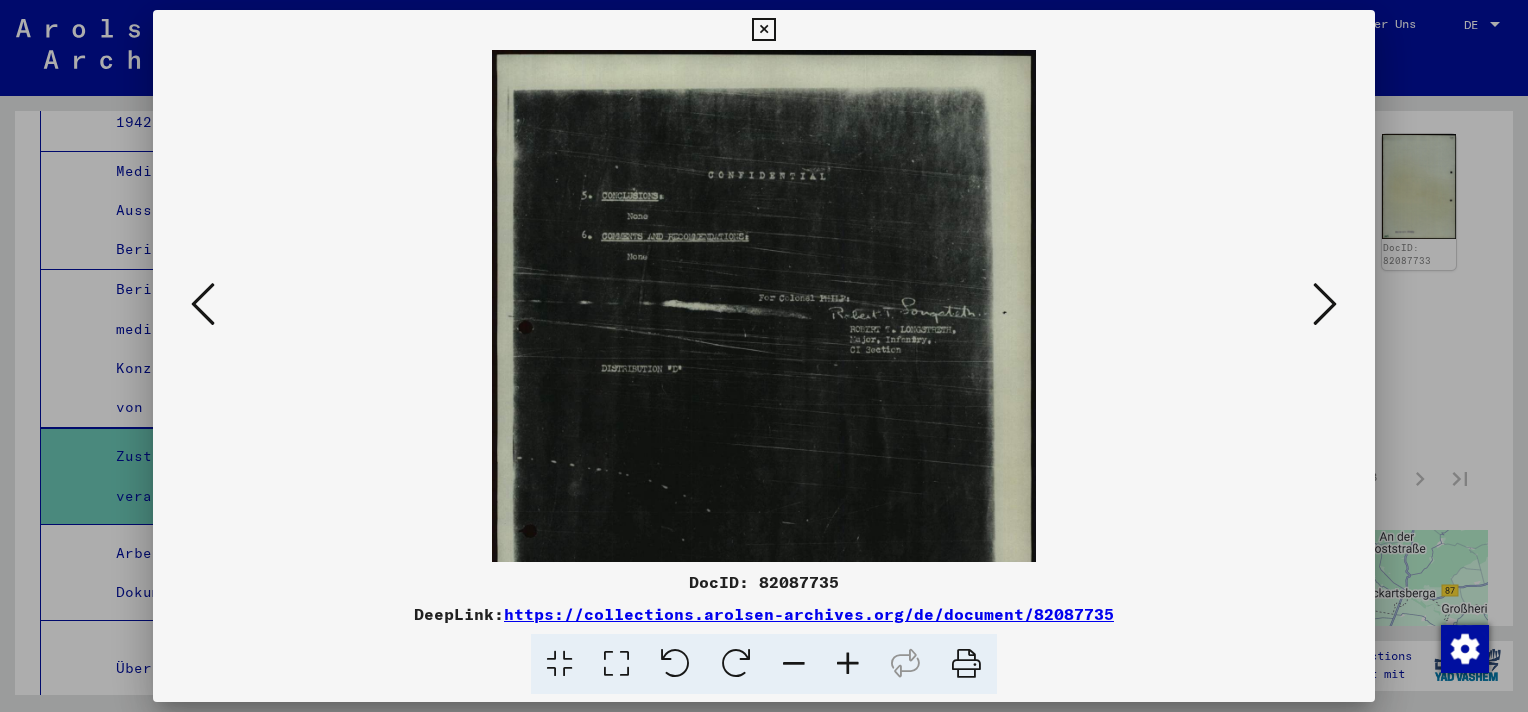 click at bounding box center (848, 664) 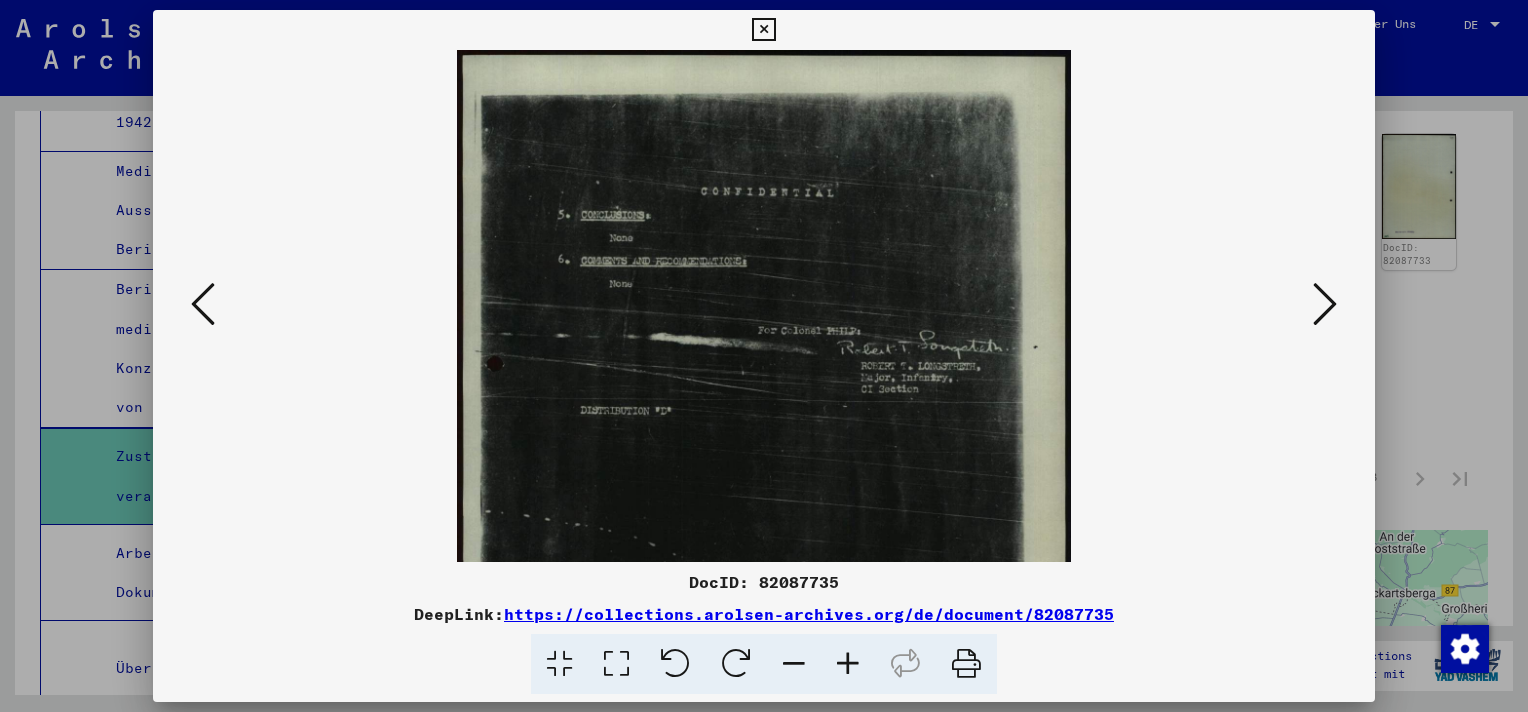 click at bounding box center (848, 664) 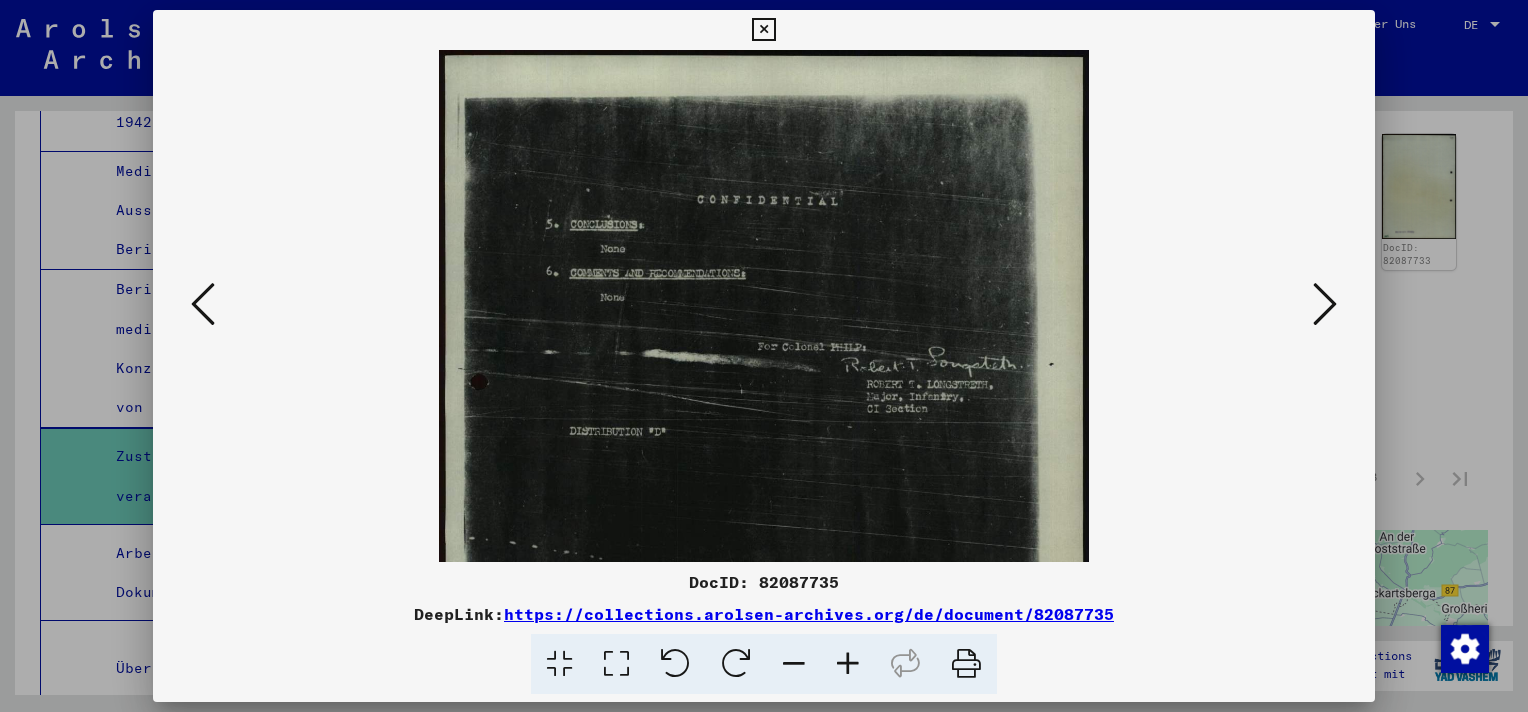 click at bounding box center [848, 664] 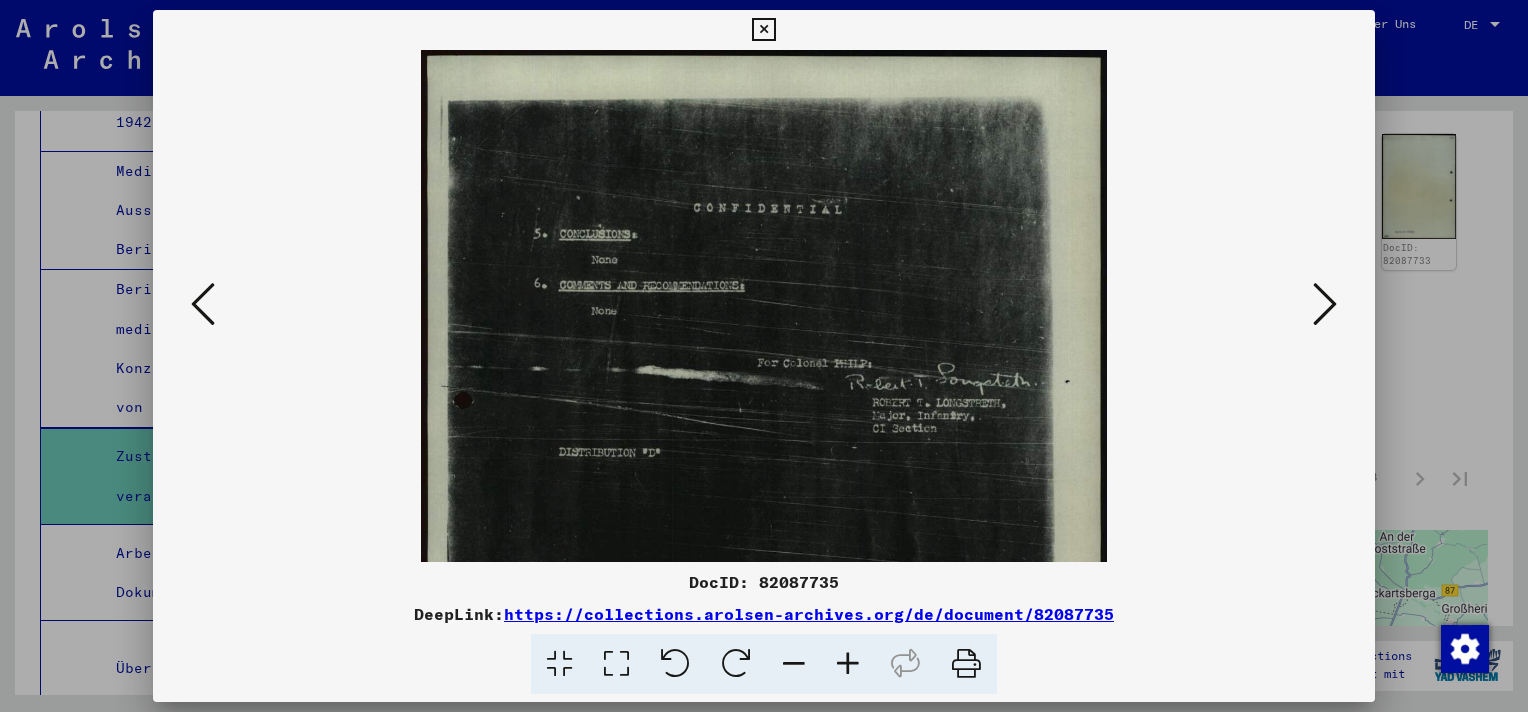 click at bounding box center [848, 664] 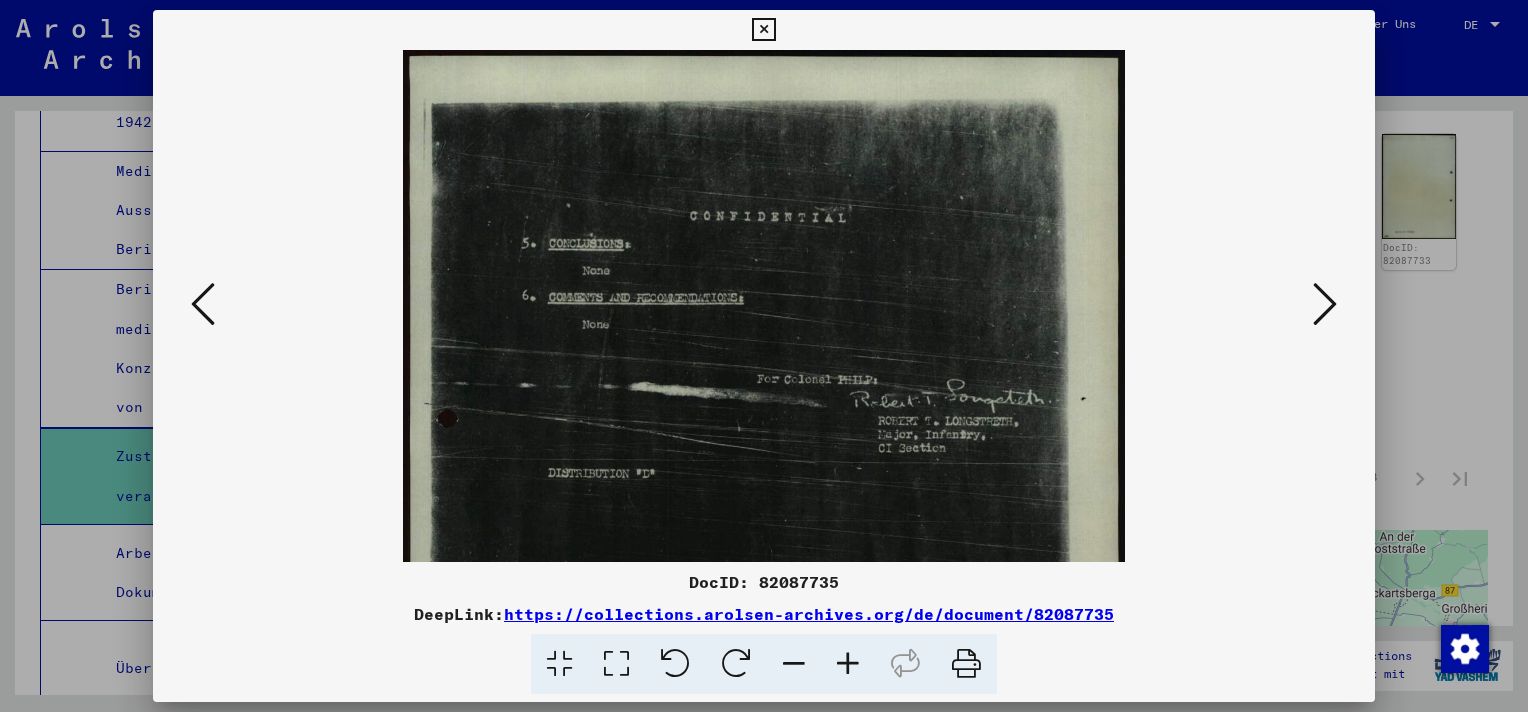 click at bounding box center [848, 664] 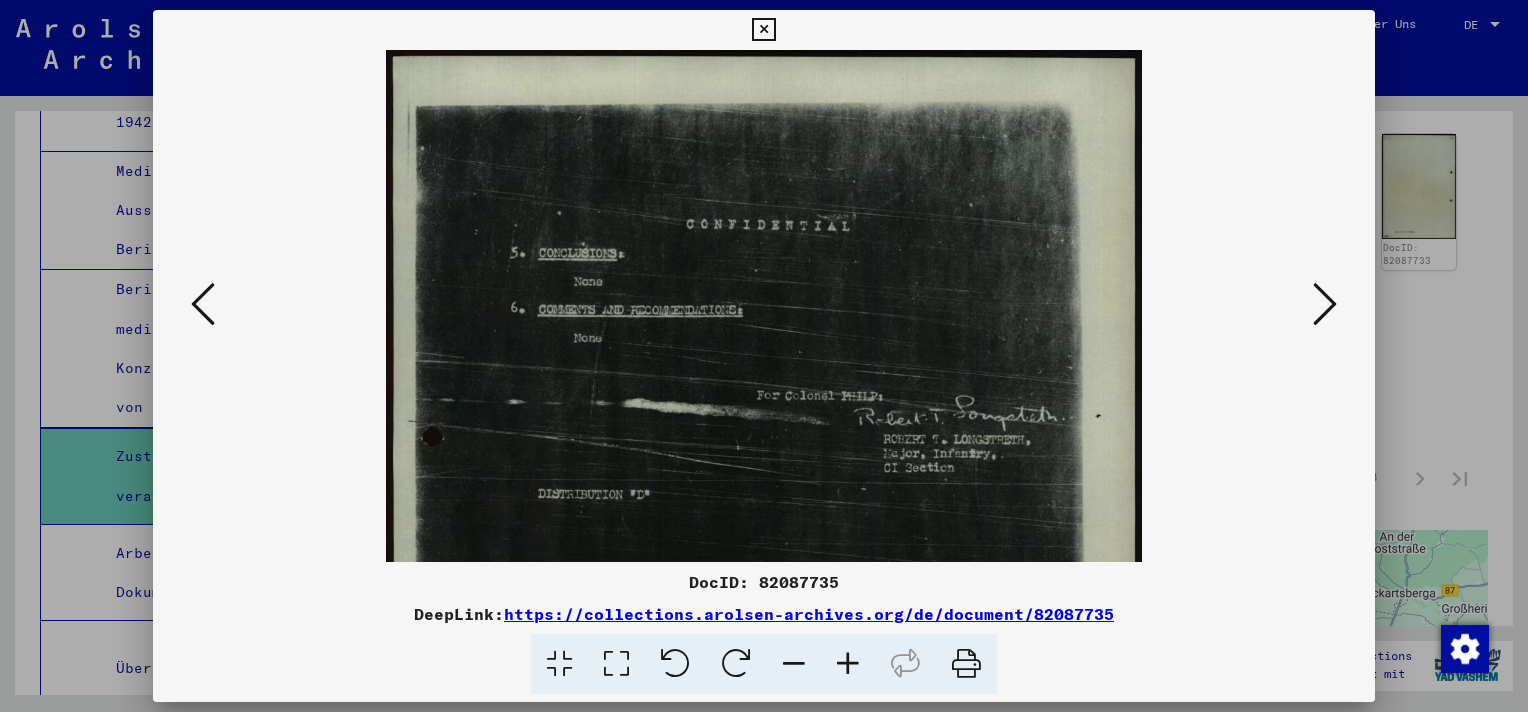 click at bounding box center (848, 664) 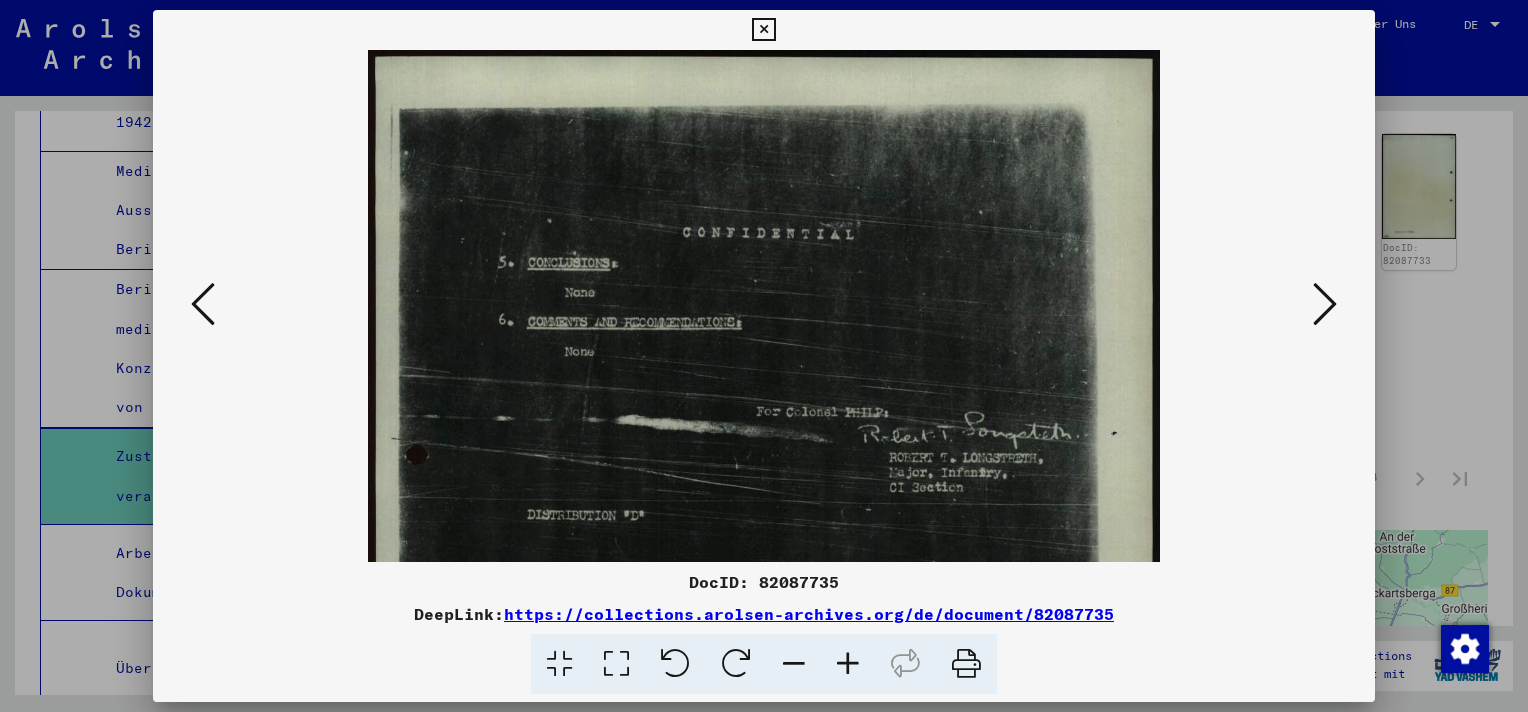 click at bounding box center [848, 664] 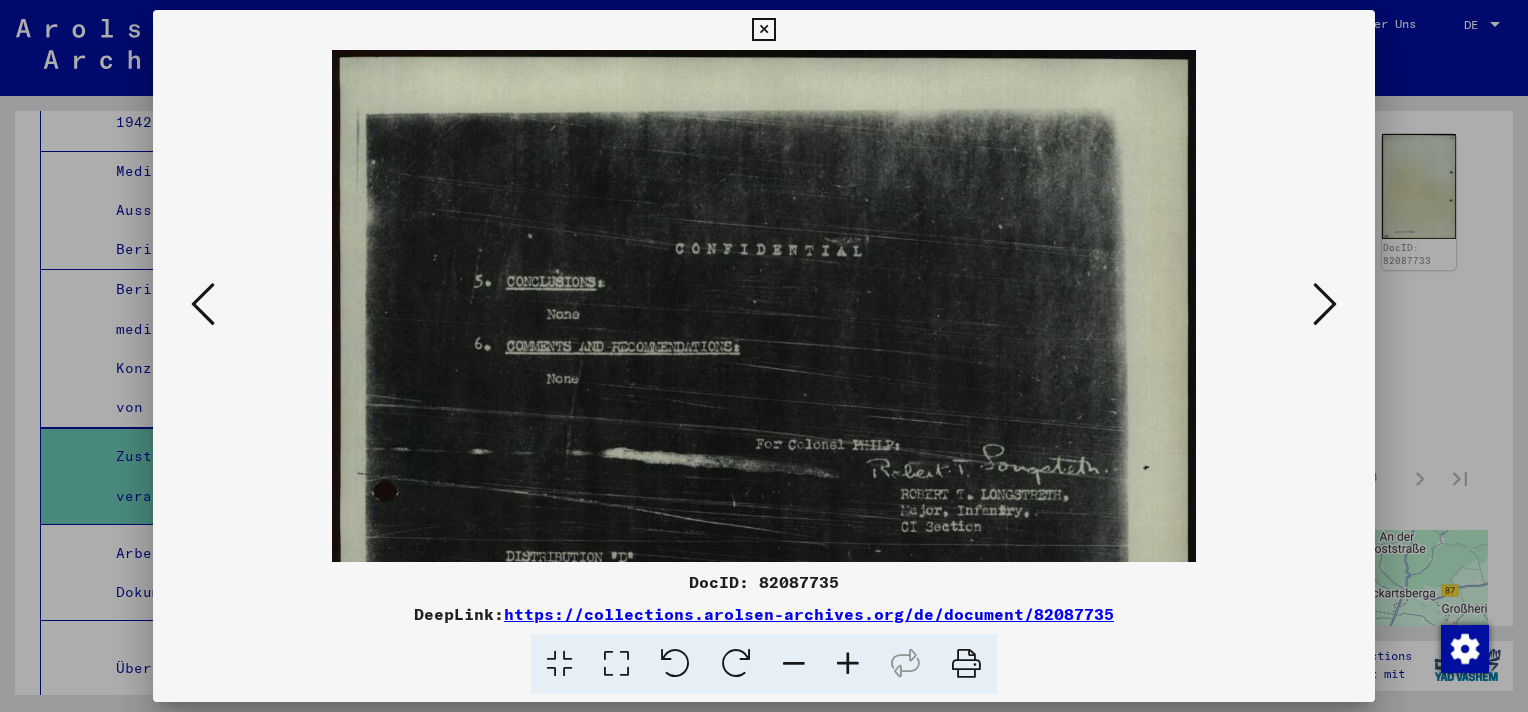 click at bounding box center (848, 664) 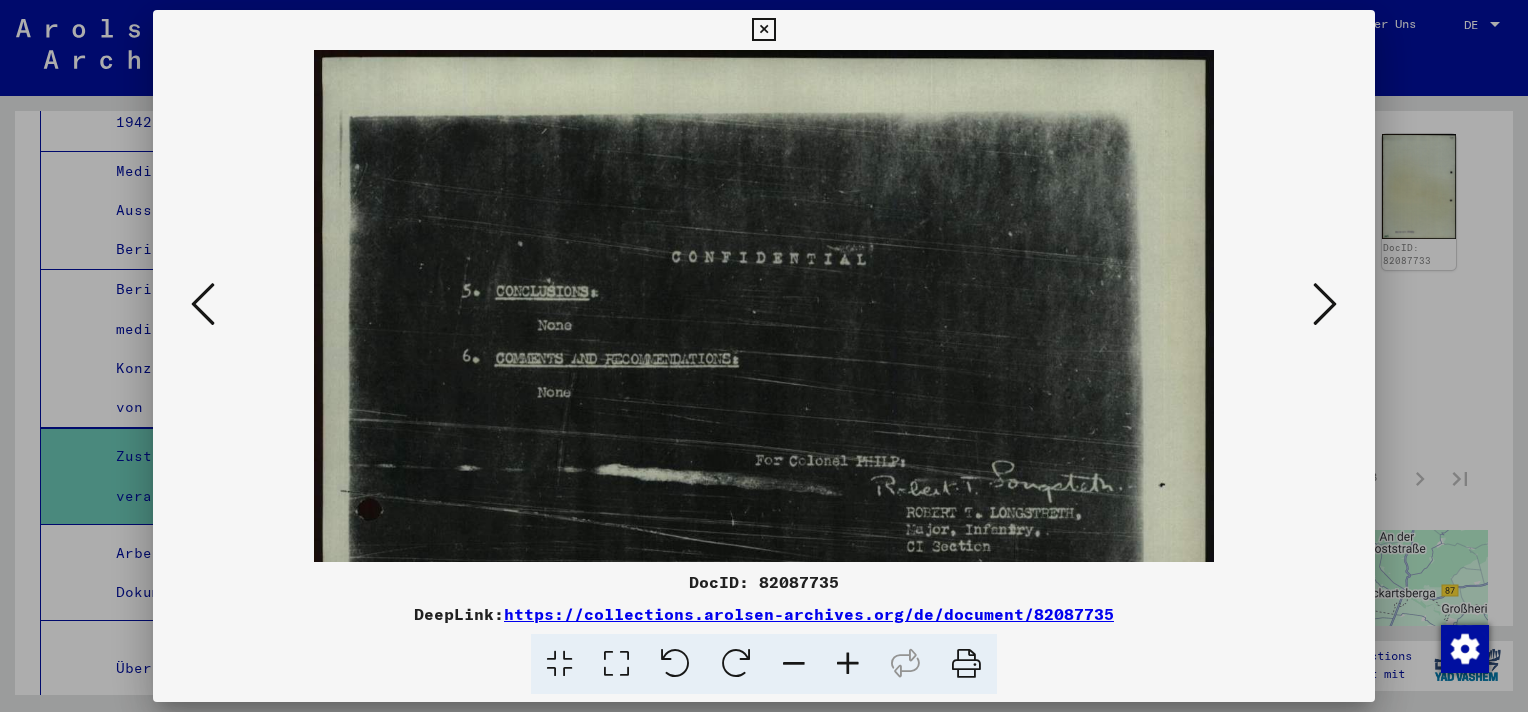 click at bounding box center [848, 664] 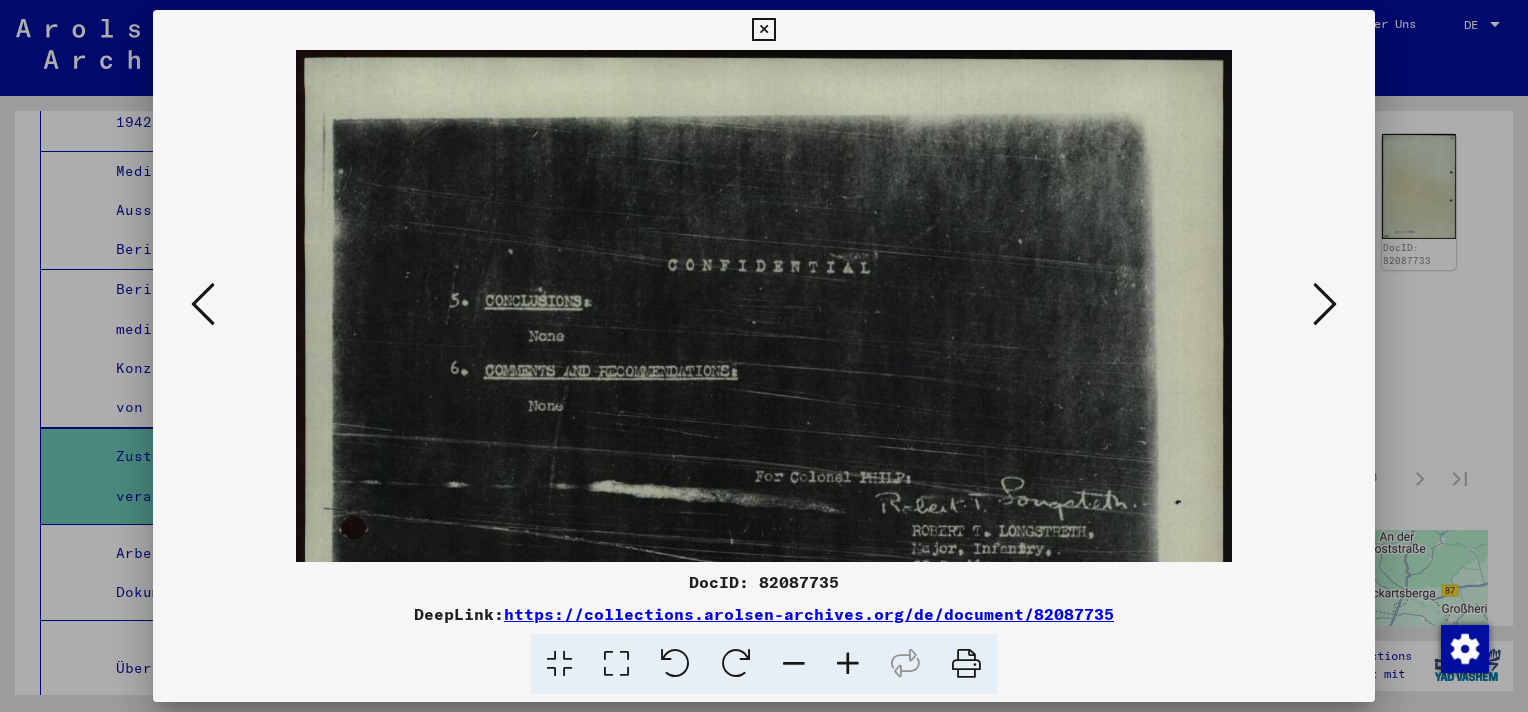 scroll, scrollTop: 180, scrollLeft: 0, axis: vertical 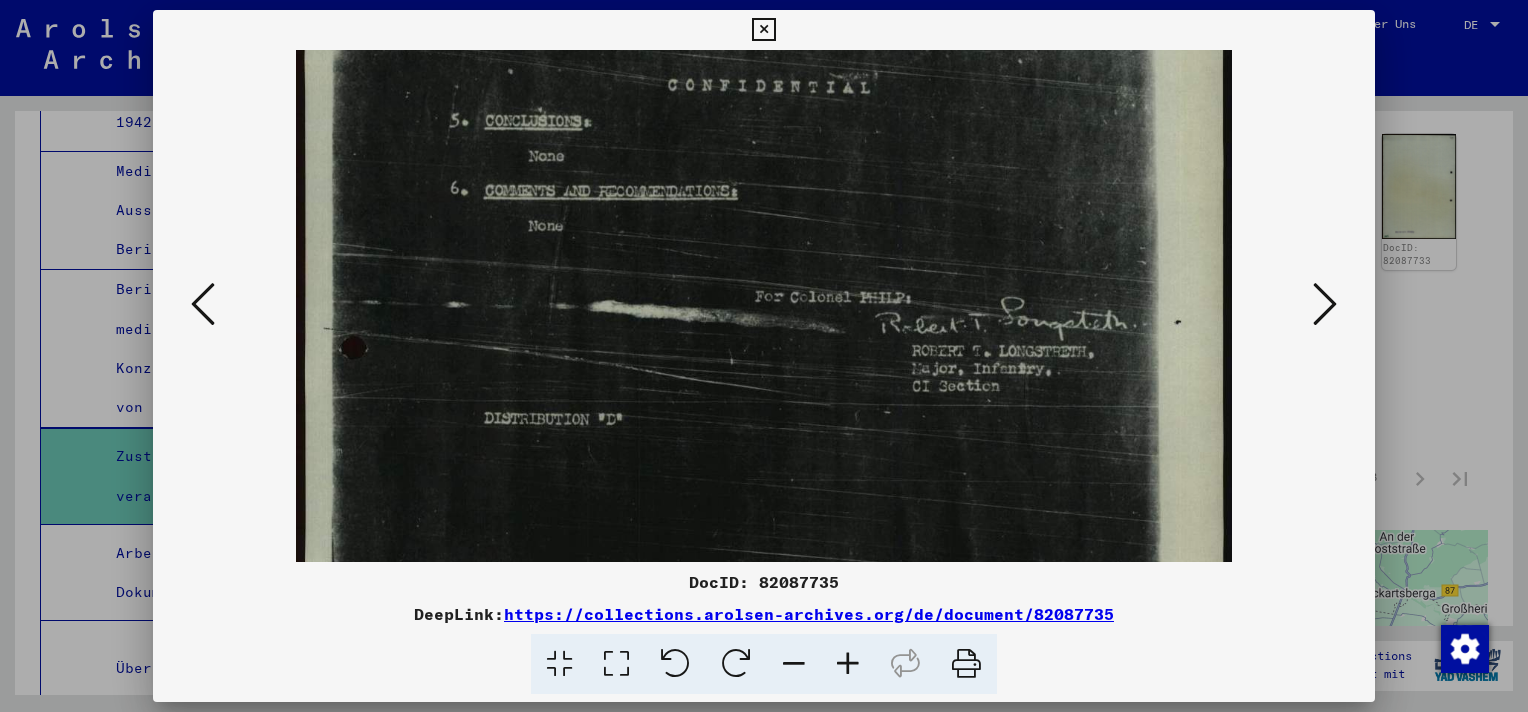 drag, startPoint x: 760, startPoint y: 296, endPoint x: 760, endPoint y: 258, distance: 38 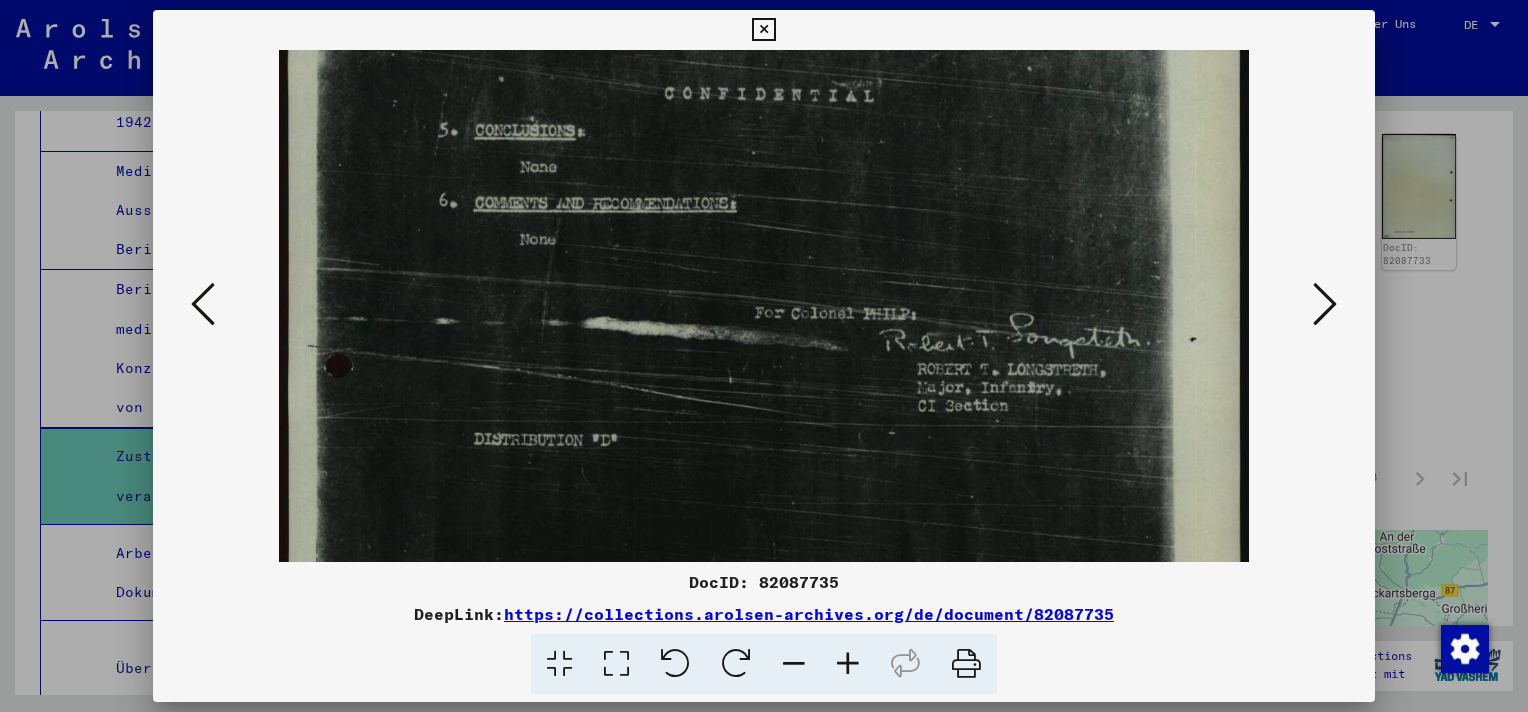 click at bounding box center (848, 664) 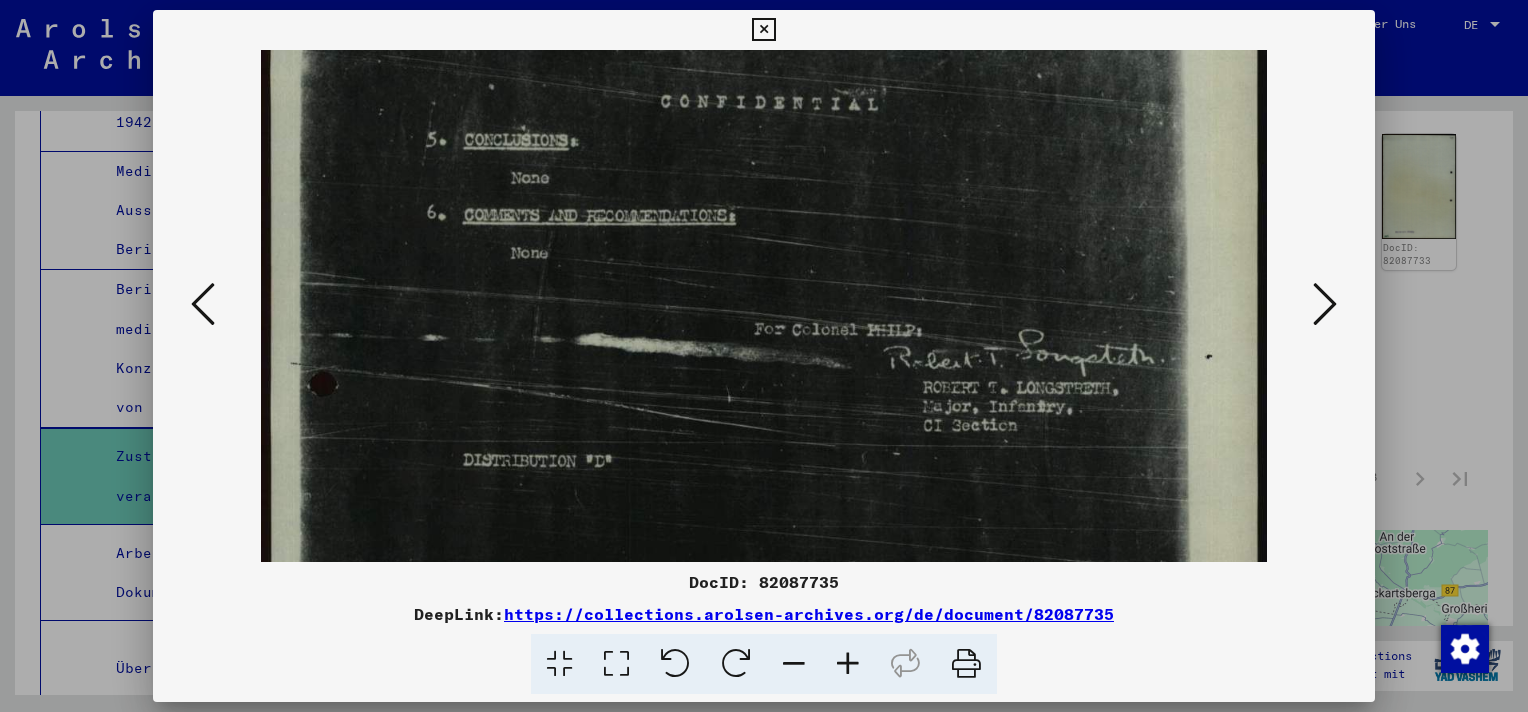 click at bounding box center [848, 664] 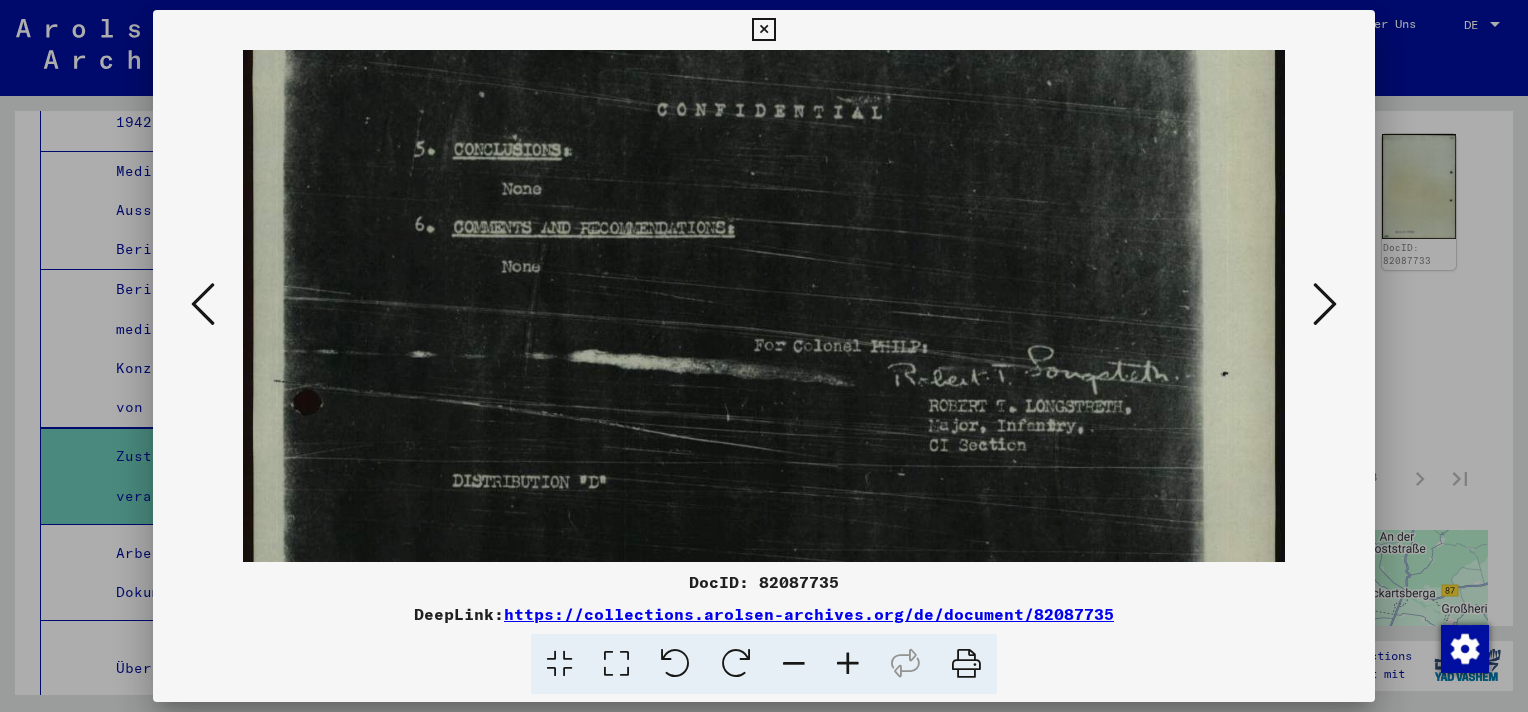 click at bounding box center [848, 664] 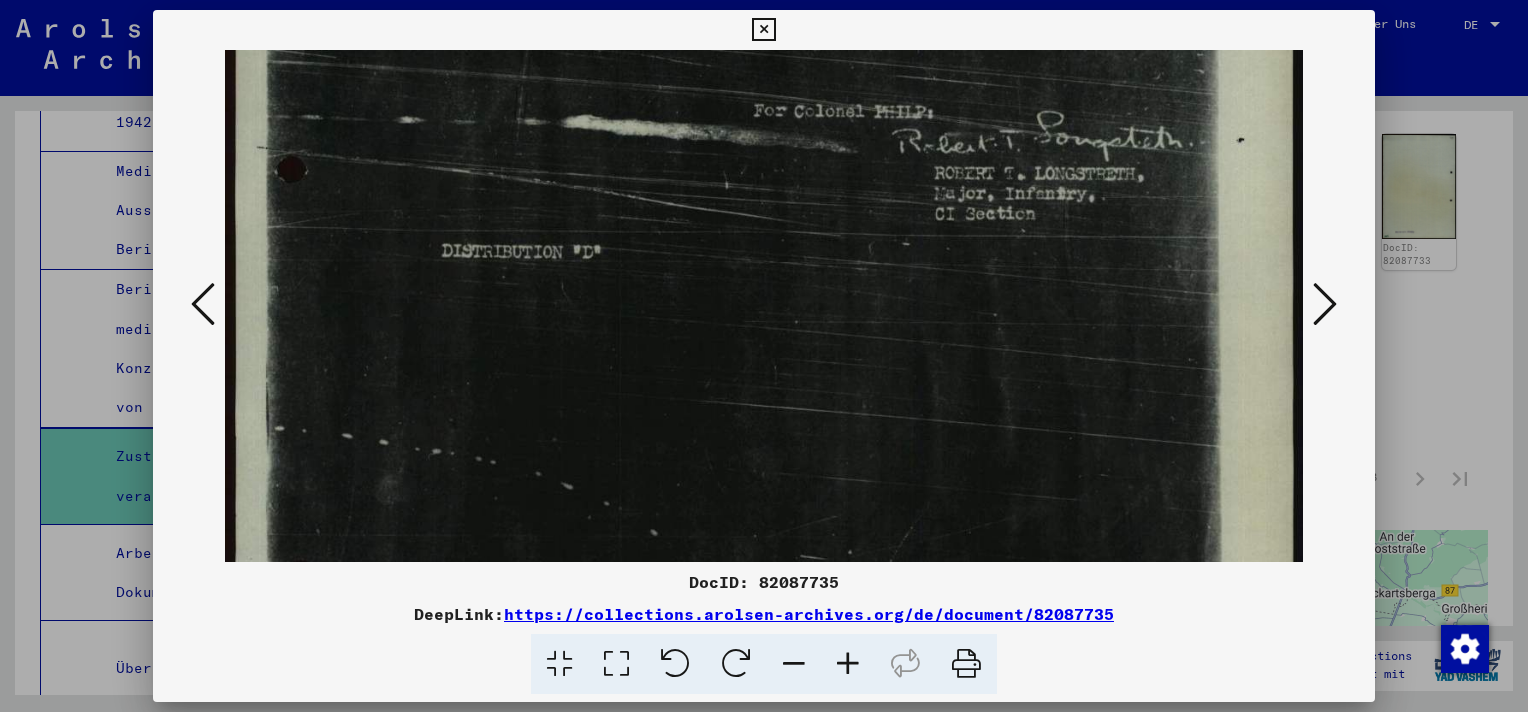 scroll, scrollTop: 432, scrollLeft: 0, axis: vertical 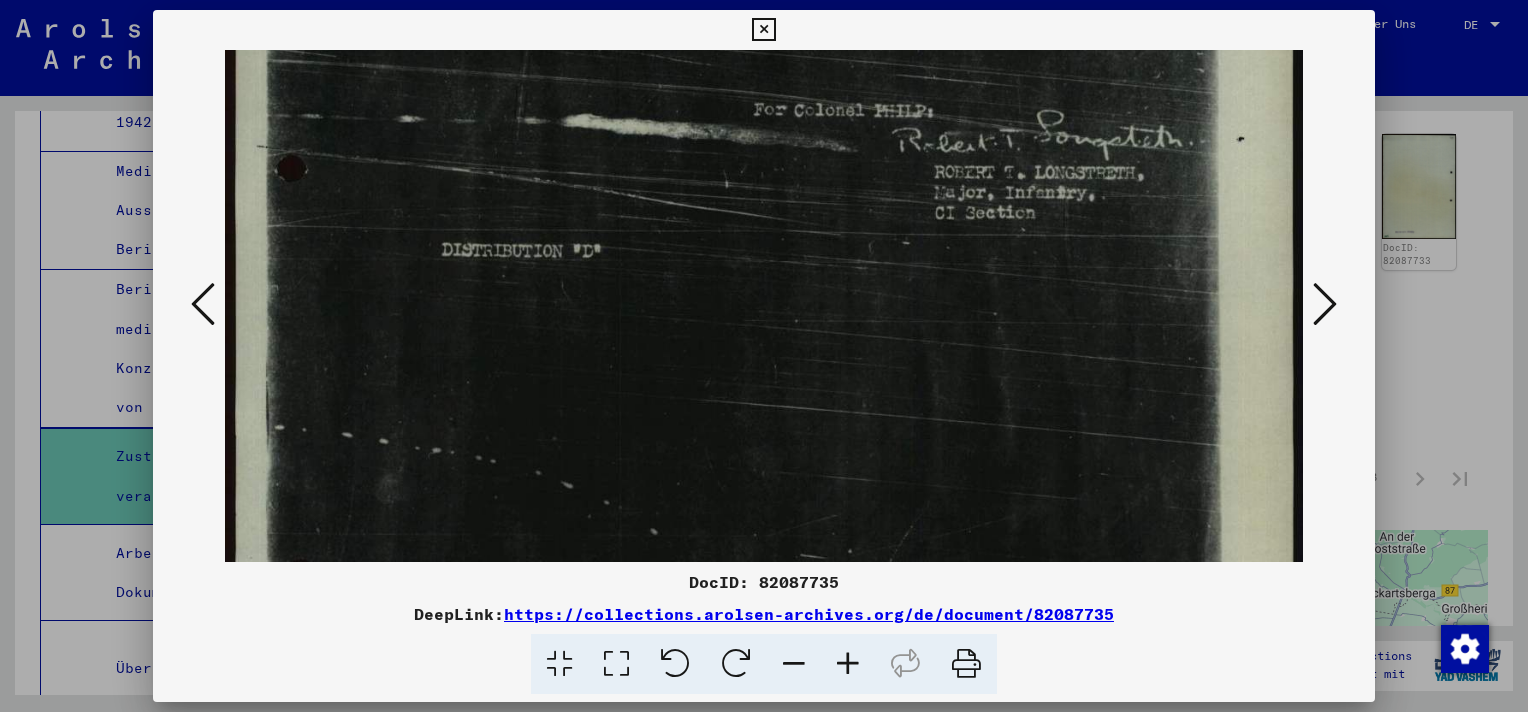 drag, startPoint x: 836, startPoint y: 312, endPoint x: 799, endPoint y: 228, distance: 91.787796 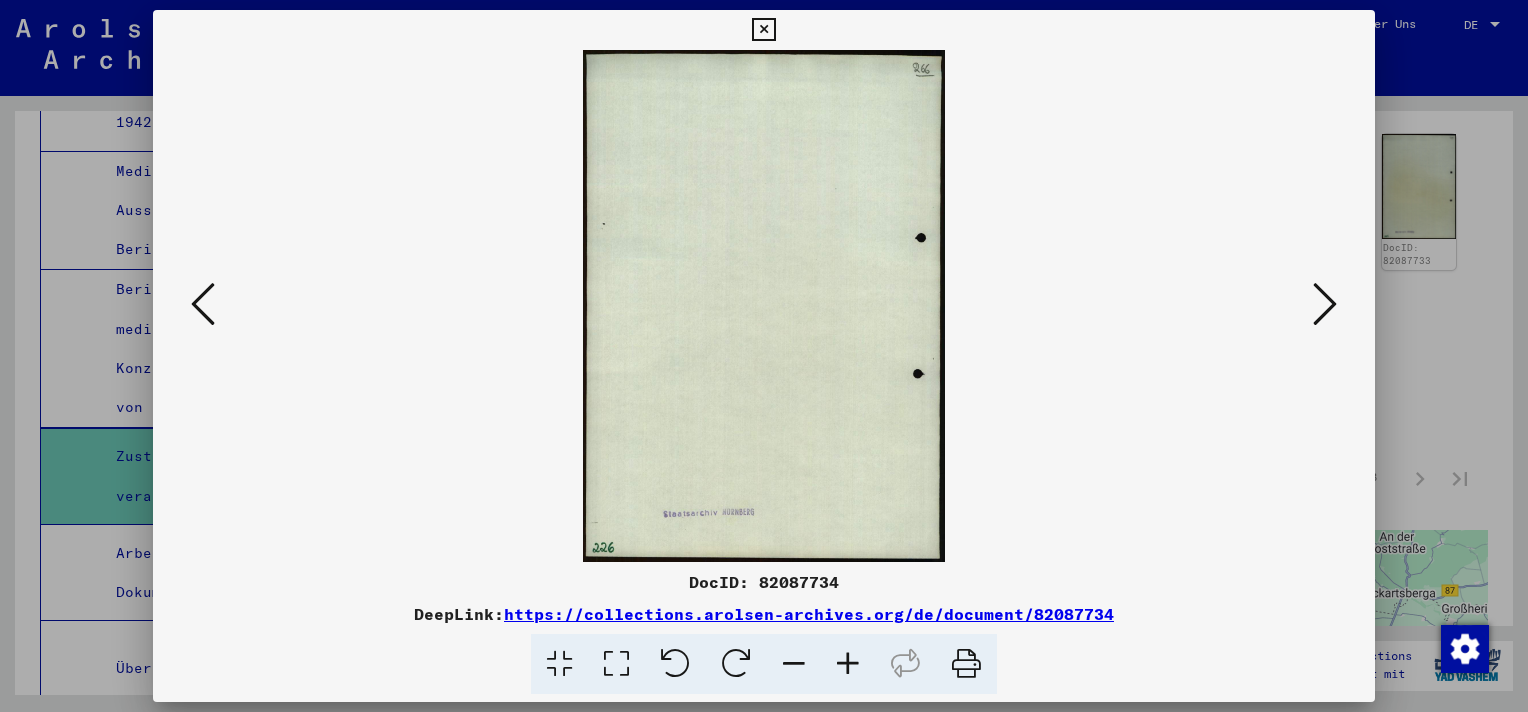 click at bounding box center (203, 304) 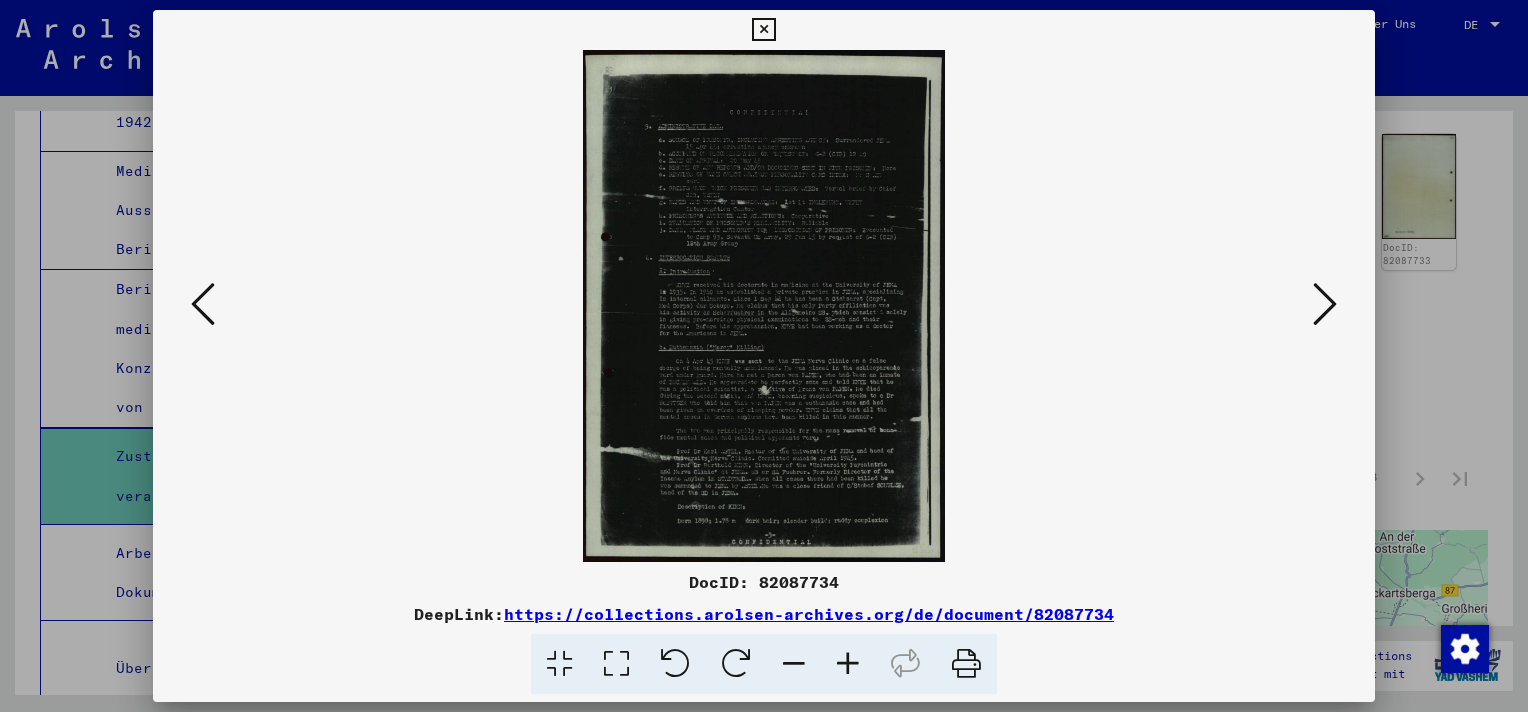 click at bounding box center (203, 304) 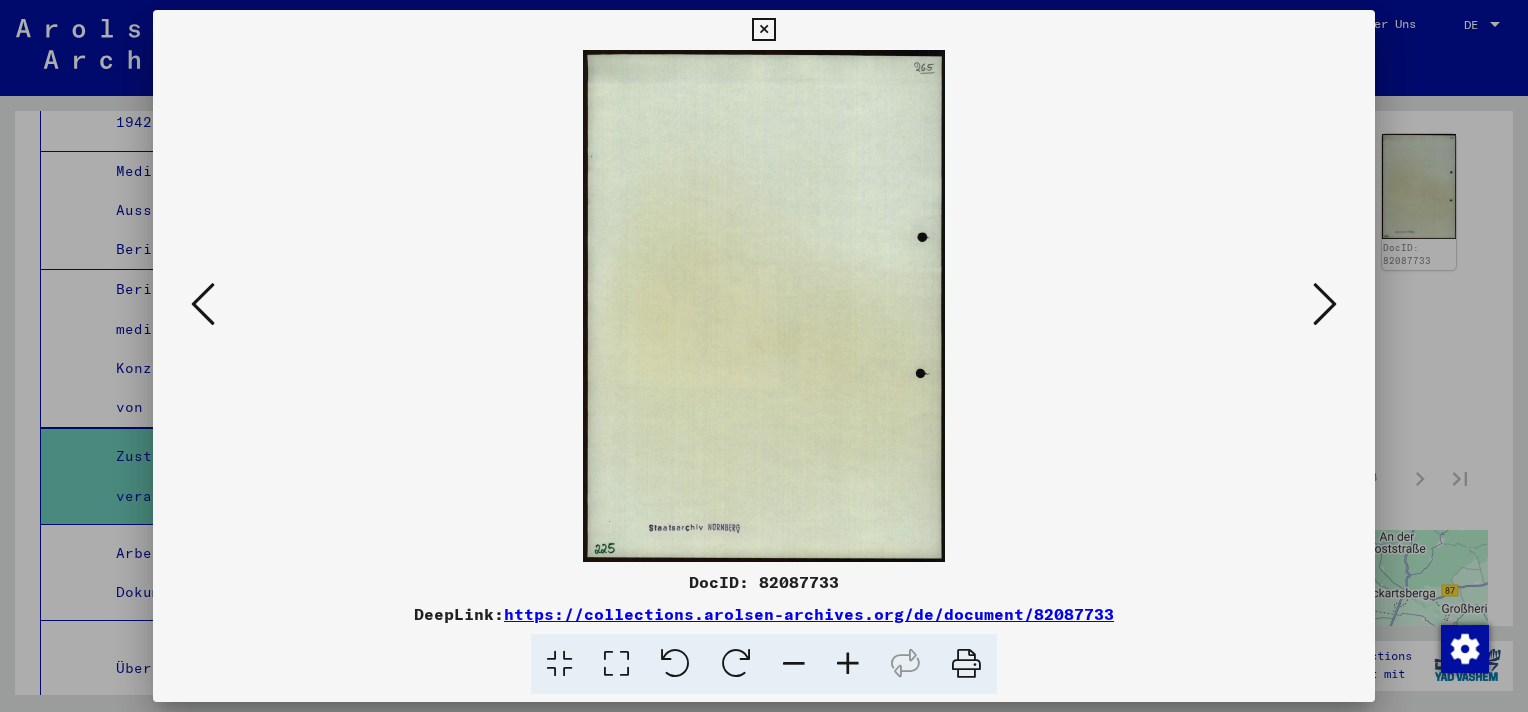 click at bounding box center (203, 304) 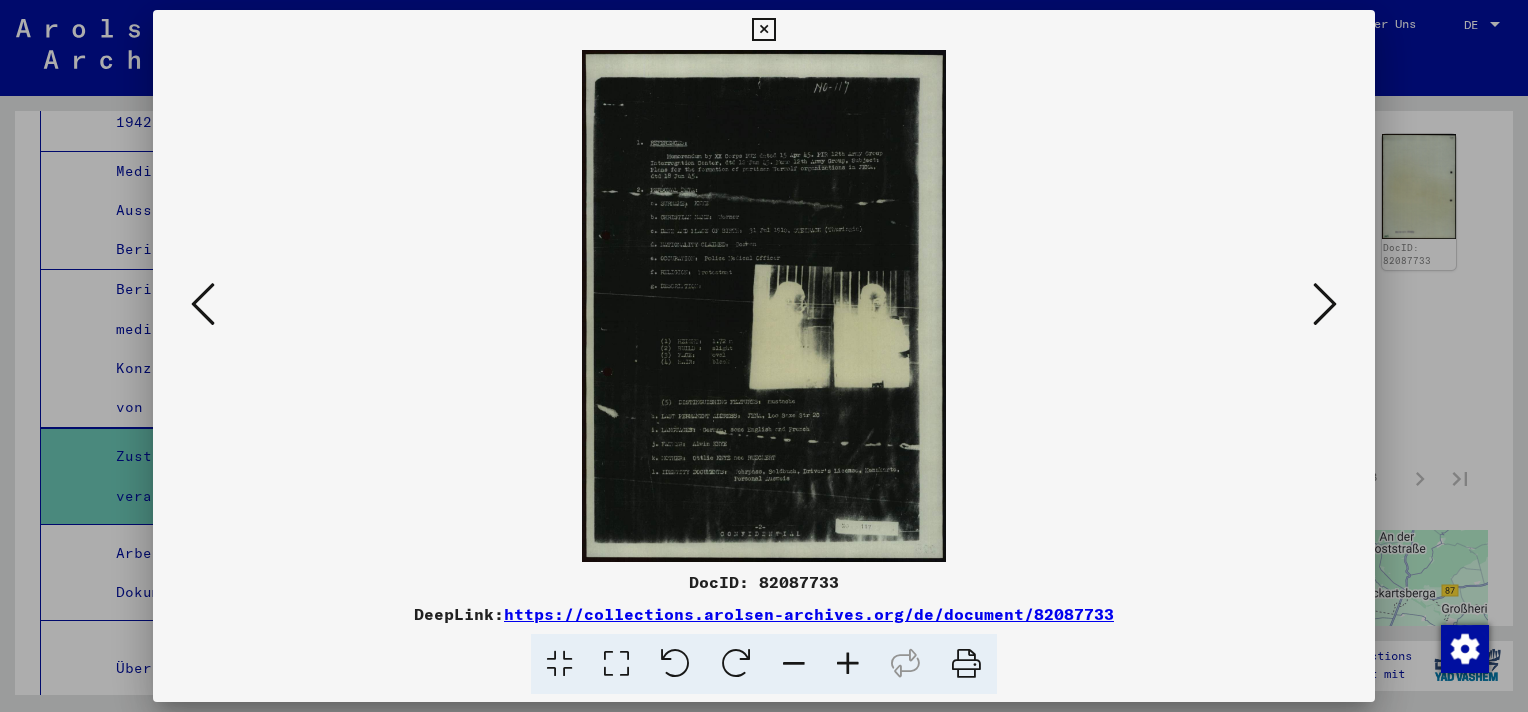 click at bounding box center [203, 304] 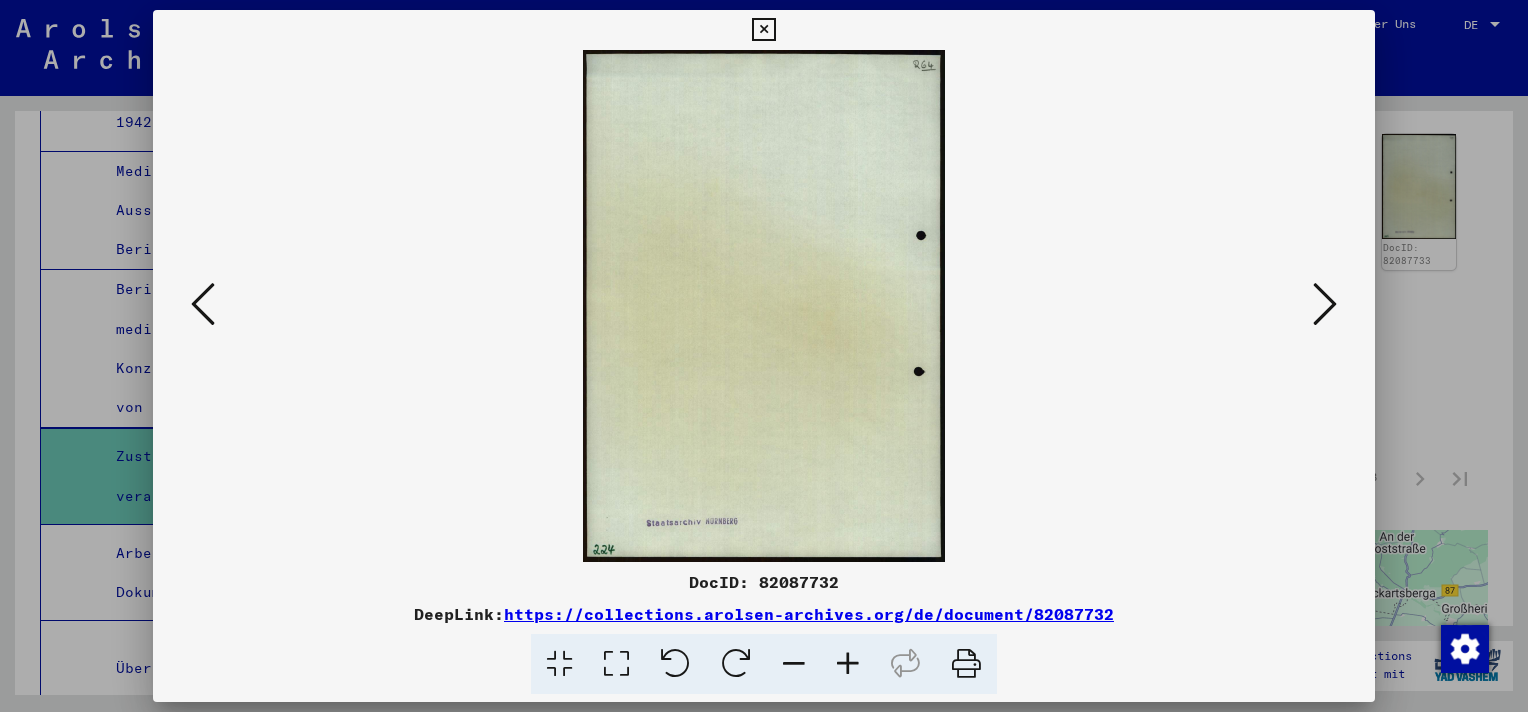 click at bounding box center [203, 304] 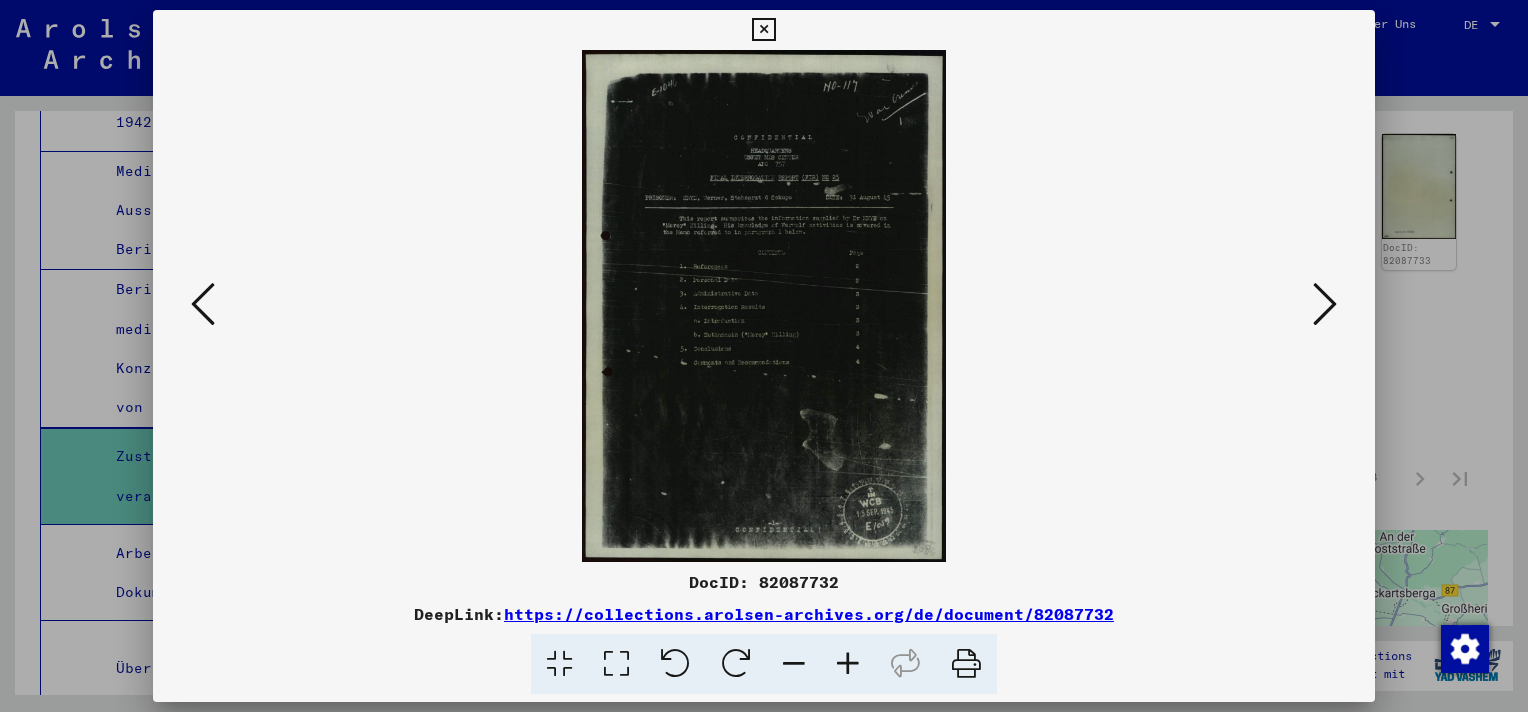 click at bounding box center [203, 304] 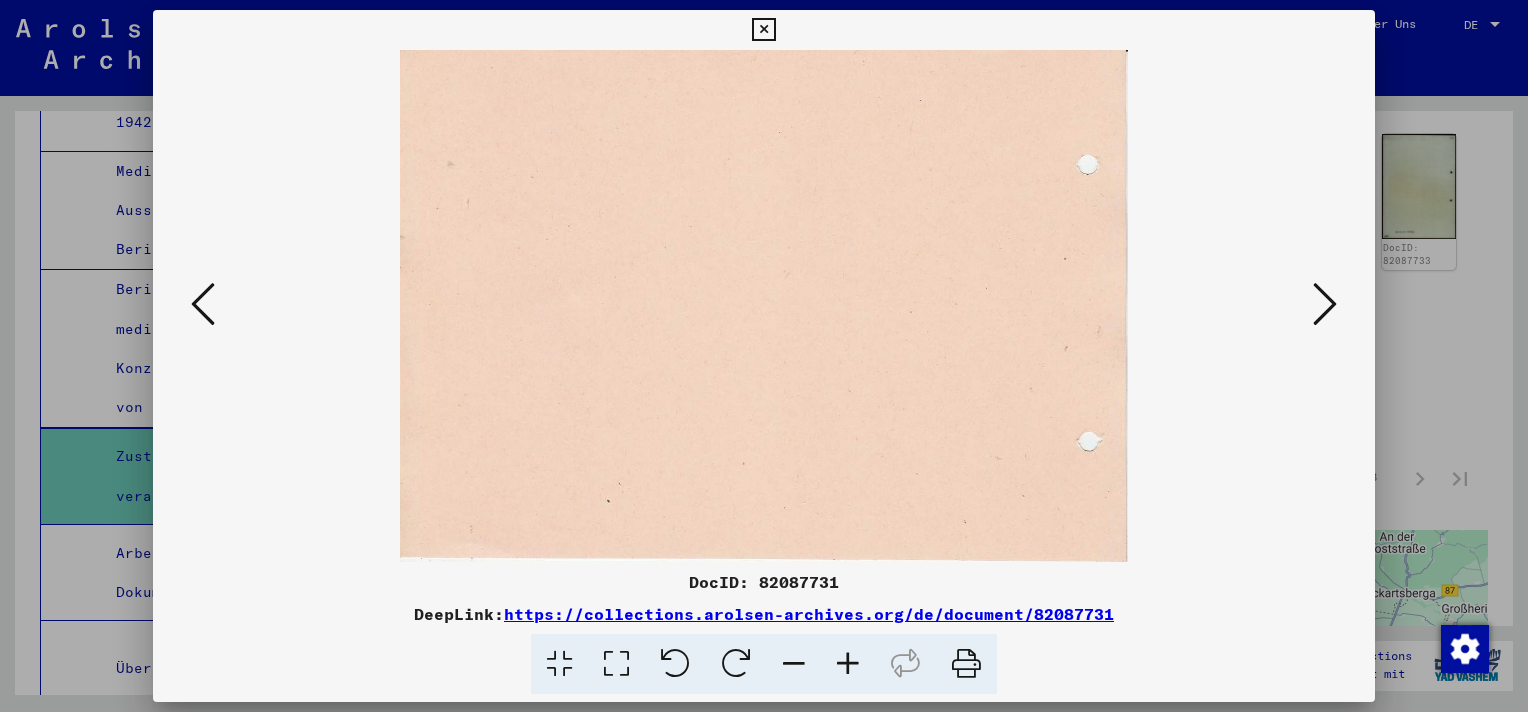 click at bounding box center (203, 304) 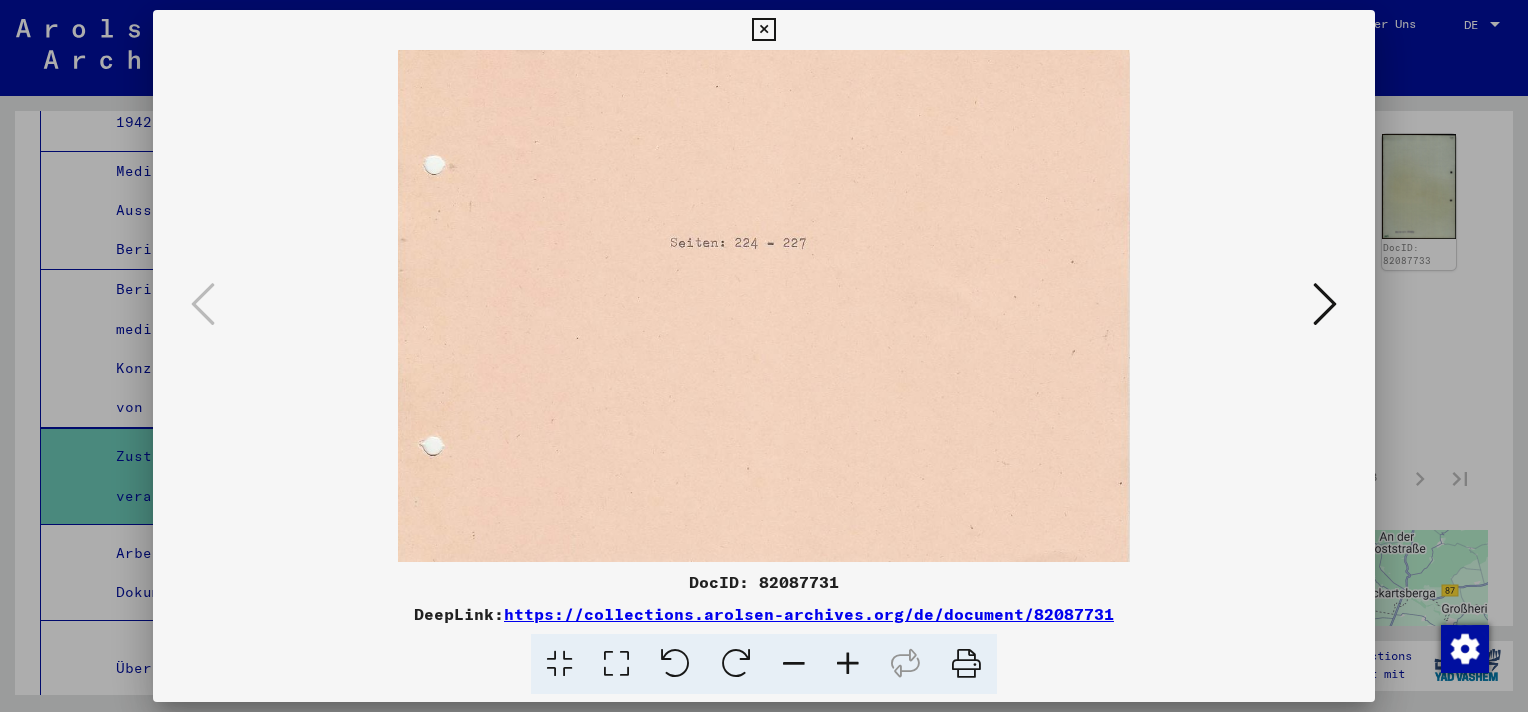 click at bounding box center (1325, 304) 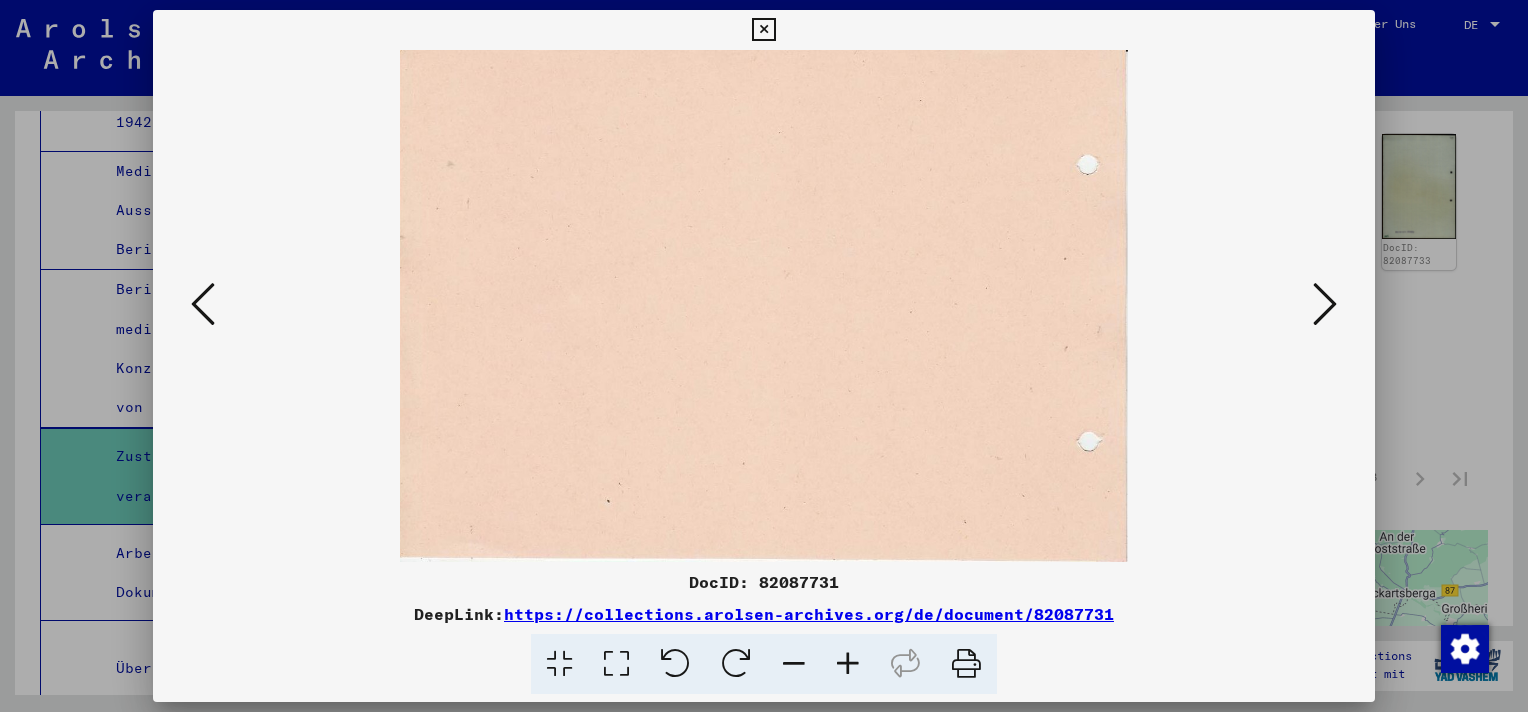 click at bounding box center [1325, 304] 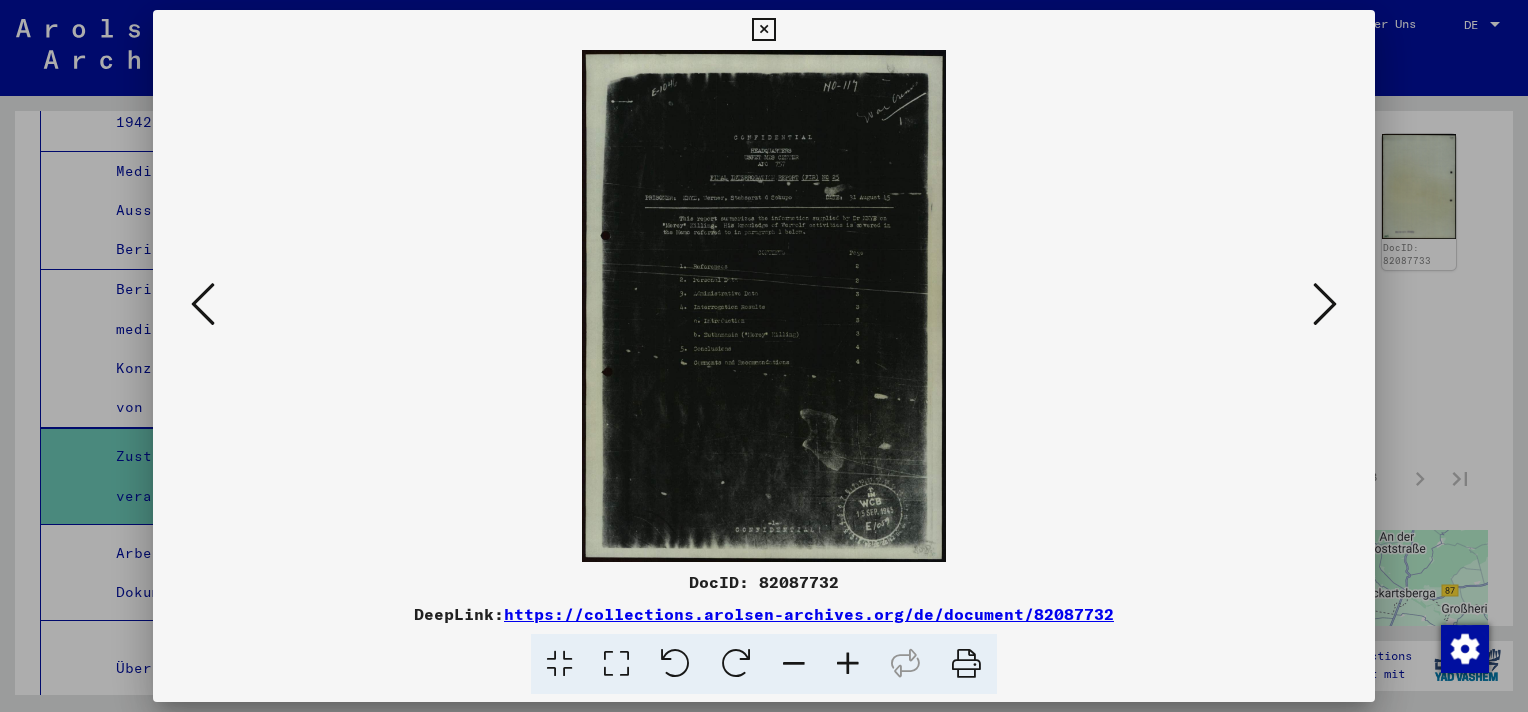 click at bounding box center [848, 664] 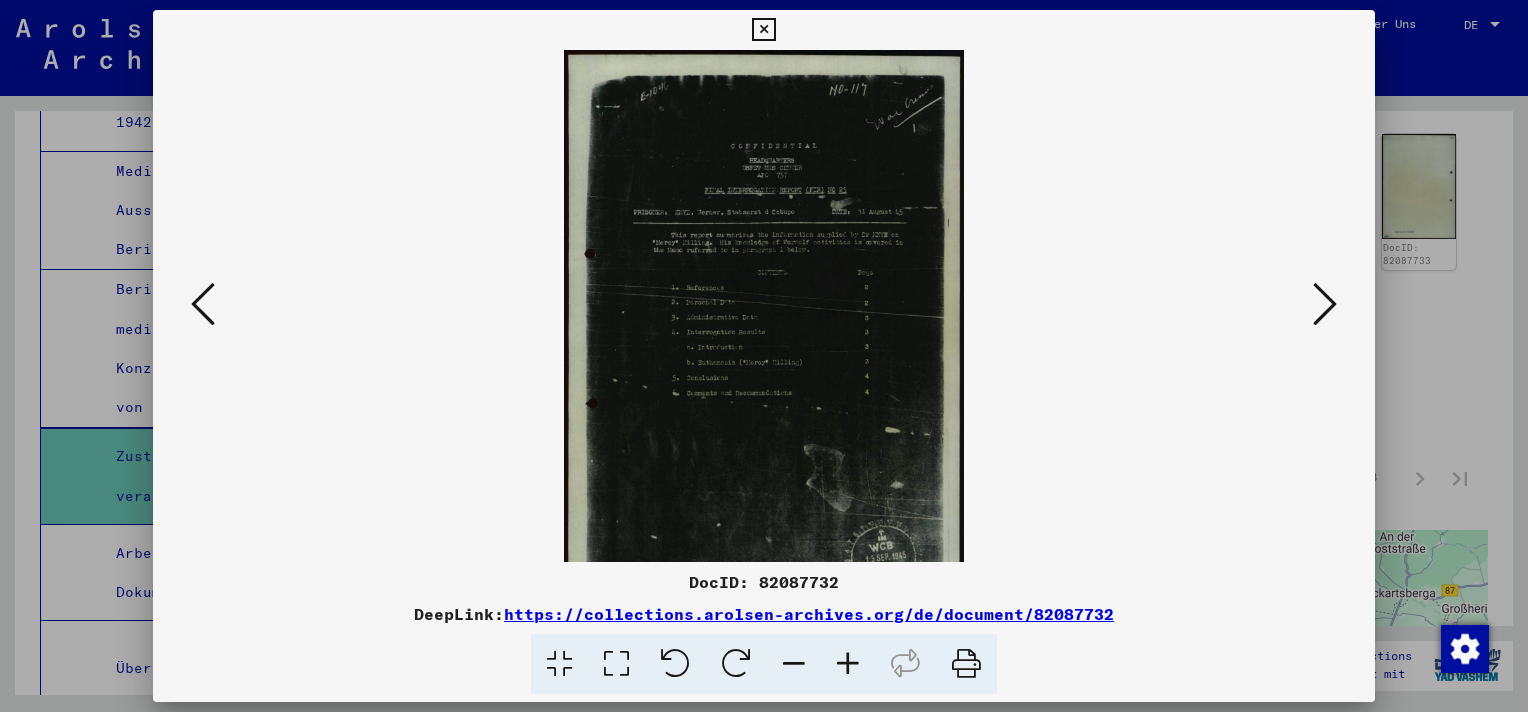 click at bounding box center [848, 664] 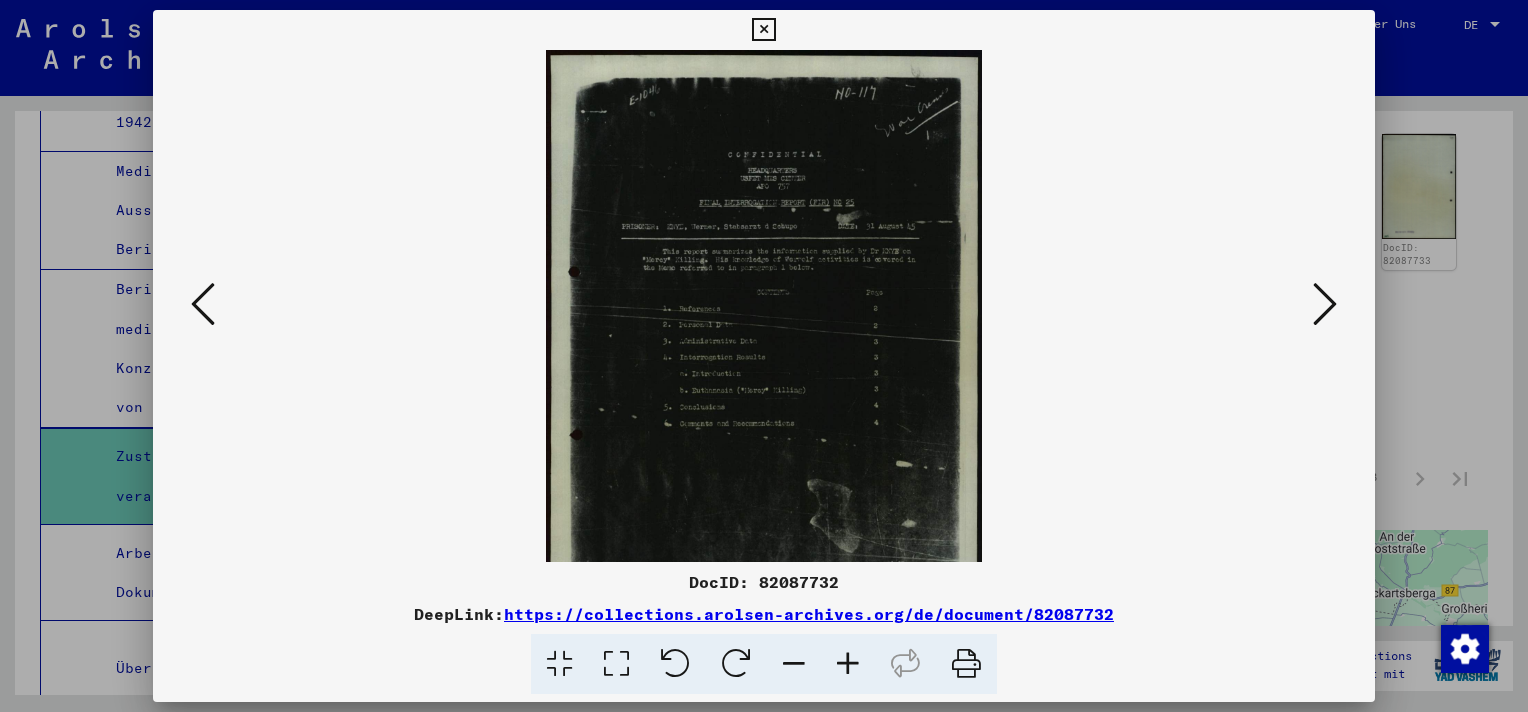 click at bounding box center [848, 664] 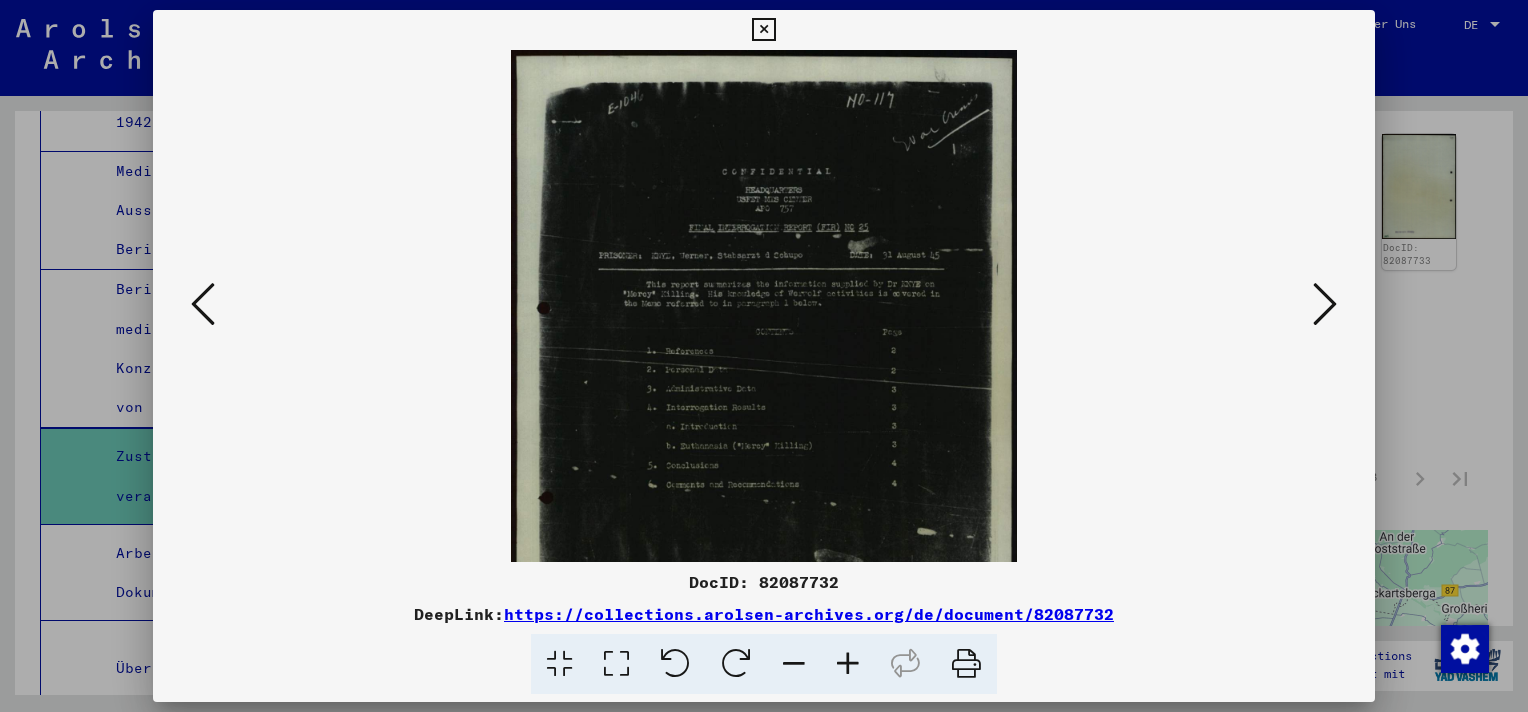 click at bounding box center [848, 664] 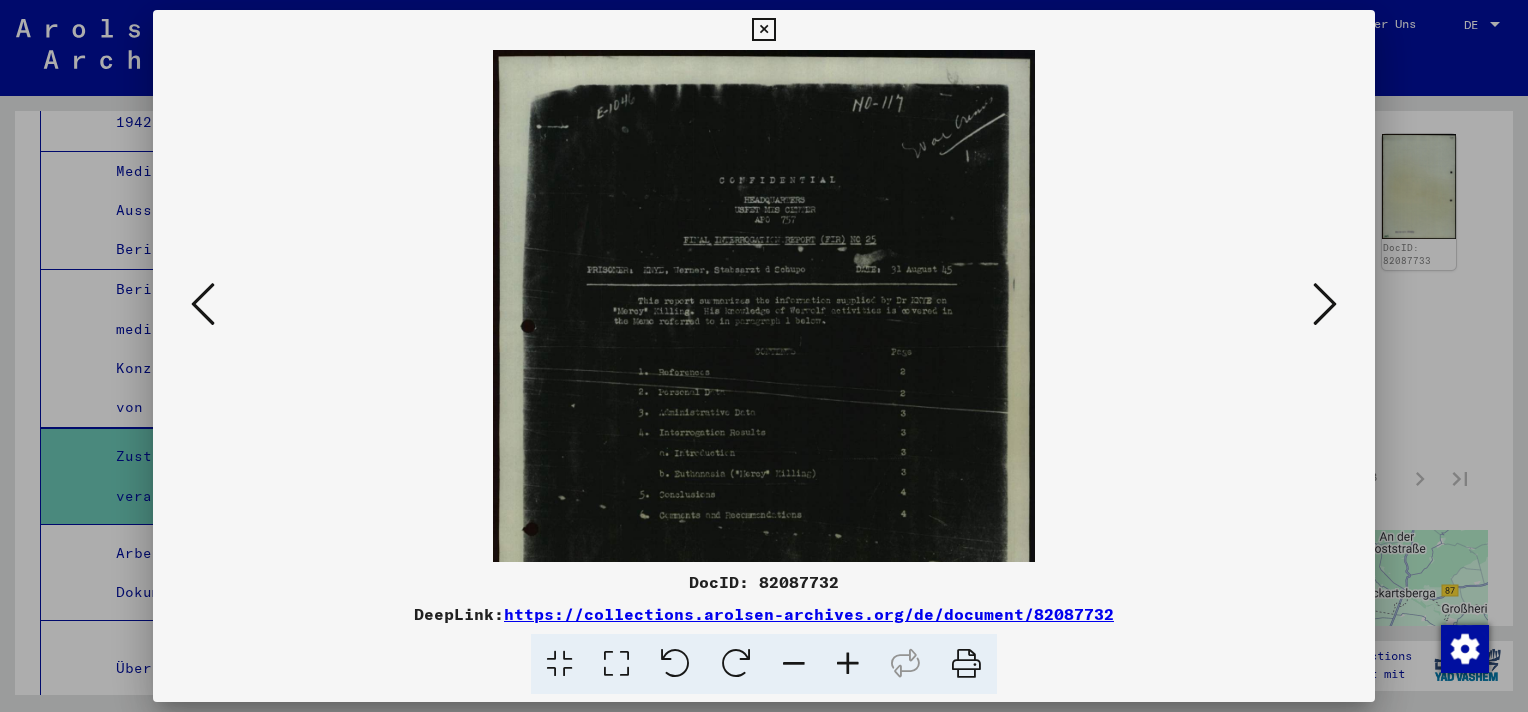 click at bounding box center [848, 664] 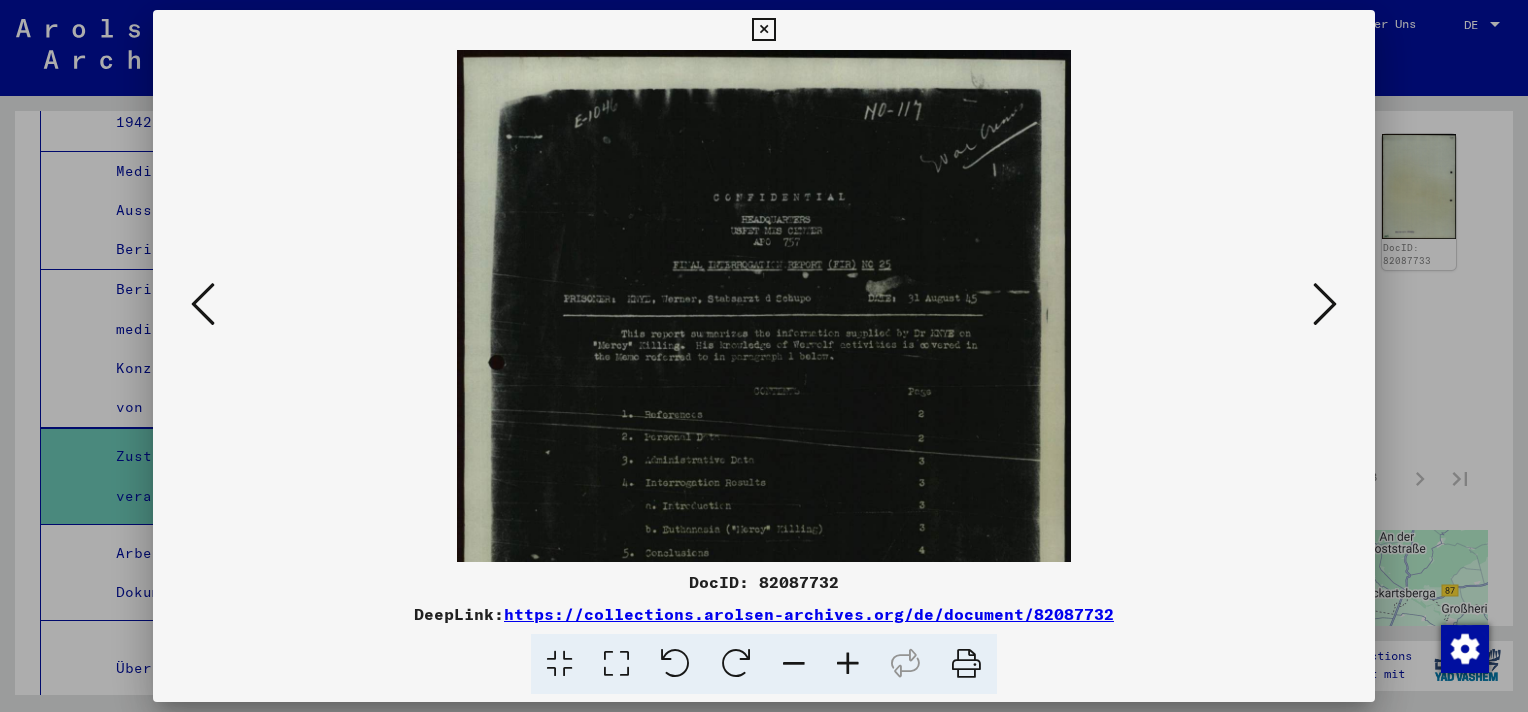 click at bounding box center [848, 664] 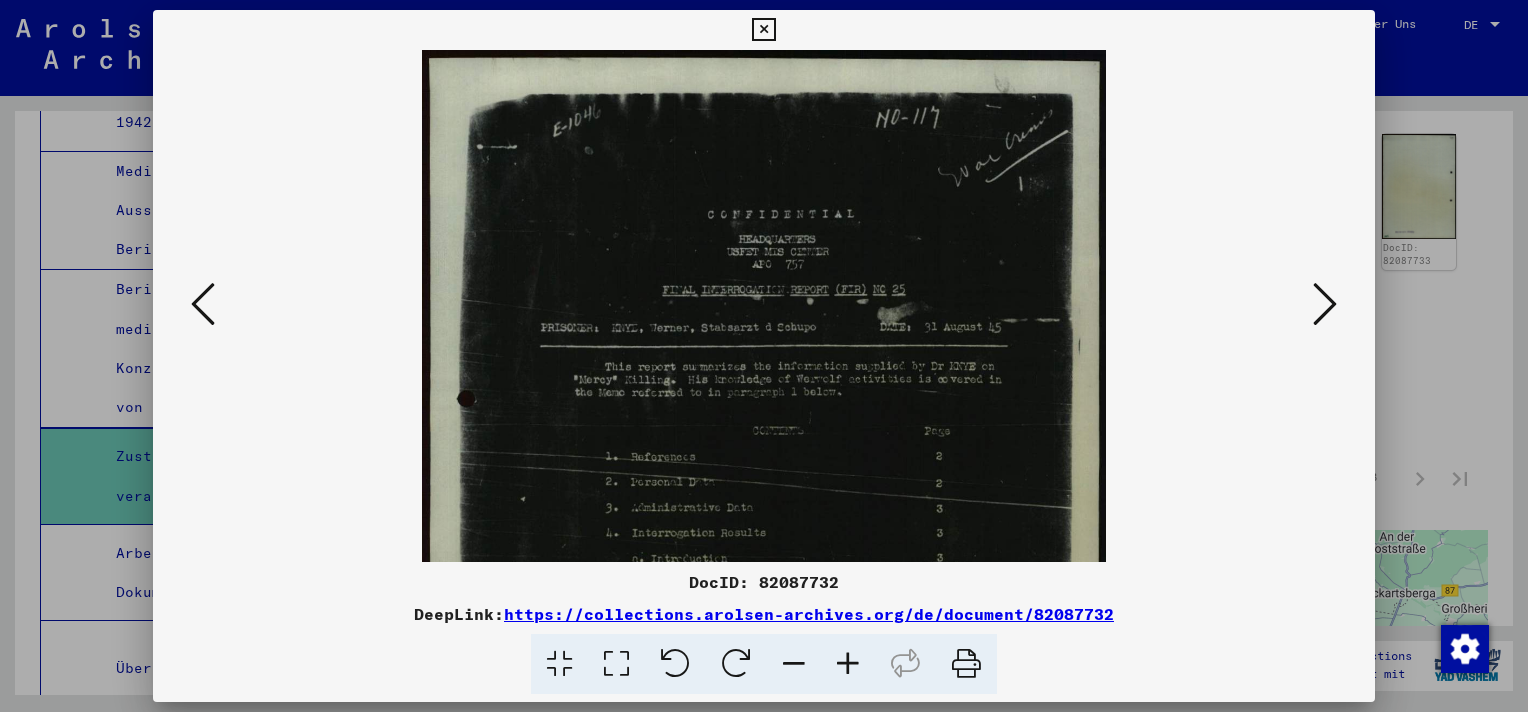 click at bounding box center [848, 664] 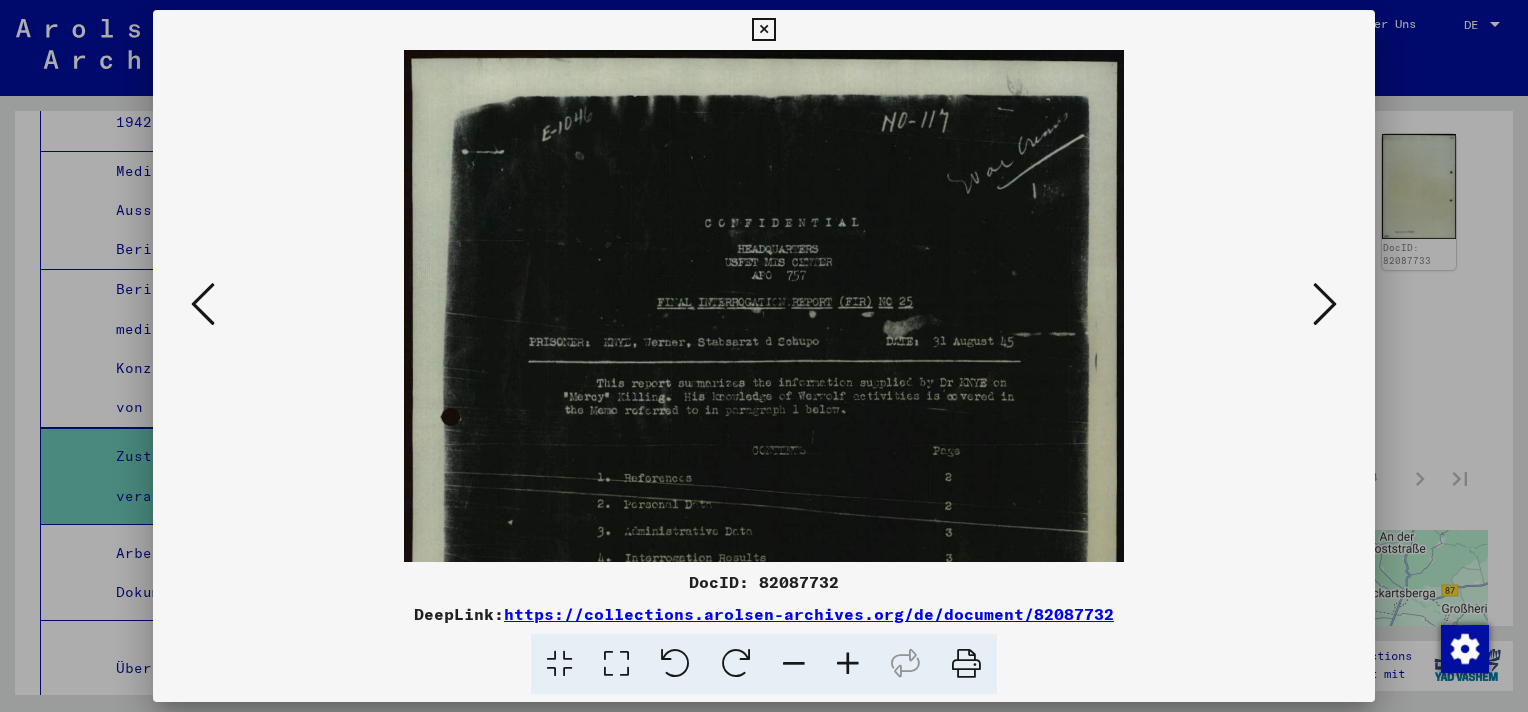 click at bounding box center (848, 664) 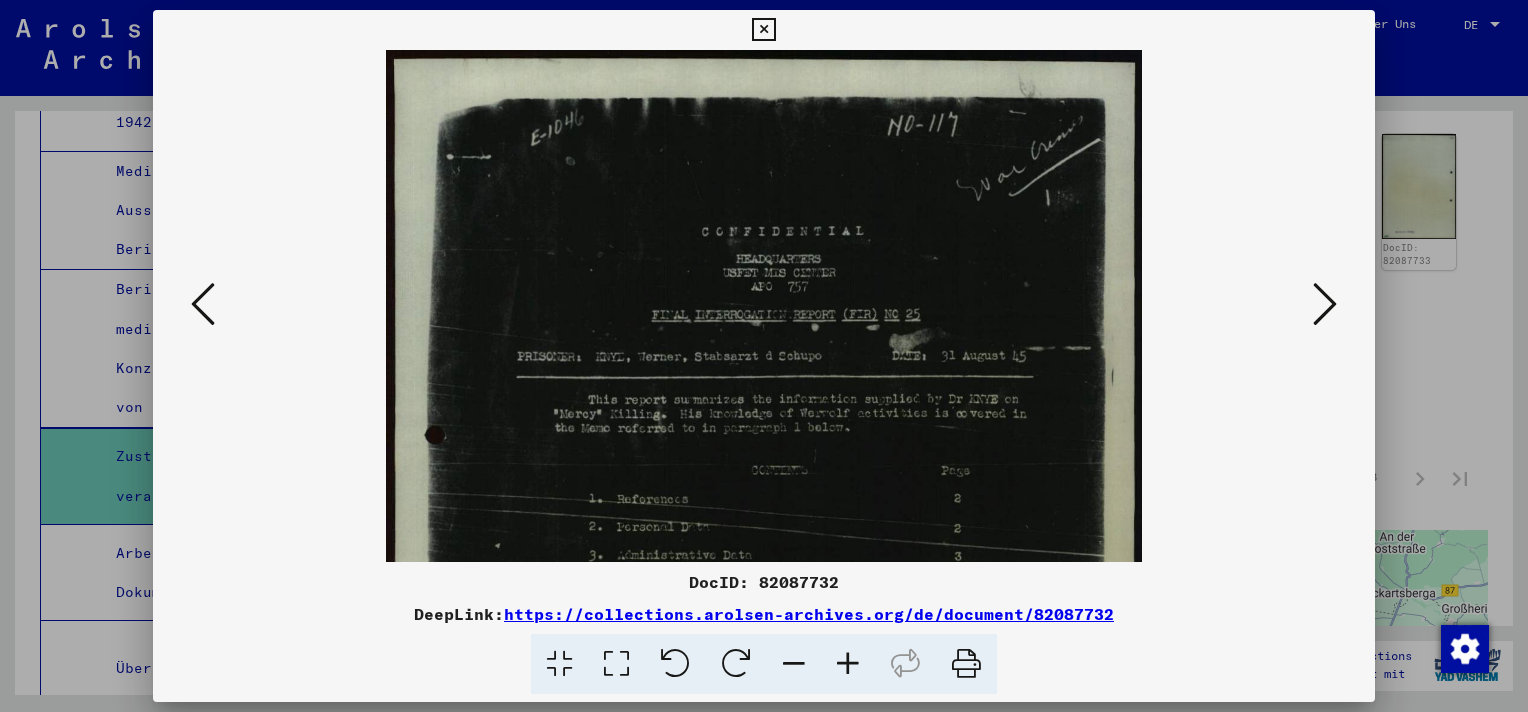 click at bounding box center (848, 664) 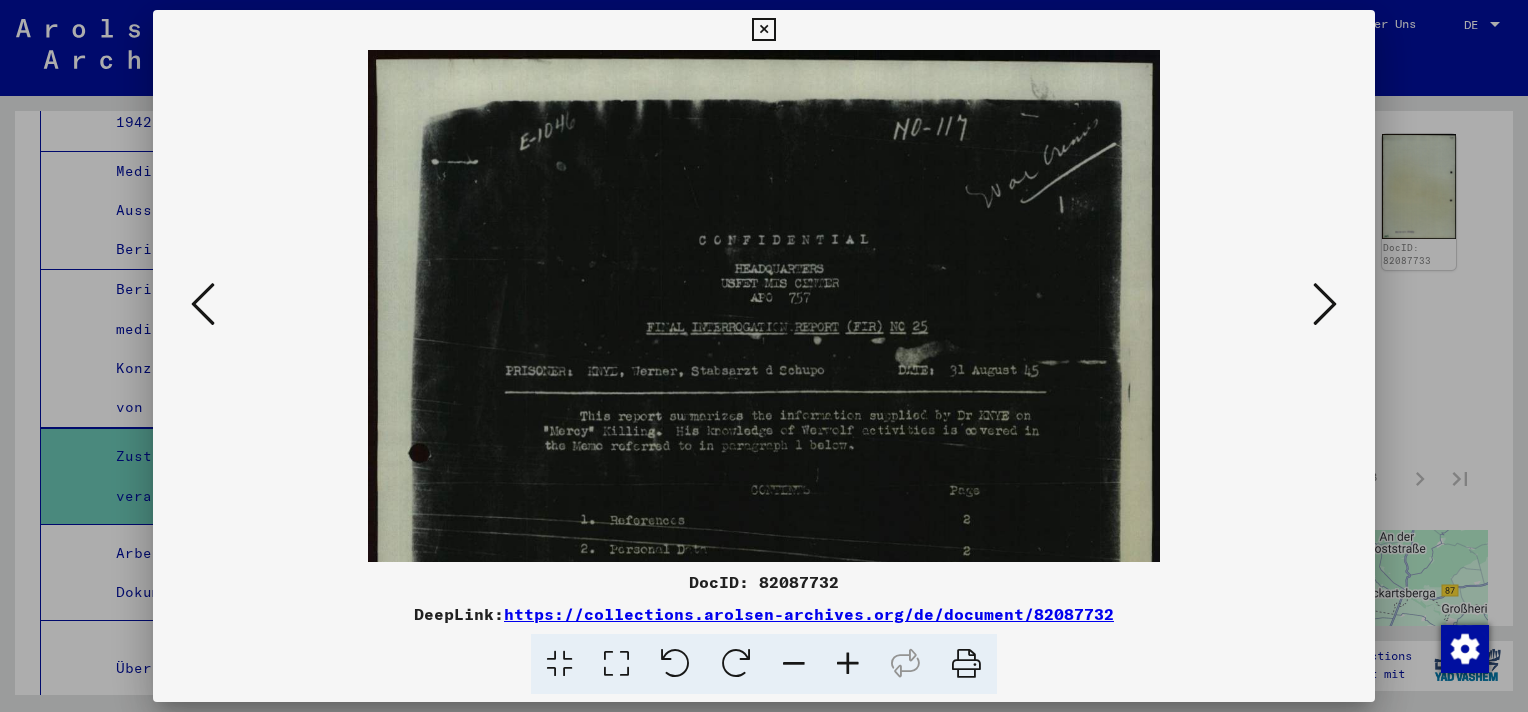 click at bounding box center (848, 664) 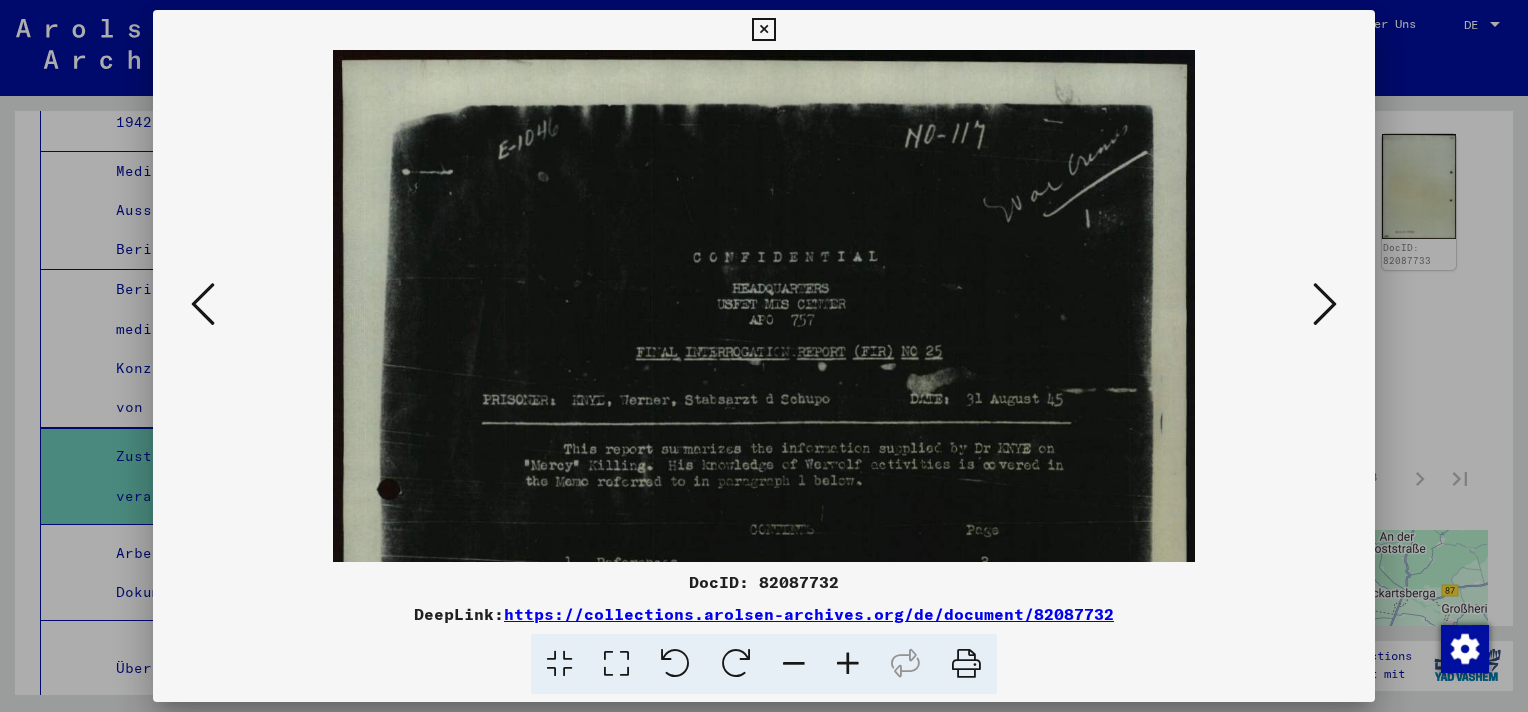 click at bounding box center (848, 664) 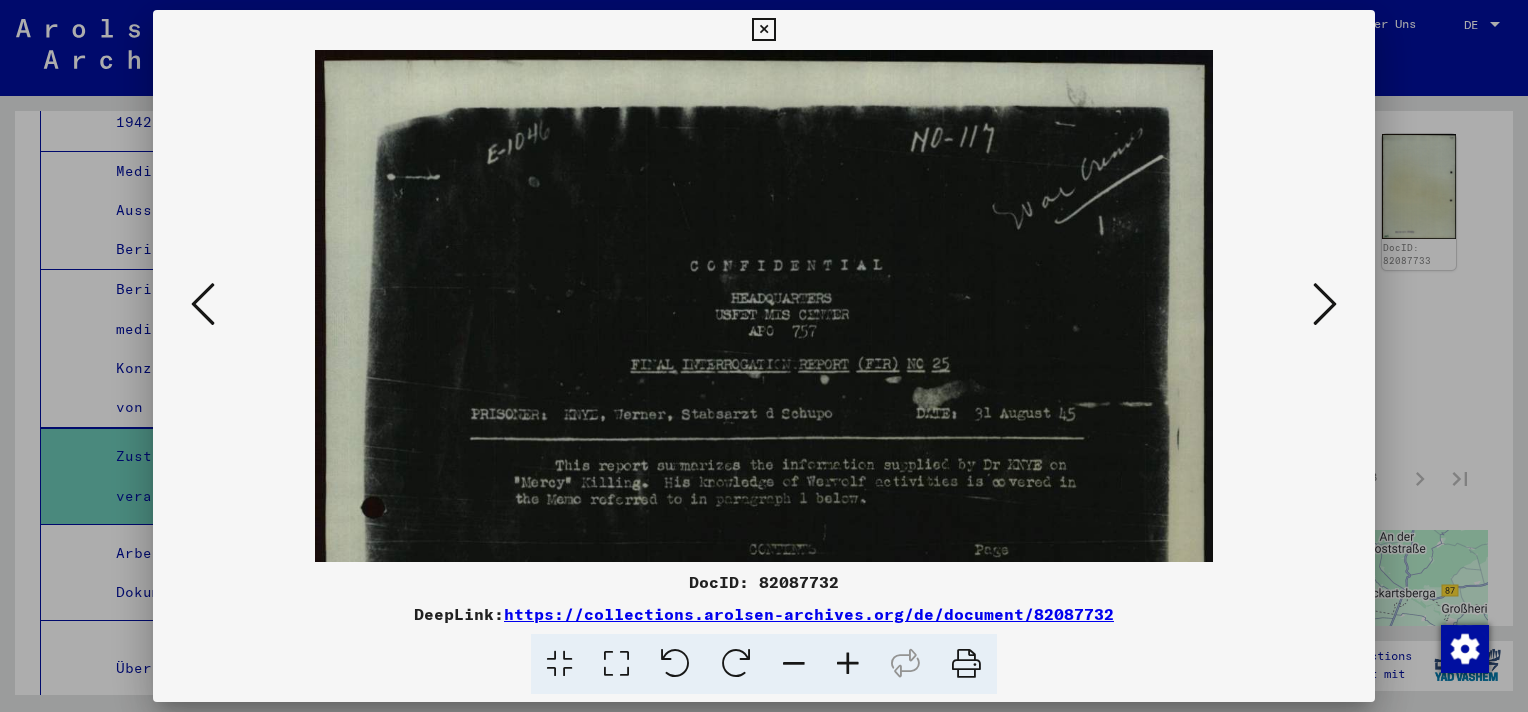 click at bounding box center [848, 664] 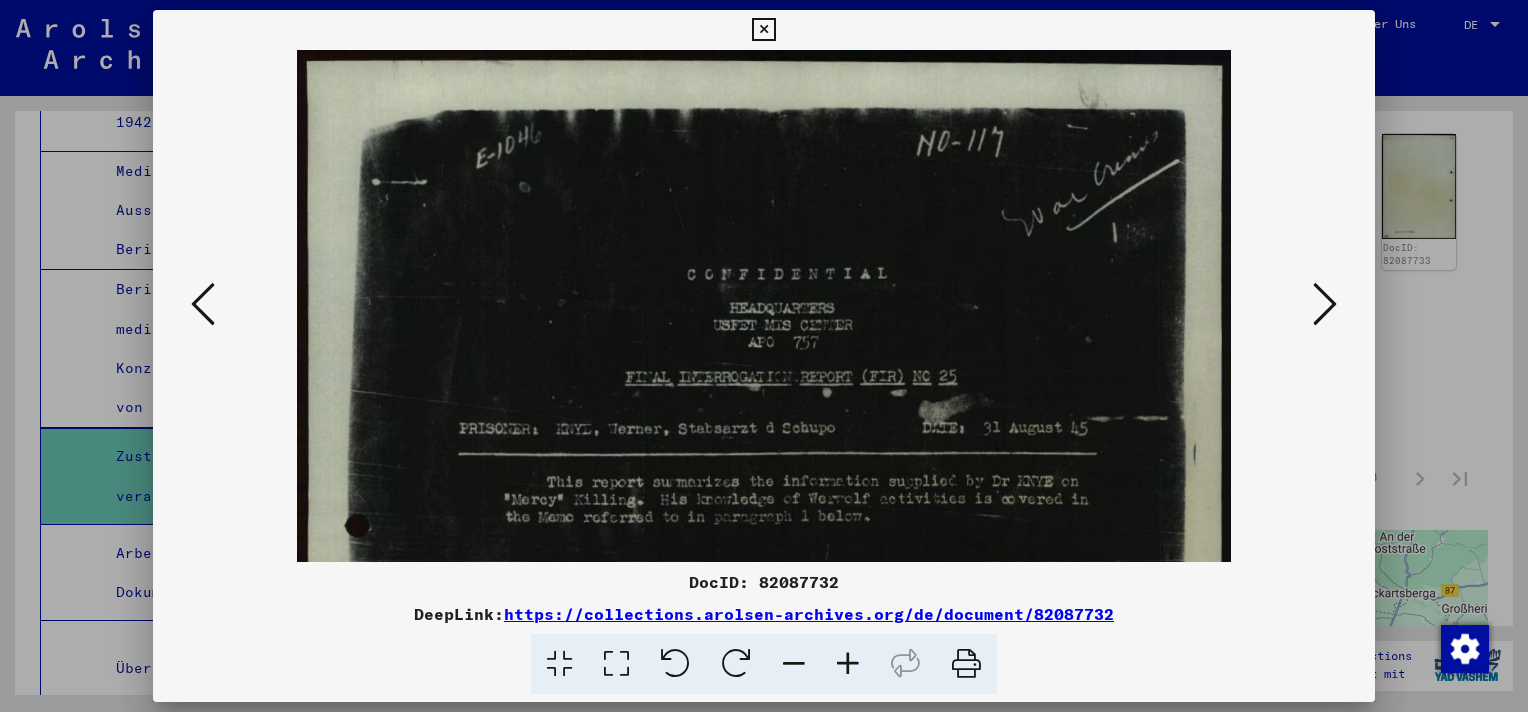 click at bounding box center (848, 664) 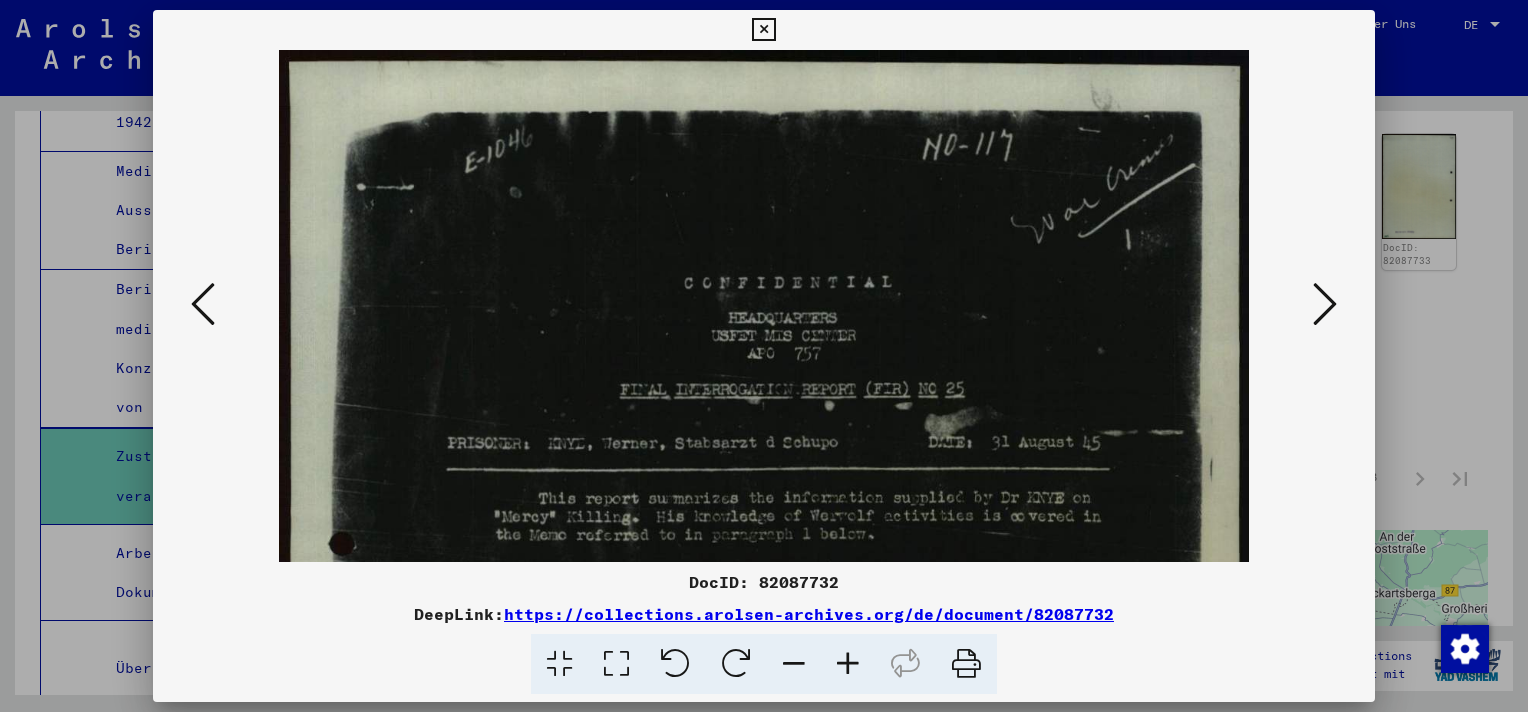 click at bounding box center [848, 664] 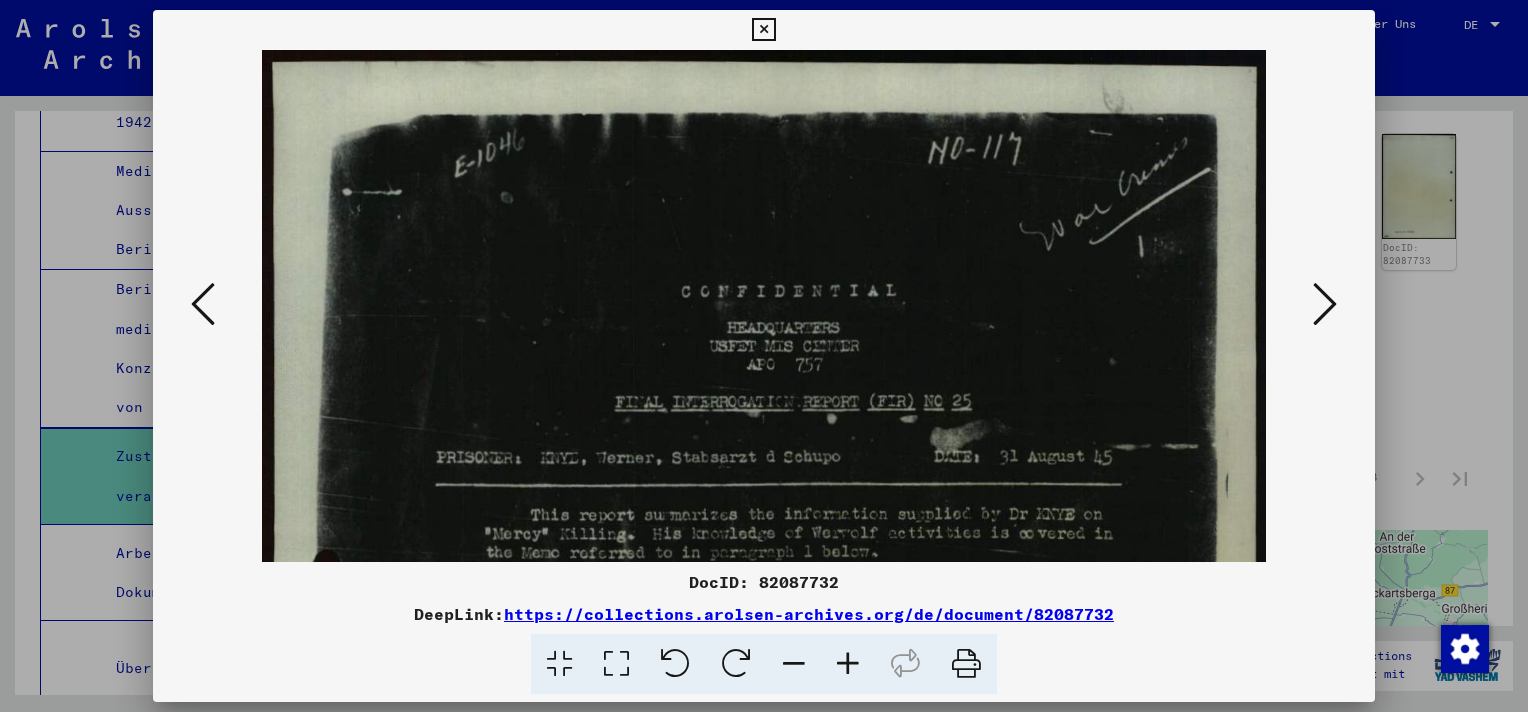 click at bounding box center (848, 664) 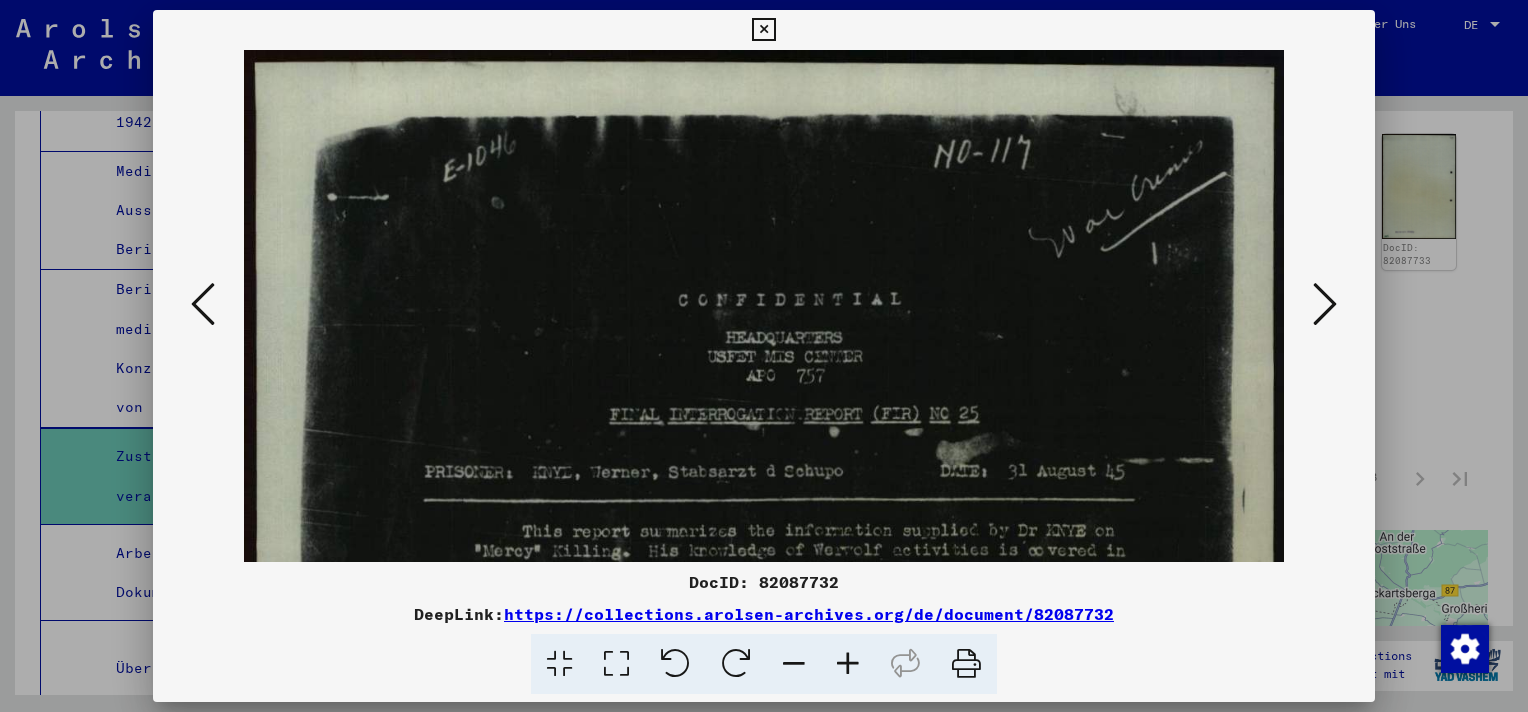 drag, startPoint x: 866, startPoint y: 218, endPoint x: 863, endPoint y: 201, distance: 17.262676 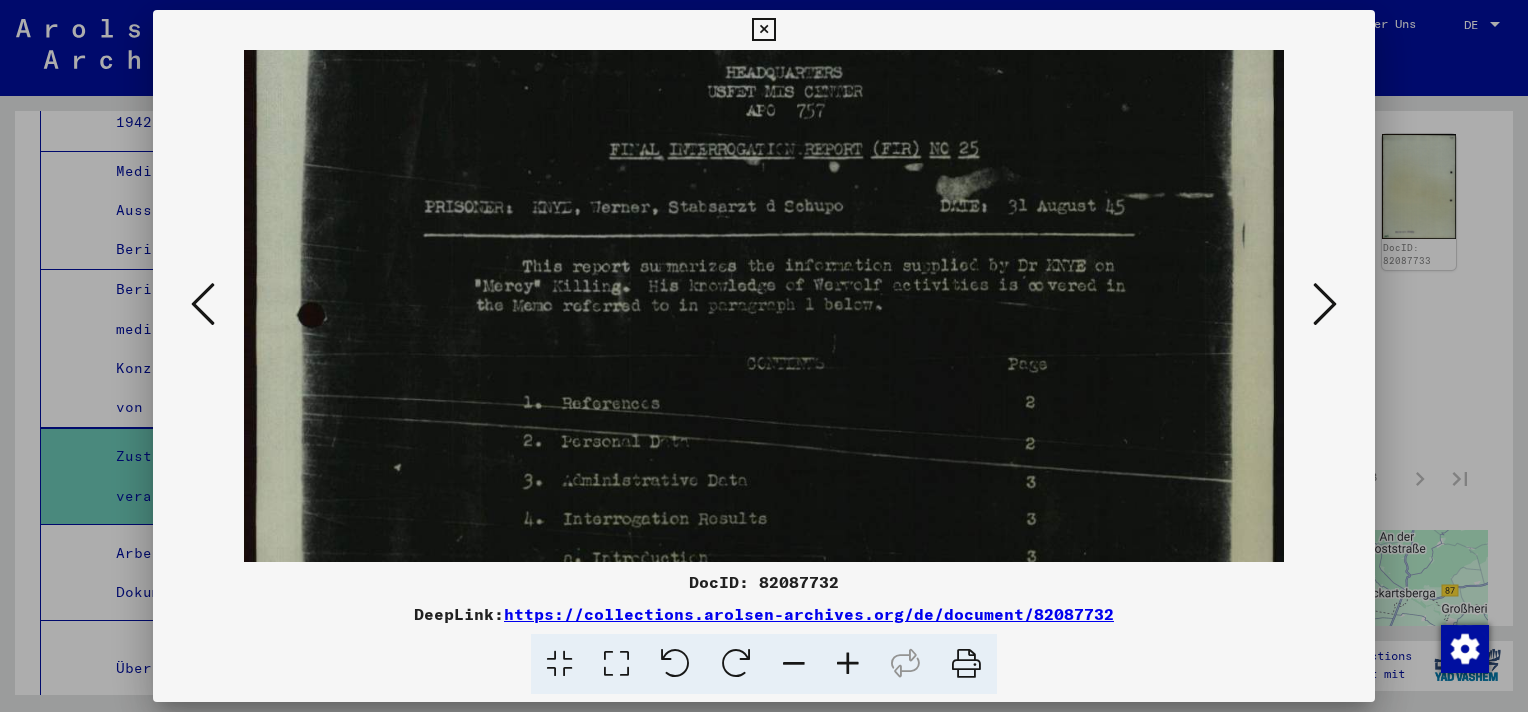 click at bounding box center [848, 664] 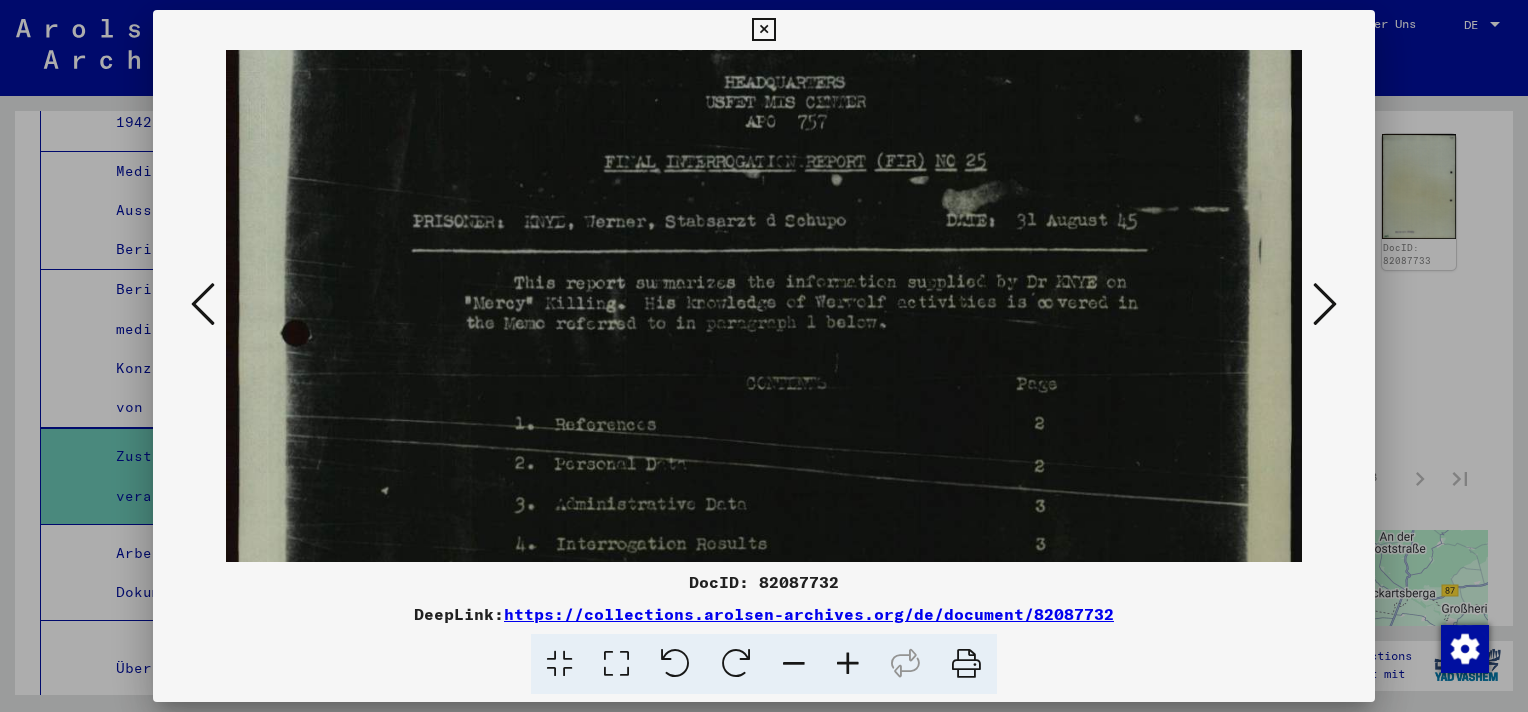 click at bounding box center (848, 664) 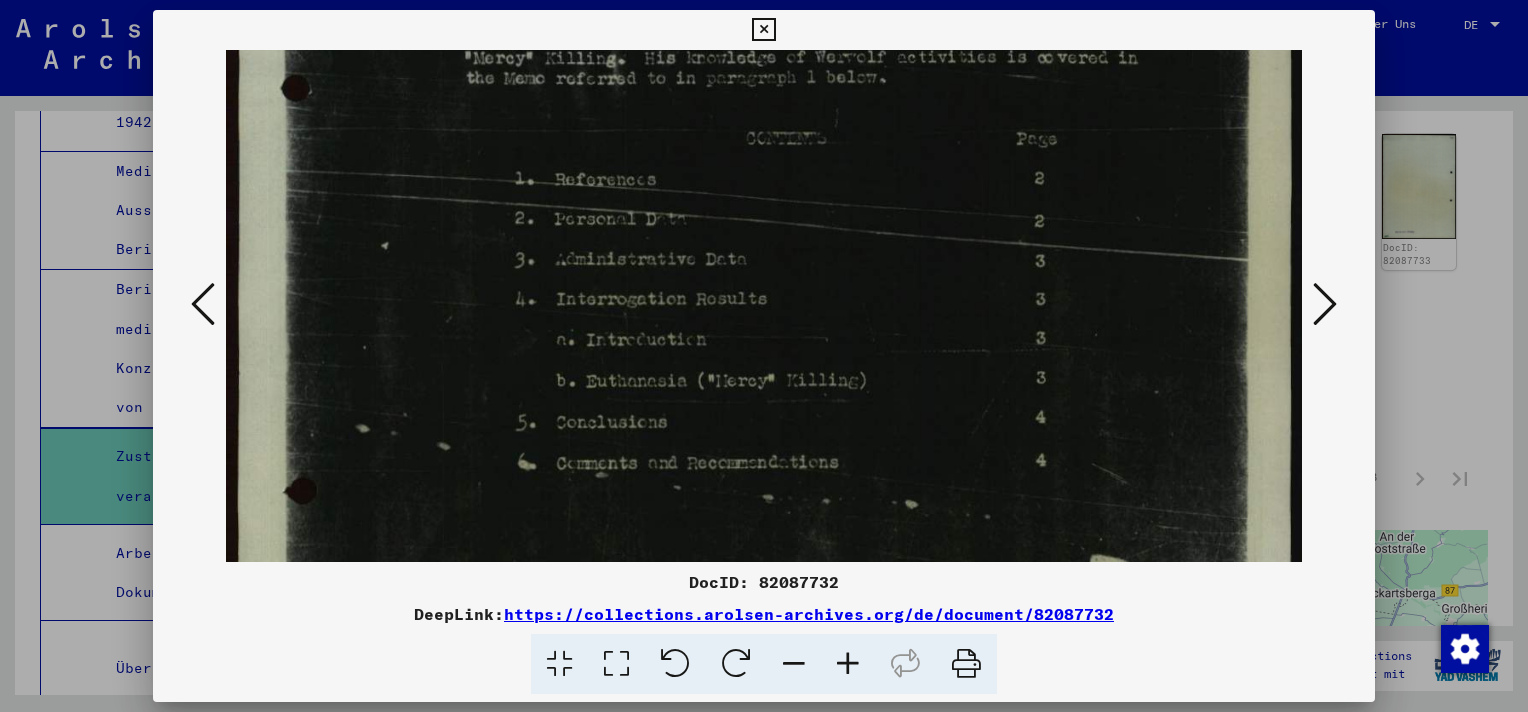 click at bounding box center [764, 296] 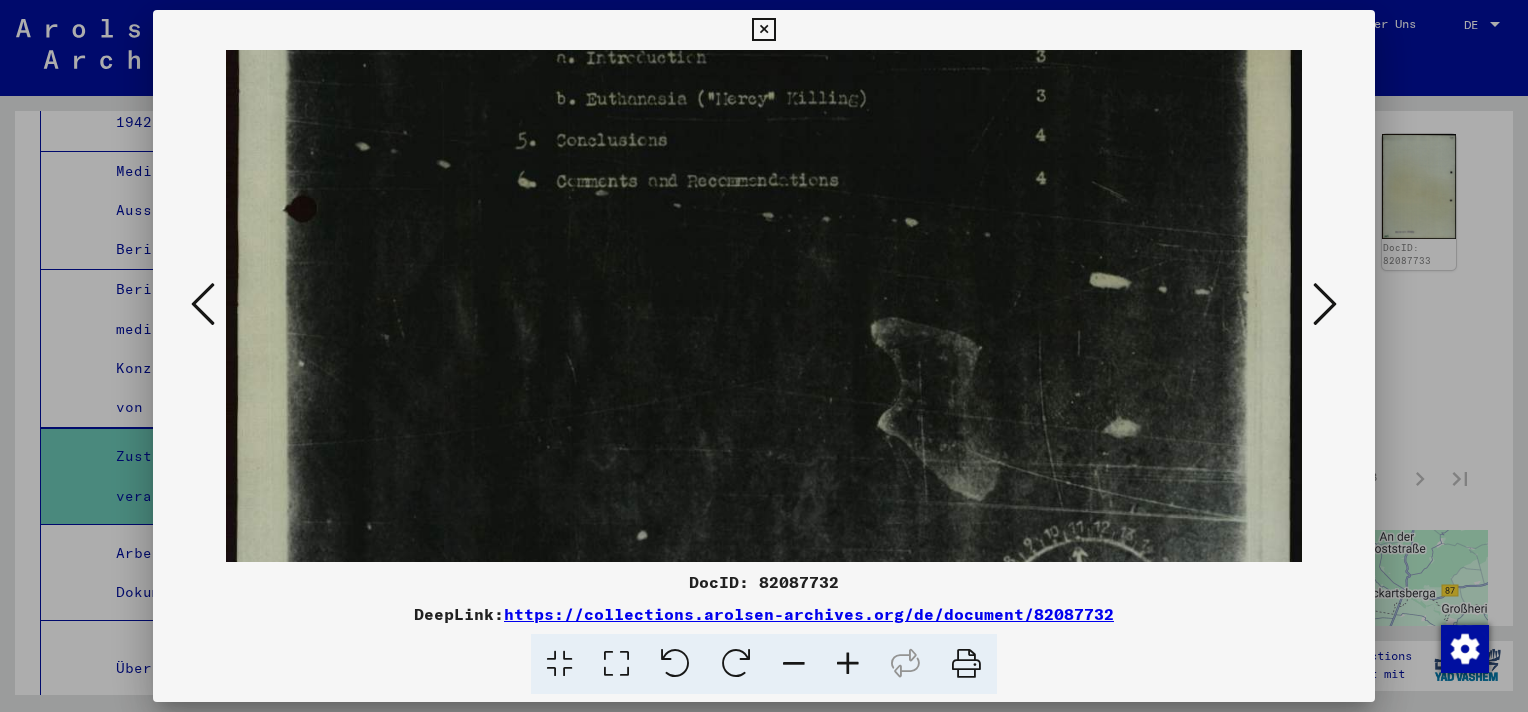 scroll, scrollTop: 1000, scrollLeft: 0, axis: vertical 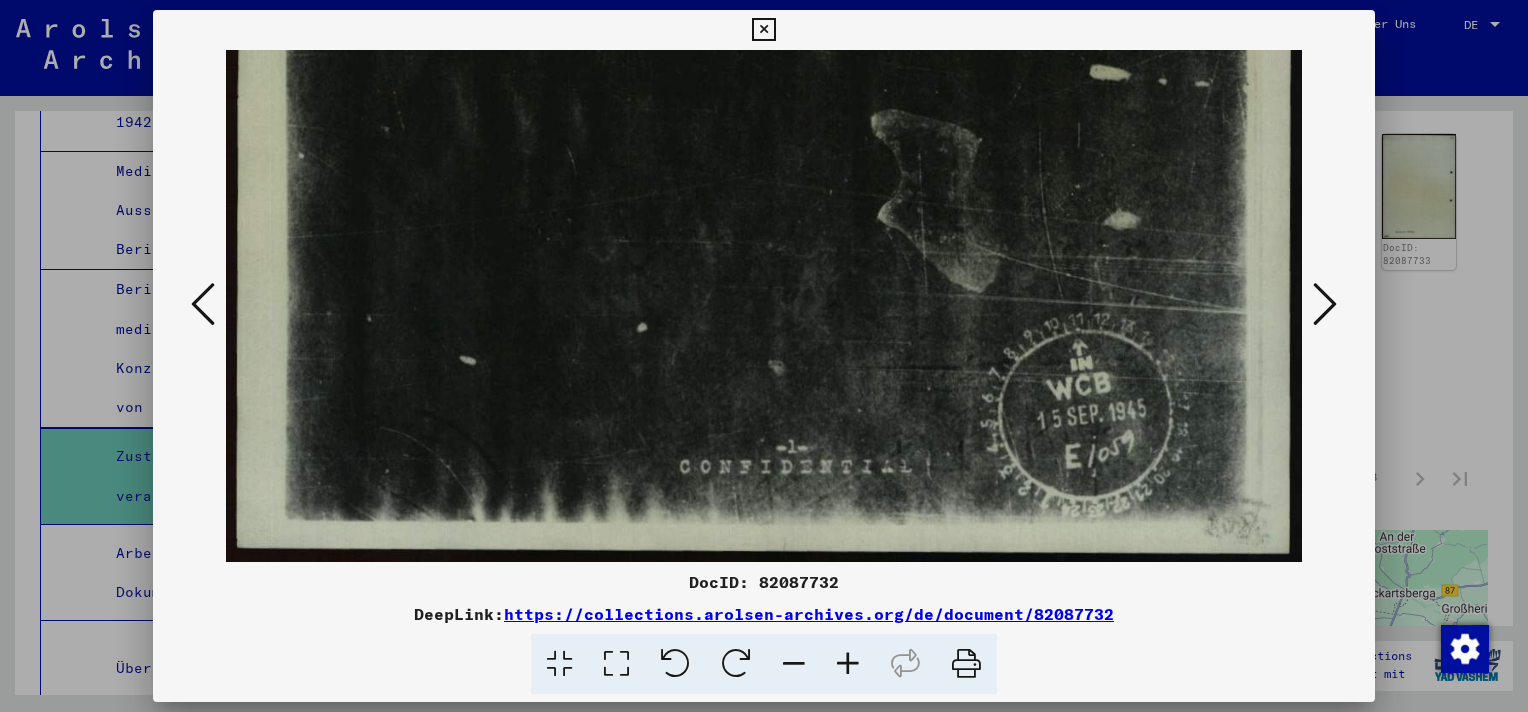 drag, startPoint x: 1064, startPoint y: 82, endPoint x: 1059, endPoint y: 56, distance: 26.476404 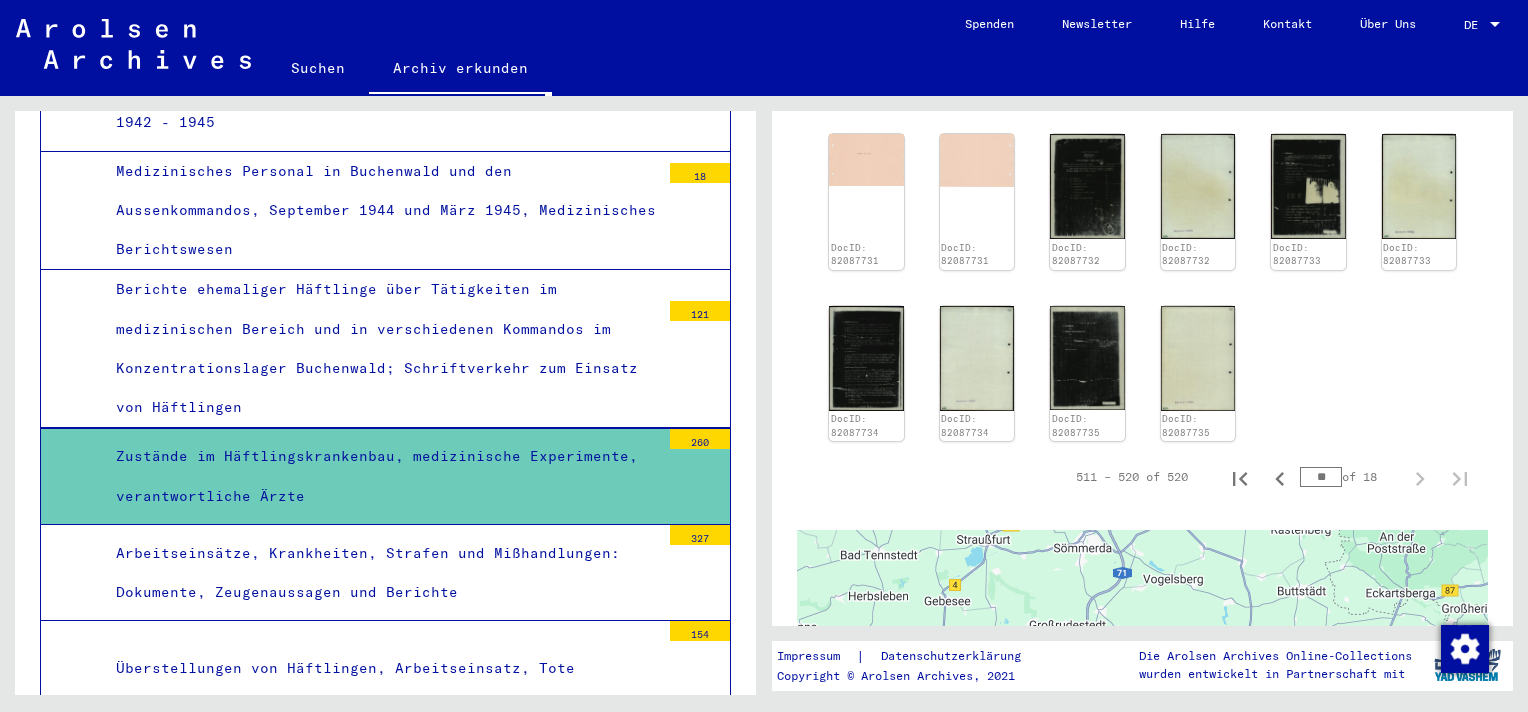 click on "Suchen" 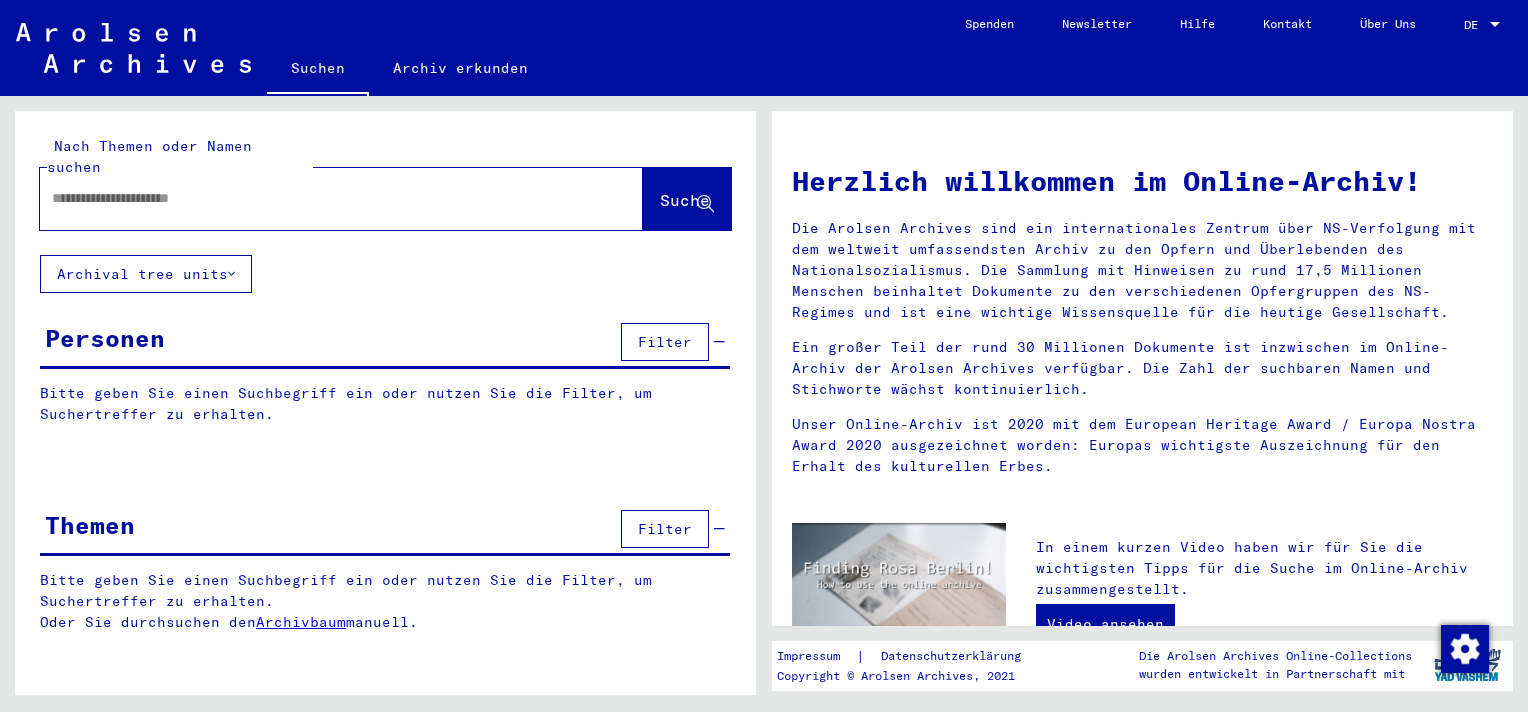 click at bounding box center (317, 198) 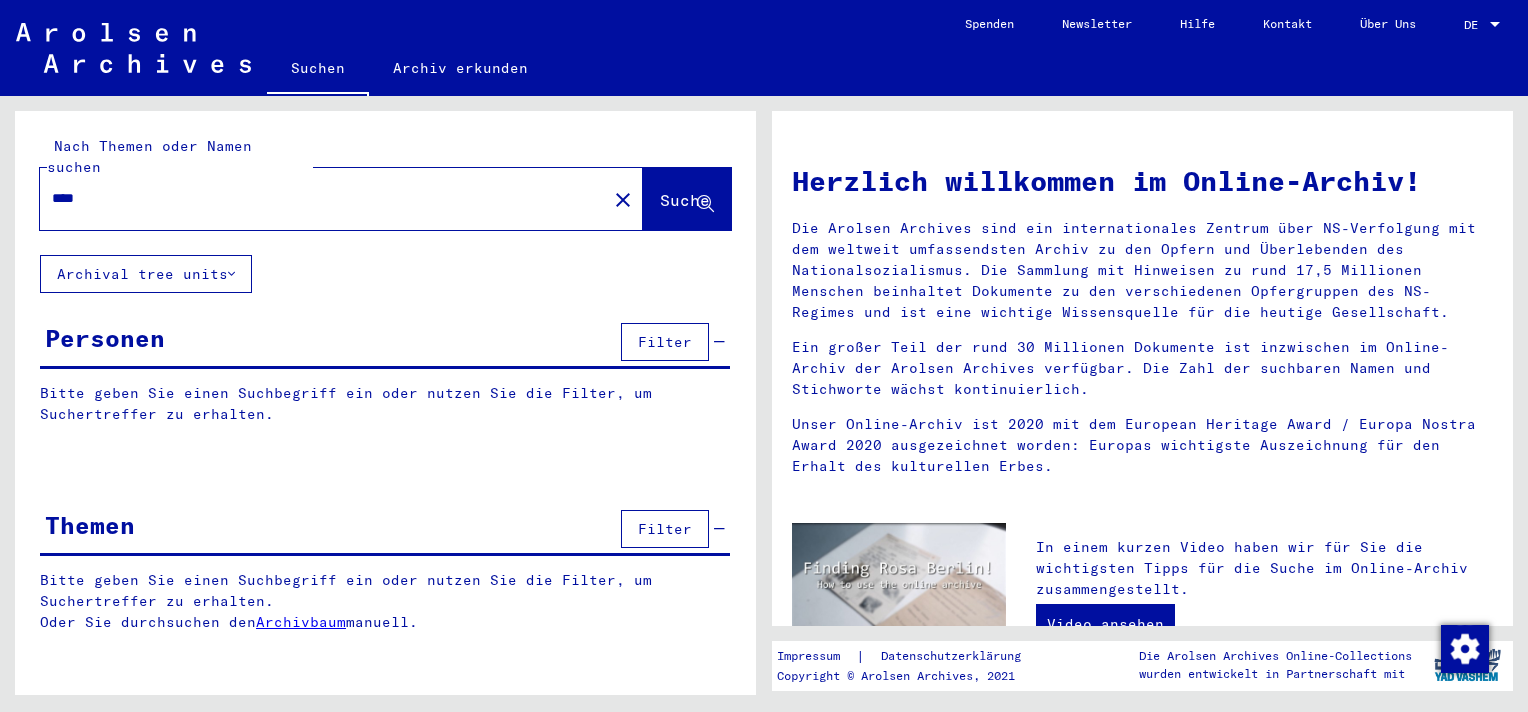 type on "****" 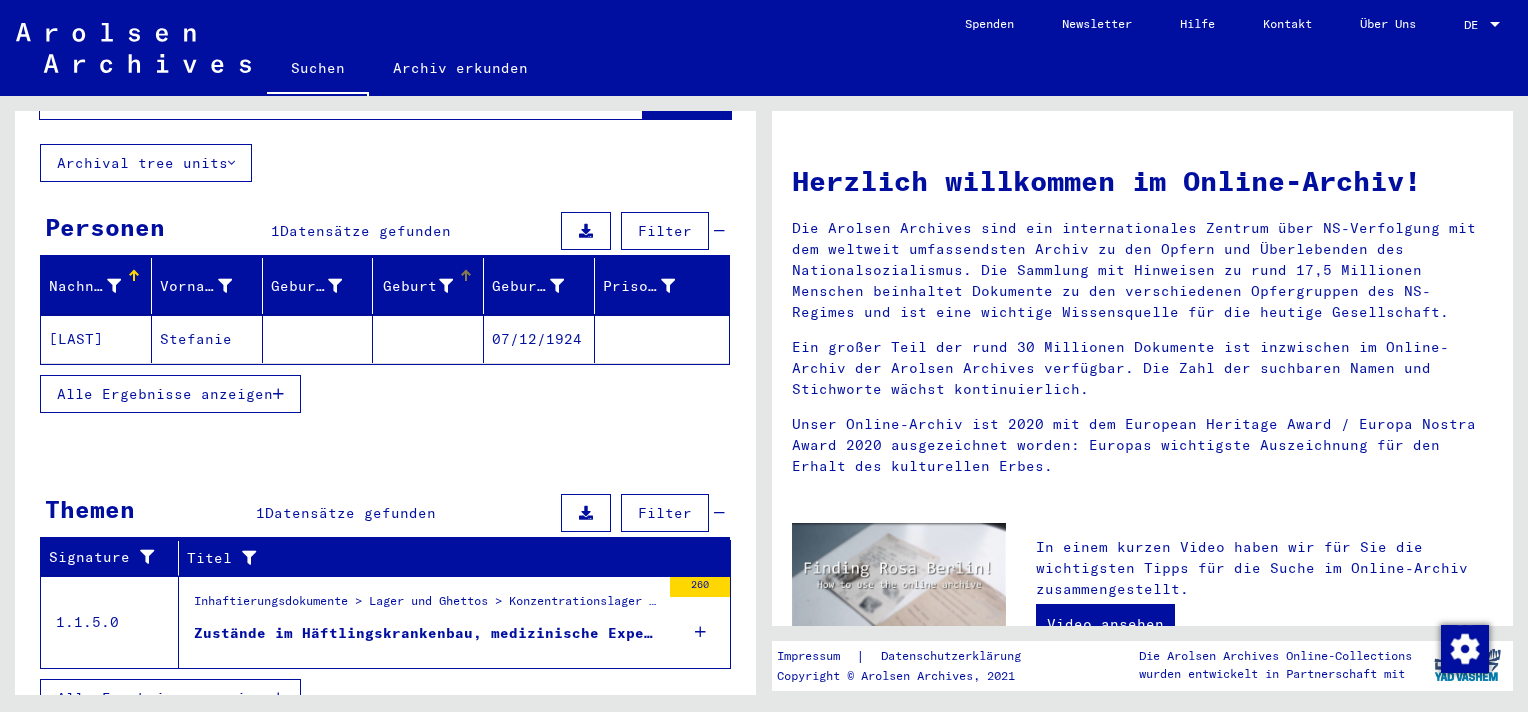 scroll, scrollTop: 117, scrollLeft: 0, axis: vertical 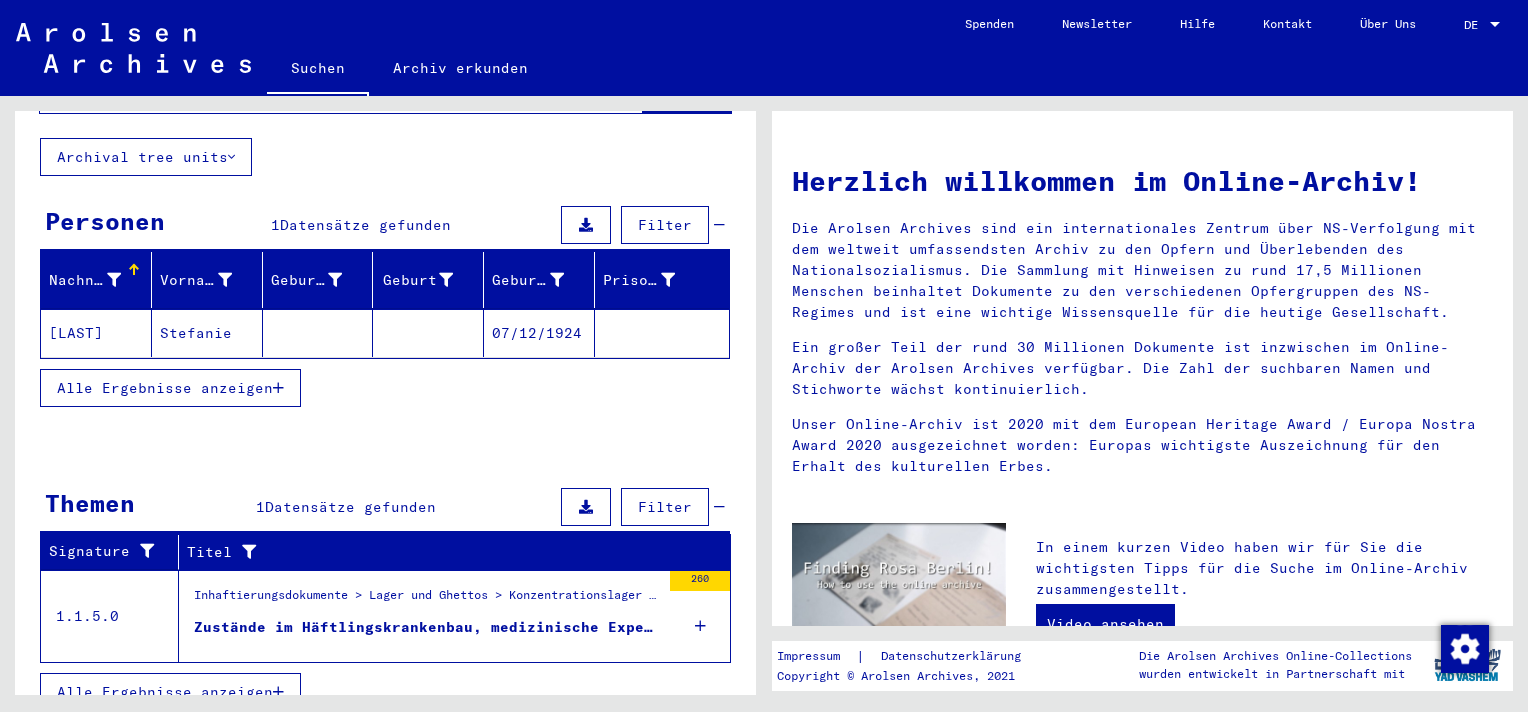 click on "Alle Ergebnisse anzeigen" at bounding box center [165, 388] 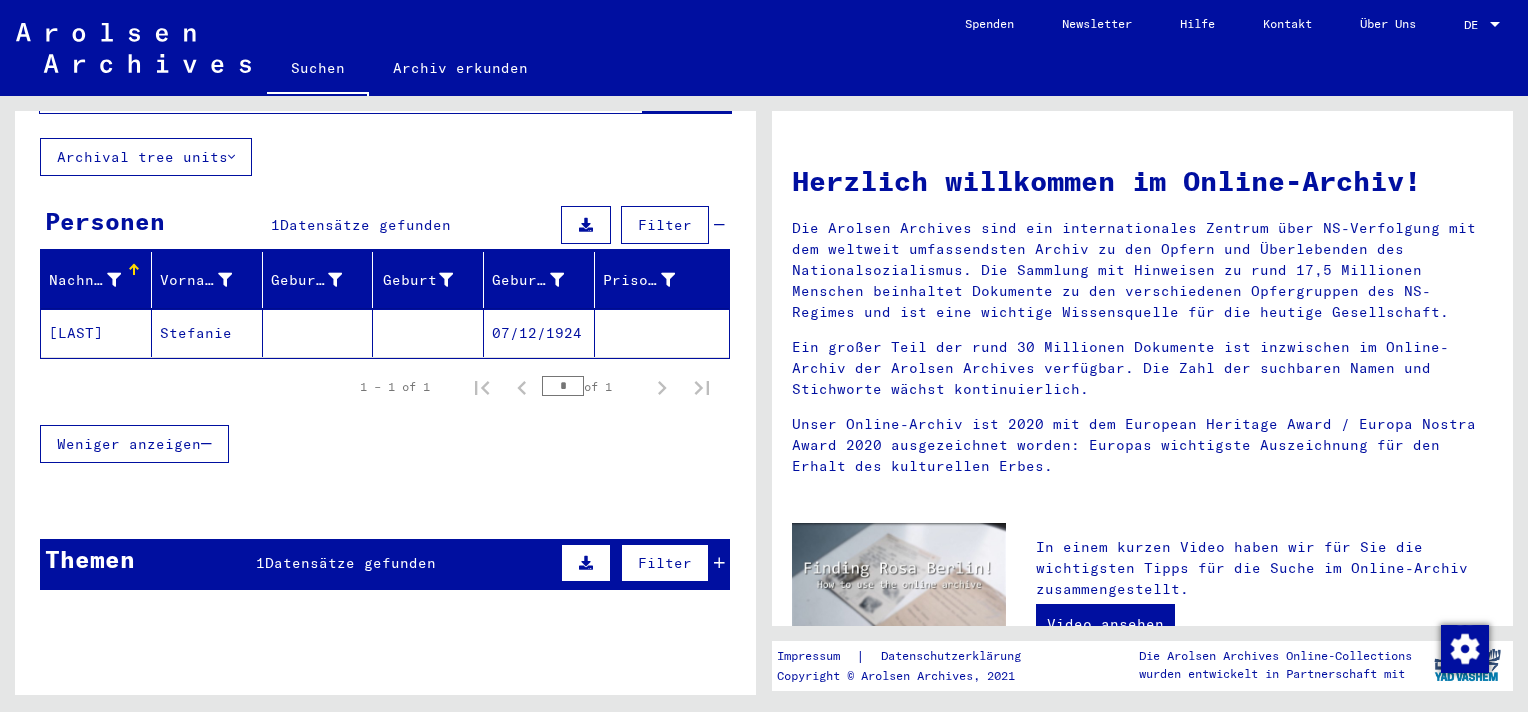 click on "[LAST]" 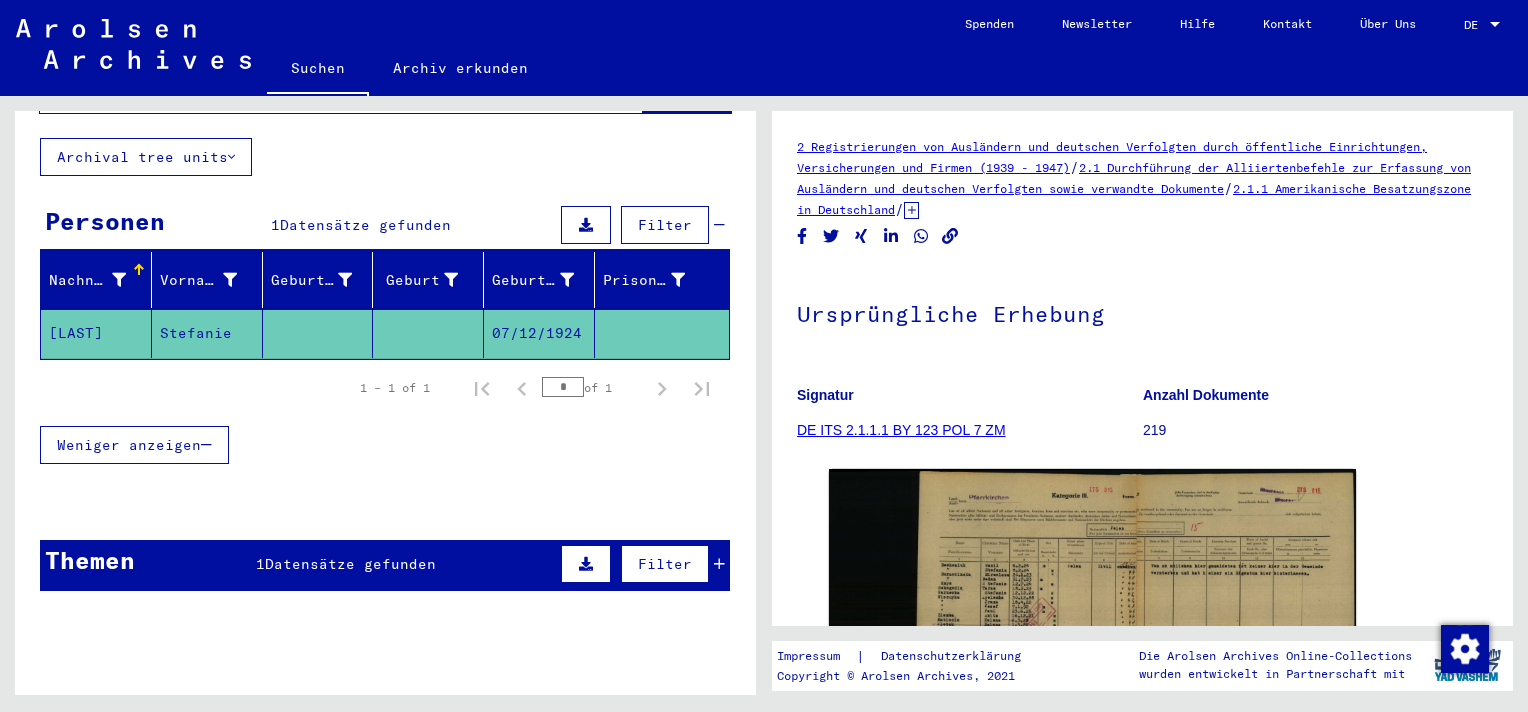 scroll, scrollTop: 0, scrollLeft: 0, axis: both 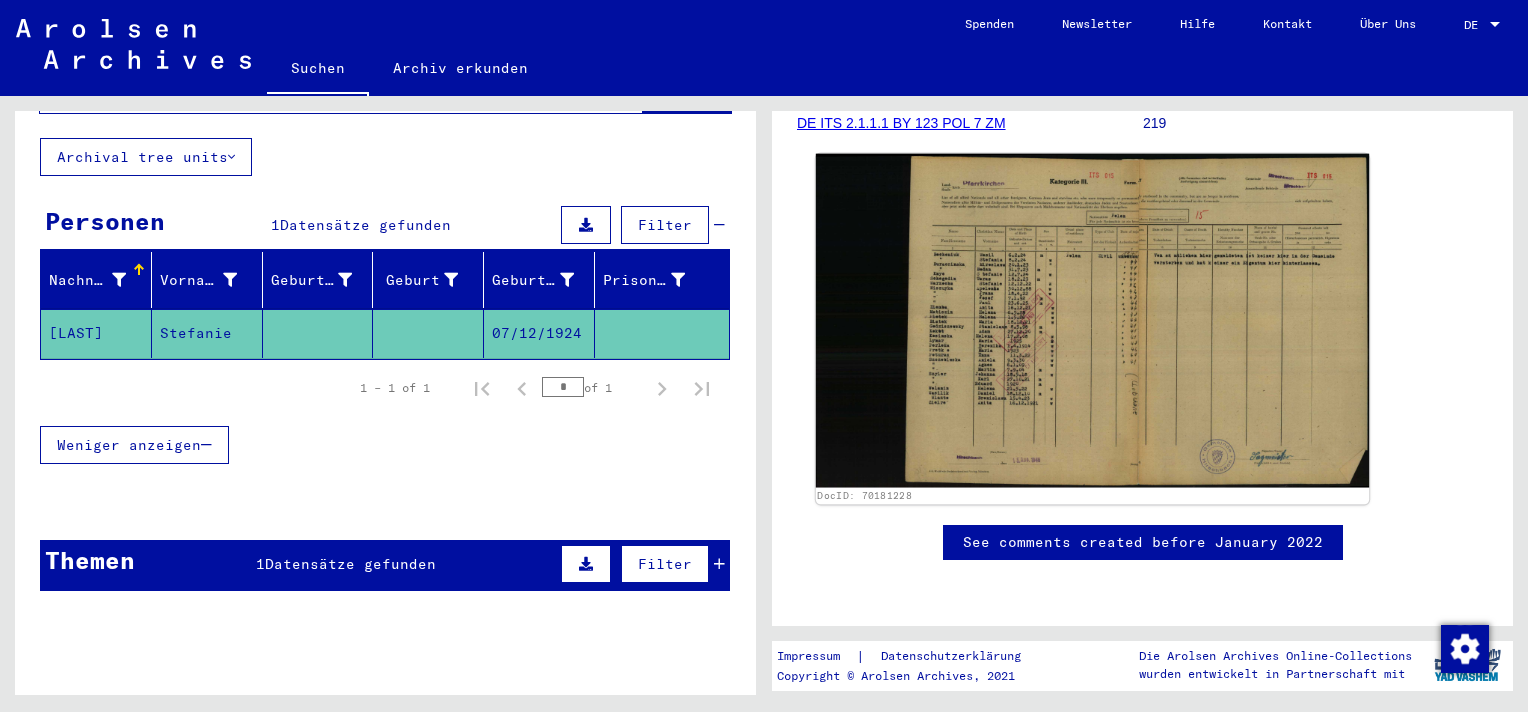 click 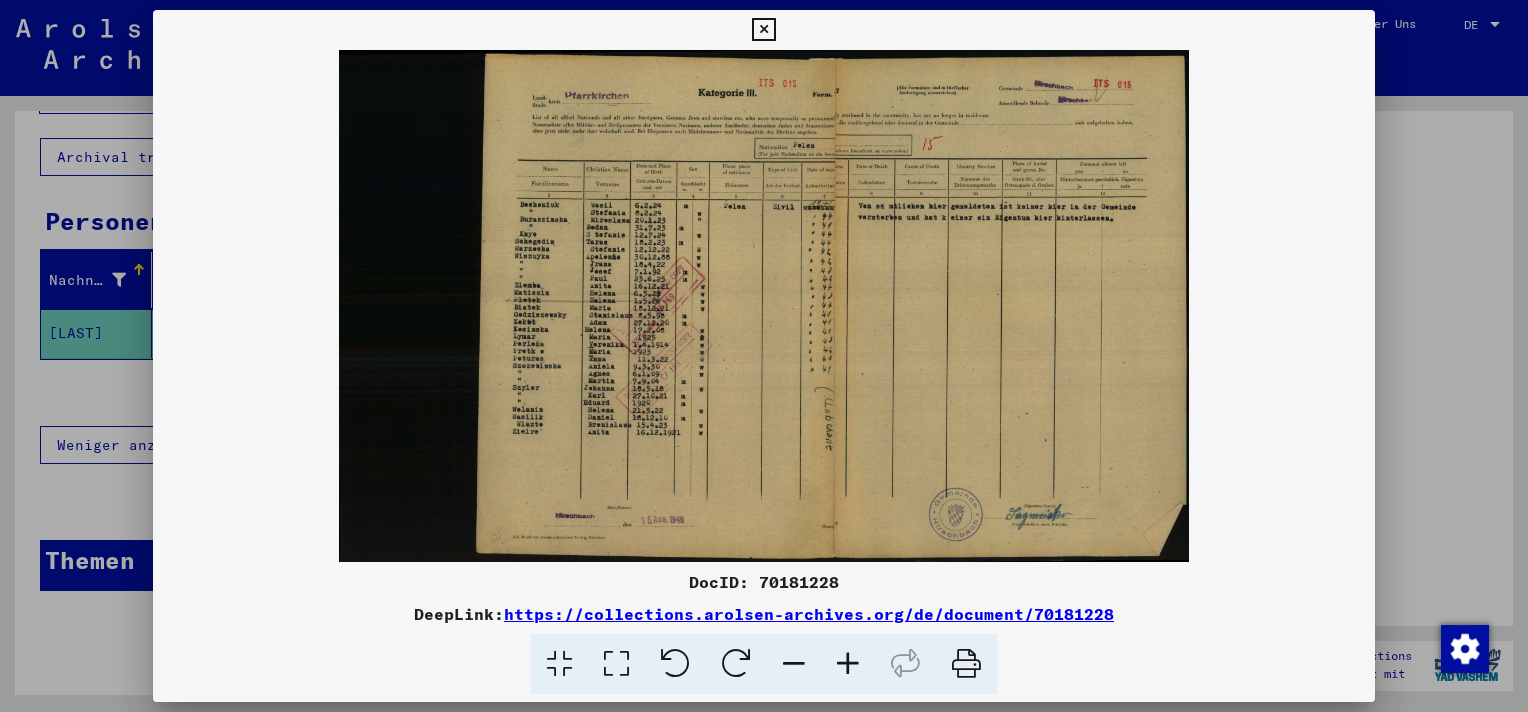 click at bounding box center [848, 664] 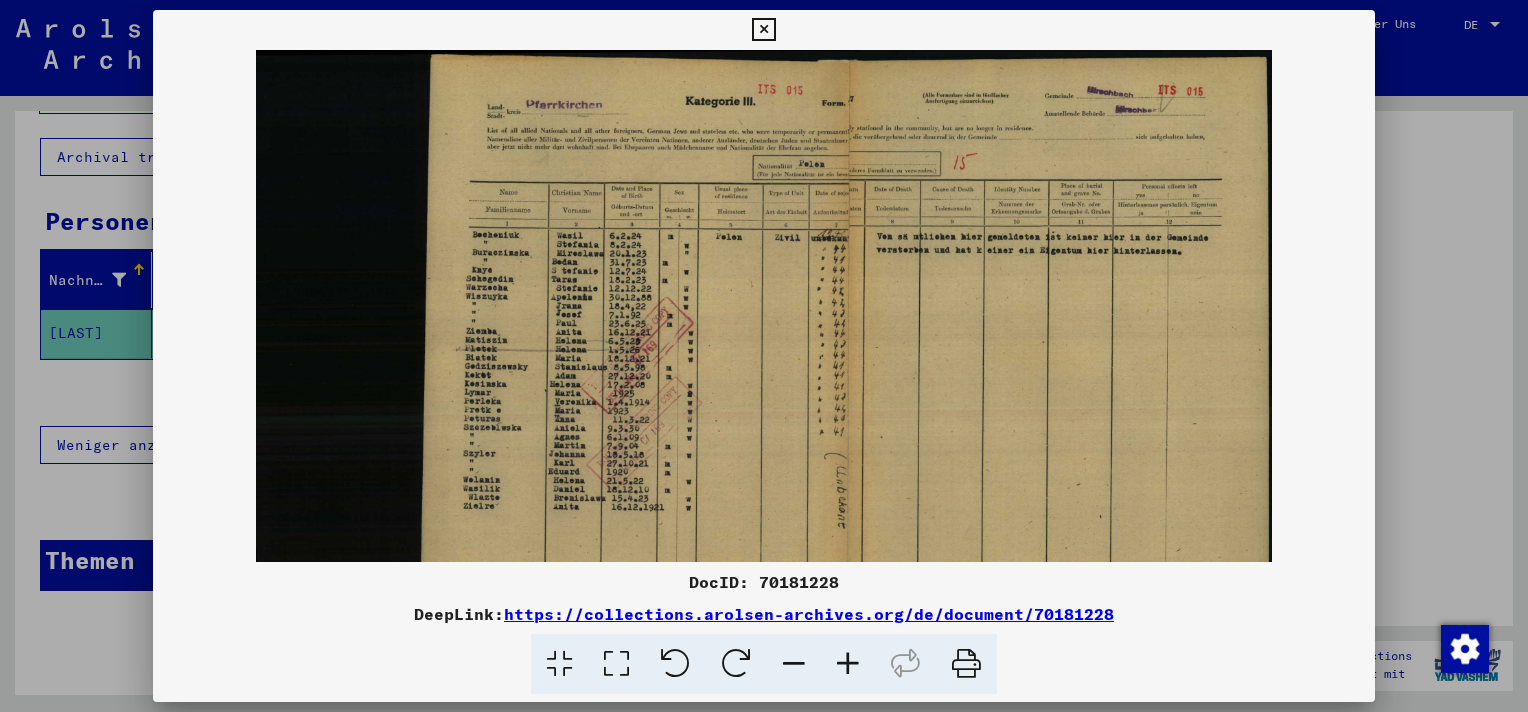 click at bounding box center (848, 664) 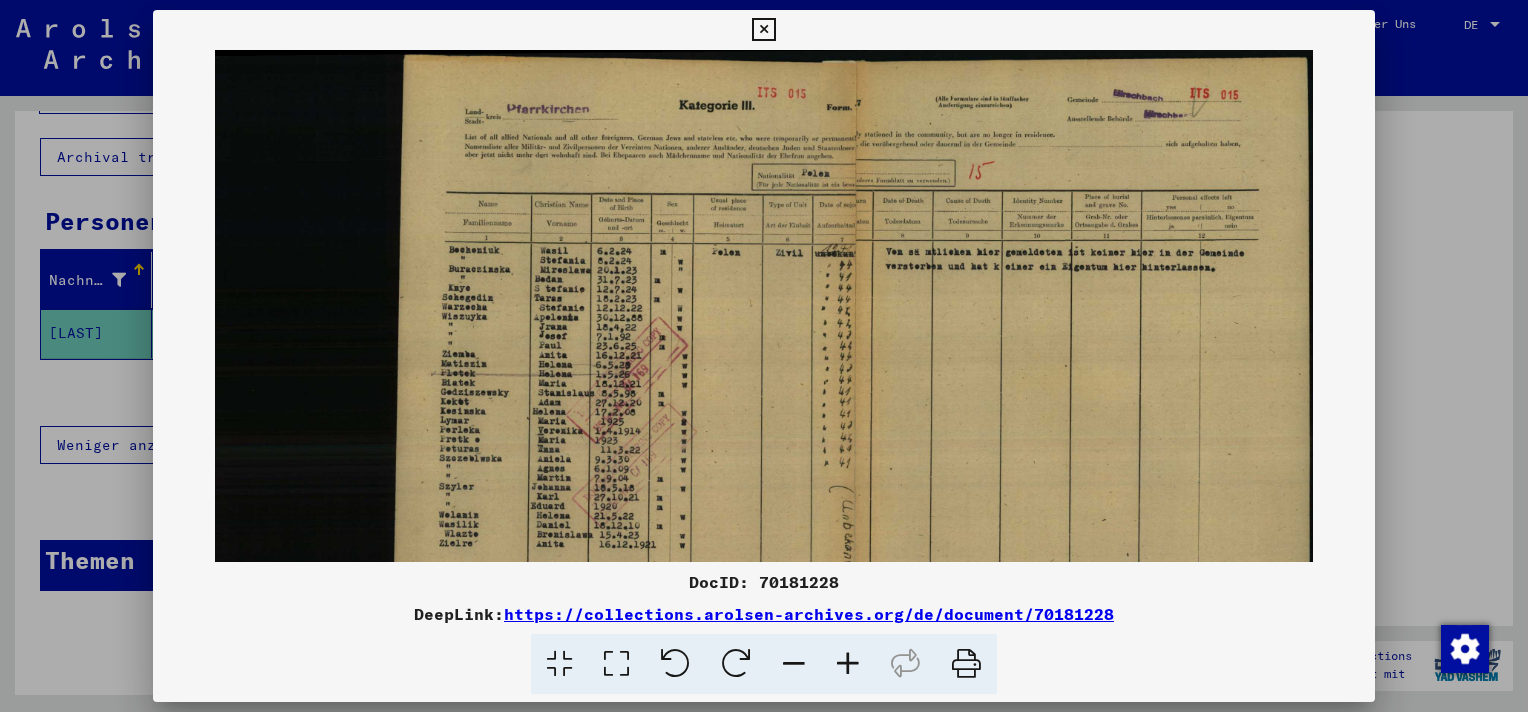 click at bounding box center (848, 664) 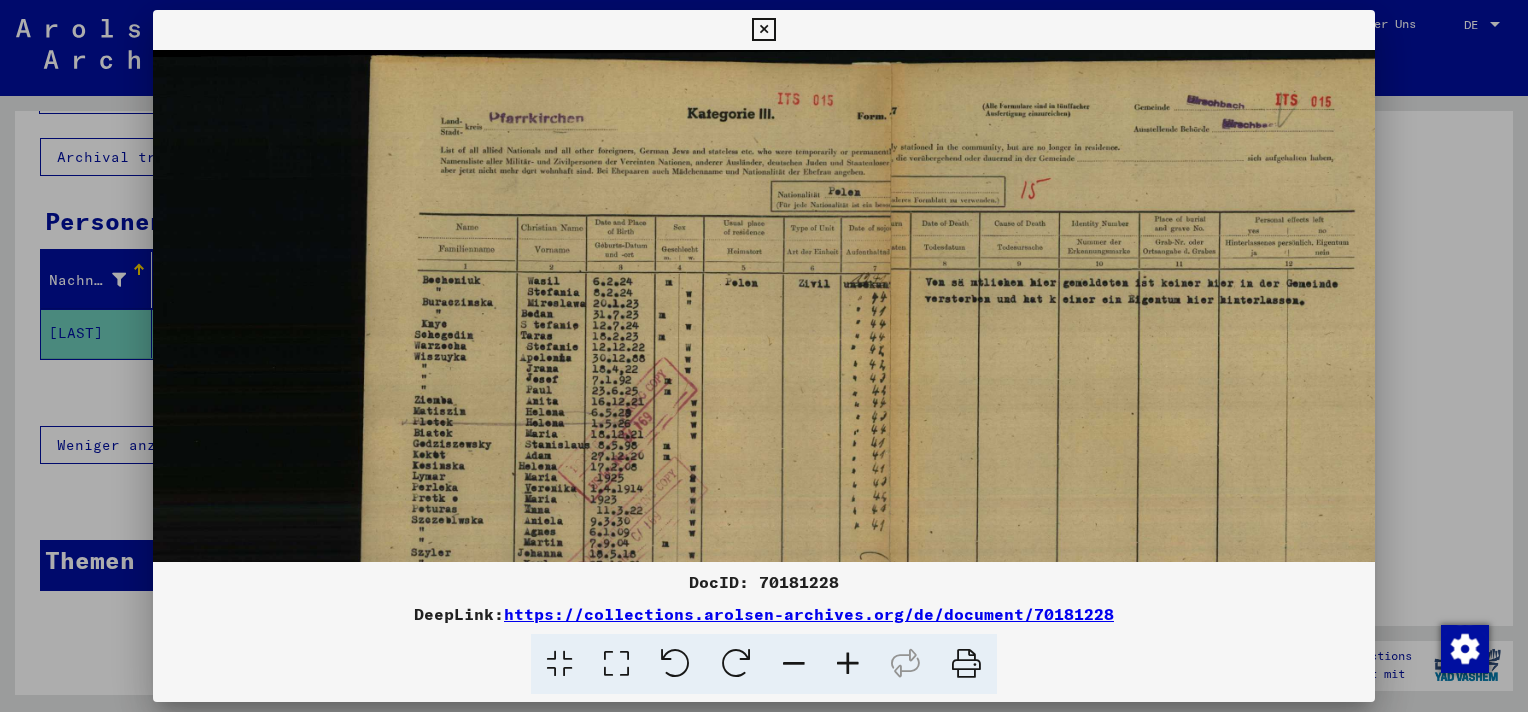 click at bounding box center (848, 664) 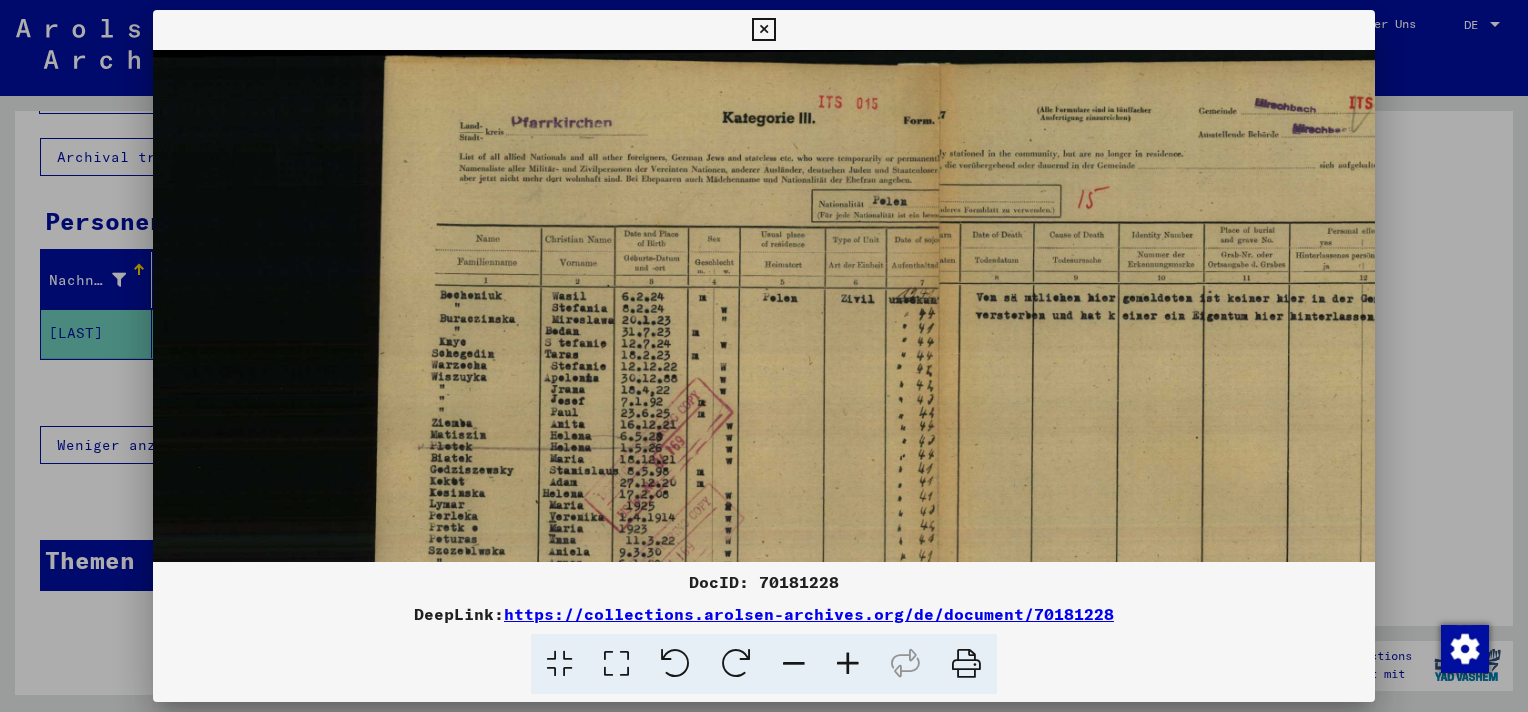 click at bounding box center (848, 664) 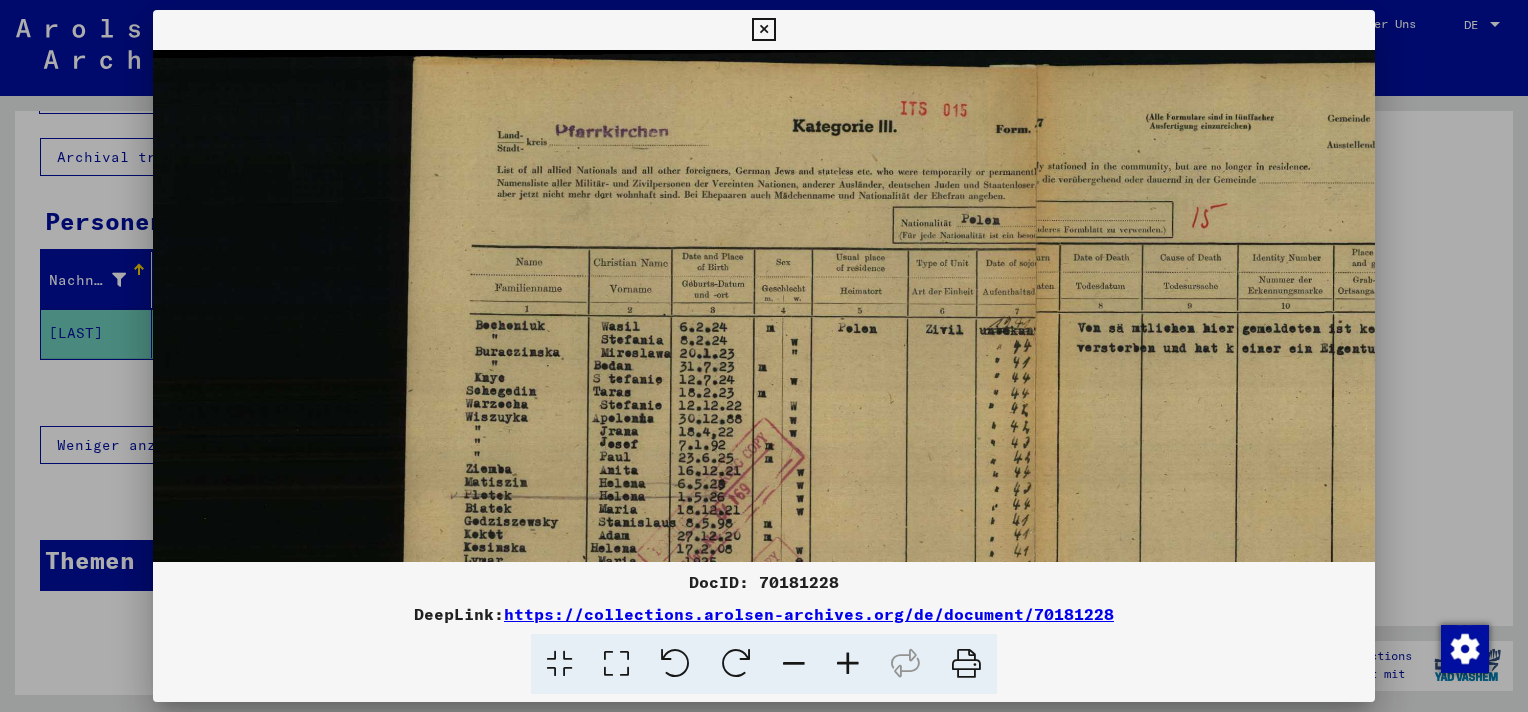 click at bounding box center (848, 664) 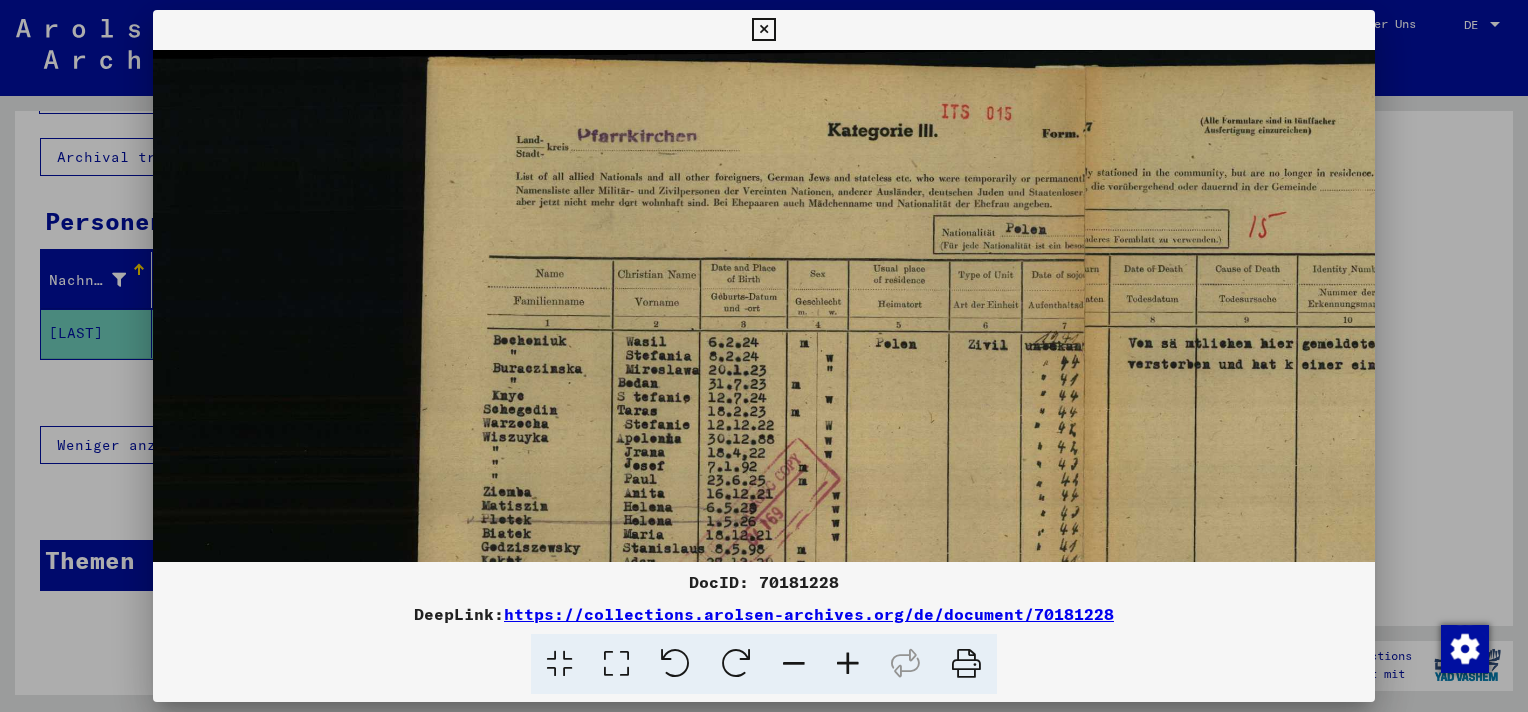 click at bounding box center (848, 664) 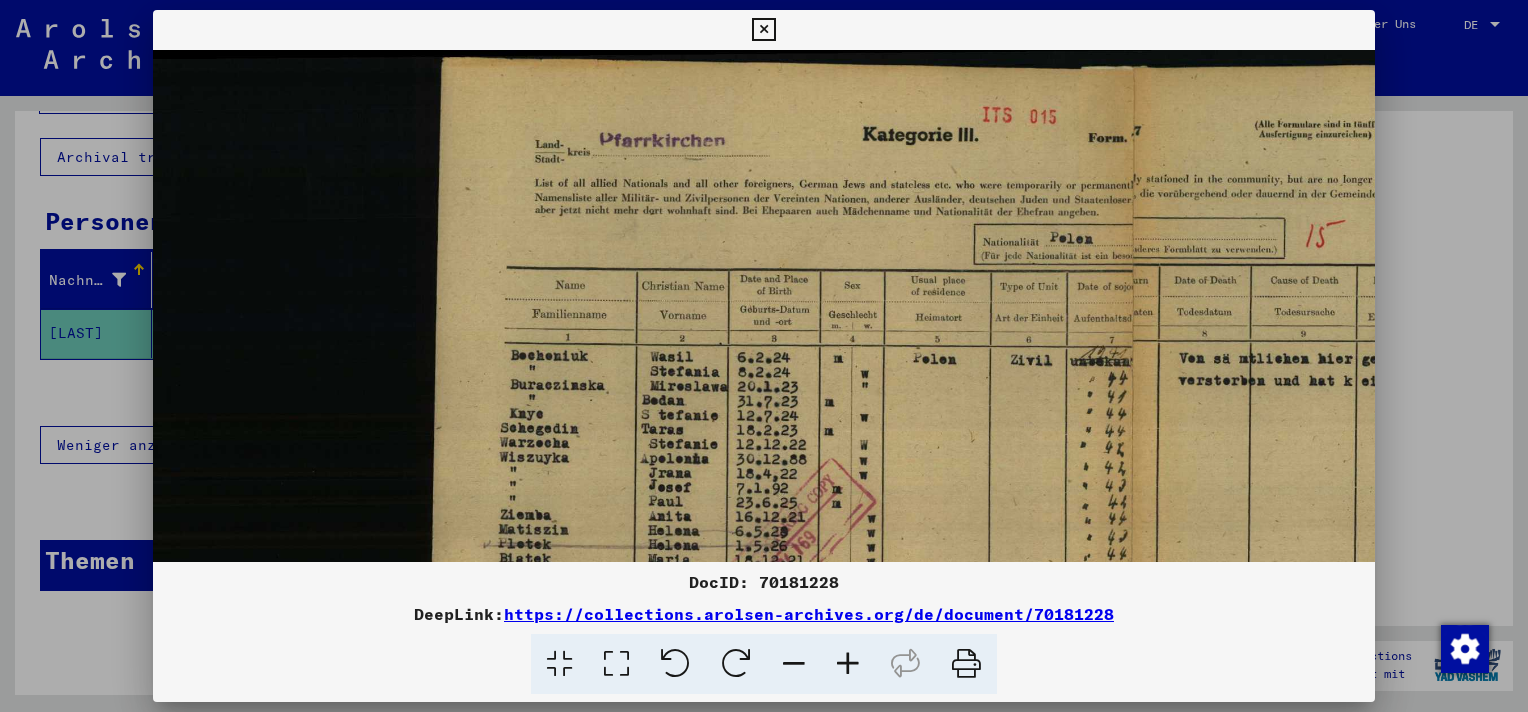 click at bounding box center (848, 664) 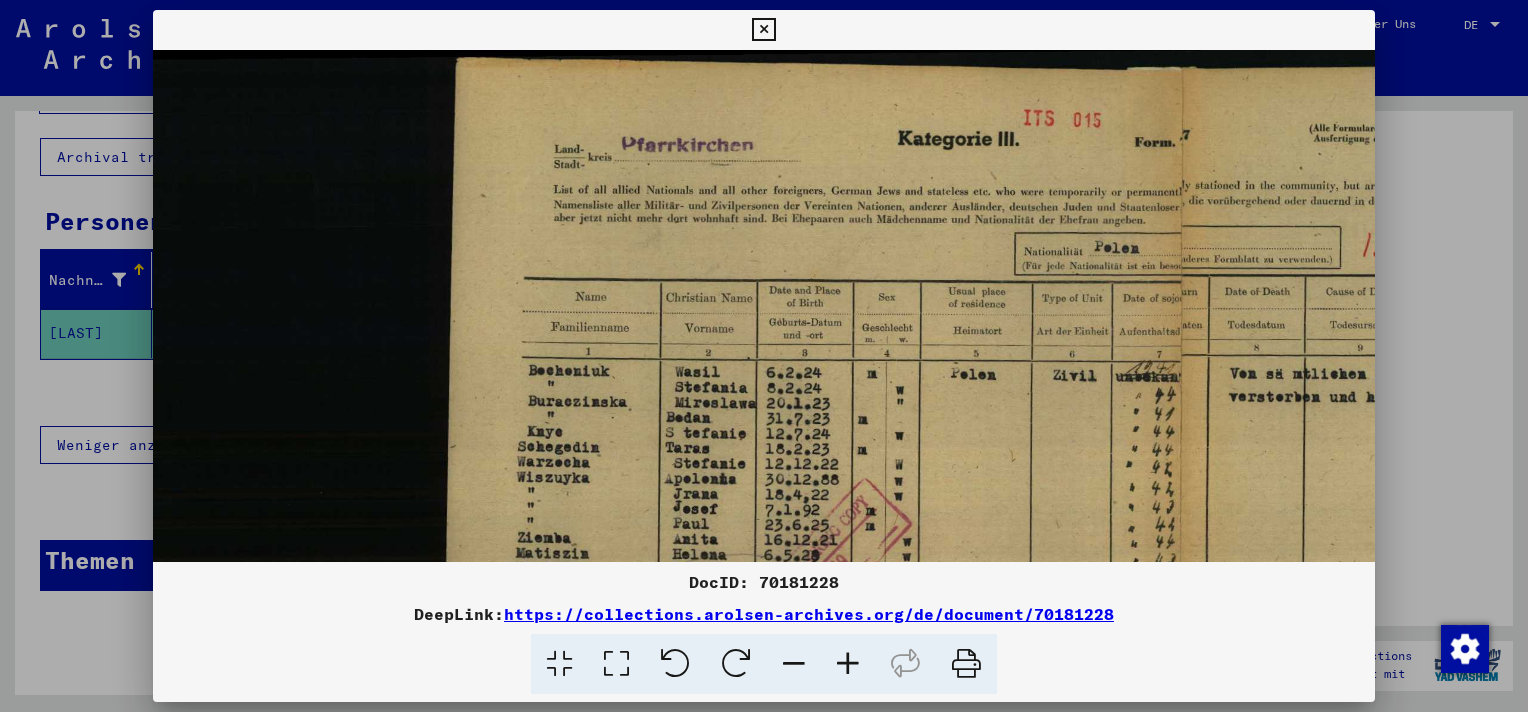 click at bounding box center (848, 664) 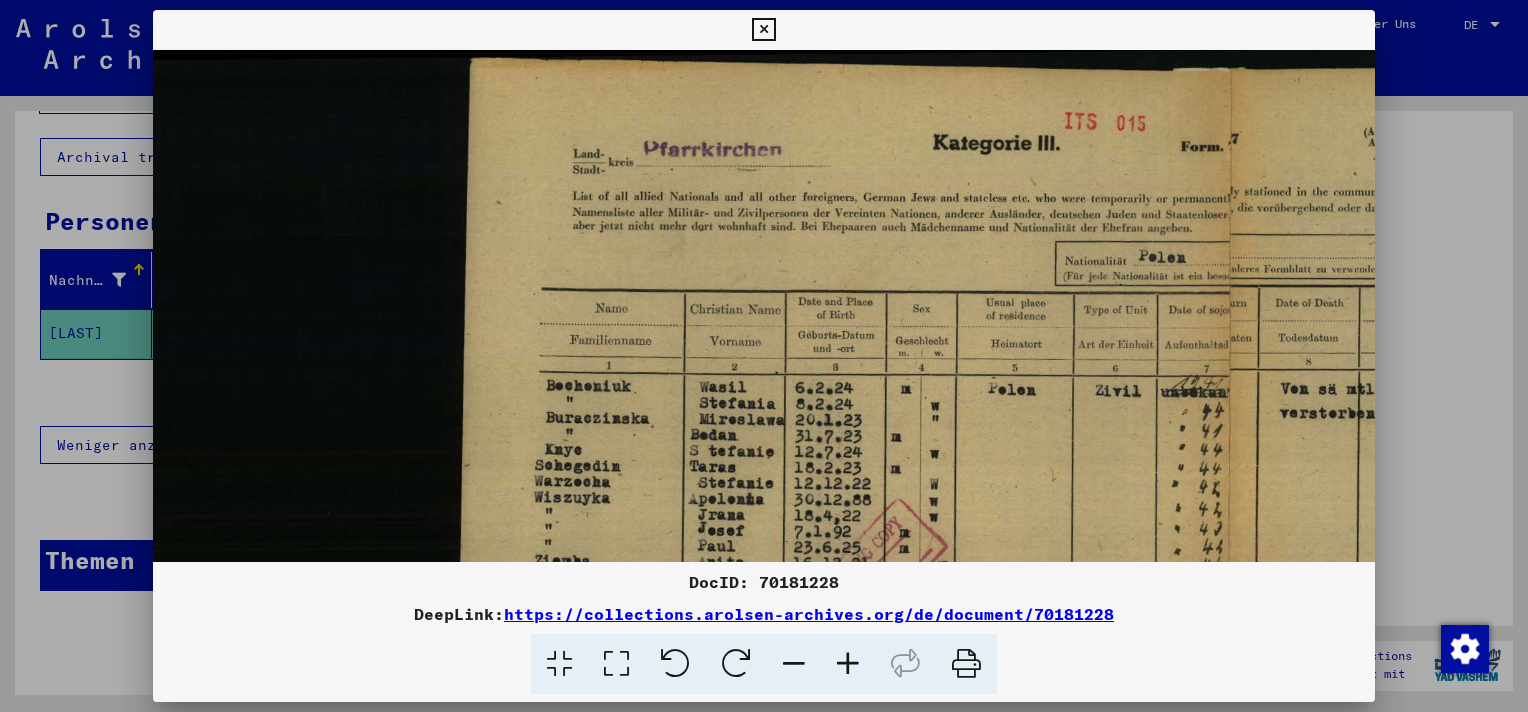 click at bounding box center (848, 664) 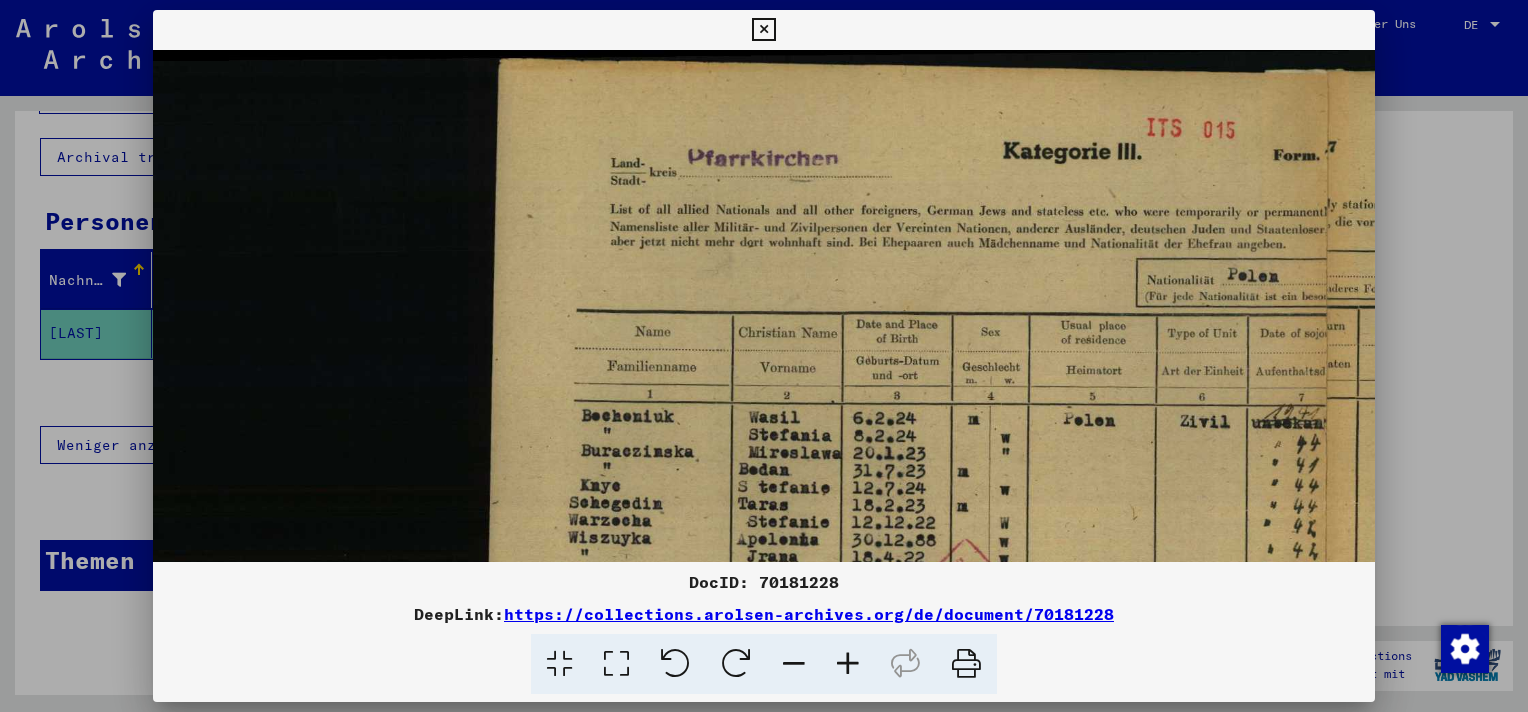 click at bounding box center (848, 664) 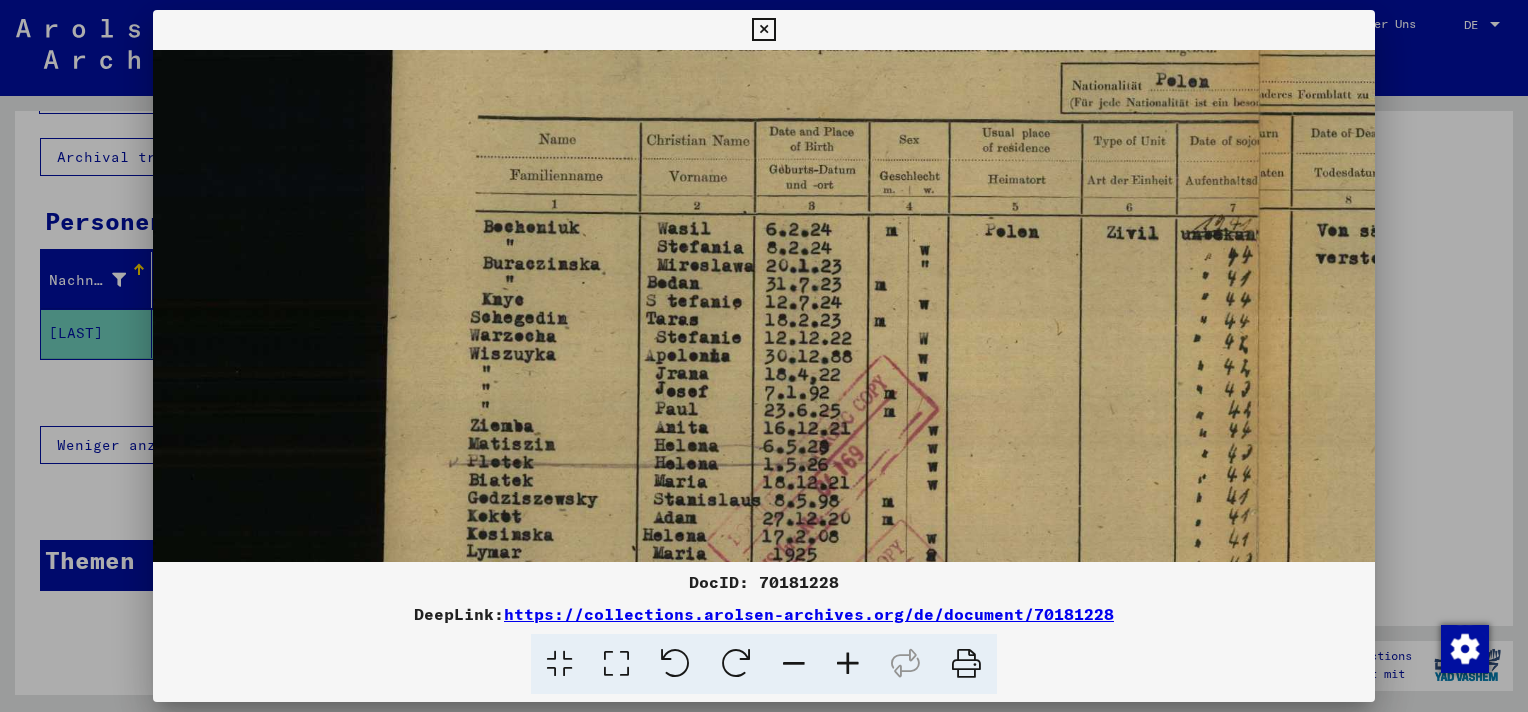 scroll, scrollTop: 208, scrollLeft: 117, axis: both 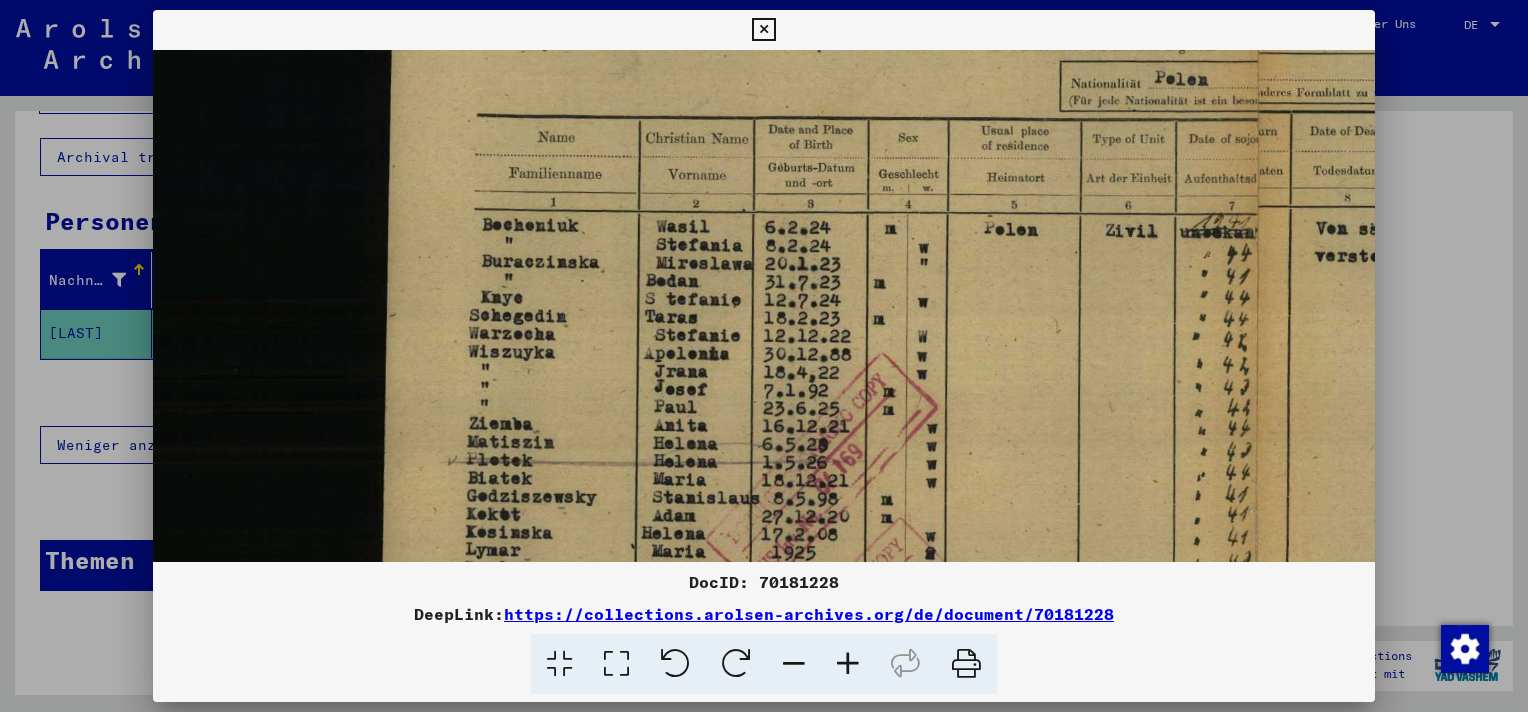 drag, startPoint x: 765, startPoint y: 269, endPoint x: 736, endPoint y: 221, distance: 56.0803 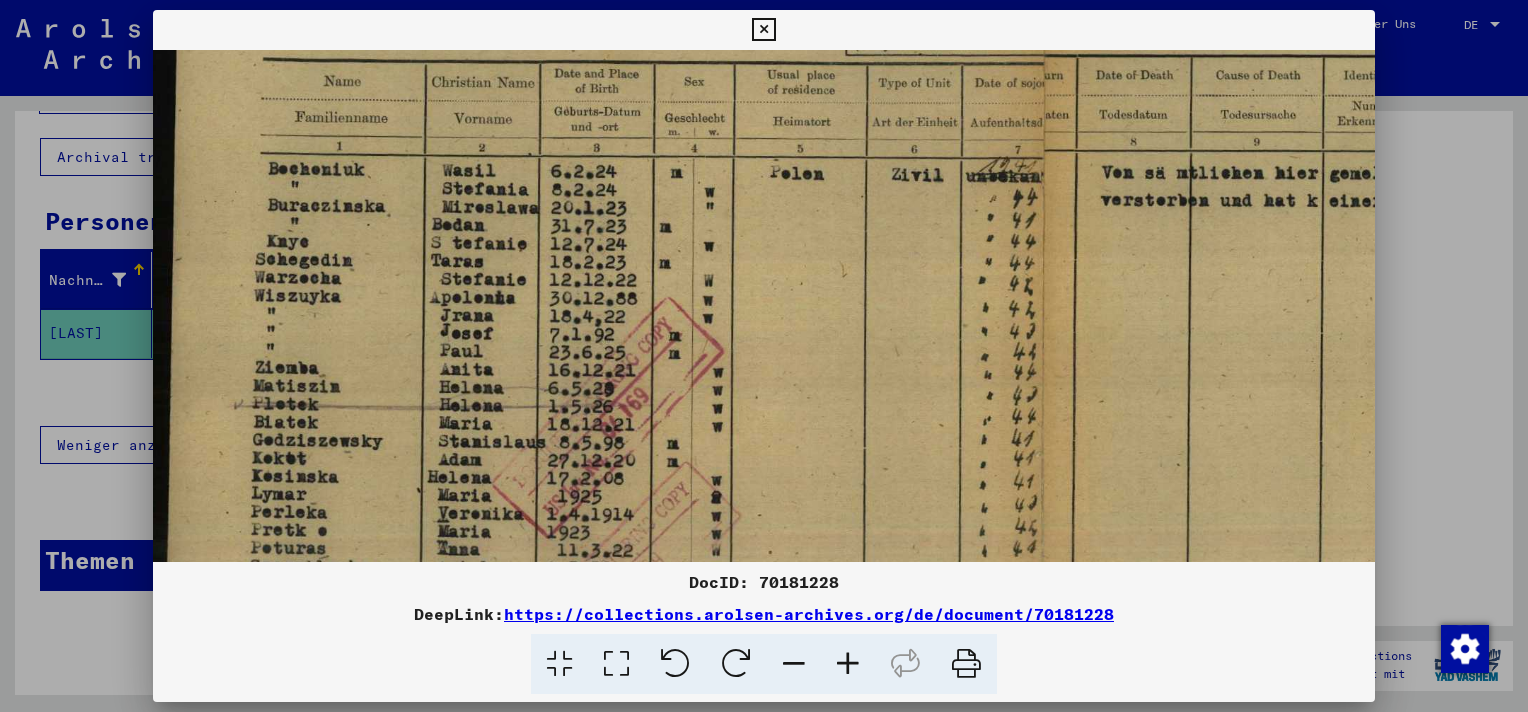 scroll, scrollTop: 271, scrollLeft: 364, axis: both 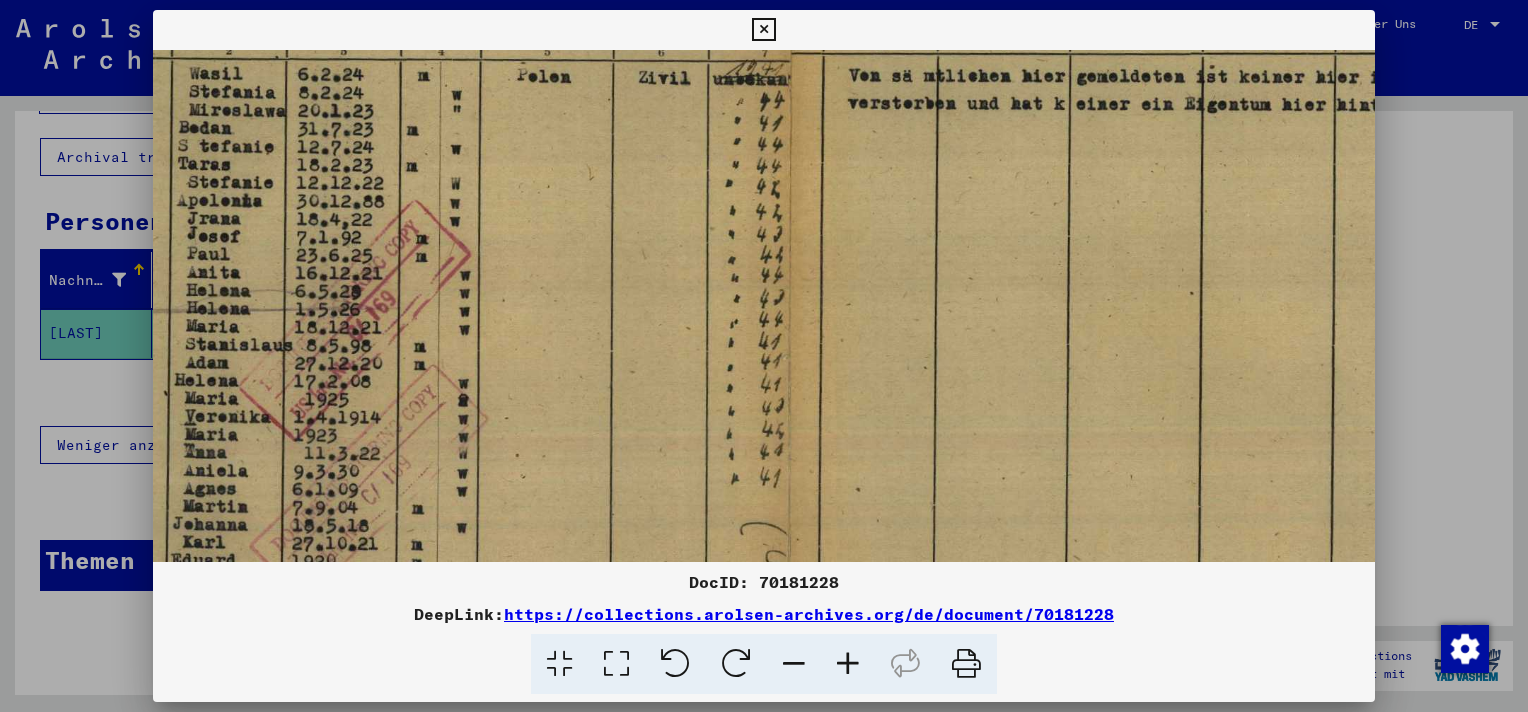 drag, startPoint x: 838, startPoint y: 303, endPoint x: 373, endPoint y: 152, distance: 488.90286 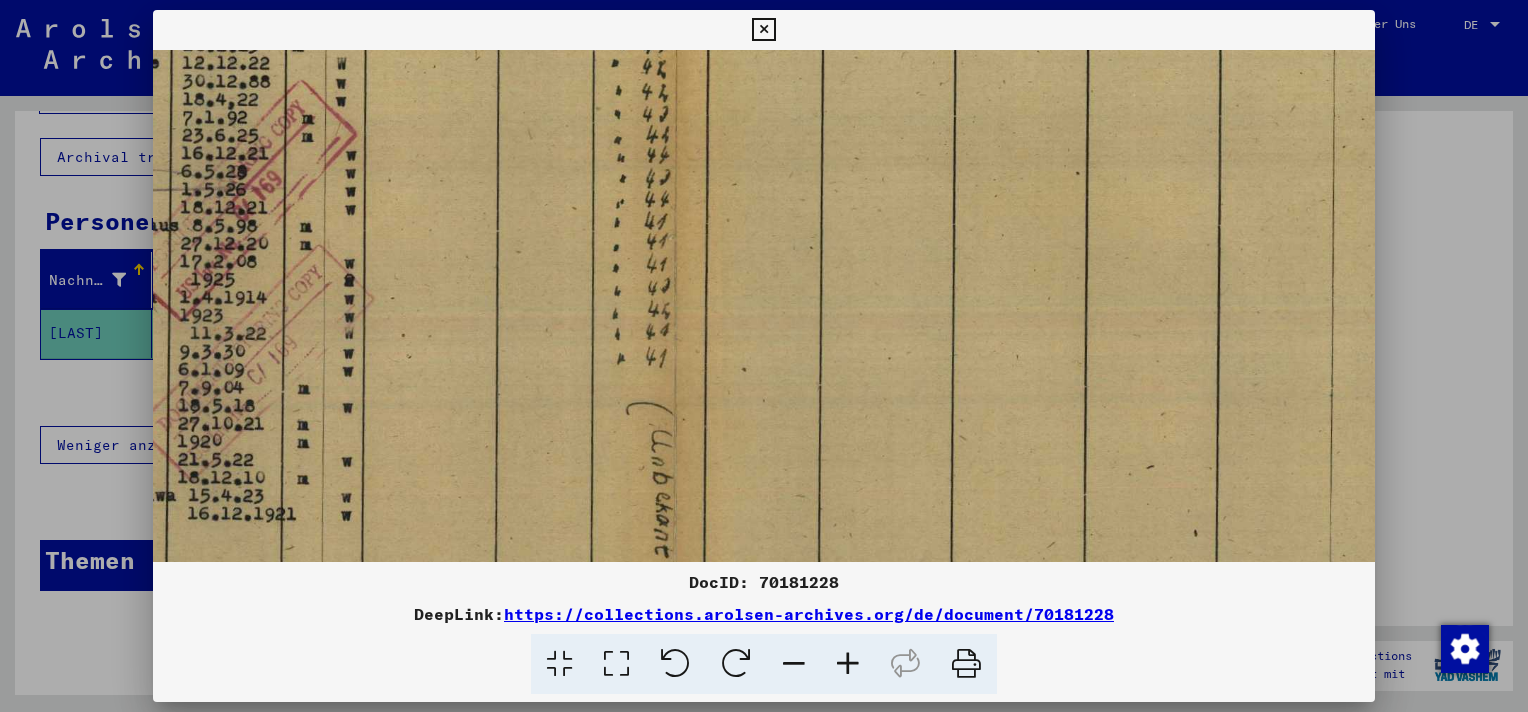 scroll, scrollTop: 516, scrollLeft: 738, axis: both 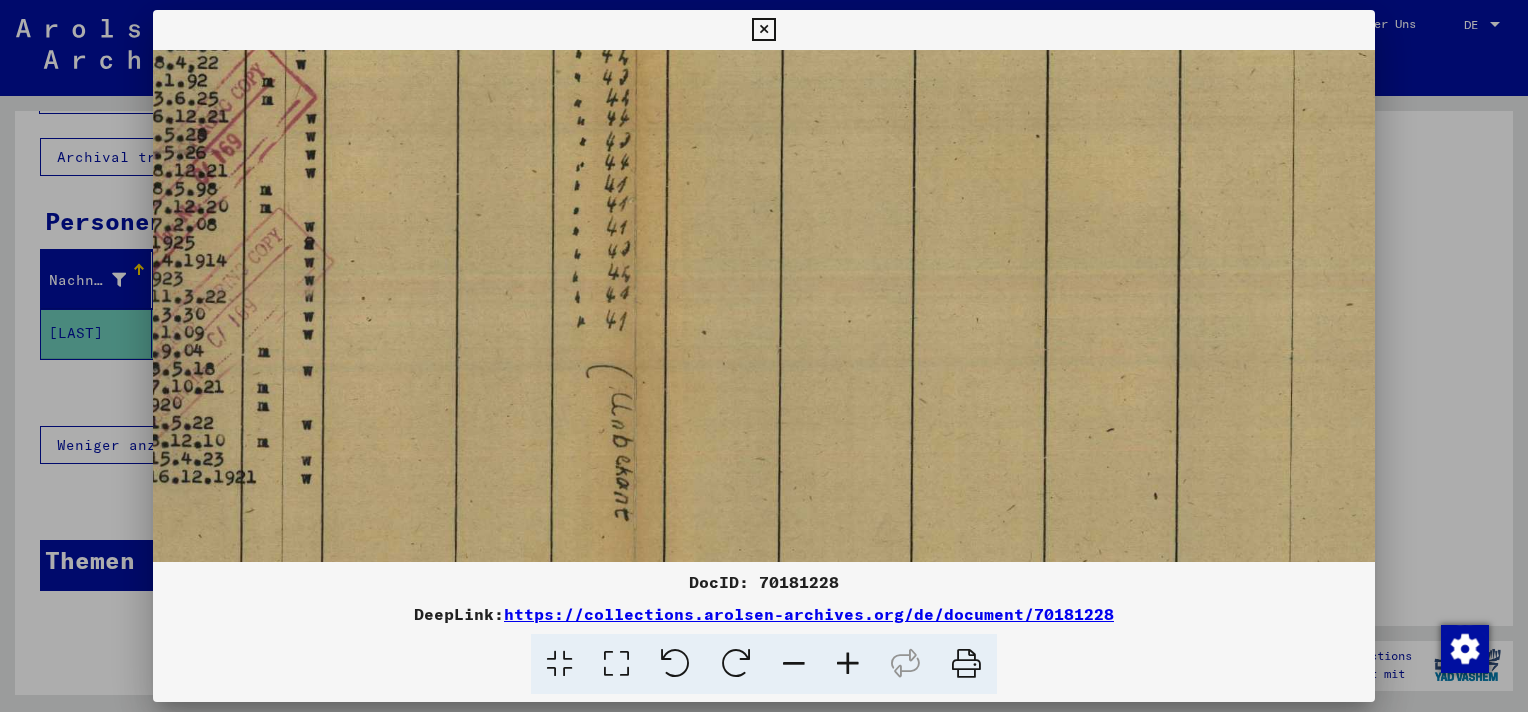 drag, startPoint x: 1023, startPoint y: 421, endPoint x: 885, endPoint y: 316, distance: 173.40416 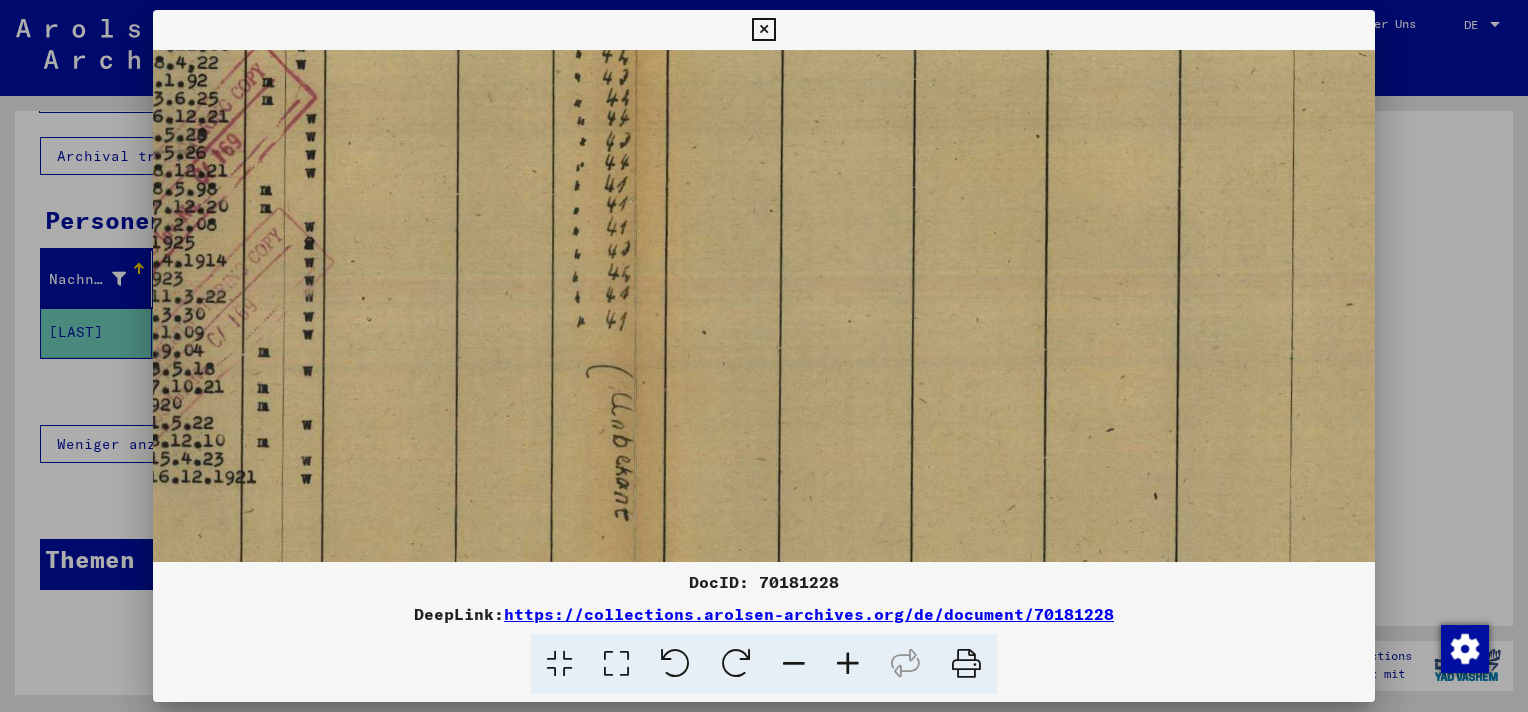 click at bounding box center [763, 30] 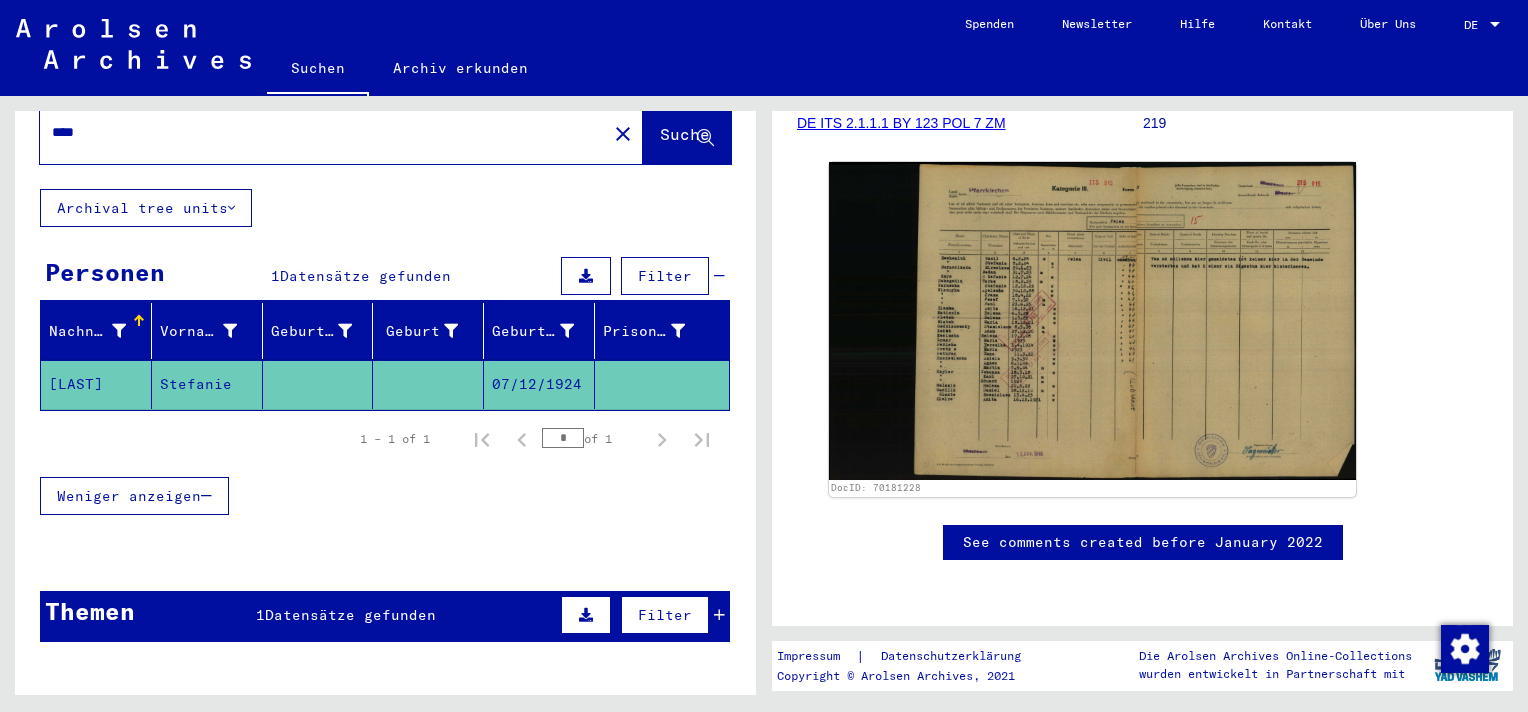 scroll, scrollTop: 0, scrollLeft: 0, axis: both 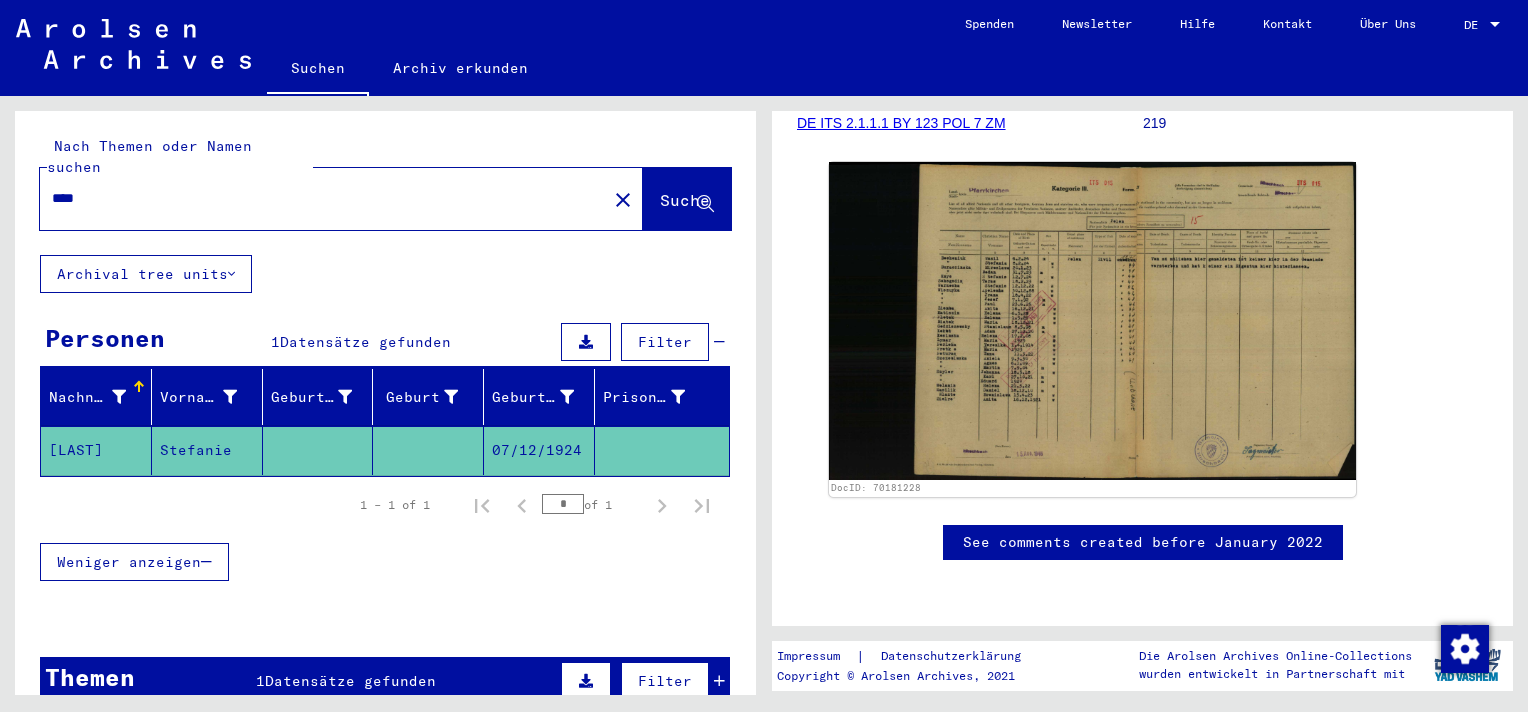 click on "Suche" 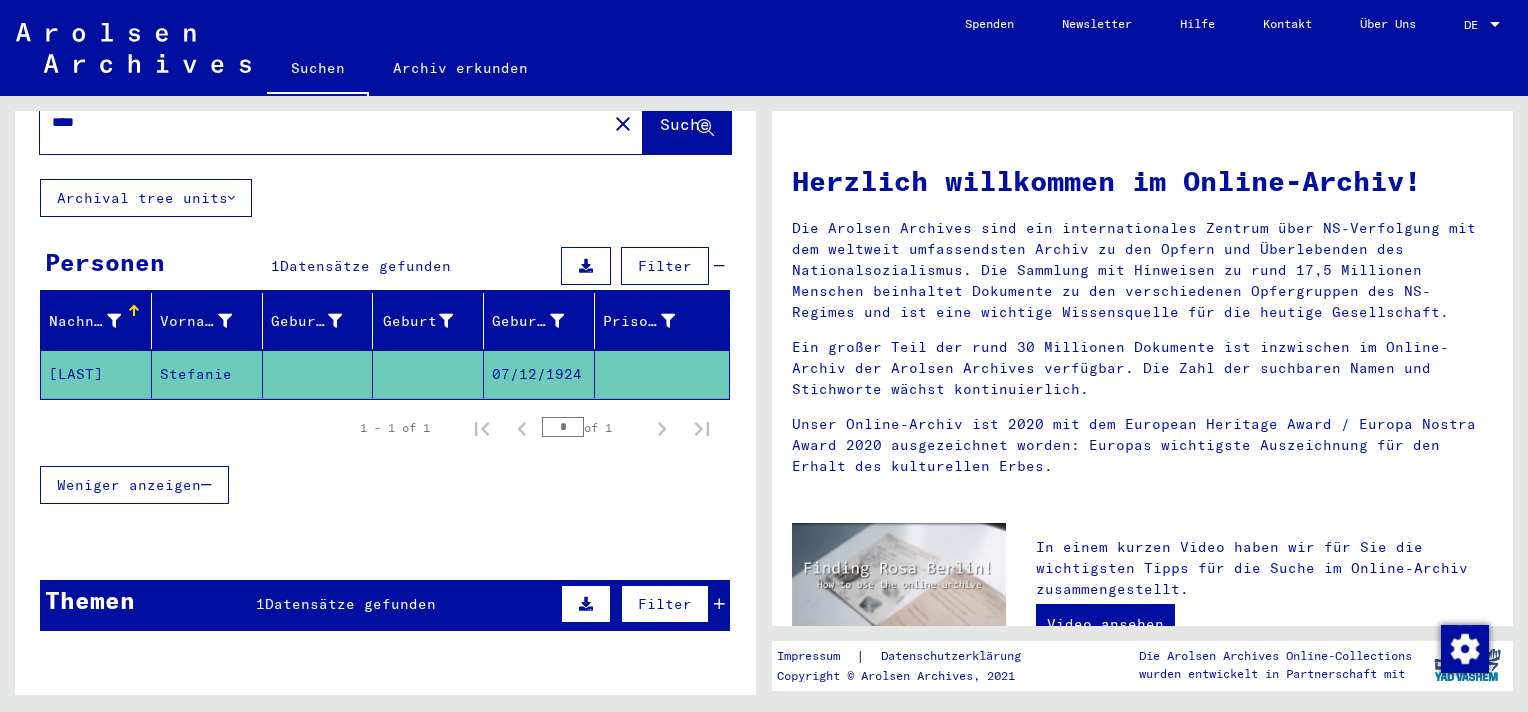 scroll, scrollTop: 157, scrollLeft: 0, axis: vertical 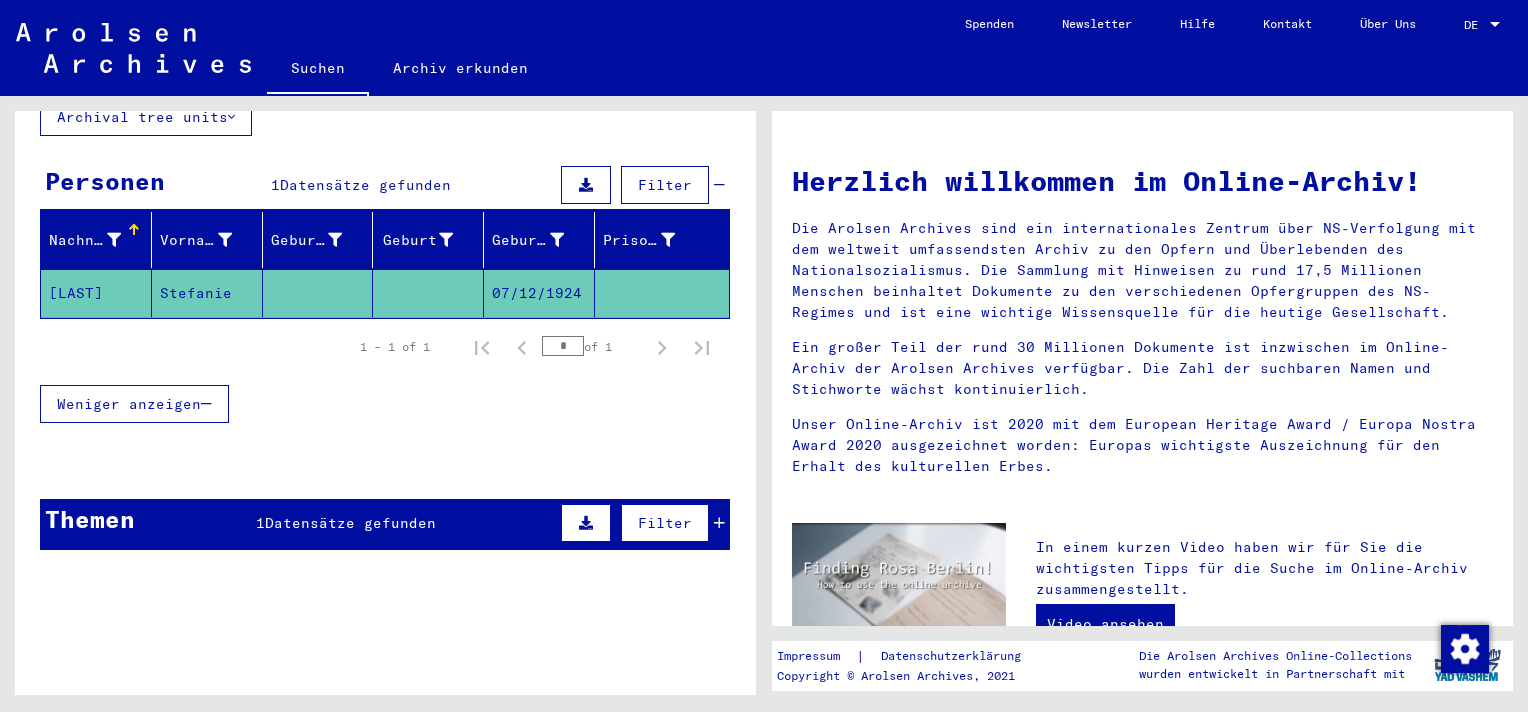 click on "Weniger anzeigen" at bounding box center [129, 404] 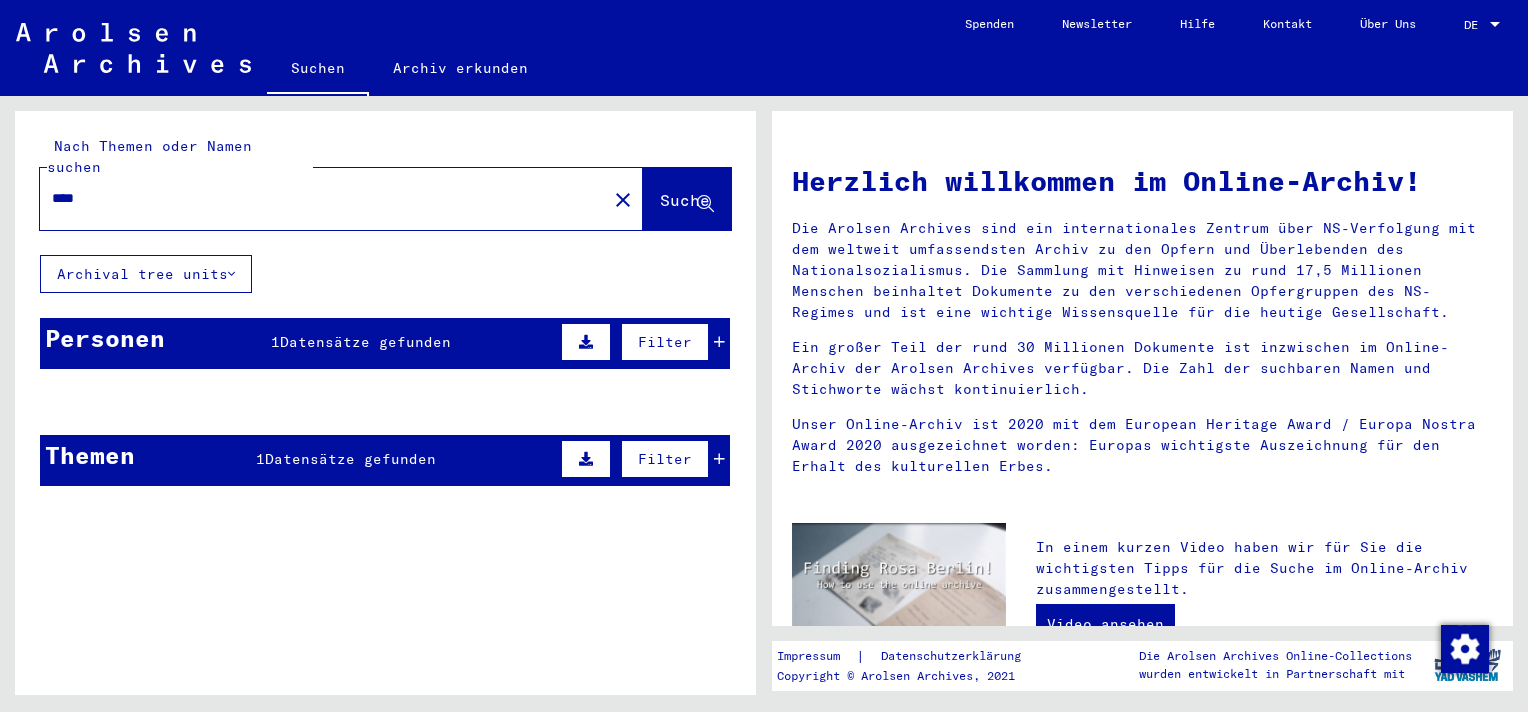 scroll, scrollTop: 0, scrollLeft: 0, axis: both 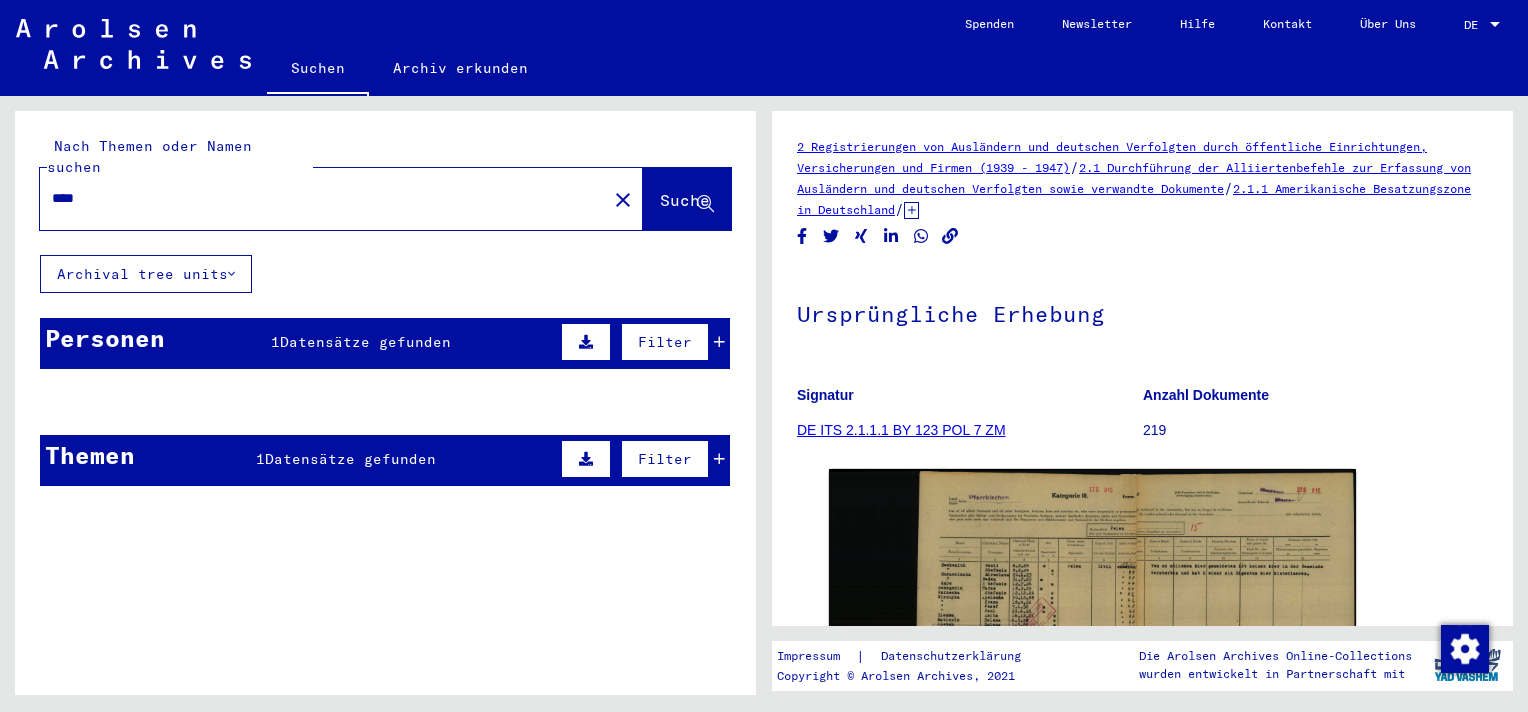 click on "Archival tree units" 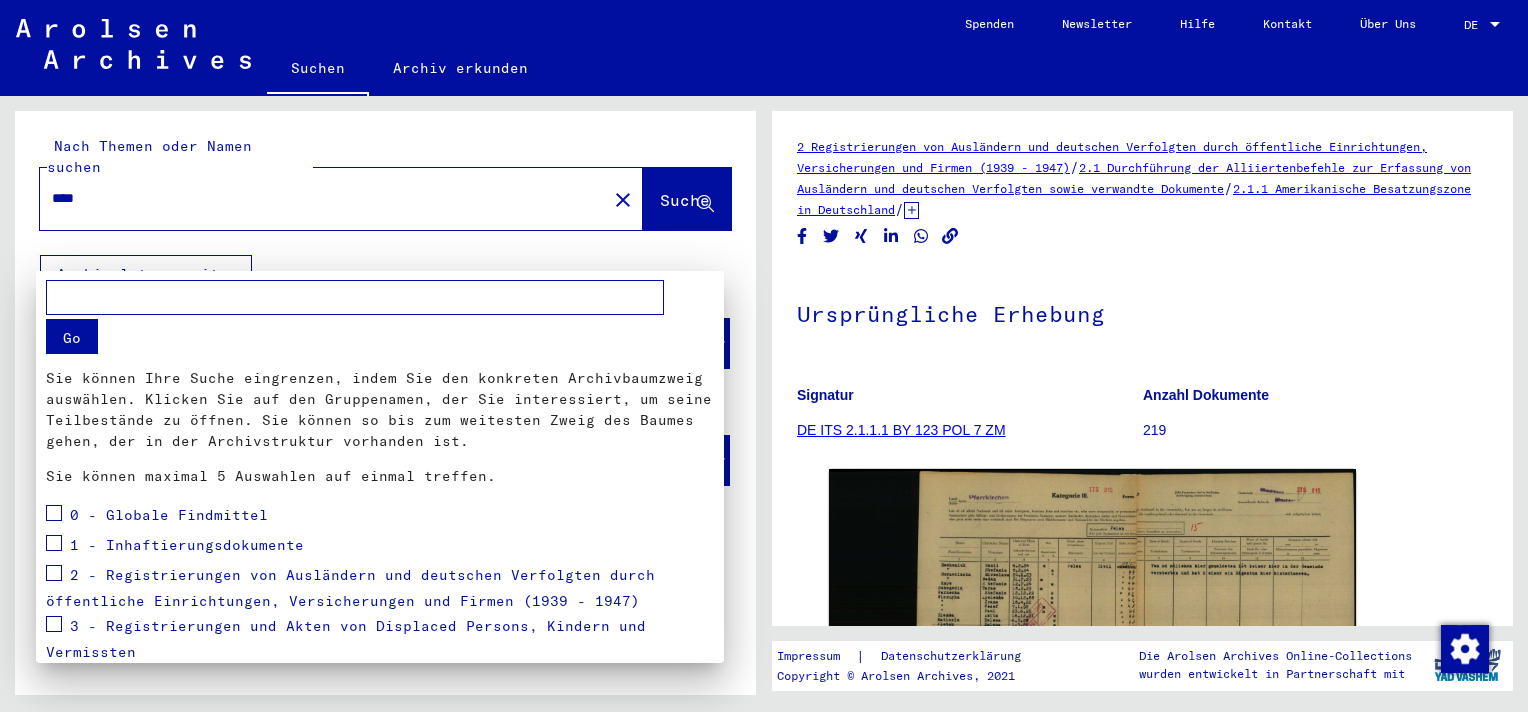 click at bounding box center (764, 356) 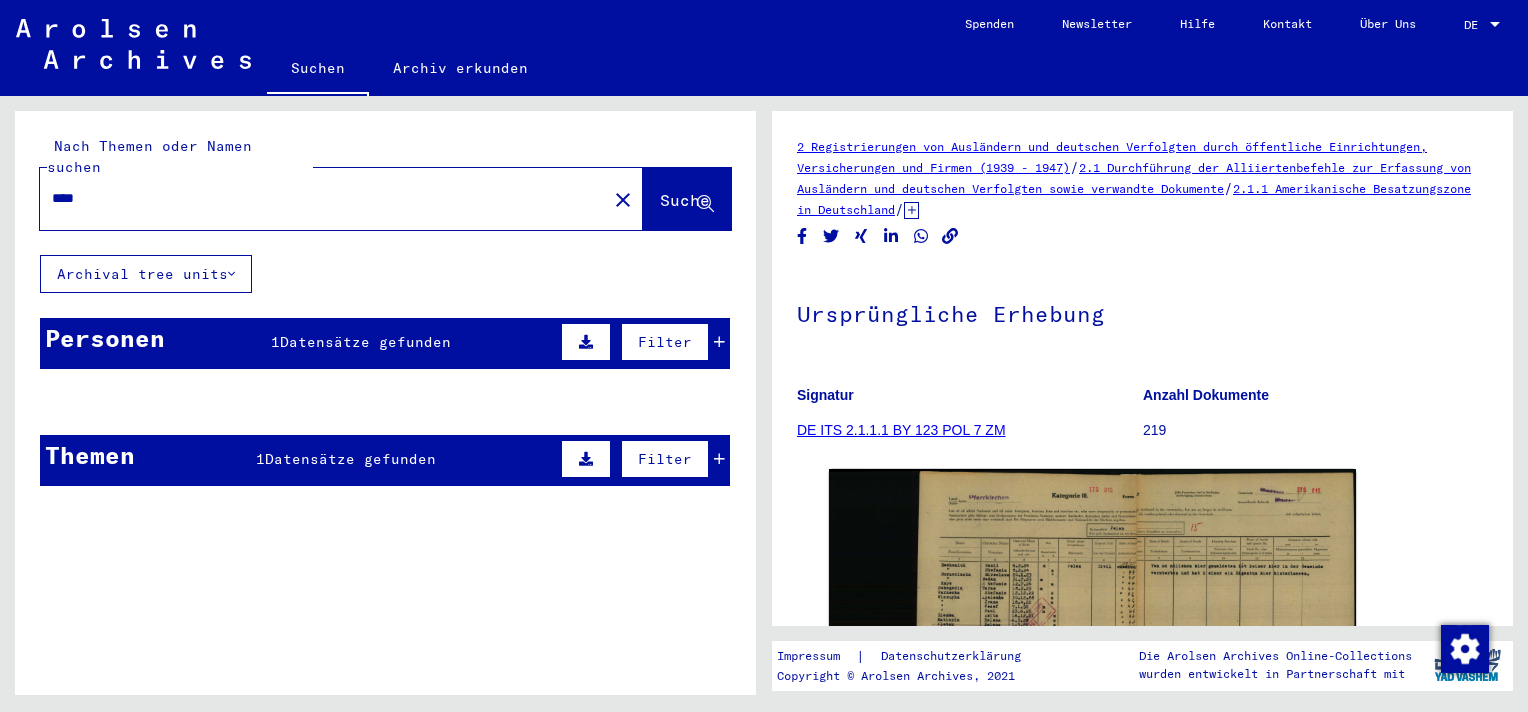 click on "****" at bounding box center [323, 198] 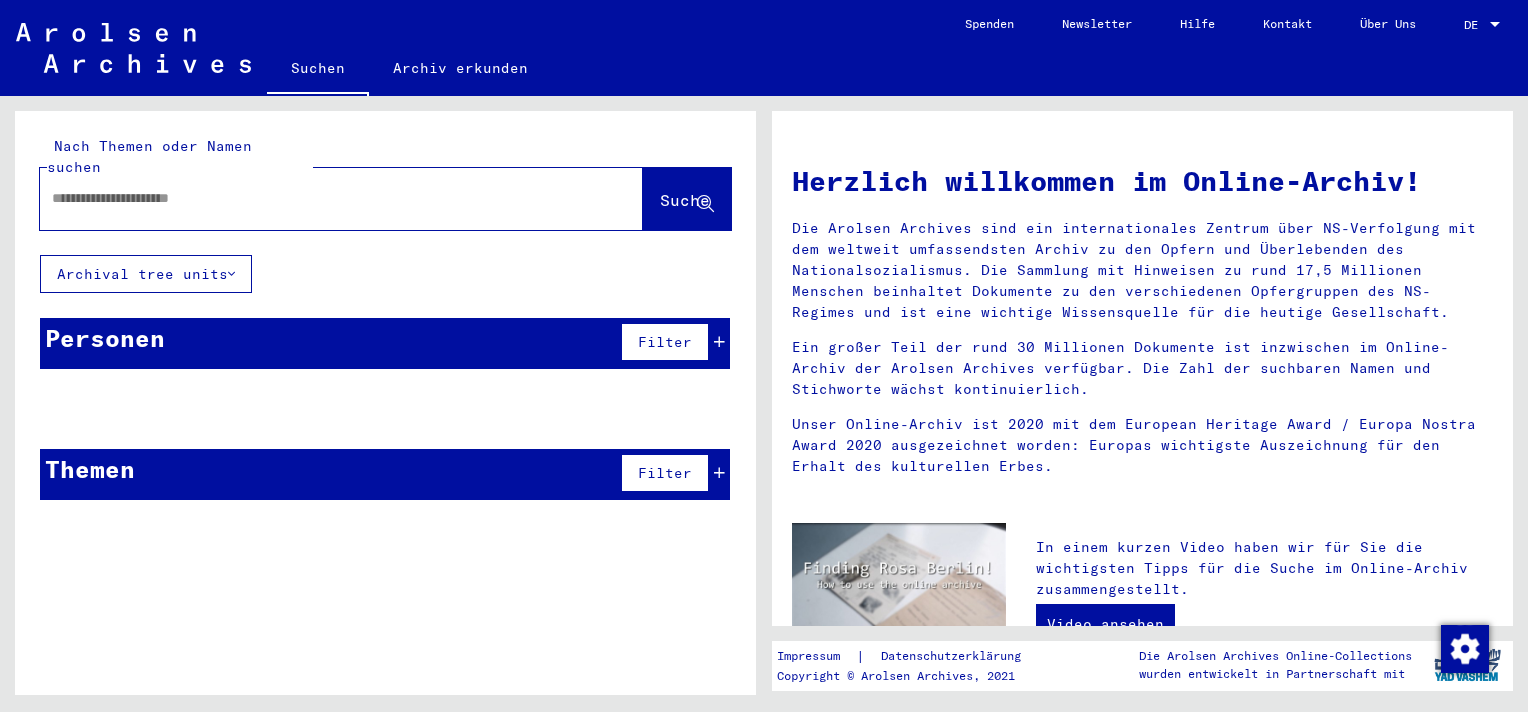 click at bounding box center (317, 198) 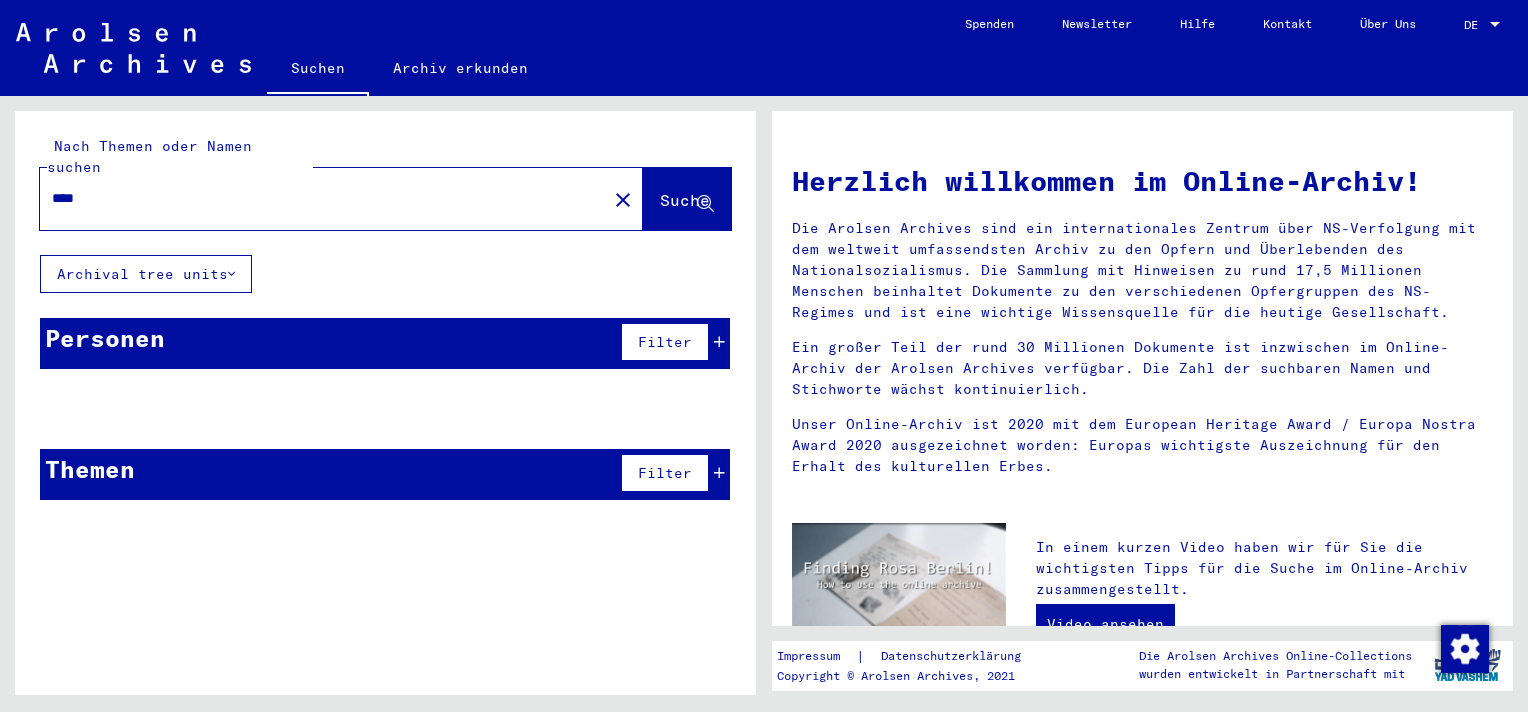type on "****" 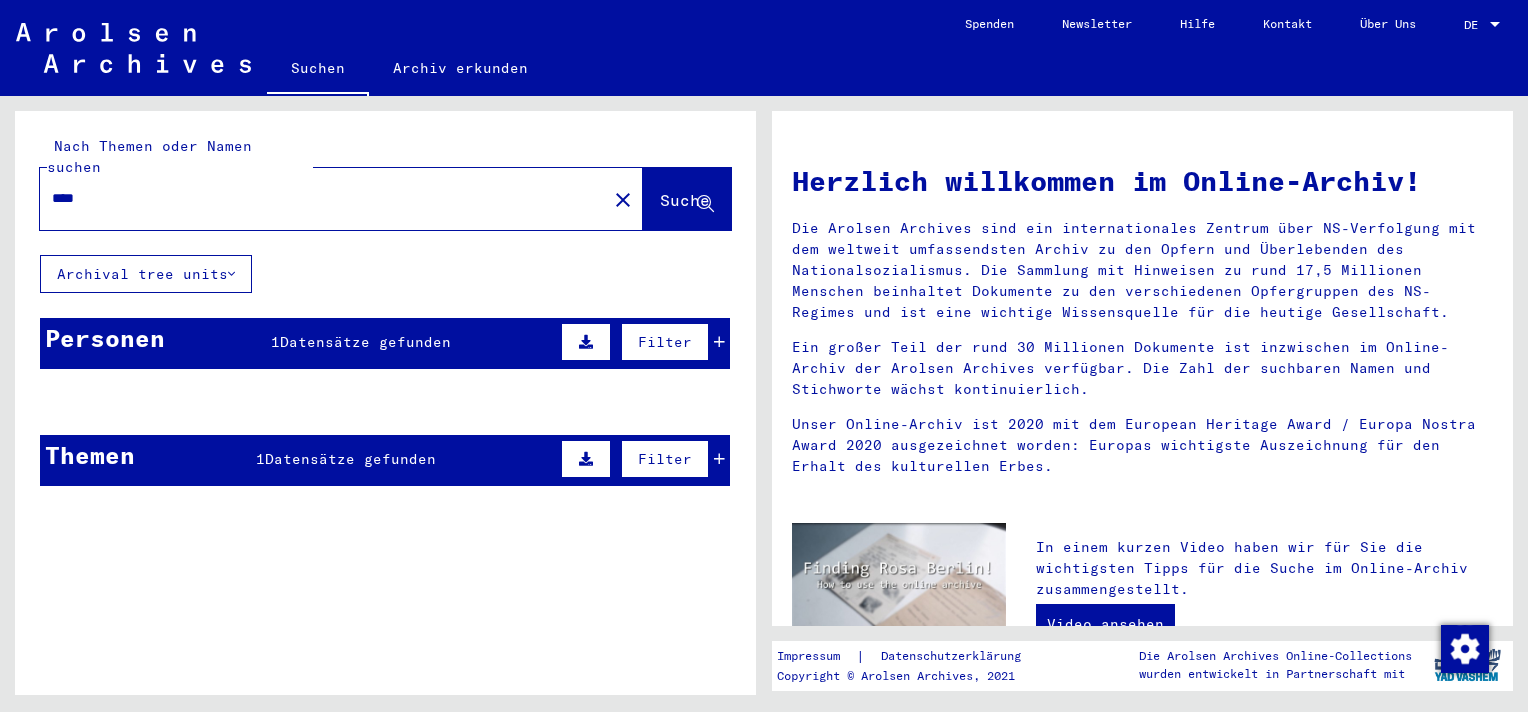 click on "[LAST]" 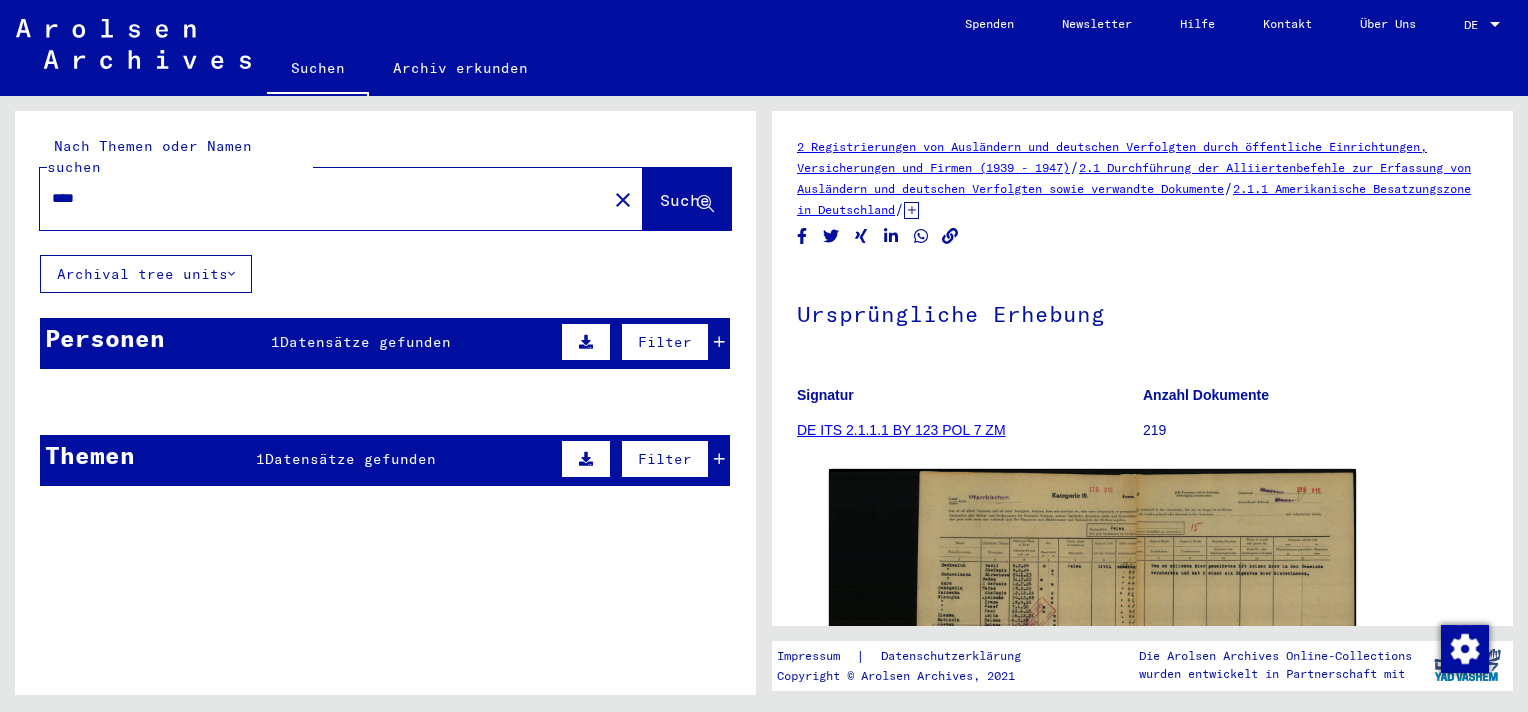scroll, scrollTop: 0, scrollLeft: 0, axis: both 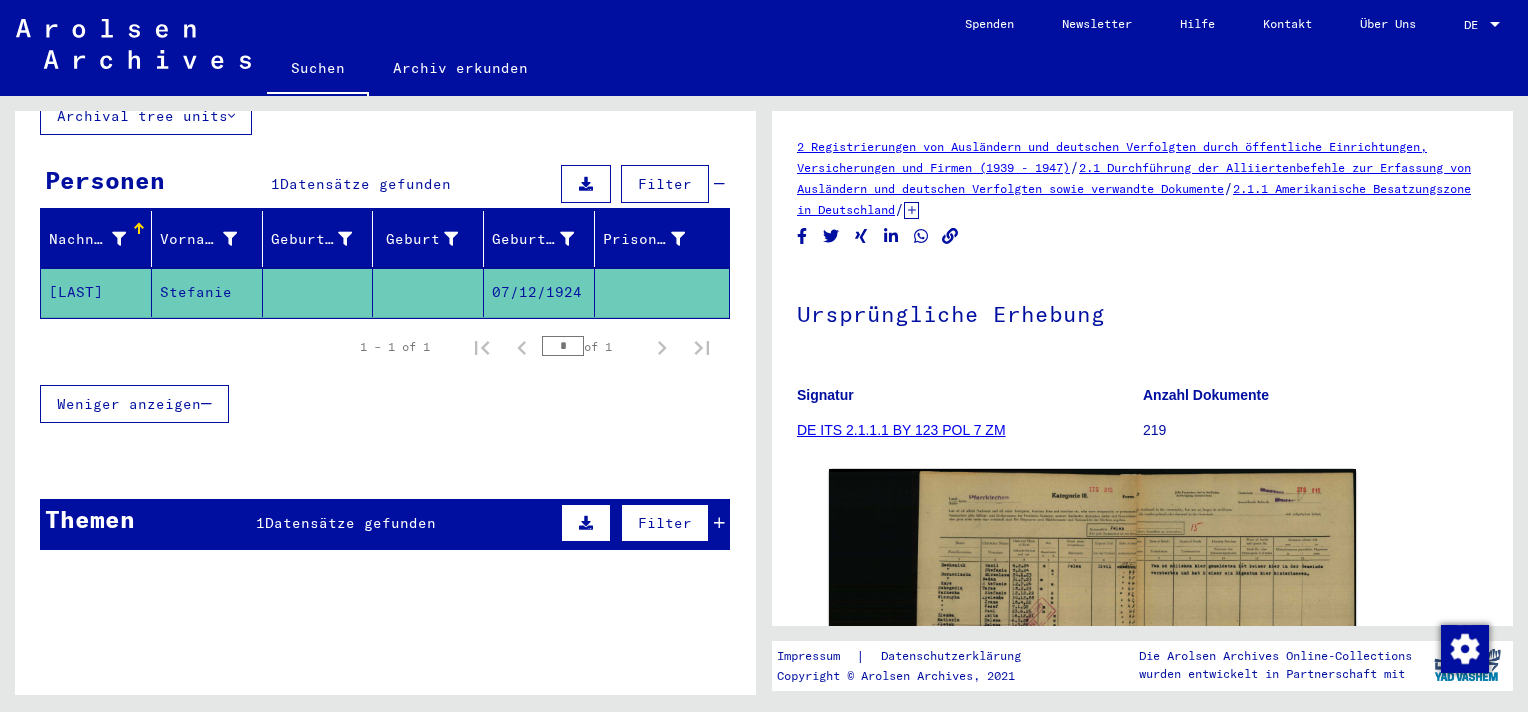 click on "Datensätze gefunden" at bounding box center (350, 523) 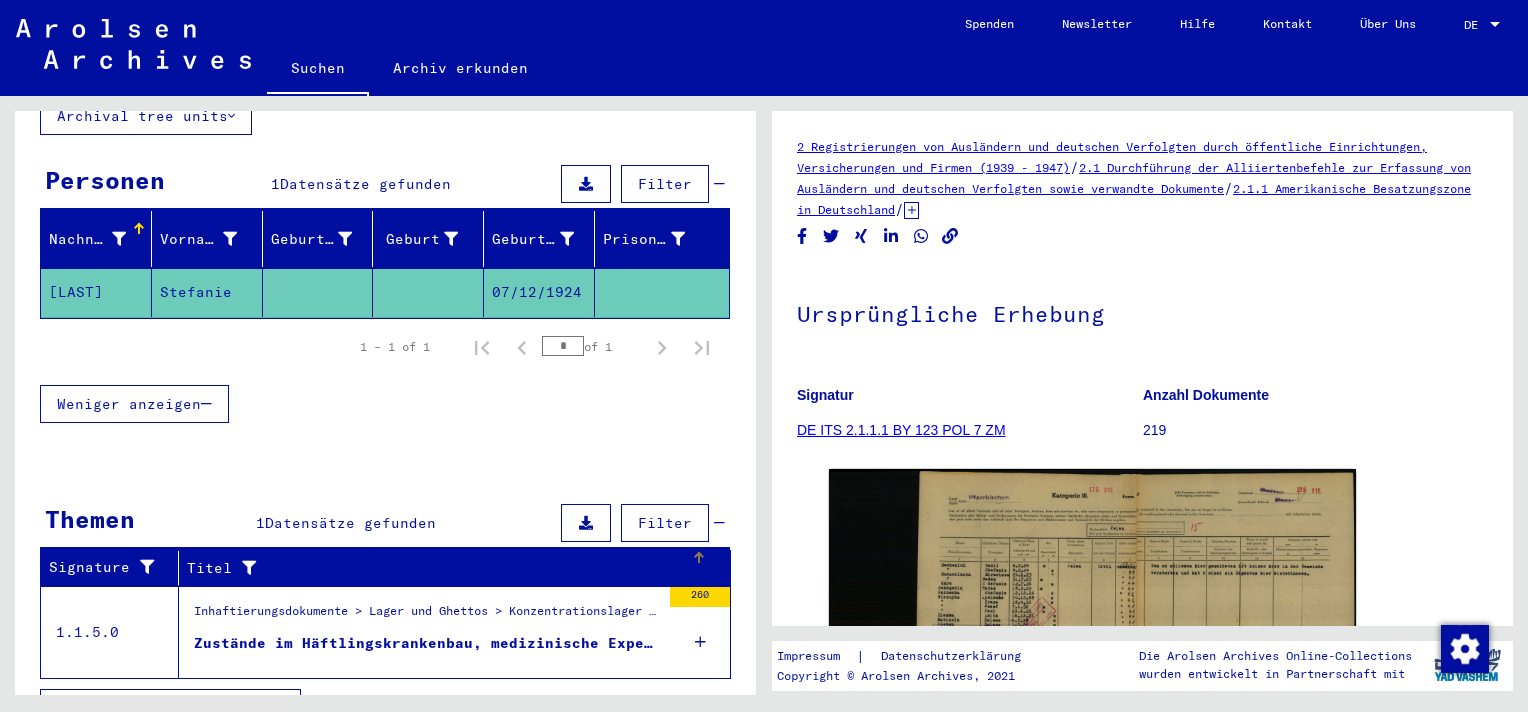 scroll, scrollTop: 174, scrollLeft: 0, axis: vertical 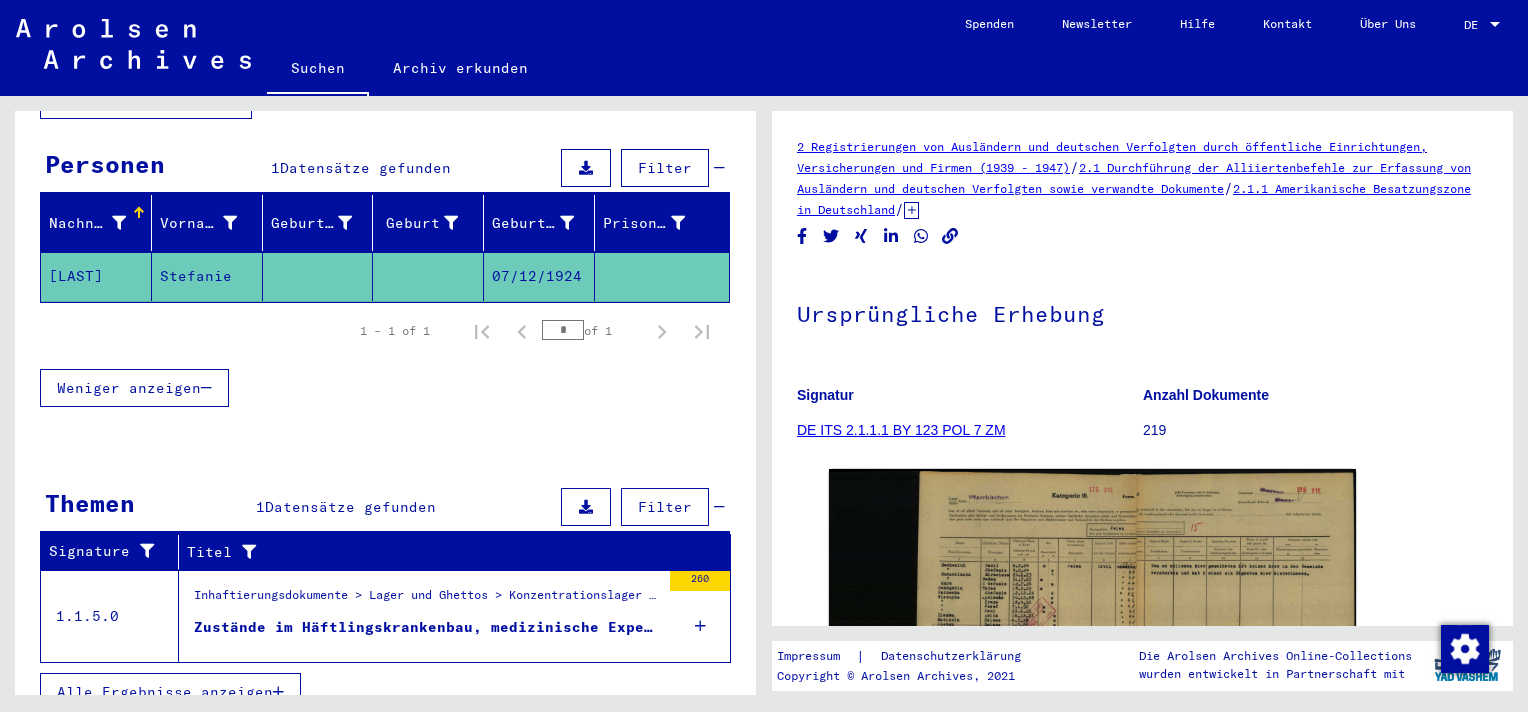 click on "Alle Ergebnisse anzeigen" at bounding box center (170, 692) 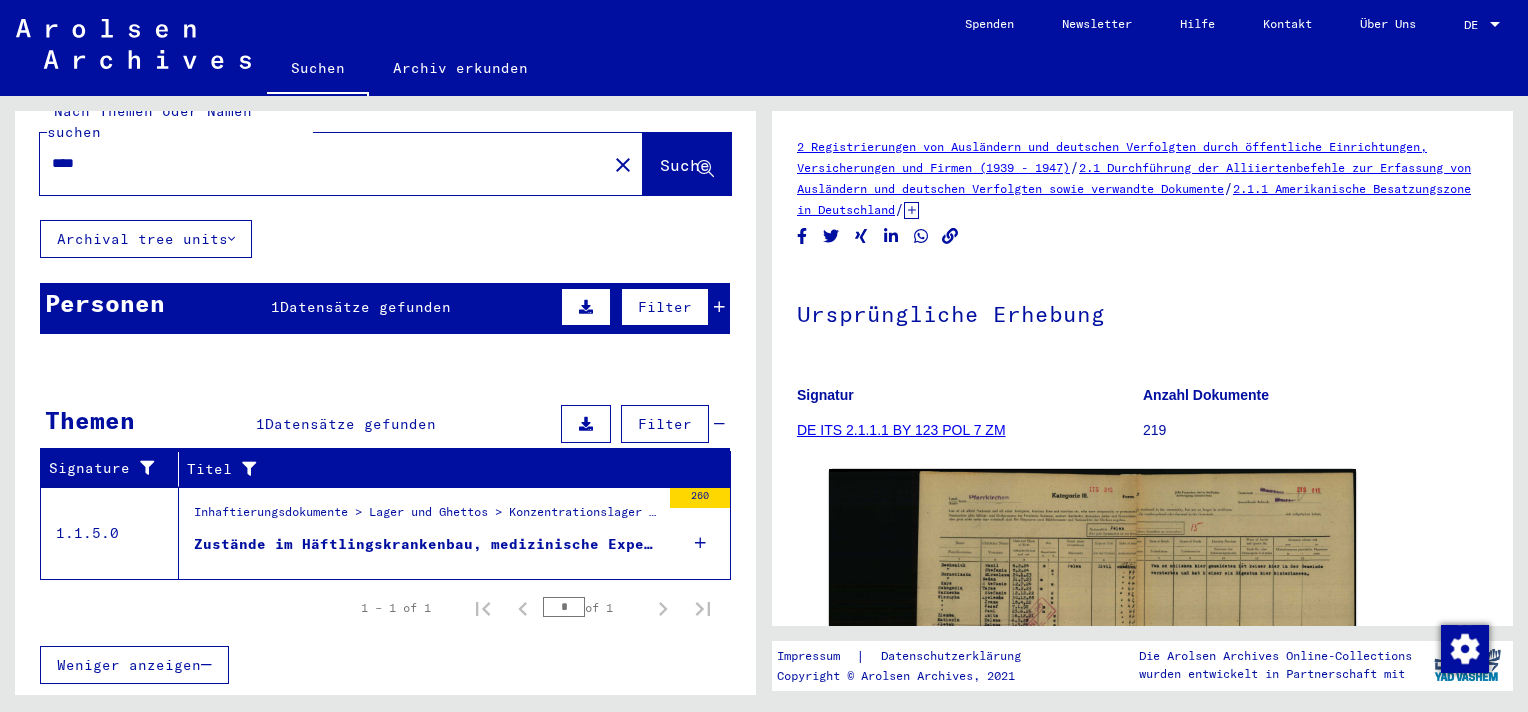 scroll, scrollTop: 9, scrollLeft: 0, axis: vertical 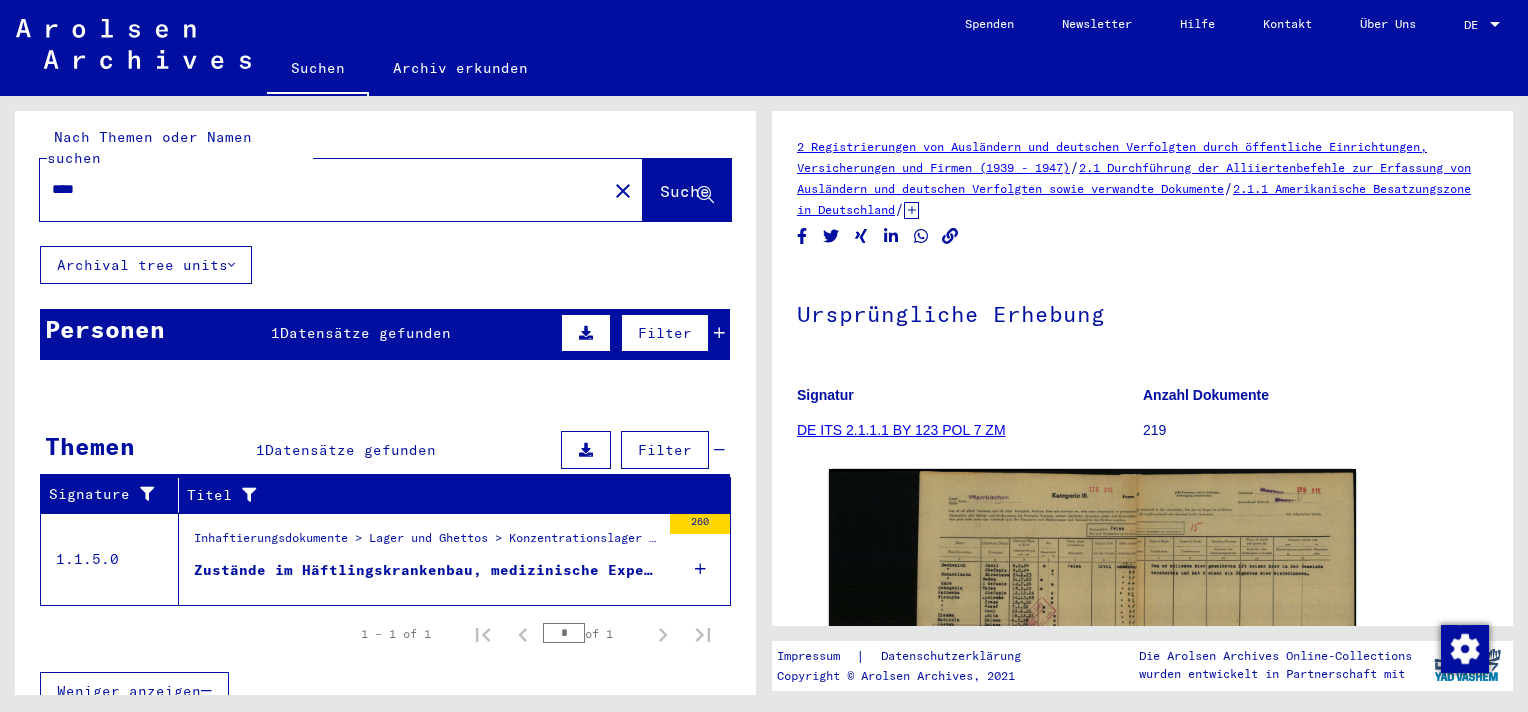 click on "Zustände im Häftlingskrankenbau, medizinische Experimente, verantwortliche      Ärzte" at bounding box center (427, 570) 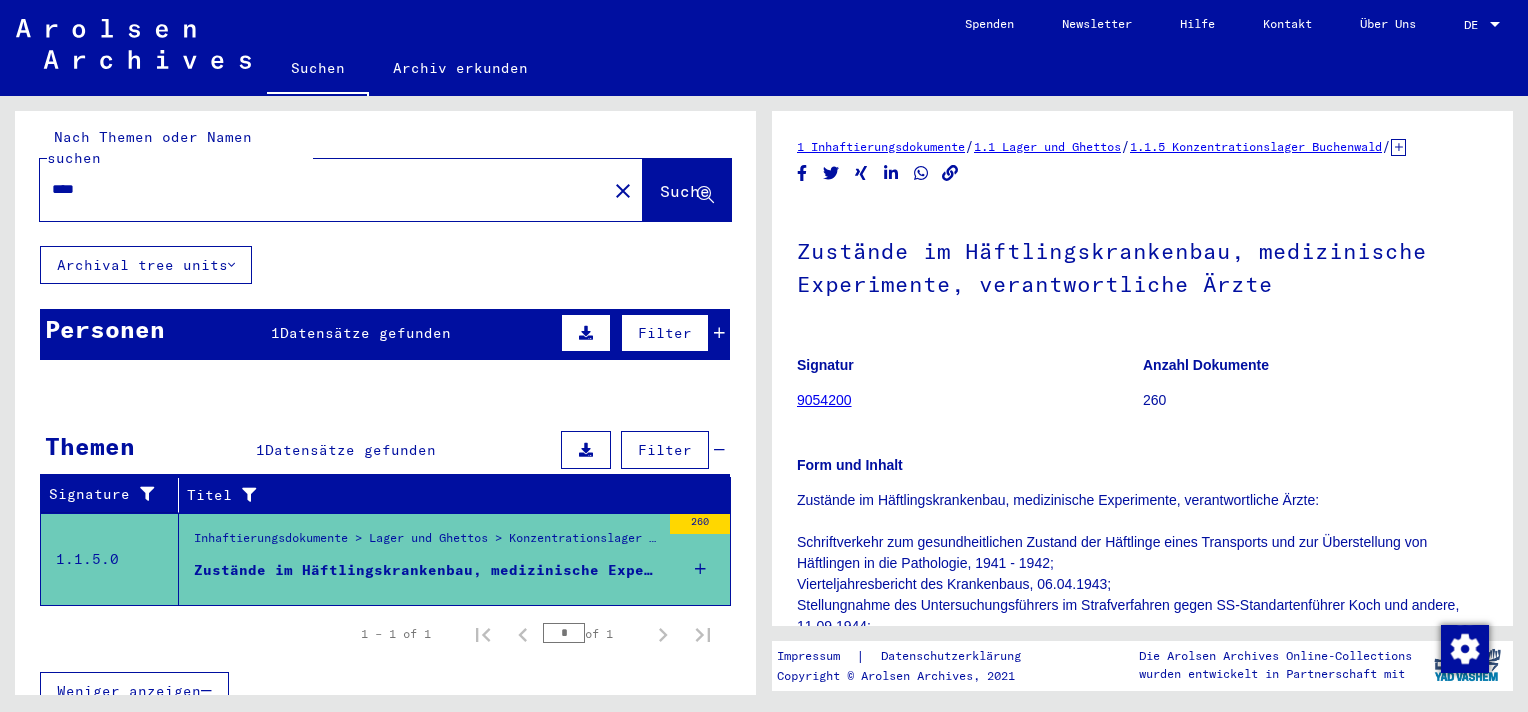 scroll, scrollTop: 0, scrollLeft: 0, axis: both 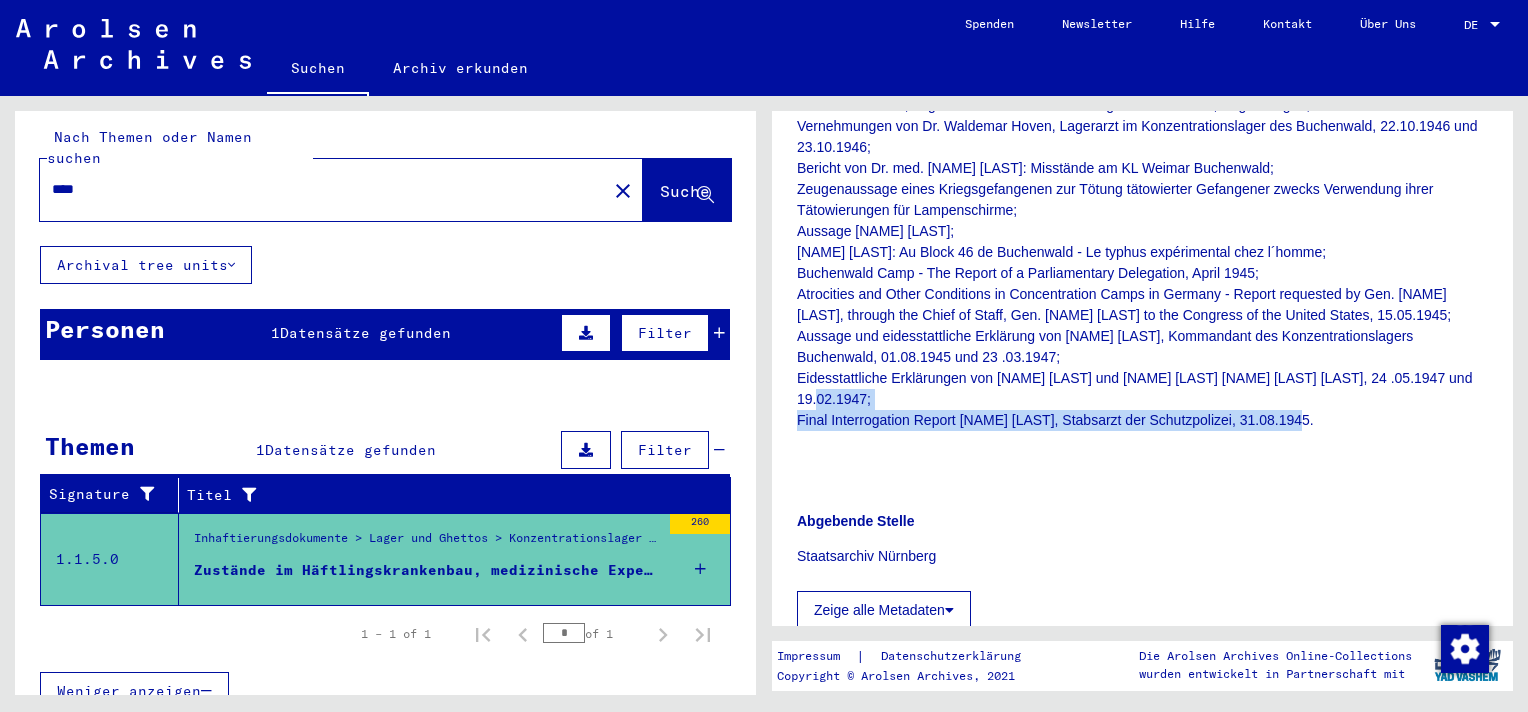 drag, startPoint x: 799, startPoint y: 438, endPoint x: 1326, endPoint y: 468, distance: 527.8532 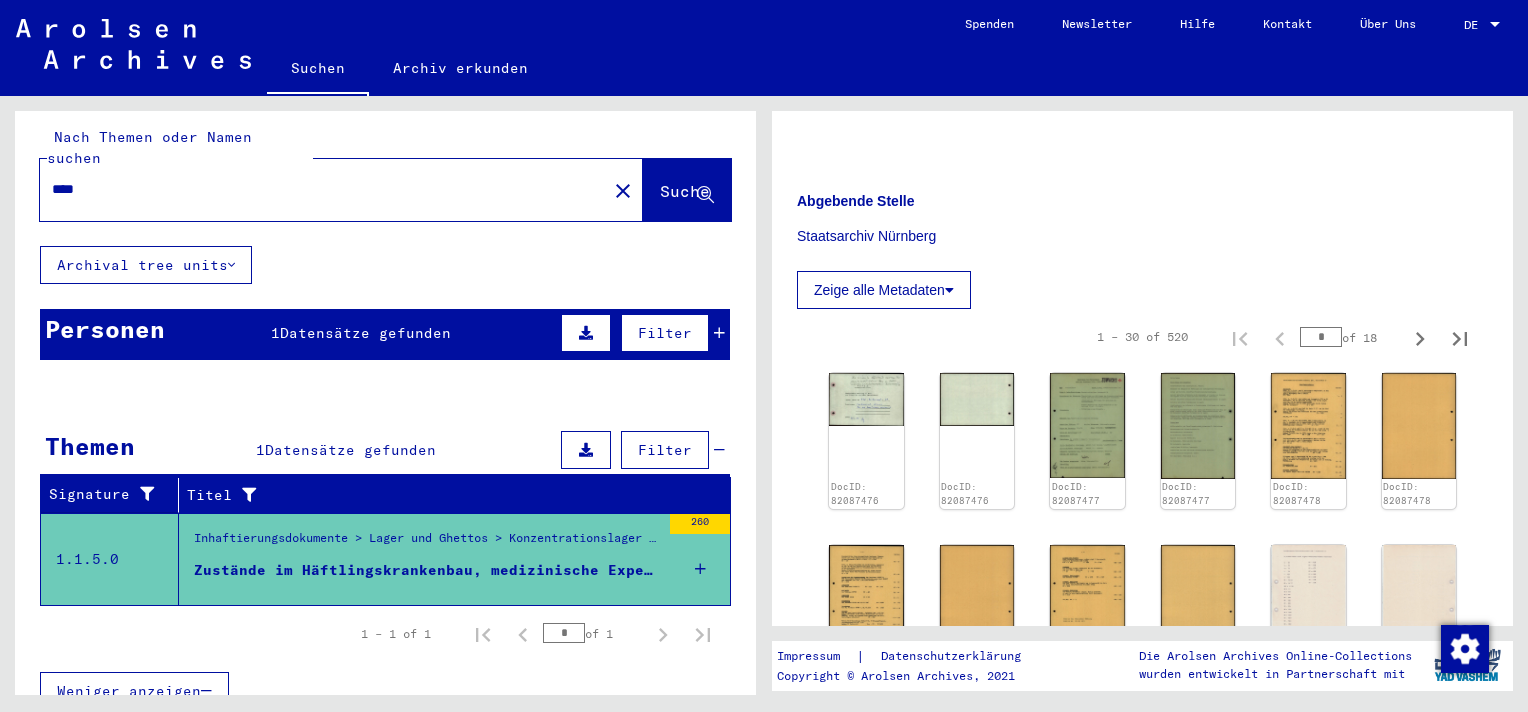 scroll, scrollTop: 775, scrollLeft: 0, axis: vertical 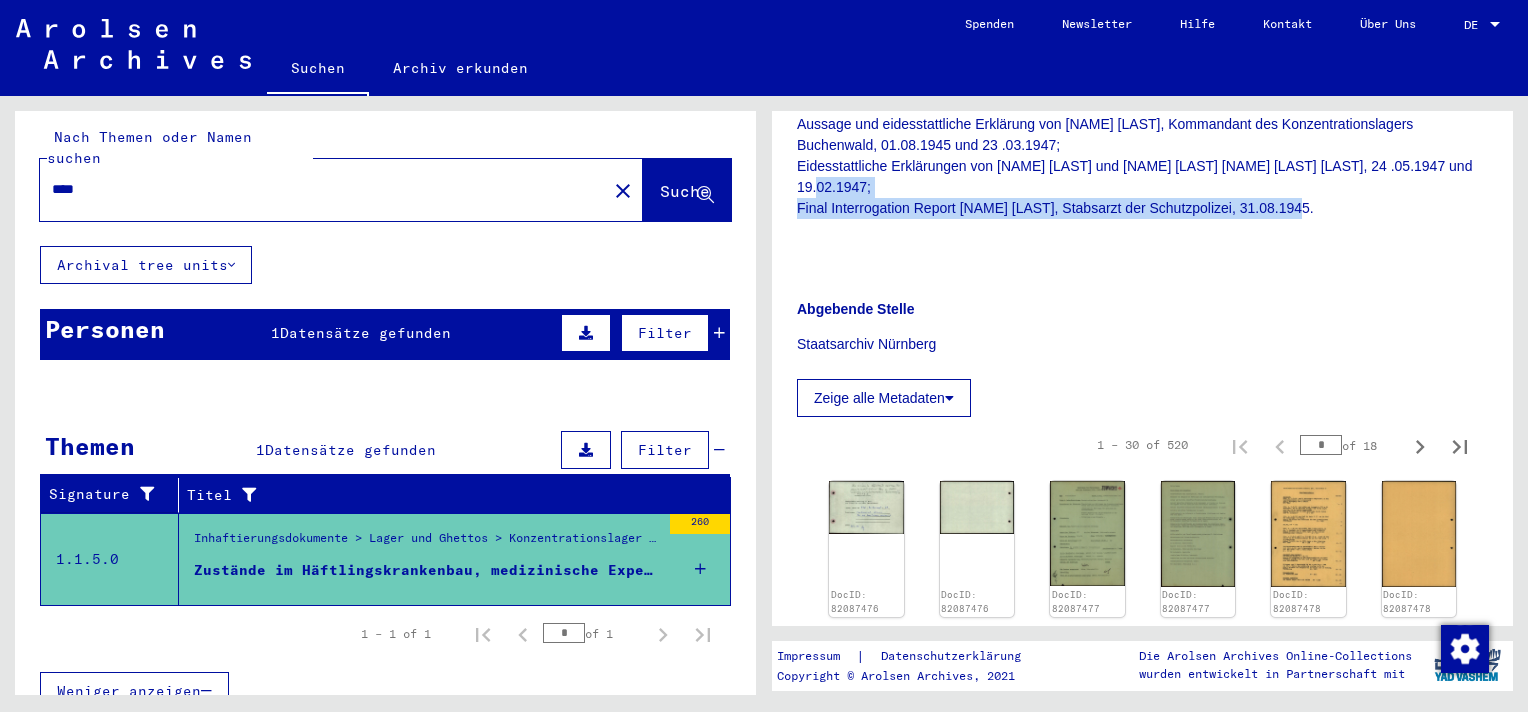 click on "Zeige alle Metadaten" 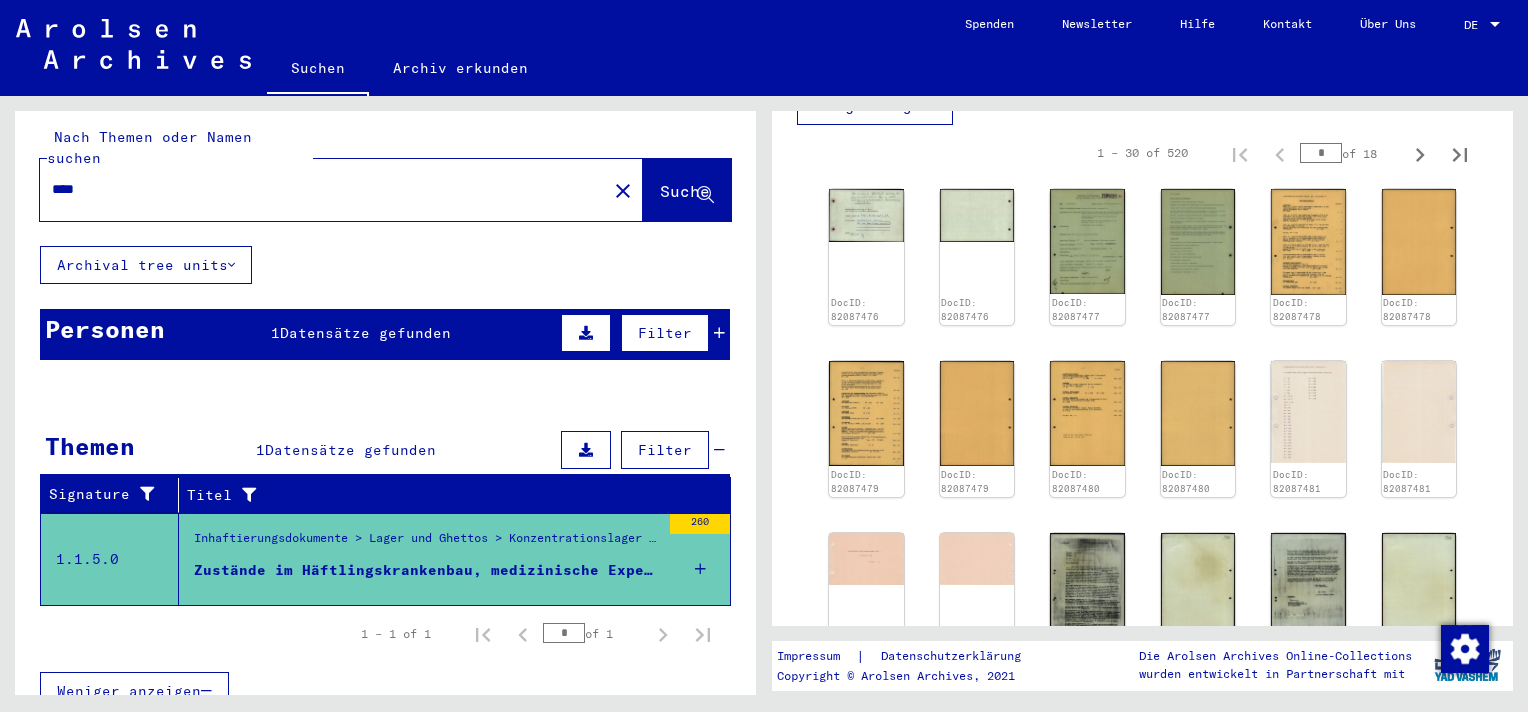 scroll, scrollTop: 1575, scrollLeft: 0, axis: vertical 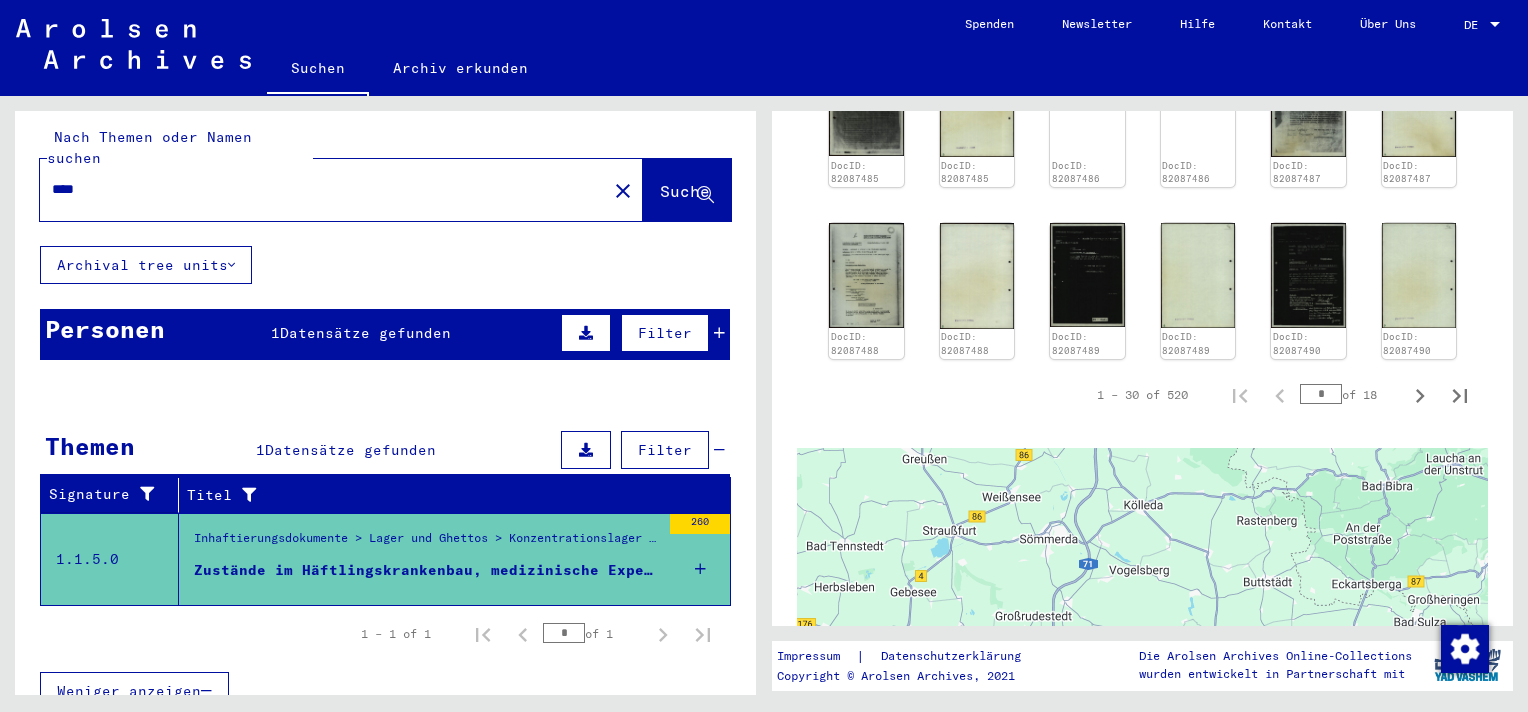 click on "1 – 30 of 520  *  of 18" at bounding box center (1276, 395) 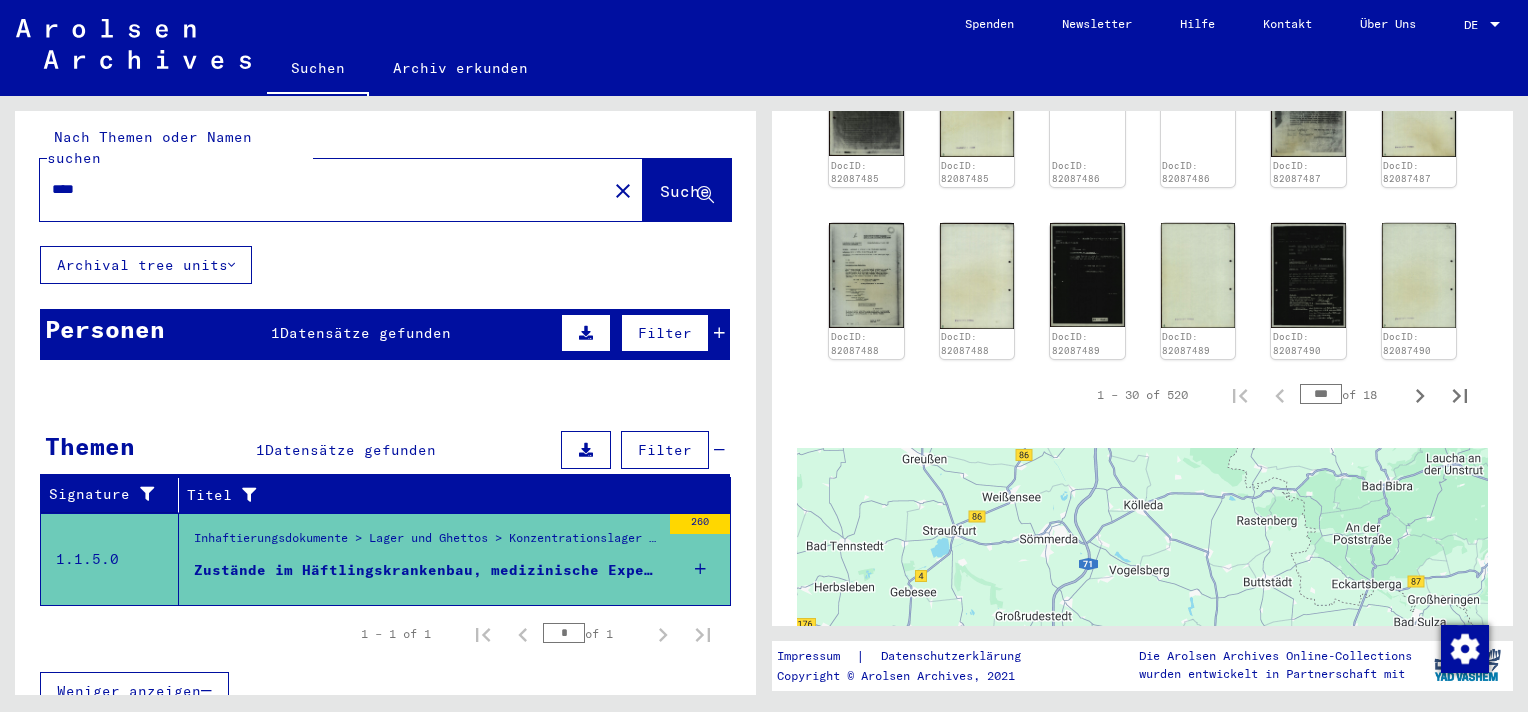 type on "***" 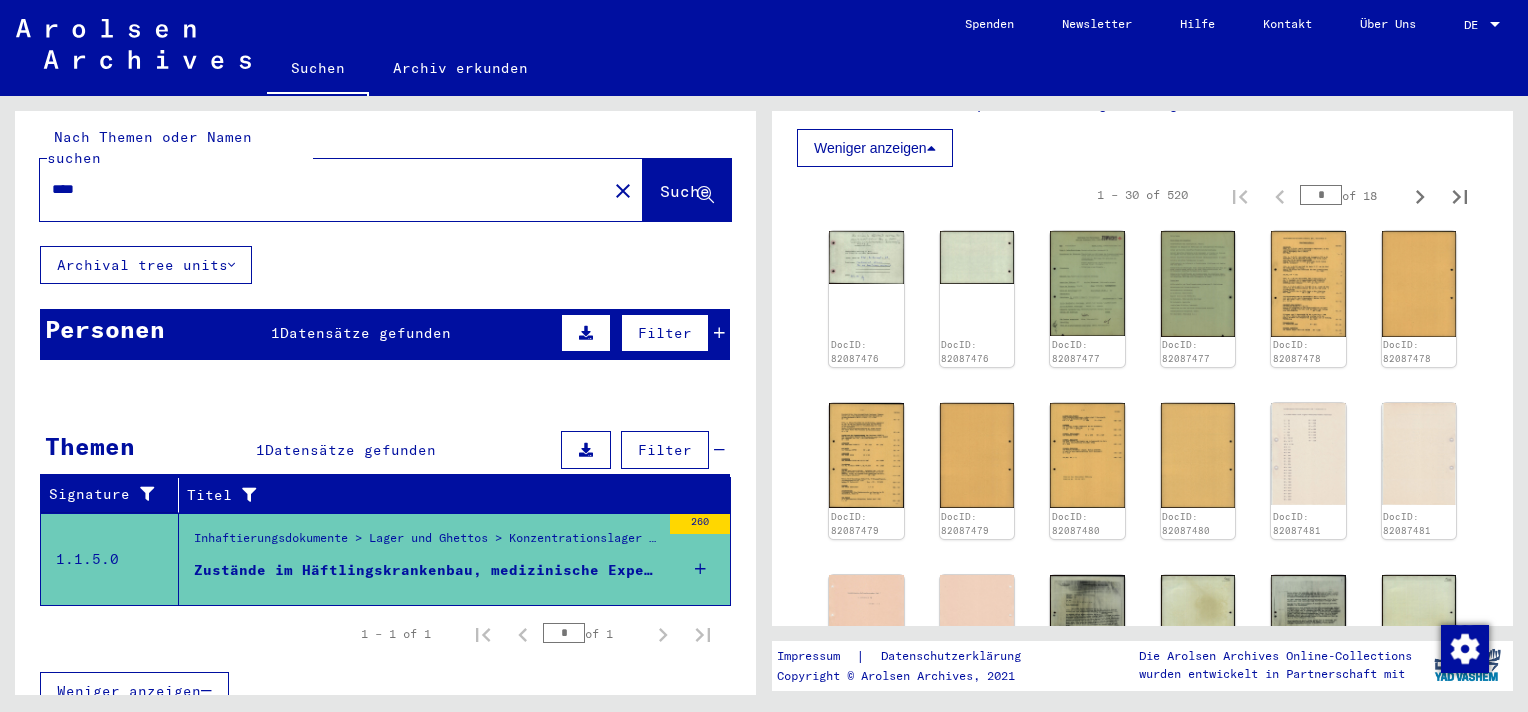 scroll, scrollTop: 1477, scrollLeft: 0, axis: vertical 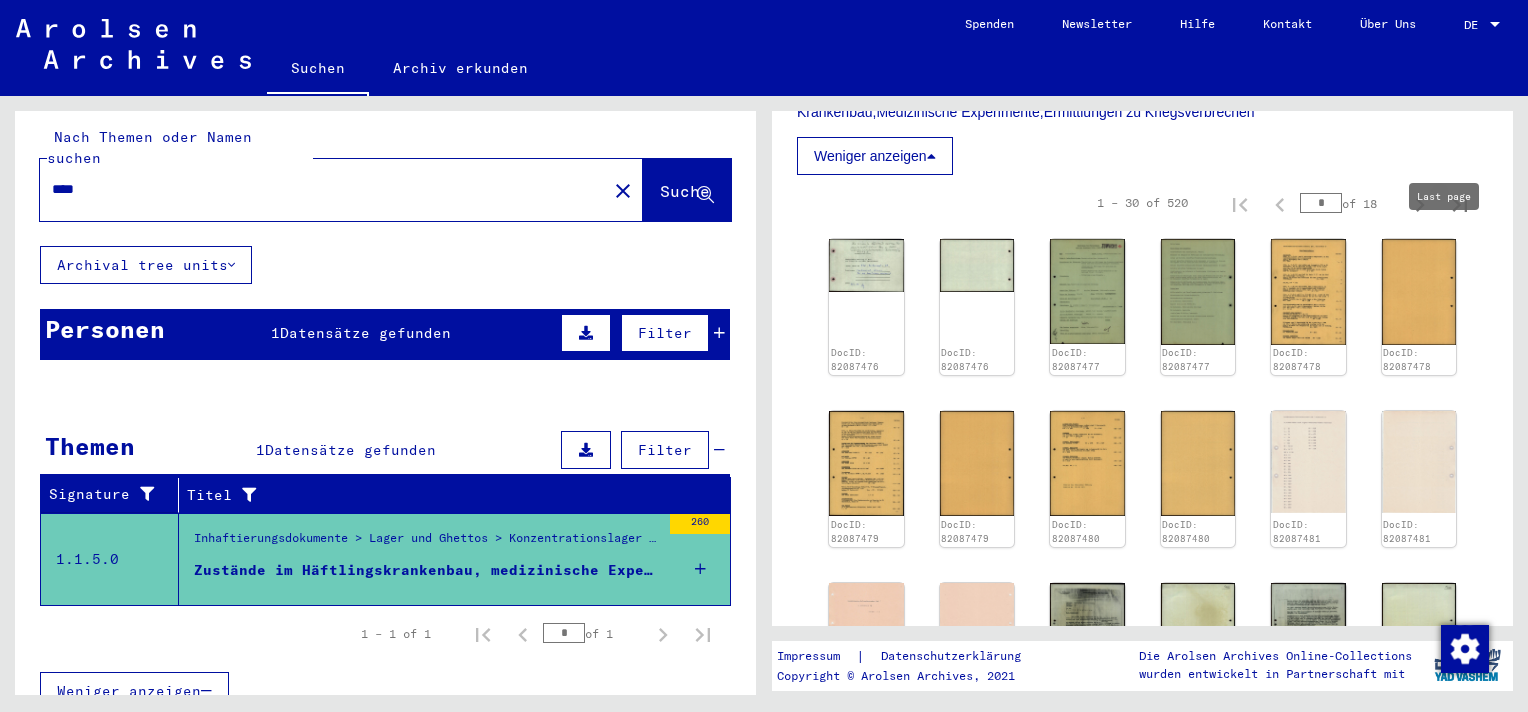 click 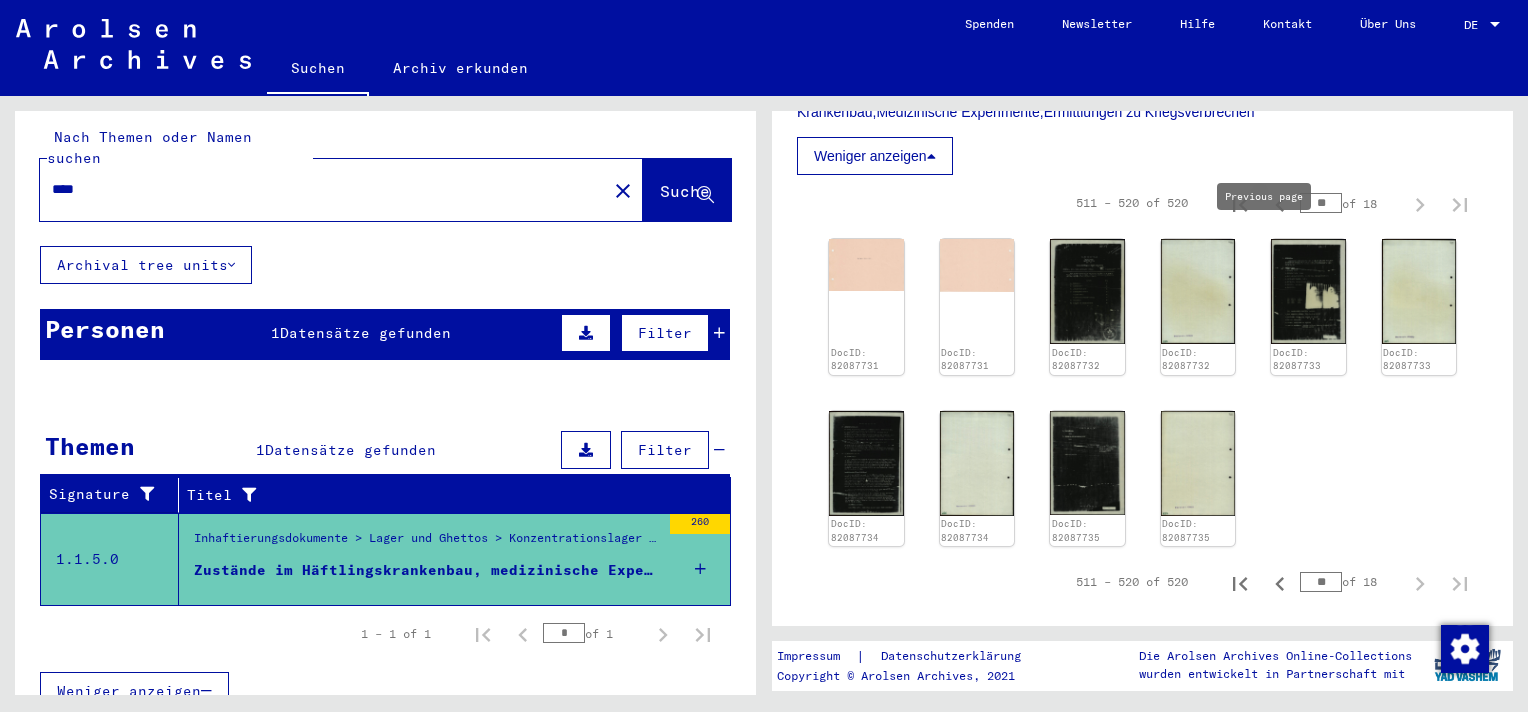 click 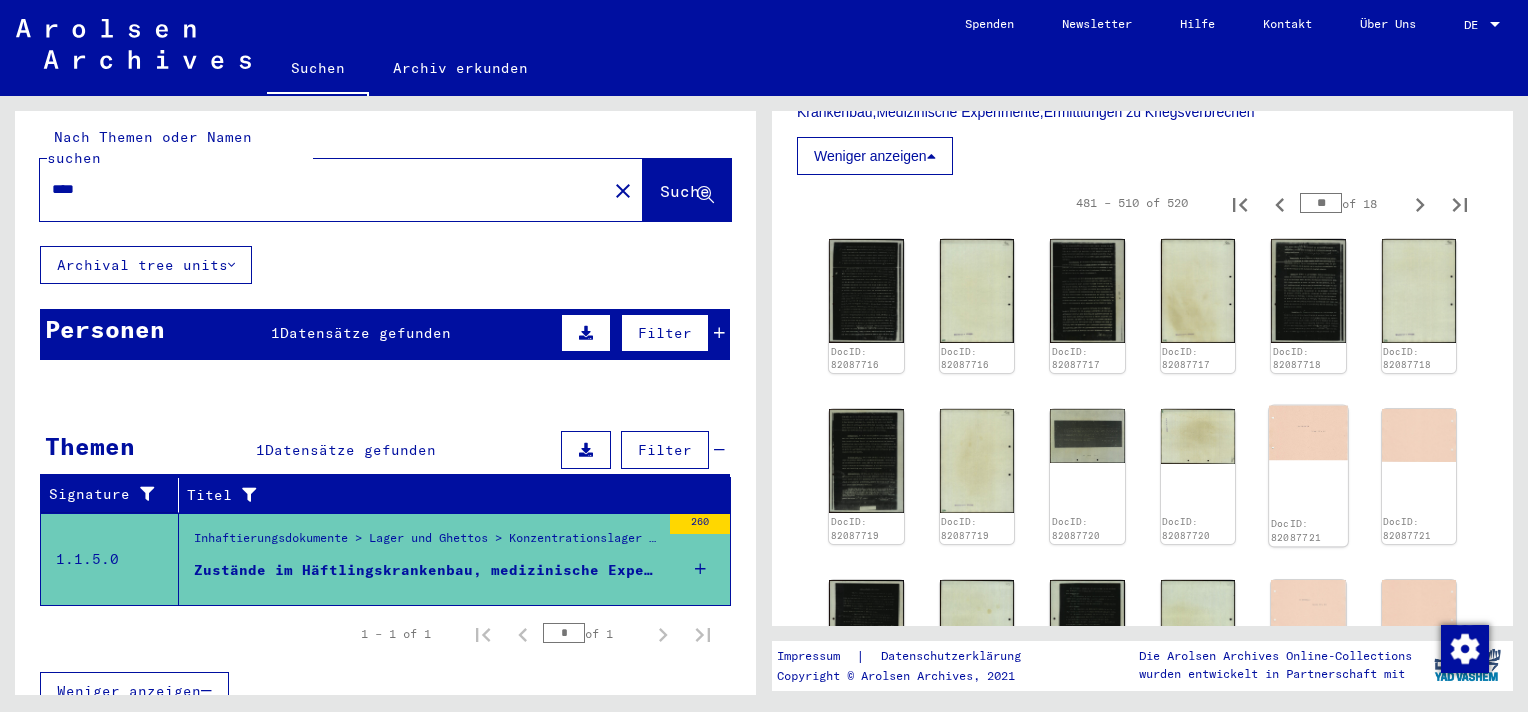 scroll, scrollTop: 2077, scrollLeft: 0, axis: vertical 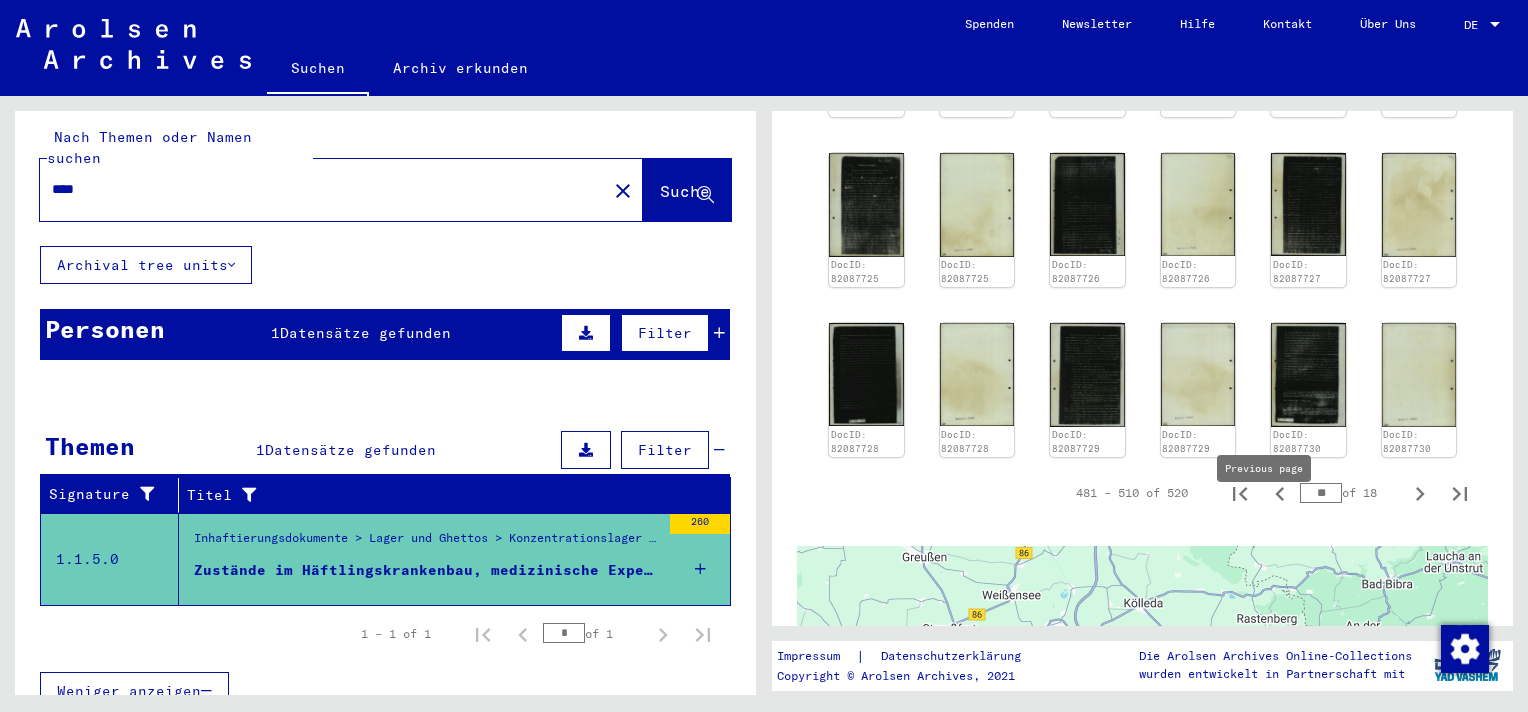 click 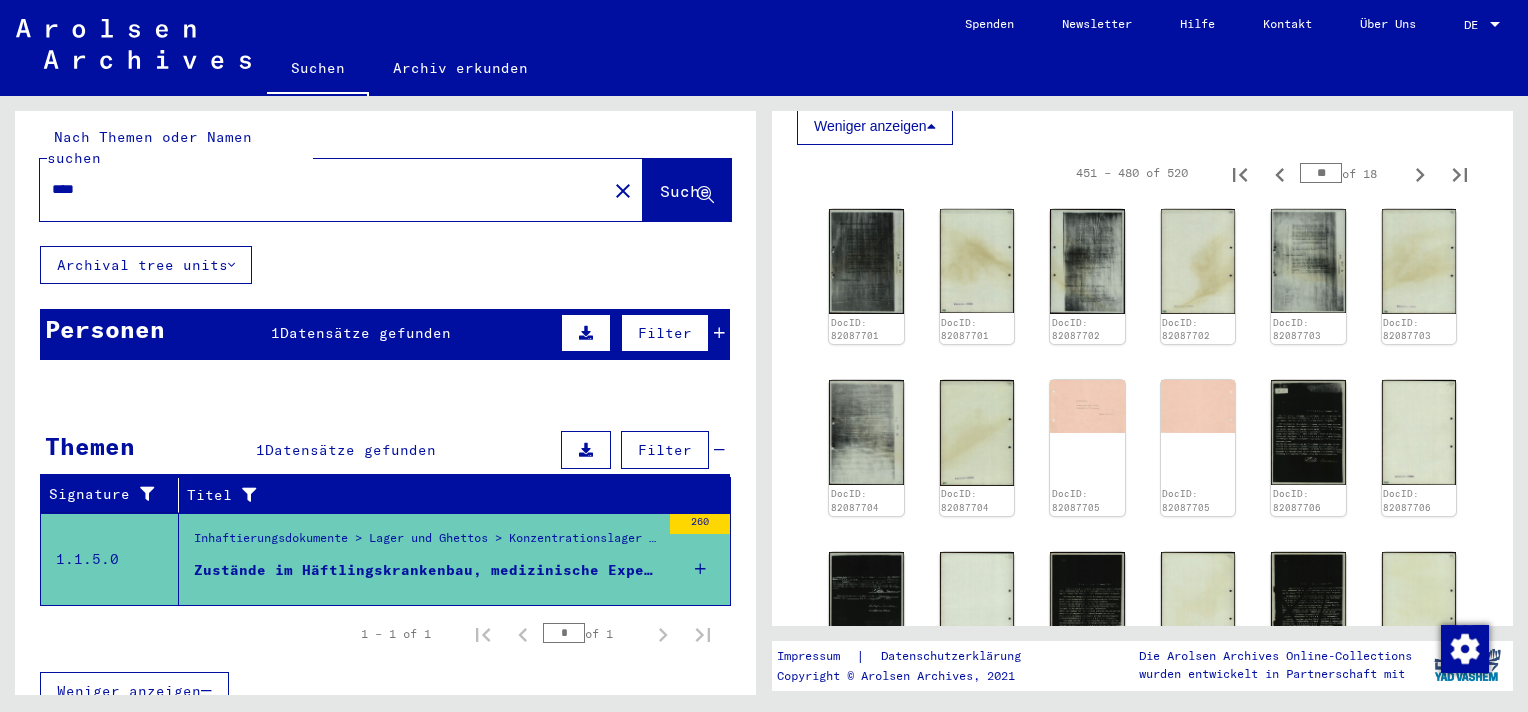 scroll, scrollTop: 1477, scrollLeft: 0, axis: vertical 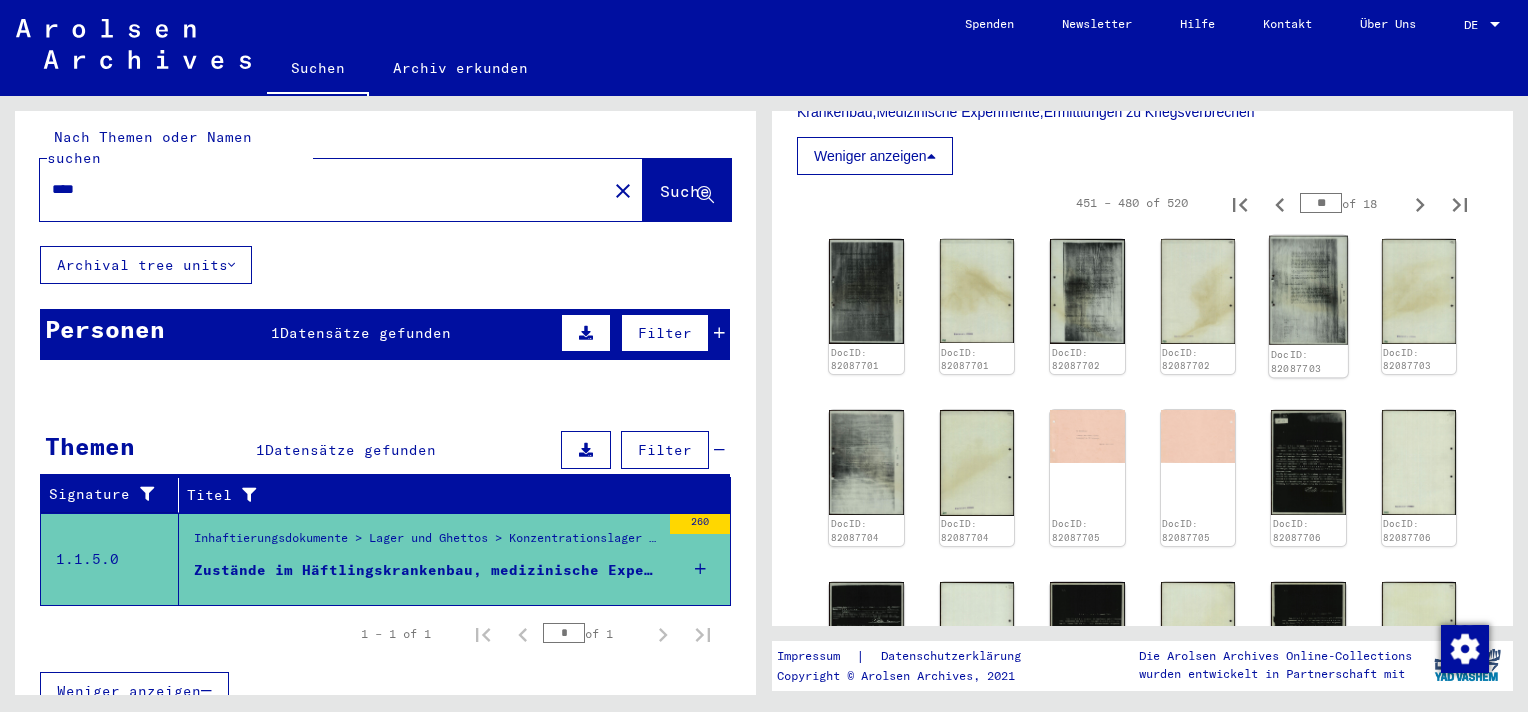 click 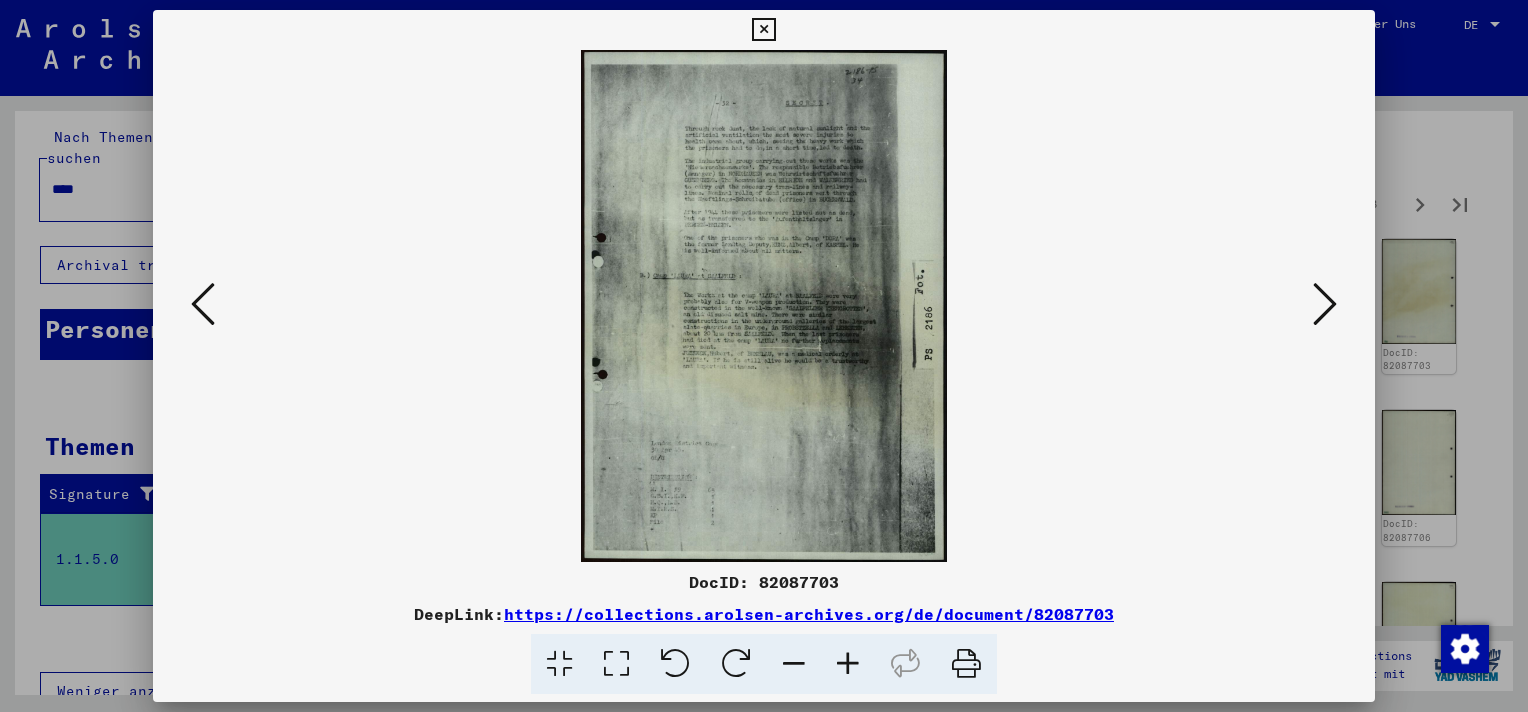 click at bounding box center [848, 664] 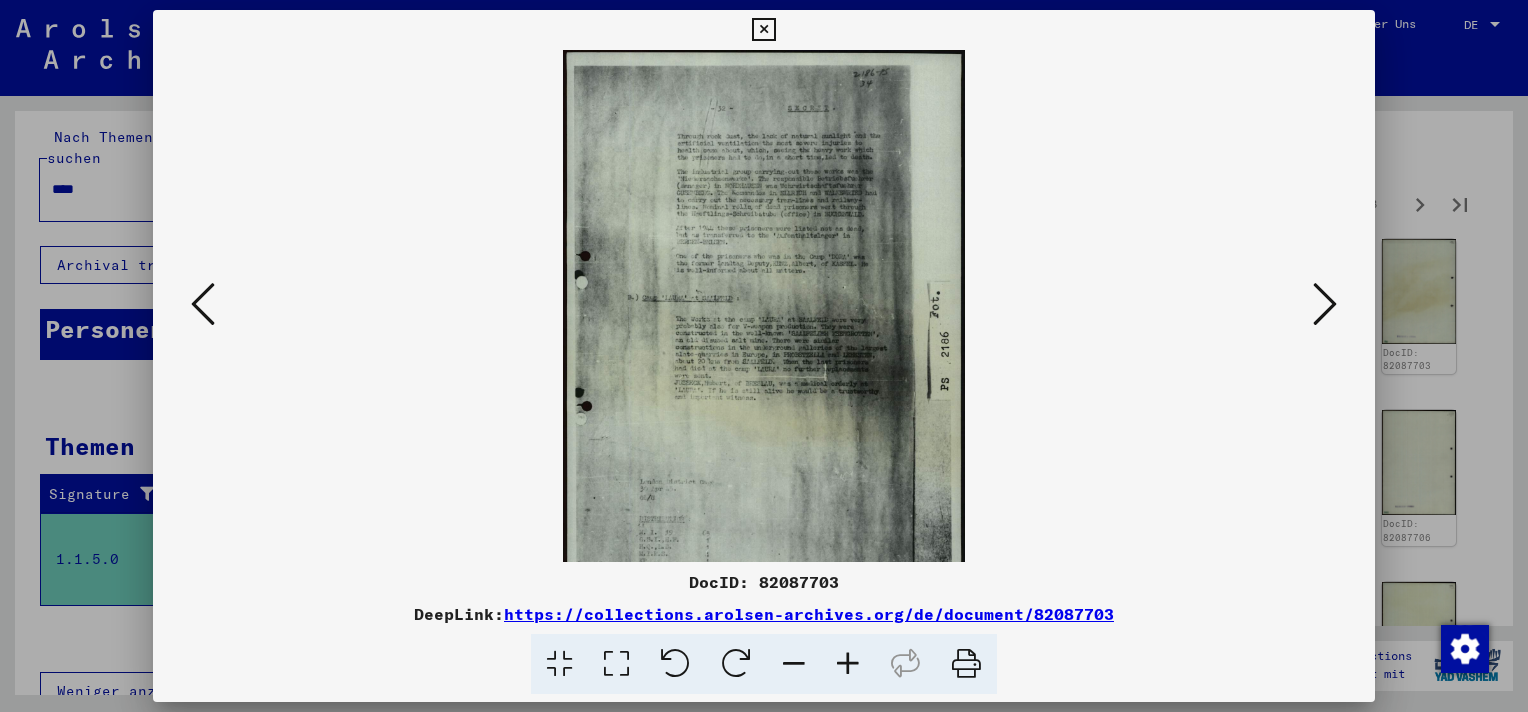 click at bounding box center (848, 664) 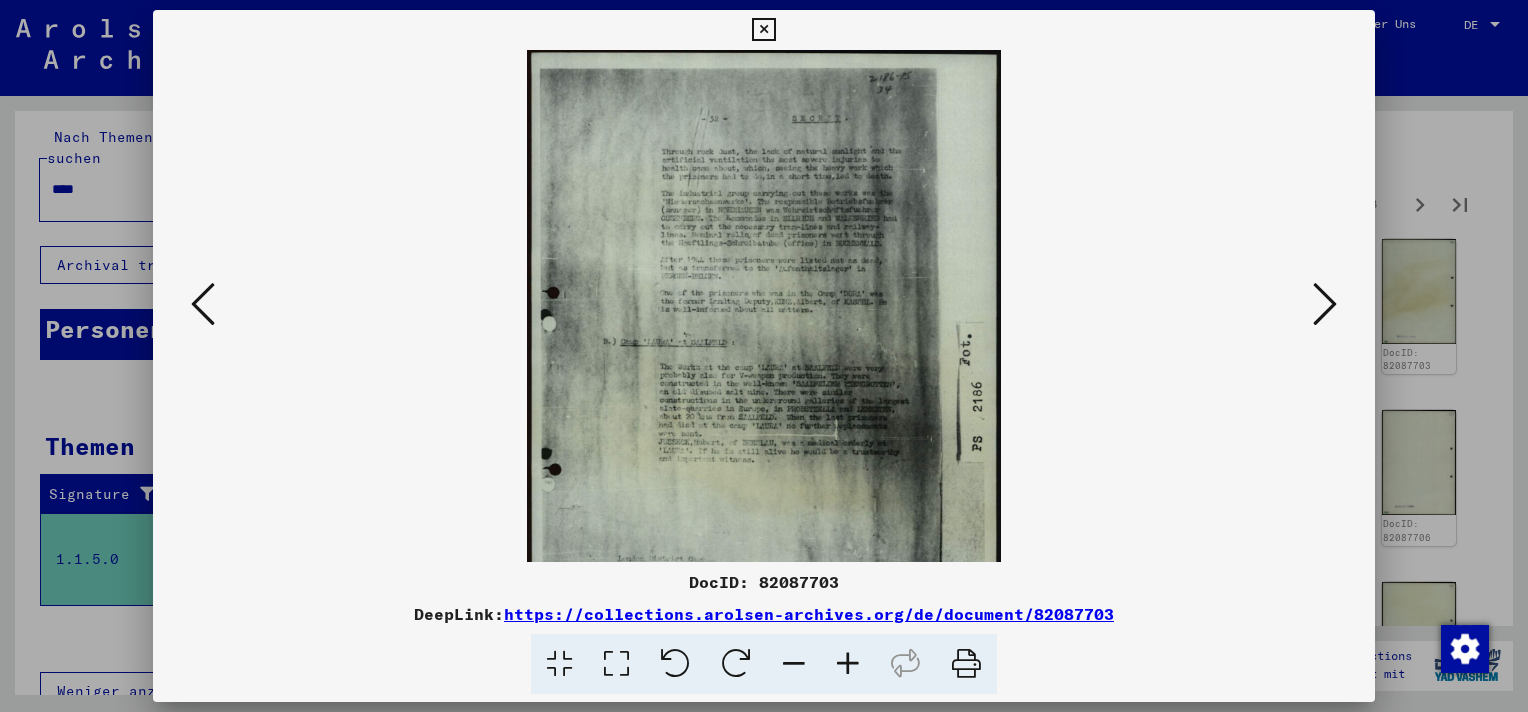 click at bounding box center [848, 664] 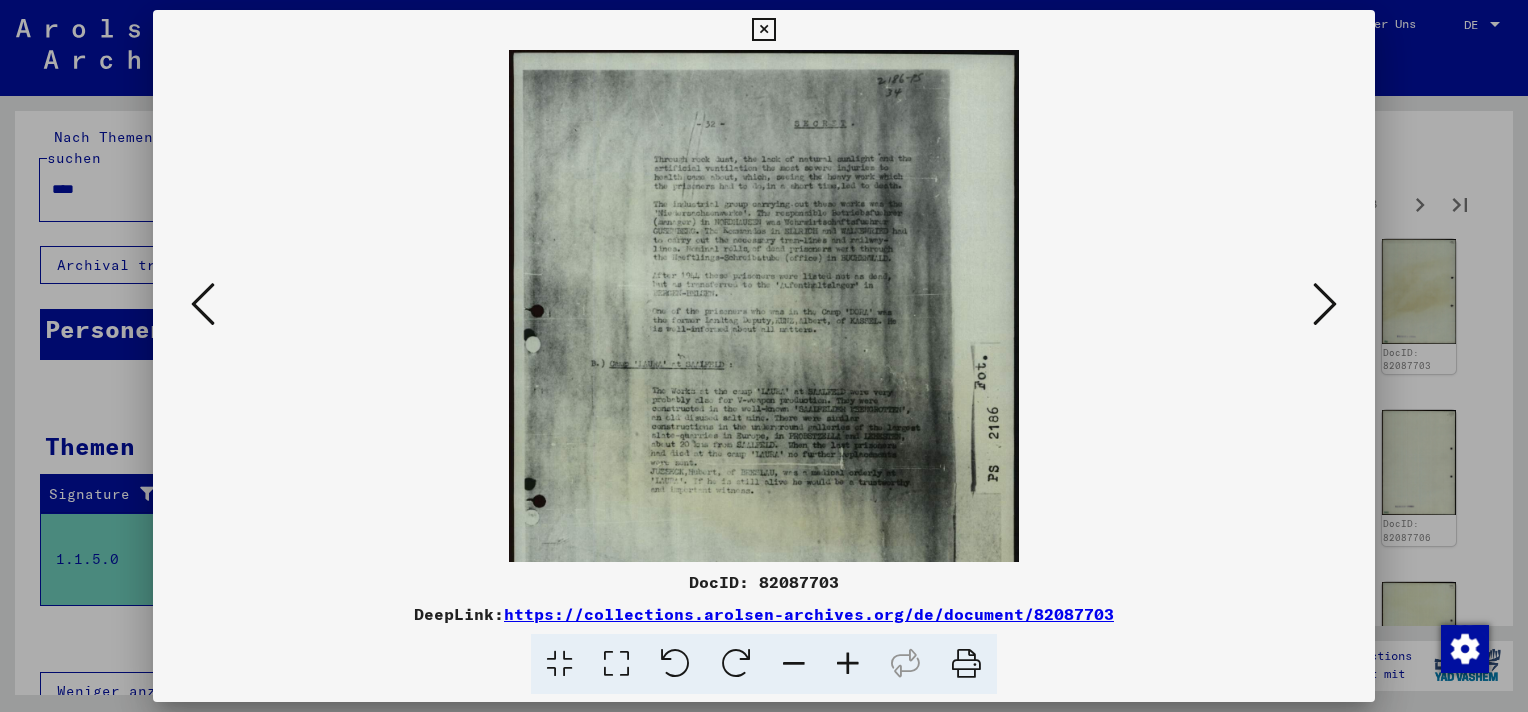 click at bounding box center (848, 664) 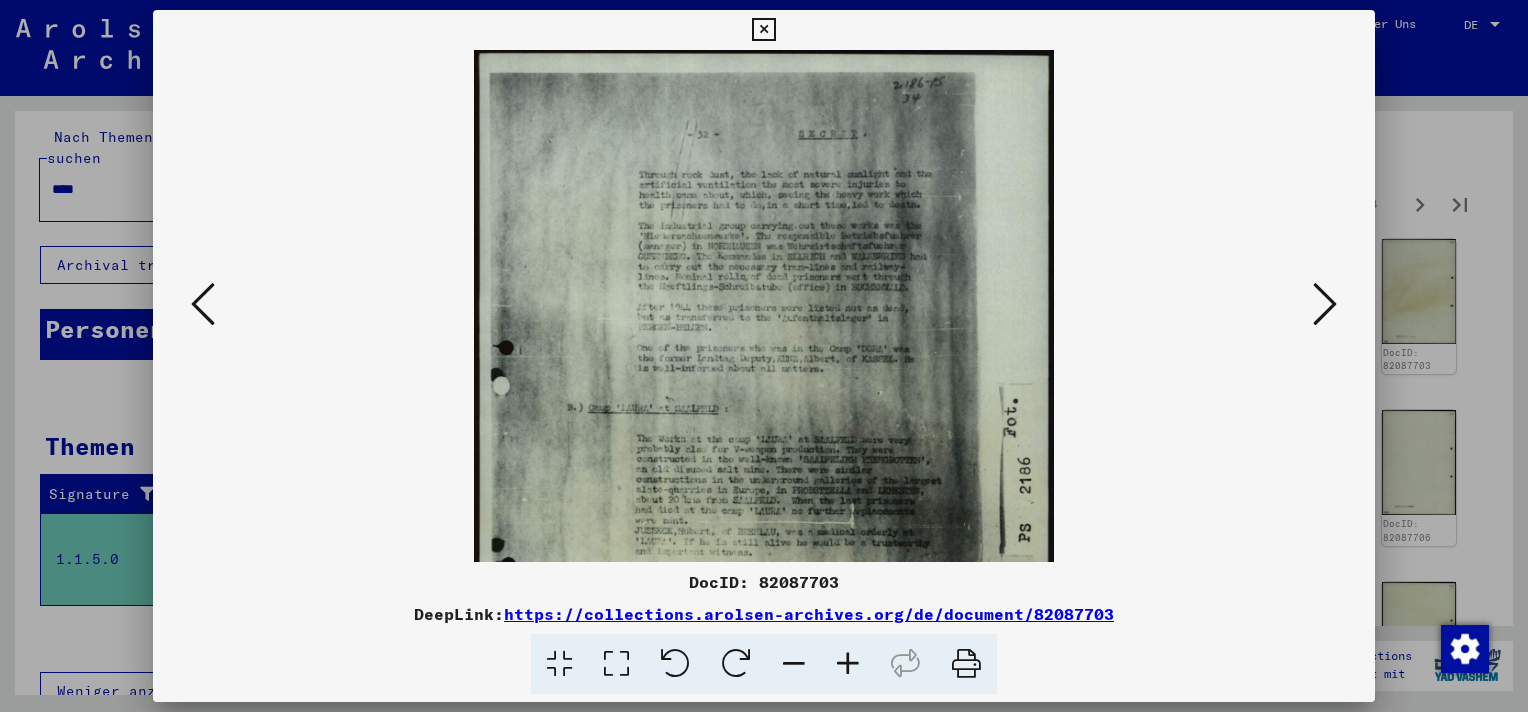 click at bounding box center [848, 664] 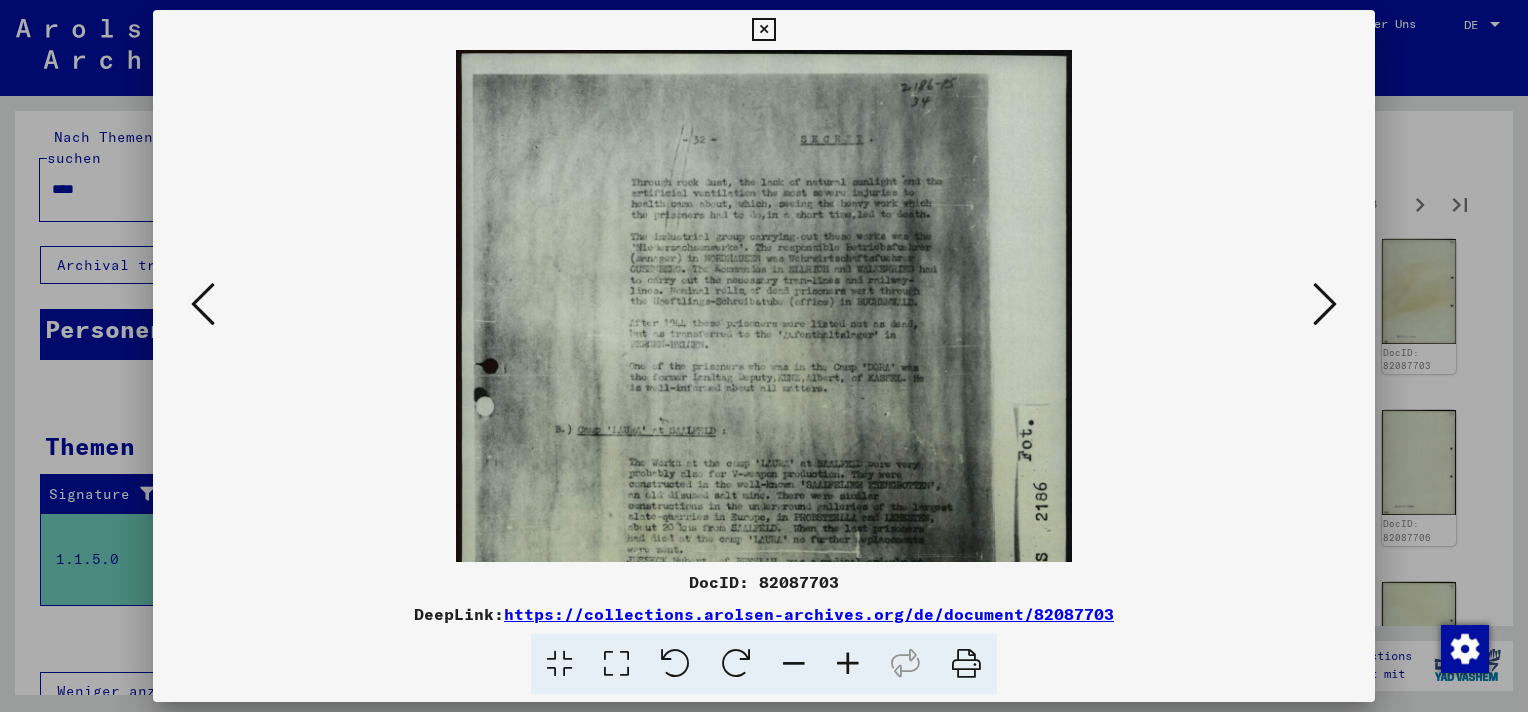 click at bounding box center [848, 664] 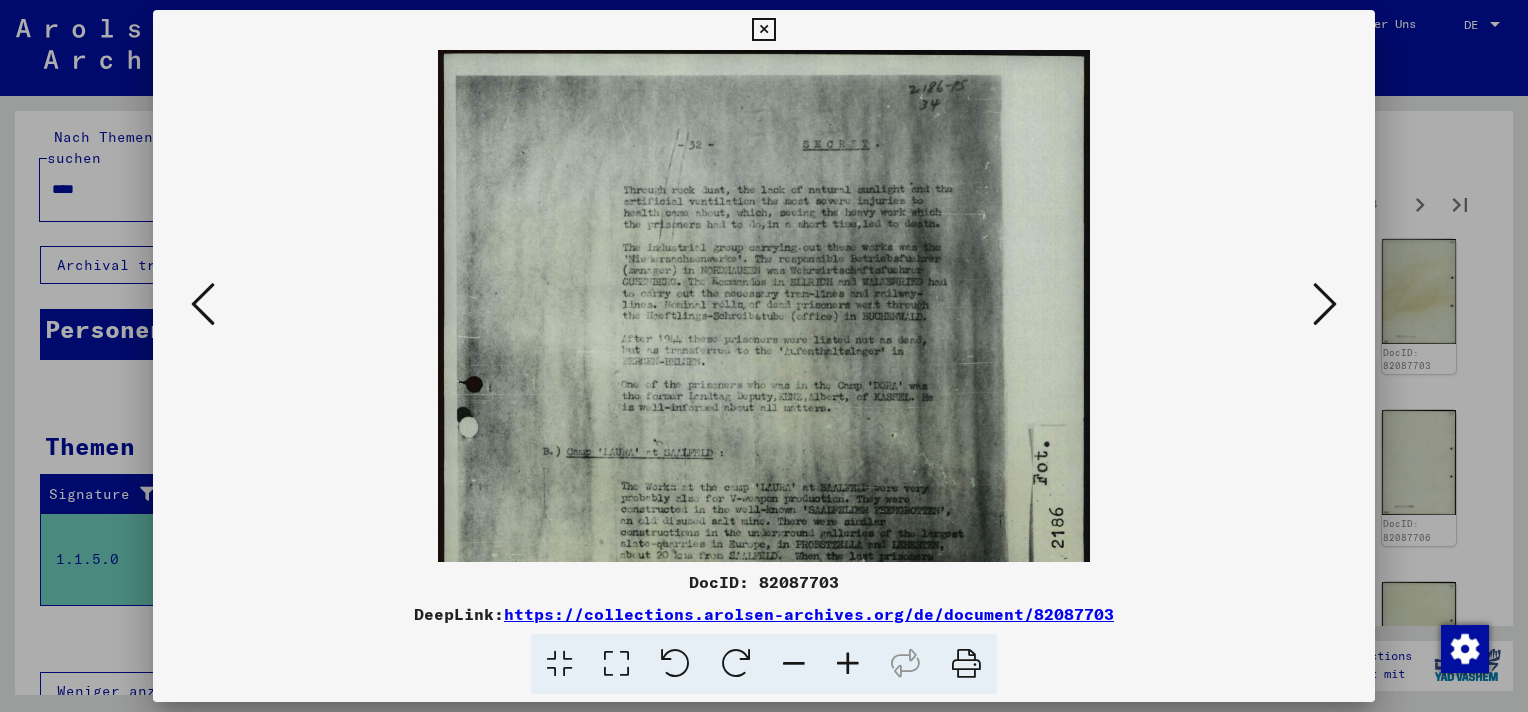 click at bounding box center [848, 664] 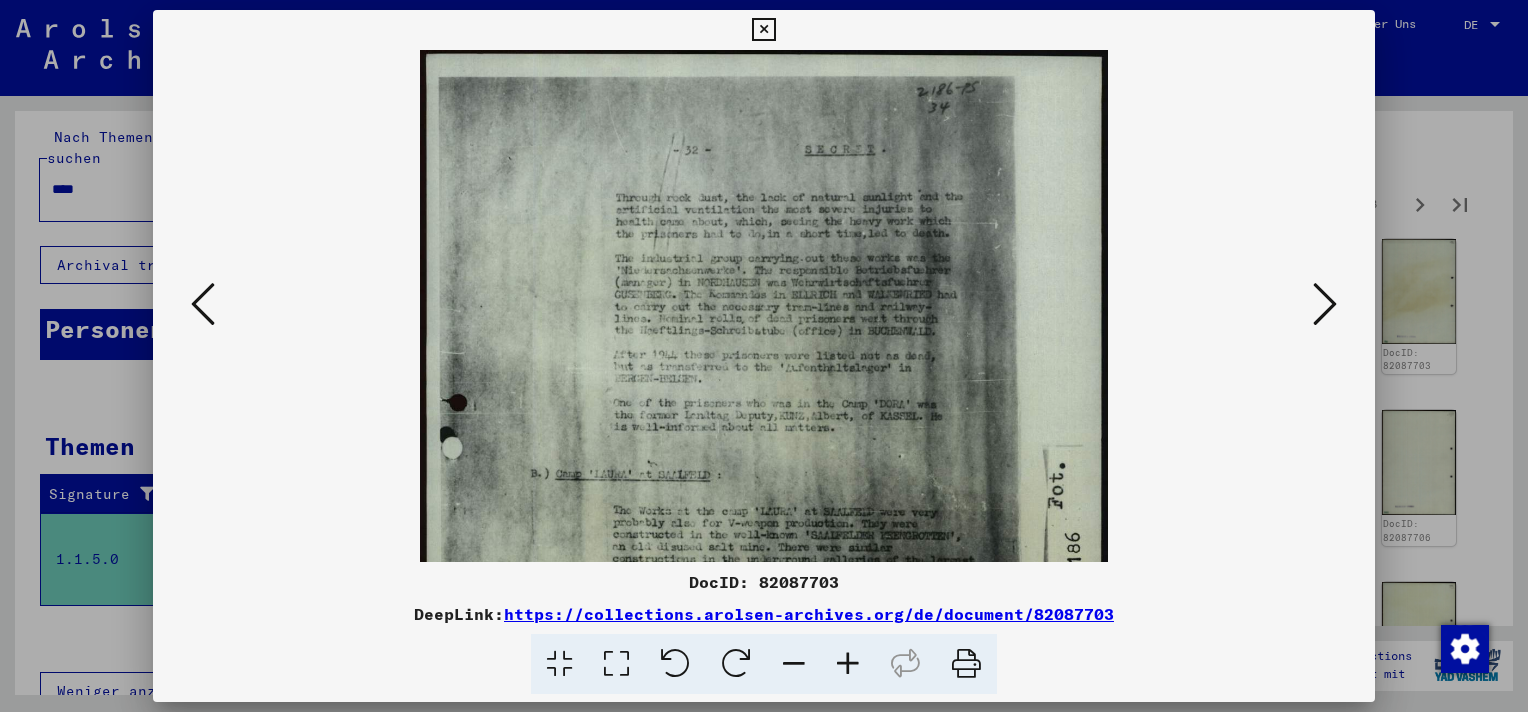 click at bounding box center (848, 664) 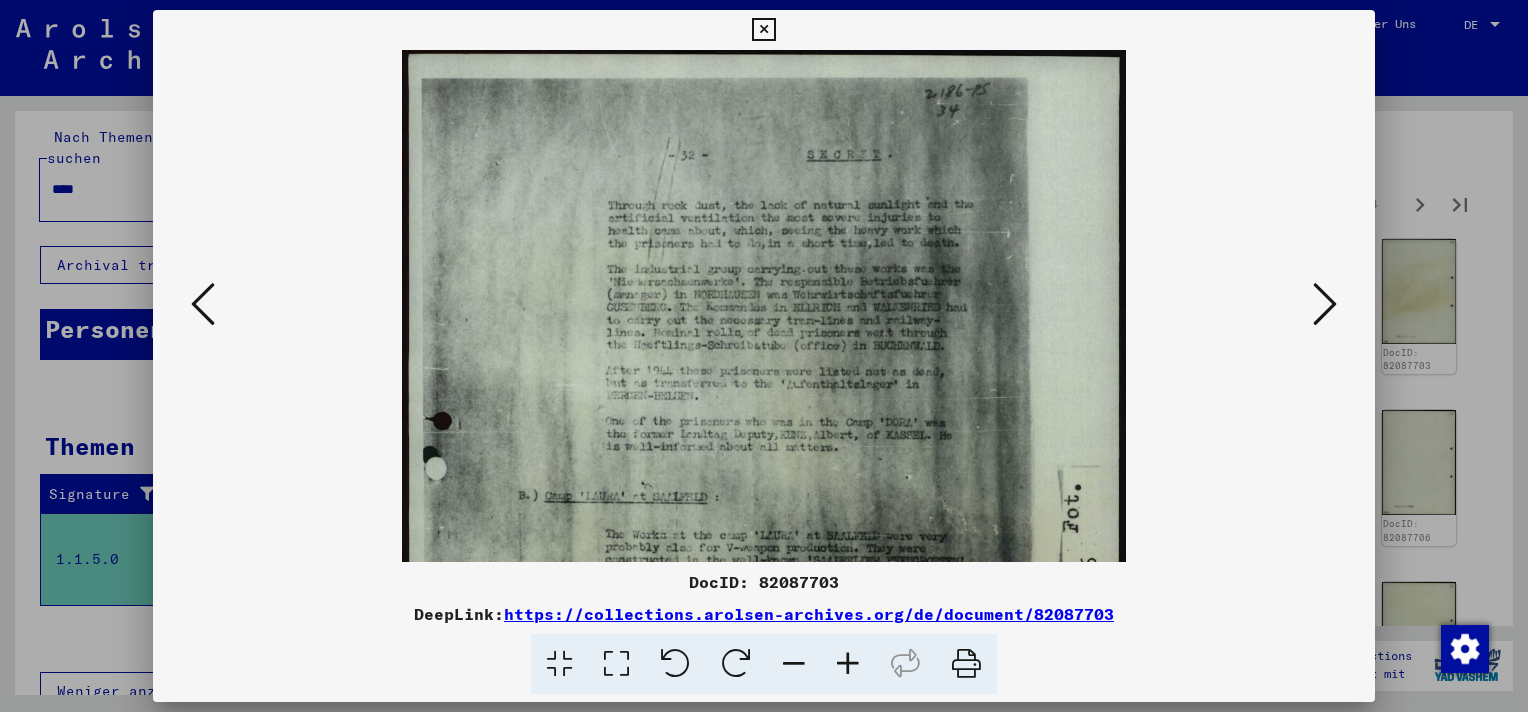 click at bounding box center [848, 664] 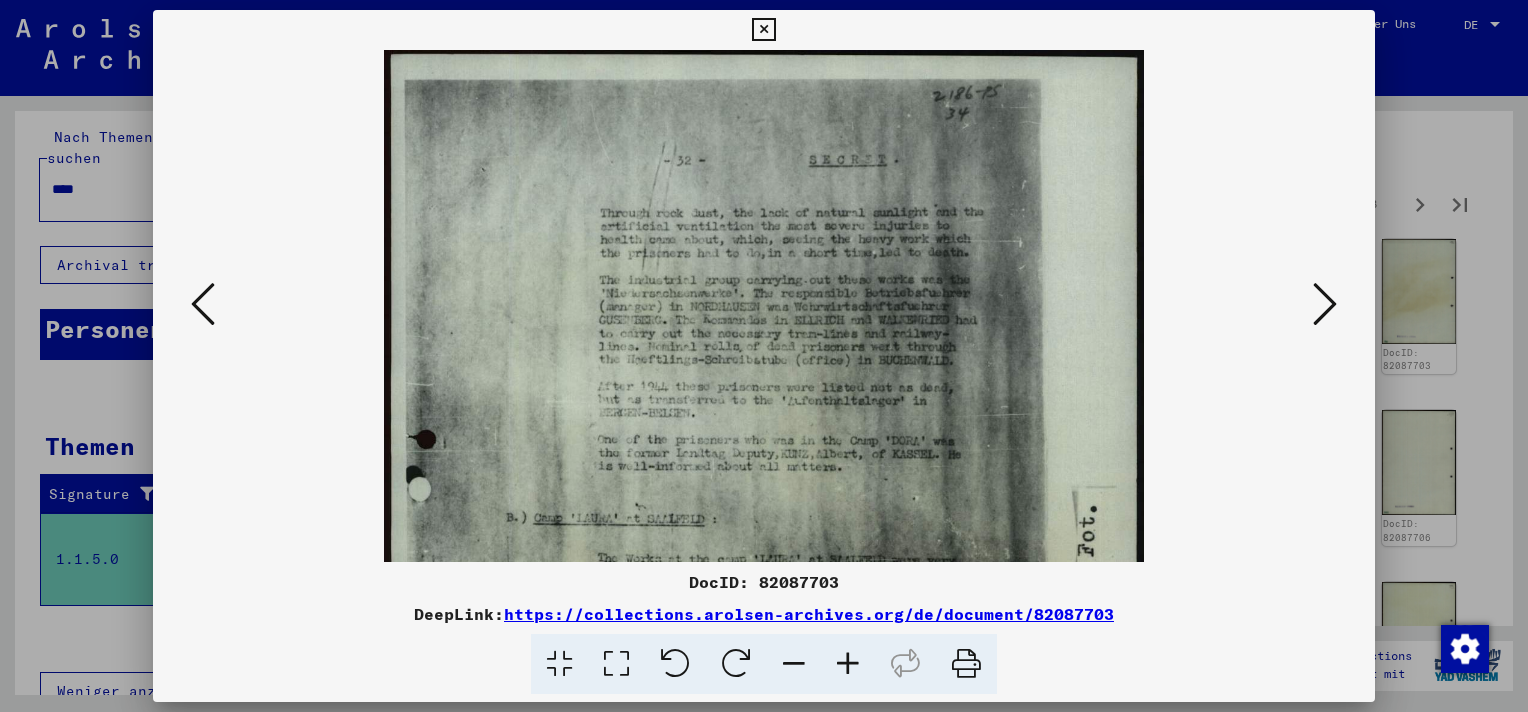 click at bounding box center [848, 664] 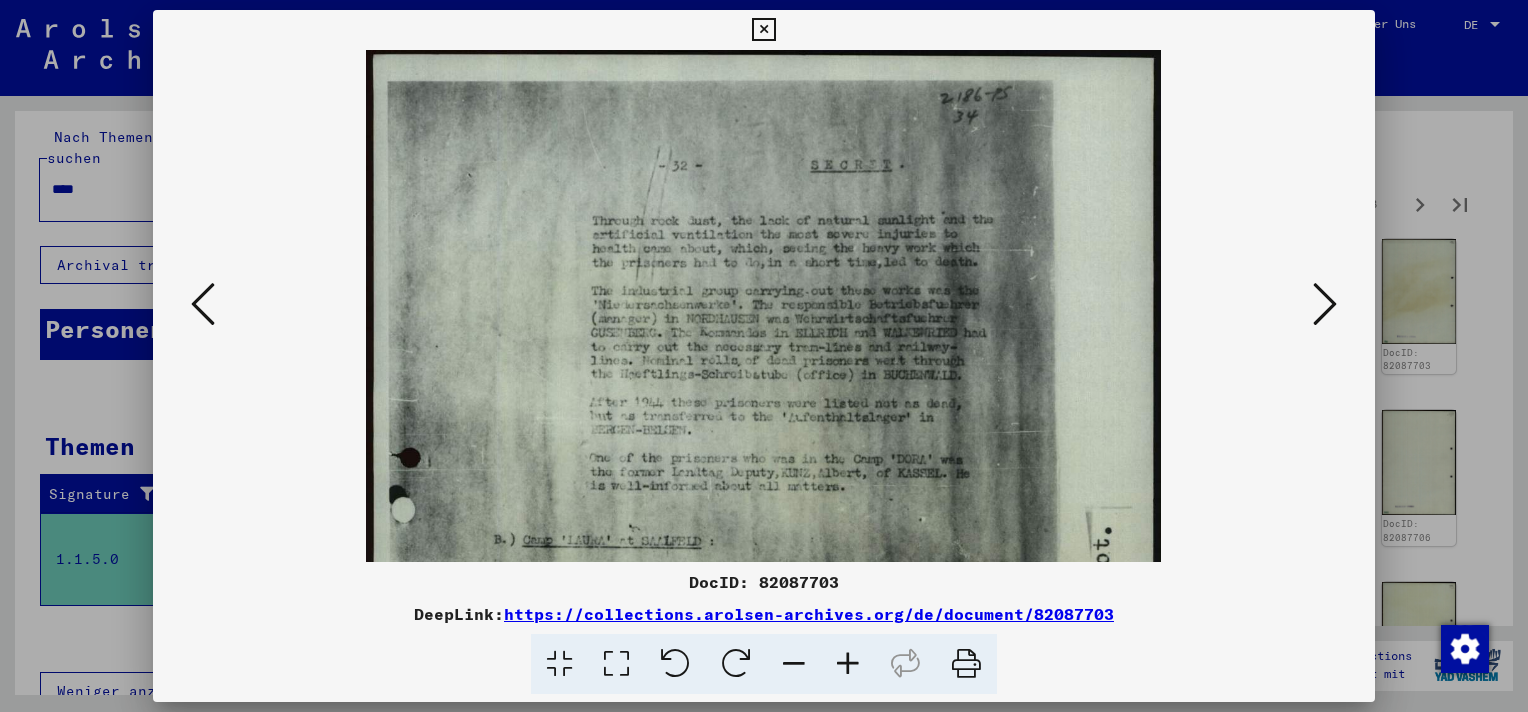 click at bounding box center (848, 664) 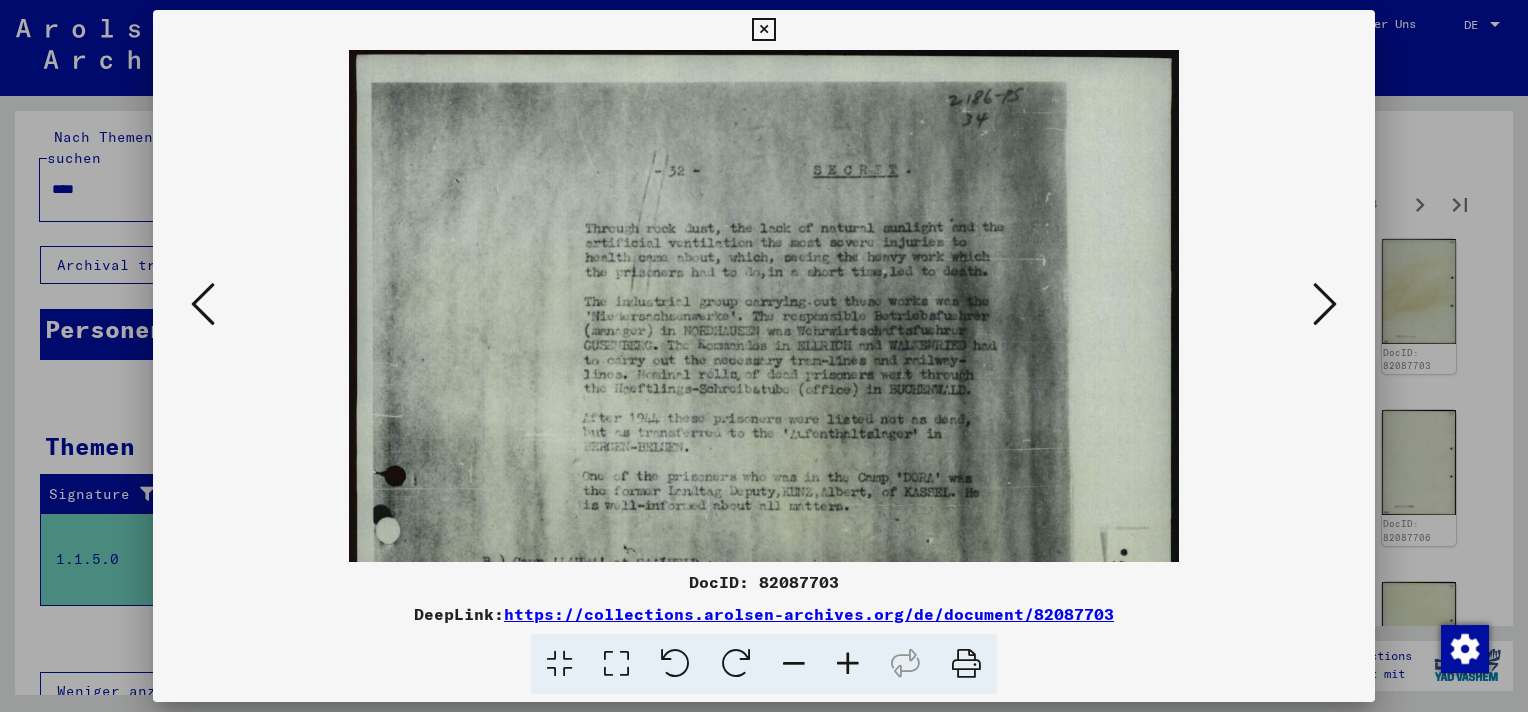 click at bounding box center [848, 664] 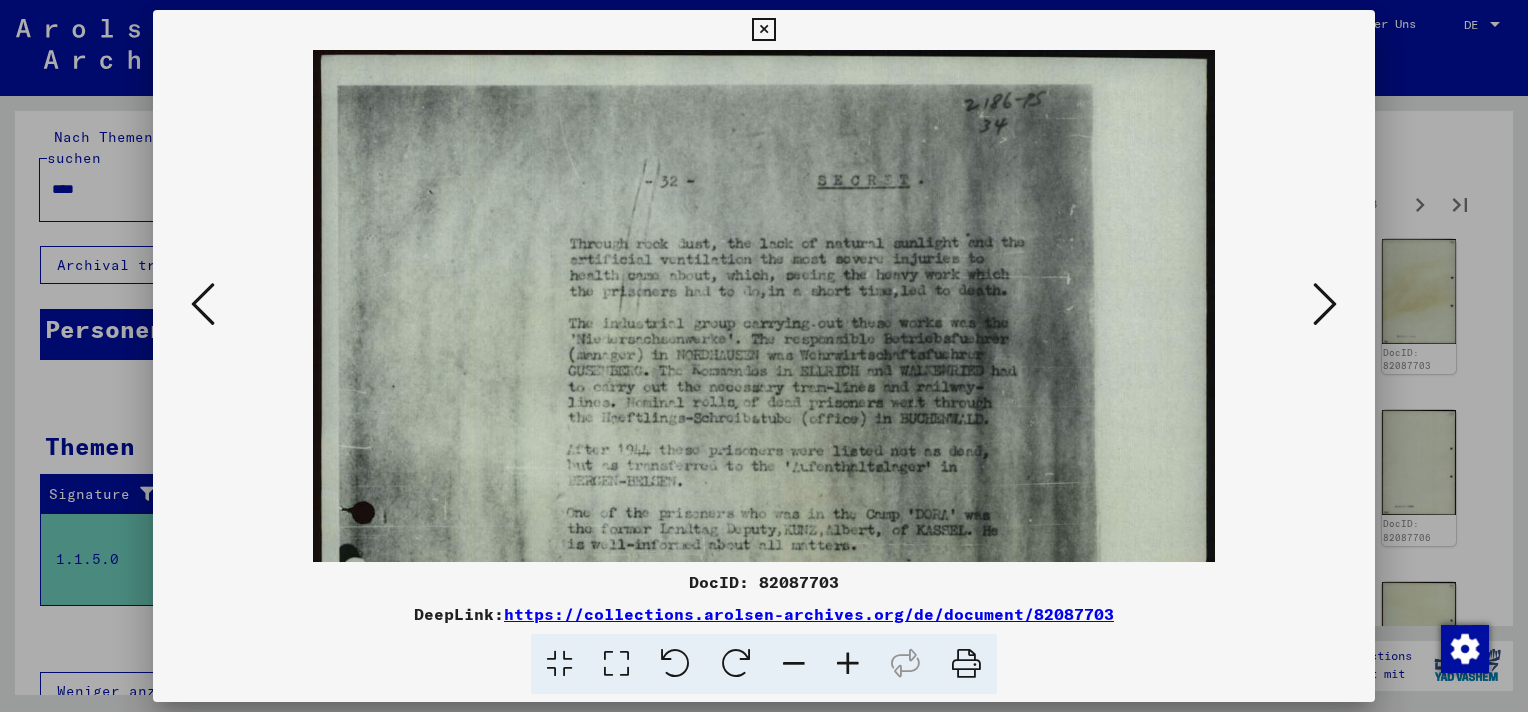 click at bounding box center (848, 664) 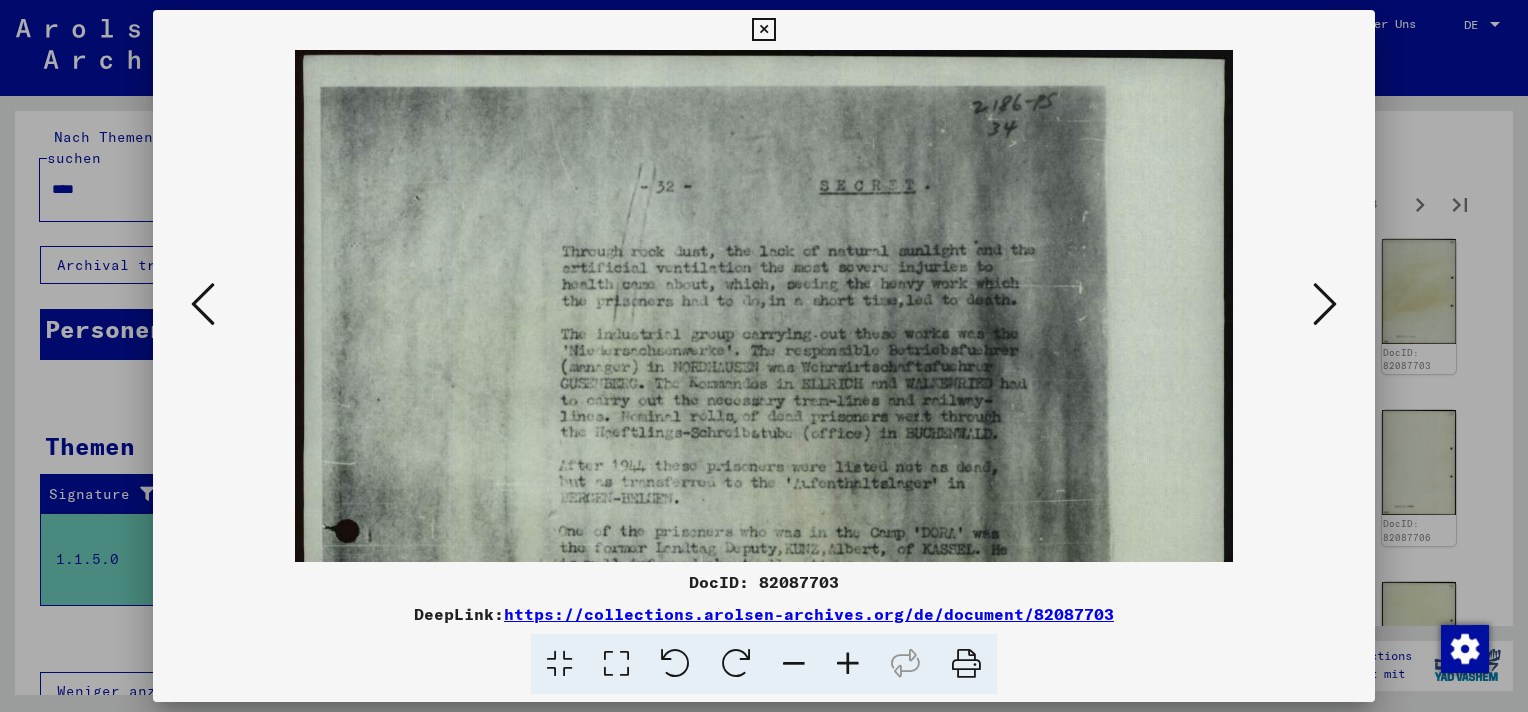 click at bounding box center (848, 664) 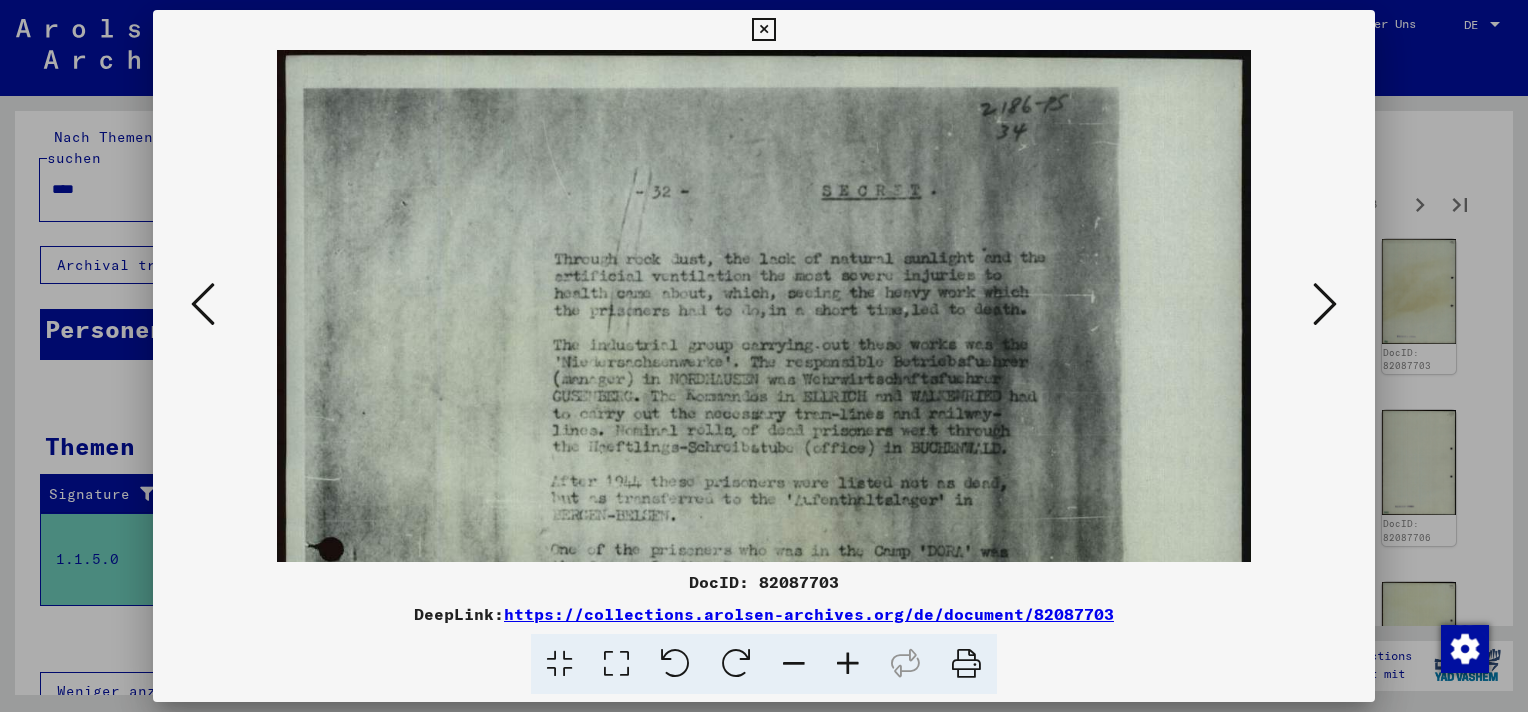 click at bounding box center [848, 664] 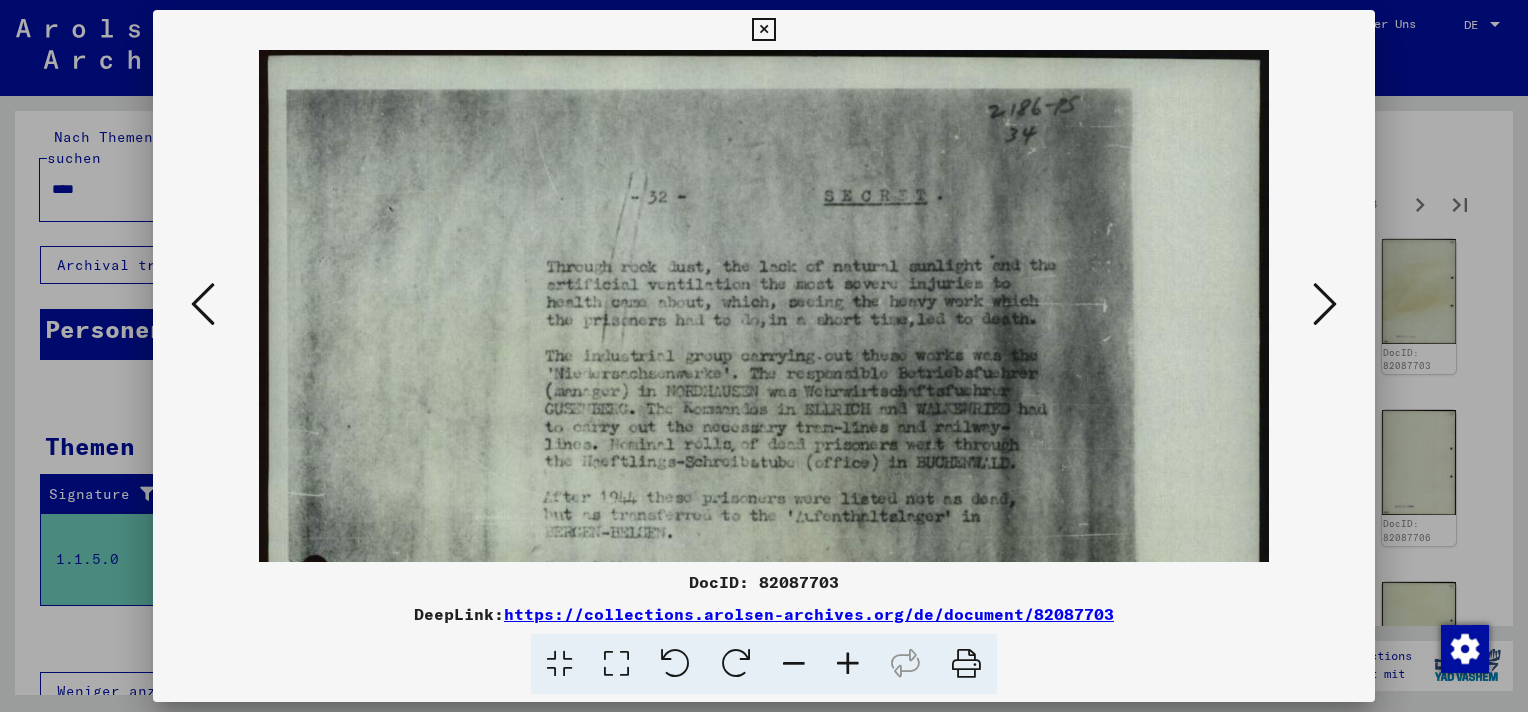 click at bounding box center (848, 664) 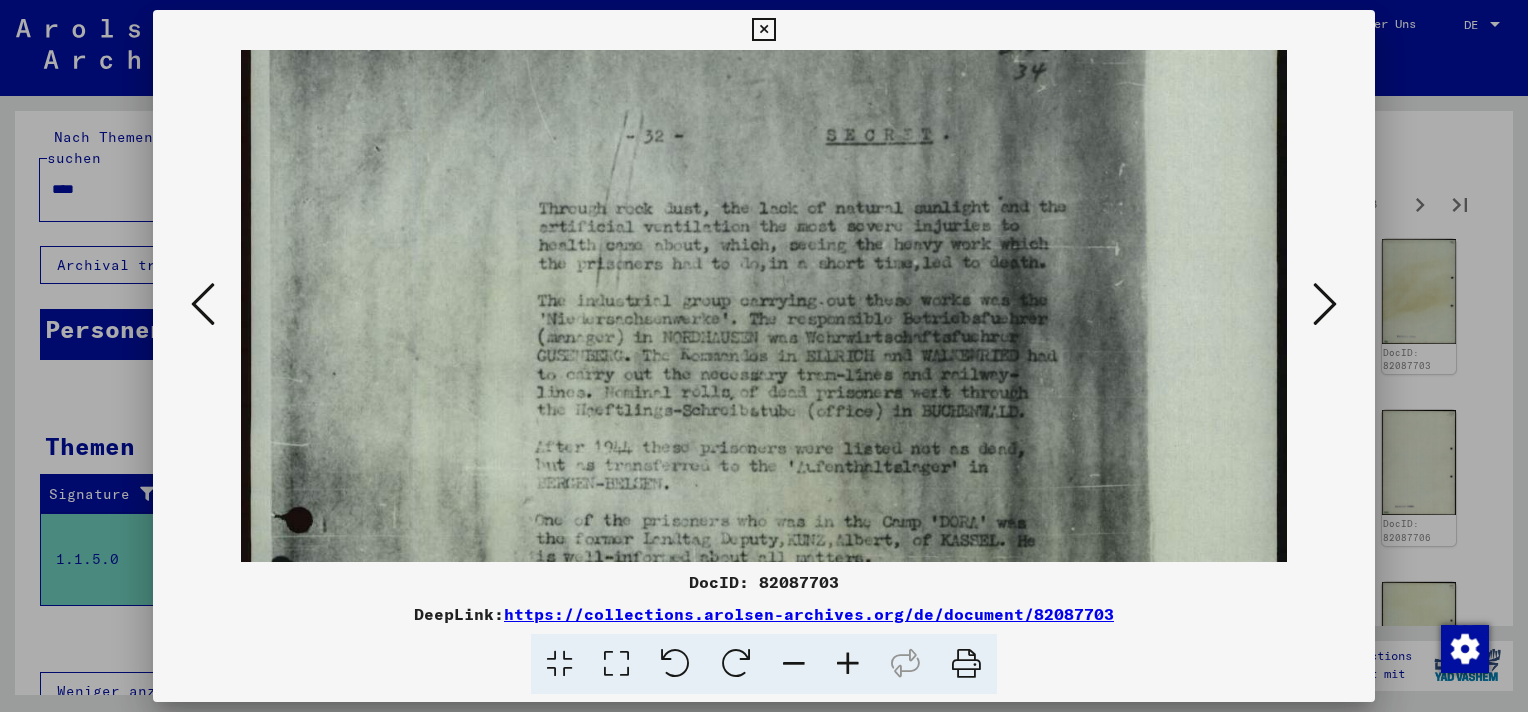 scroll, scrollTop: 88, scrollLeft: 0, axis: vertical 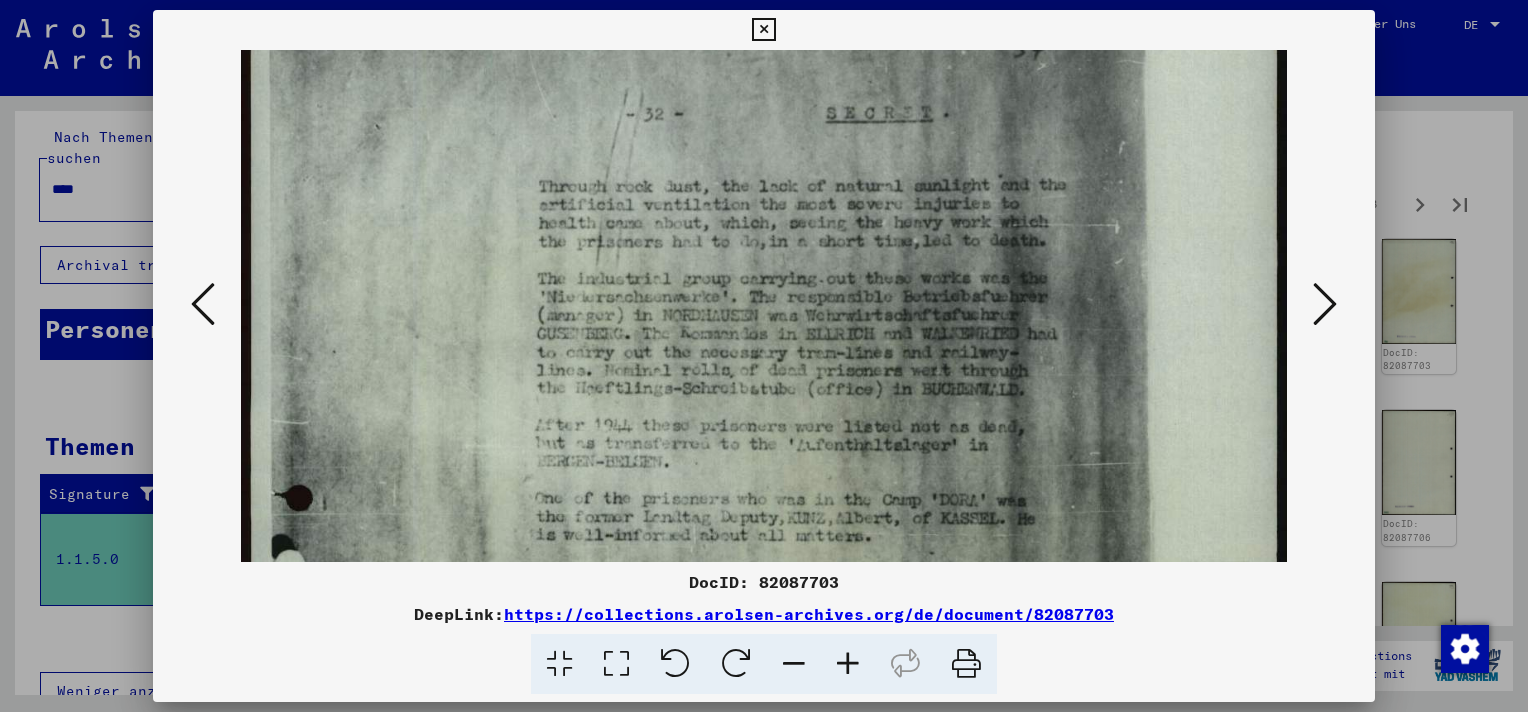 drag, startPoint x: 832, startPoint y: 364, endPoint x: 828, endPoint y: 352, distance: 12.649111 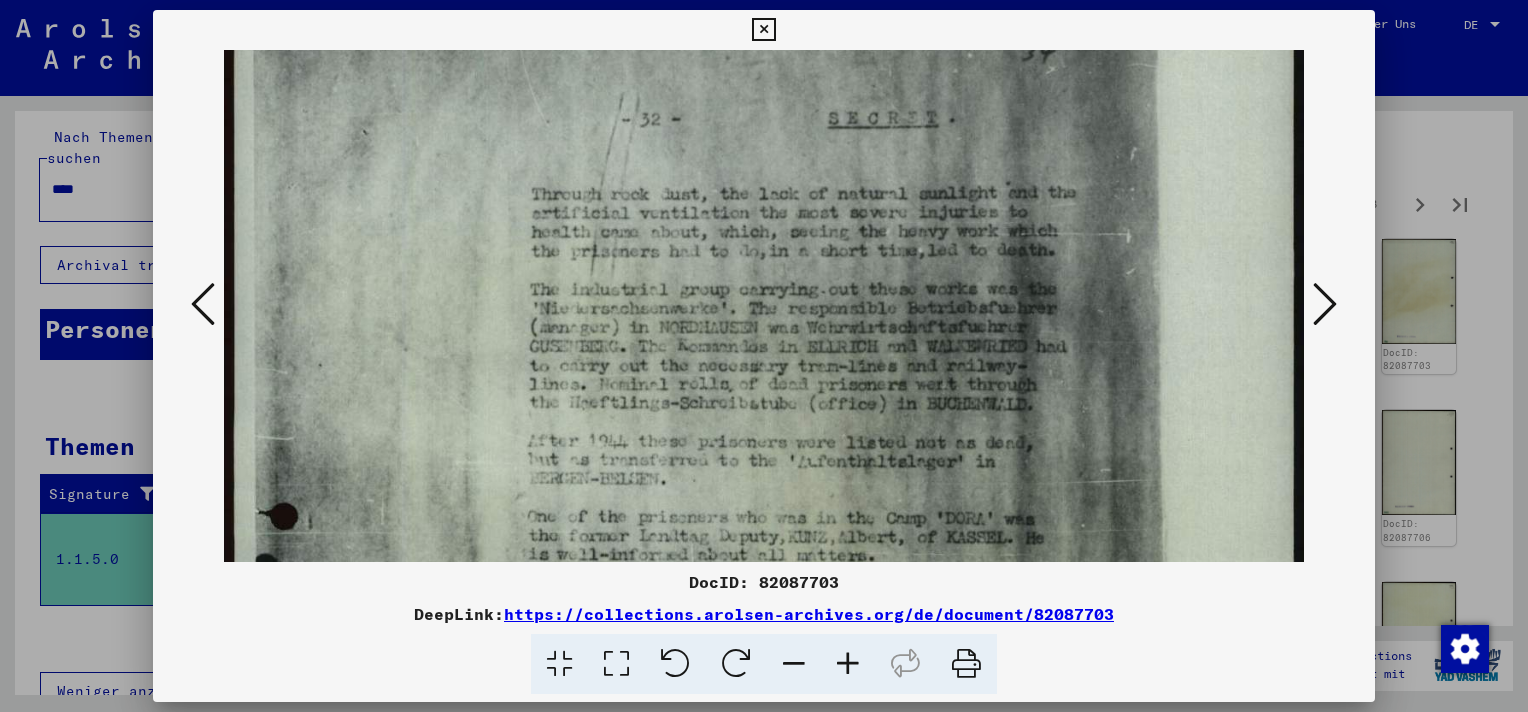 click at bounding box center (848, 664) 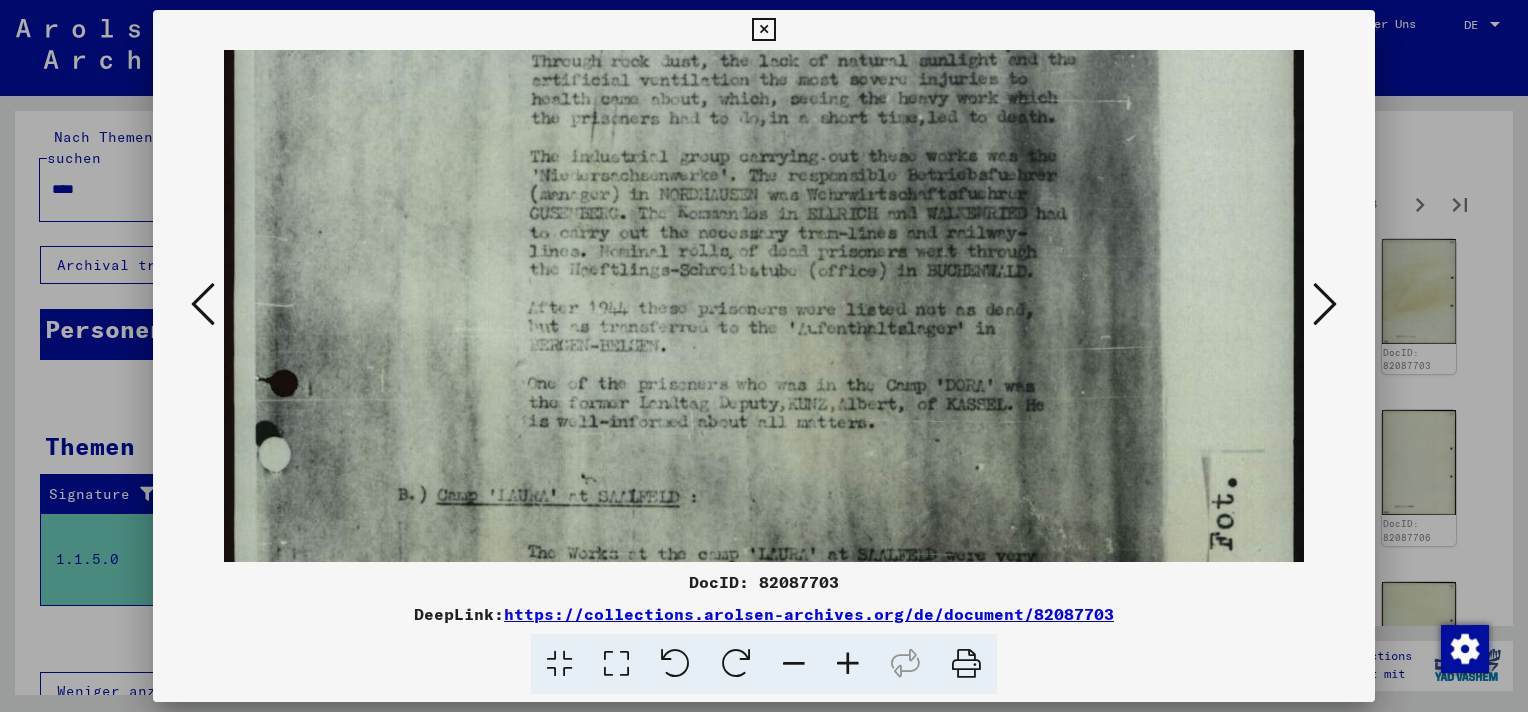 scroll, scrollTop: 203, scrollLeft: 0, axis: vertical 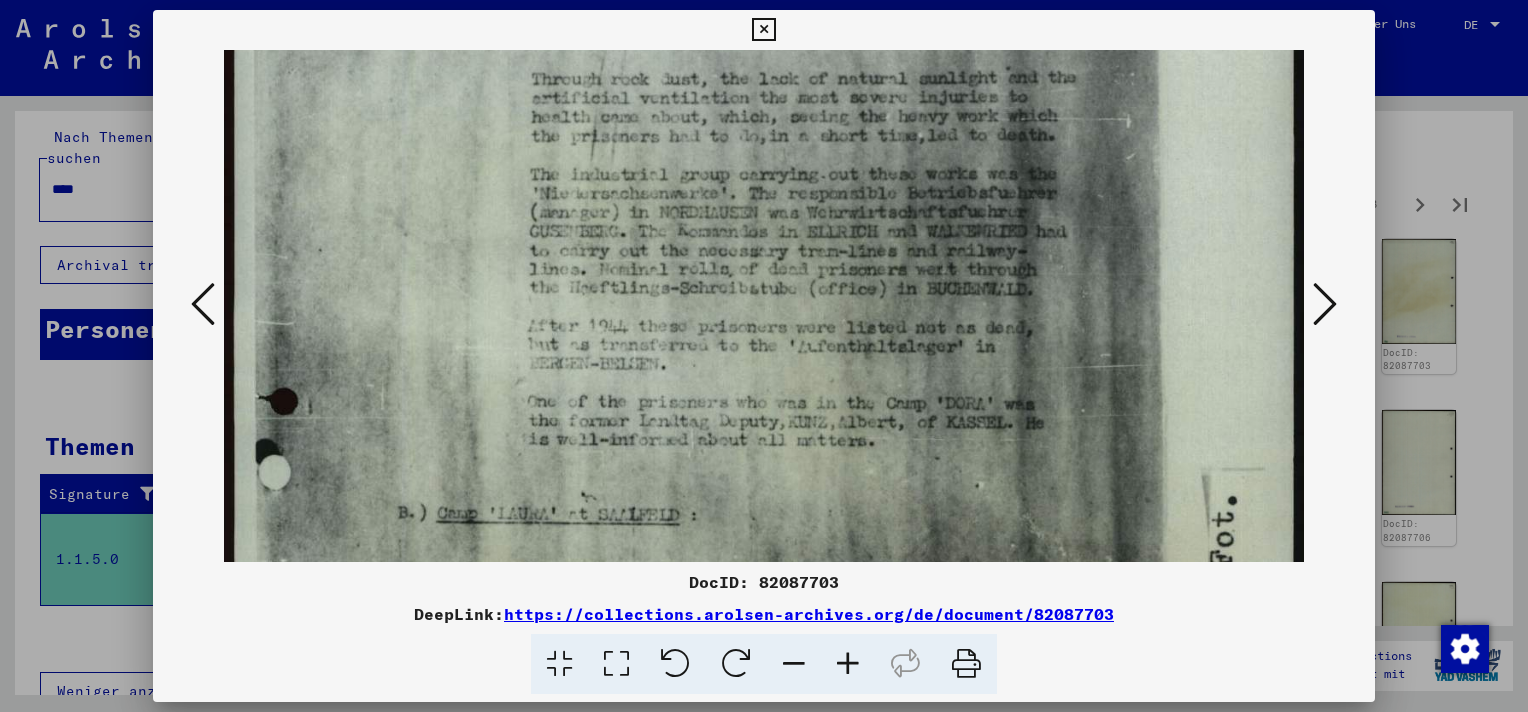 drag, startPoint x: 813, startPoint y: 400, endPoint x: 768, endPoint y: 287, distance: 121.630585 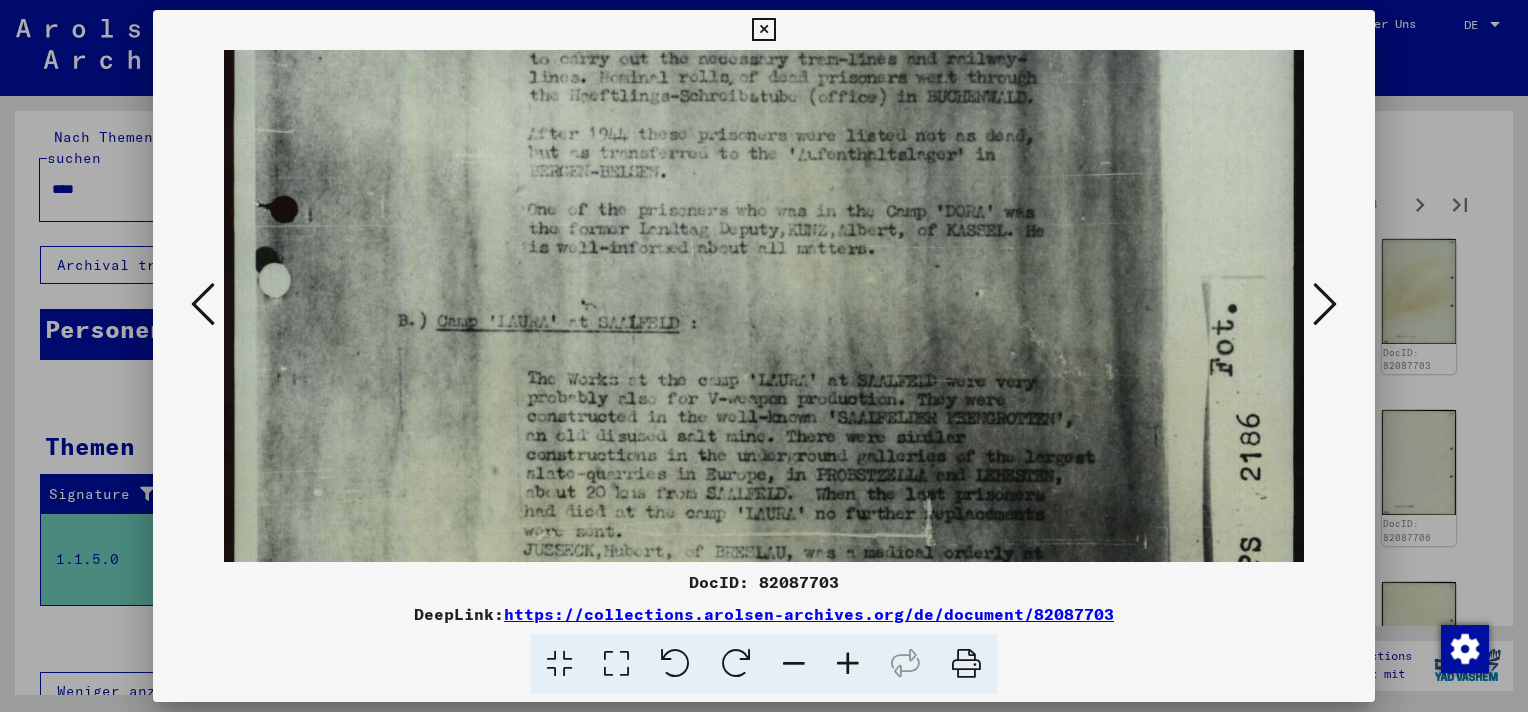 scroll, scrollTop: 509, scrollLeft: 0, axis: vertical 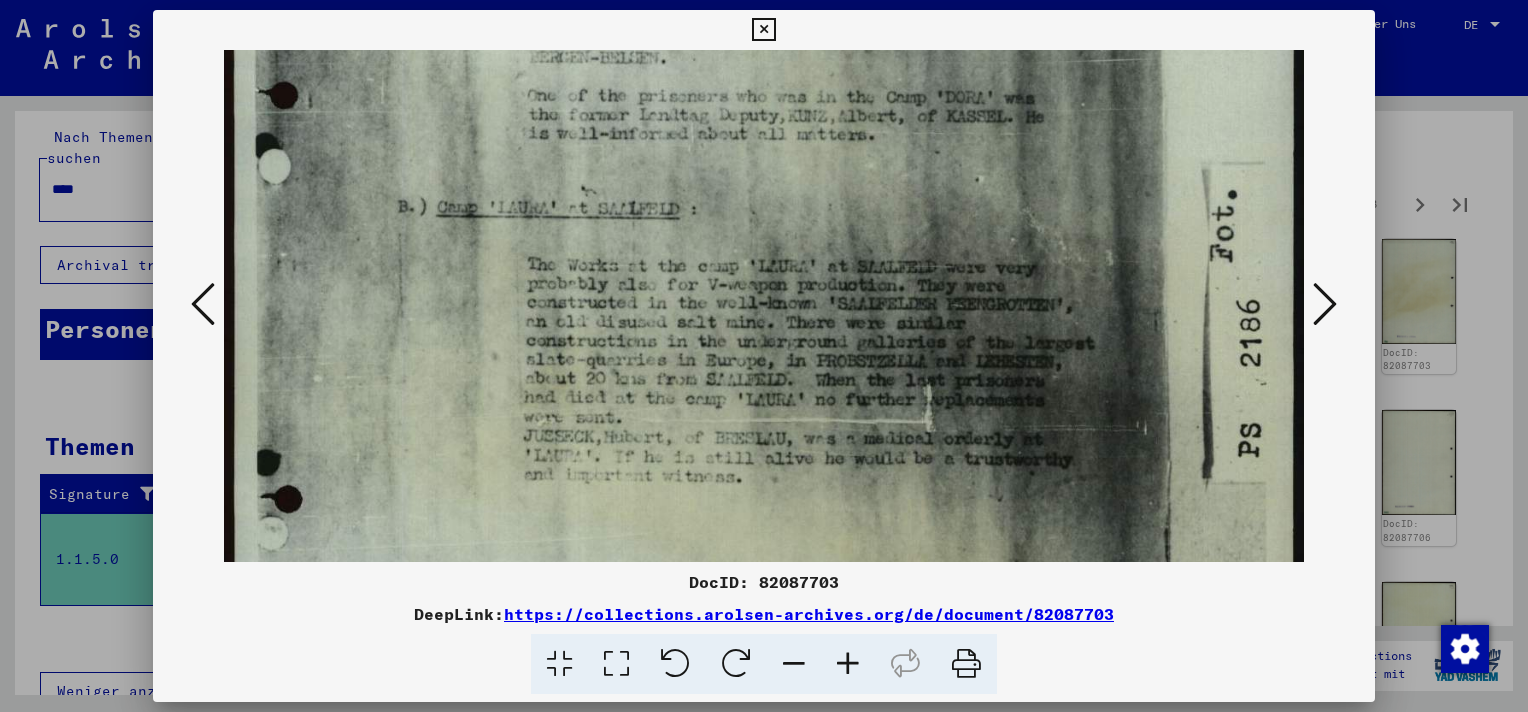 drag, startPoint x: 837, startPoint y: 502, endPoint x: 848, endPoint y: 200, distance: 302.20026 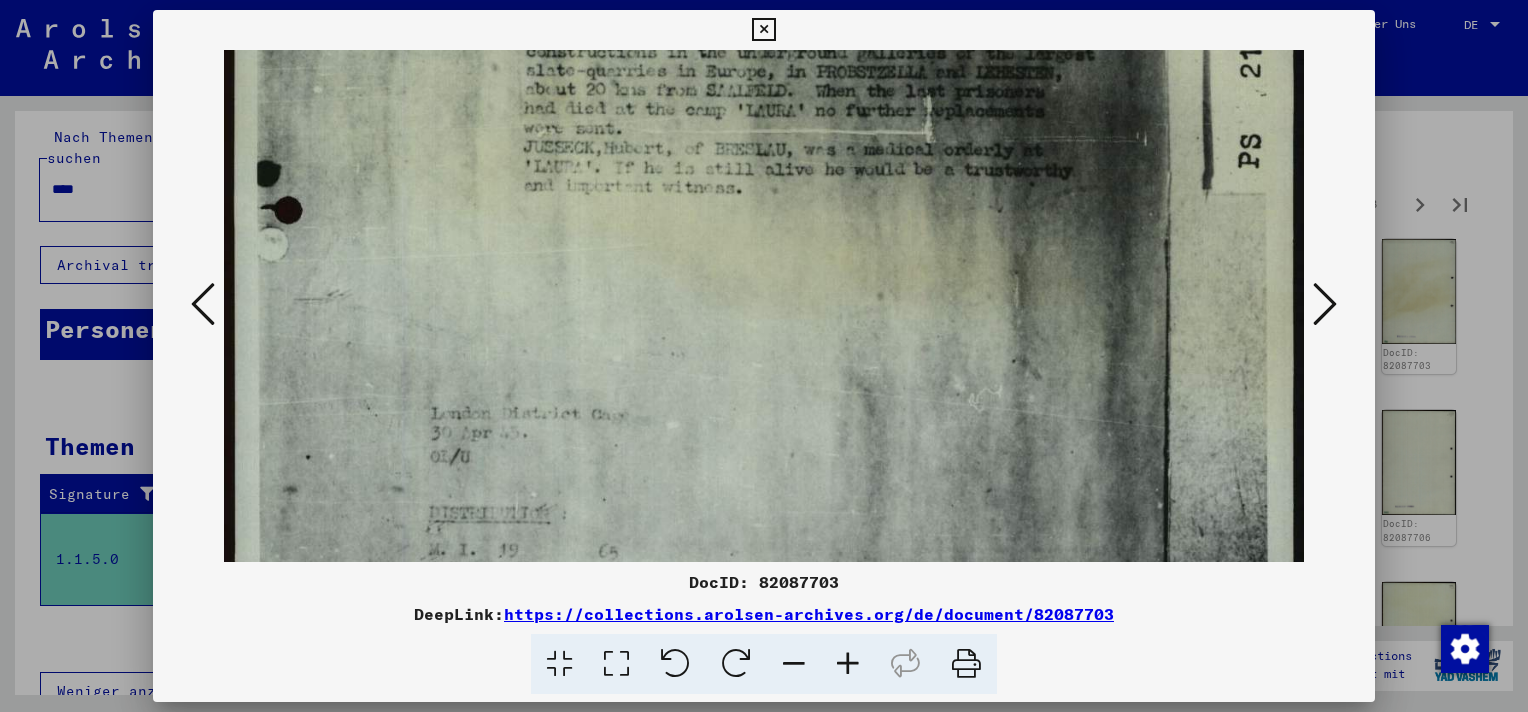 drag, startPoint x: 910, startPoint y: 368, endPoint x: 924, endPoint y: 81, distance: 287.34125 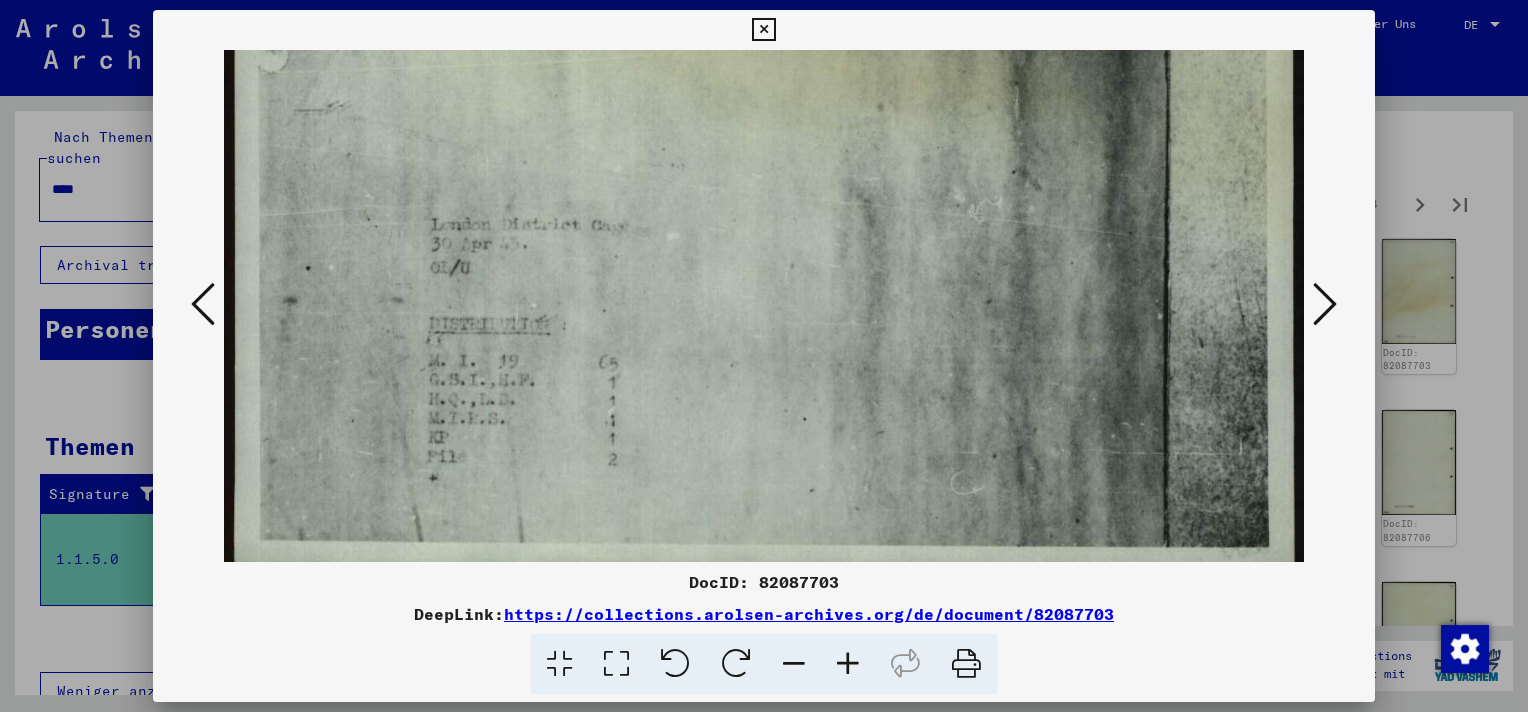 drag, startPoint x: 924, startPoint y: 300, endPoint x: 913, endPoint y: 128, distance: 172.35138 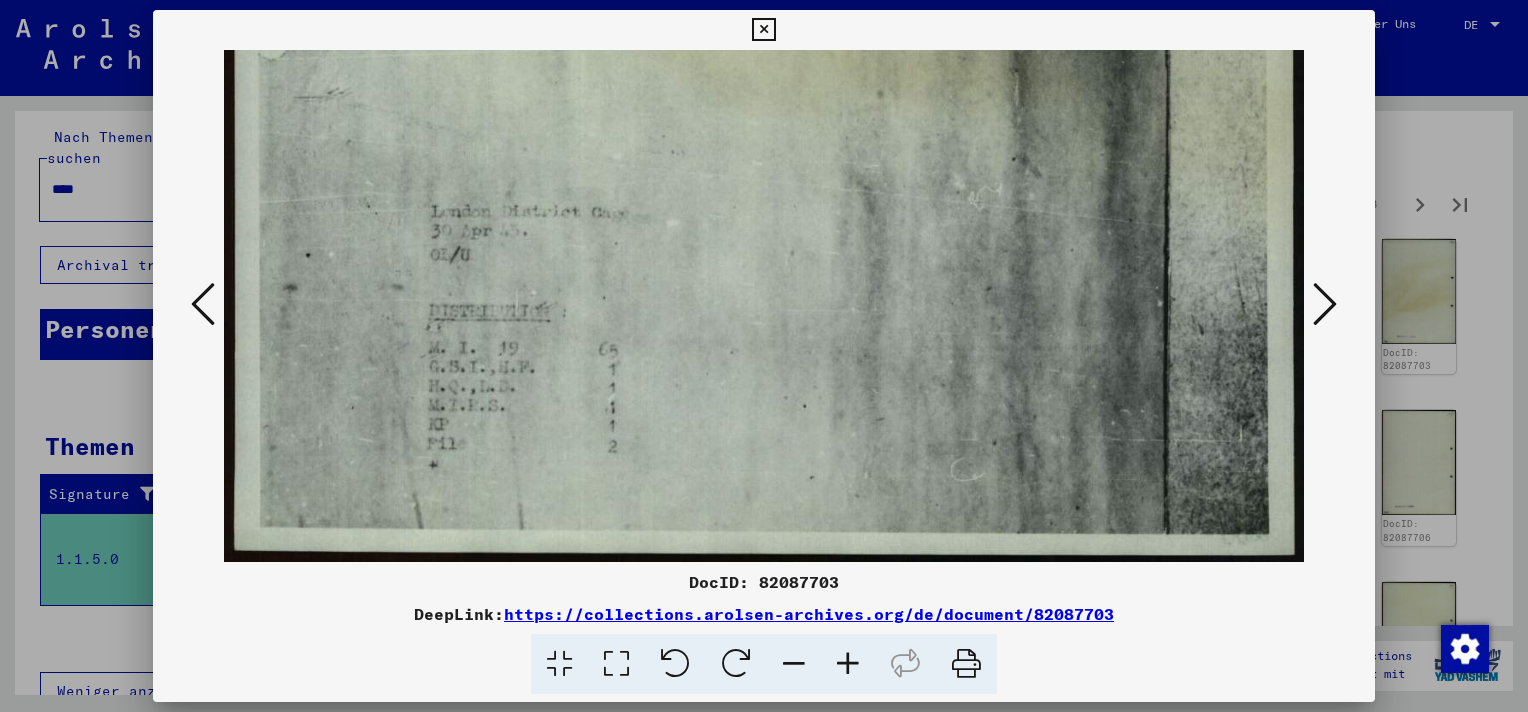 drag, startPoint x: 887, startPoint y: 424, endPoint x: 892, endPoint y: 203, distance: 221.05655 